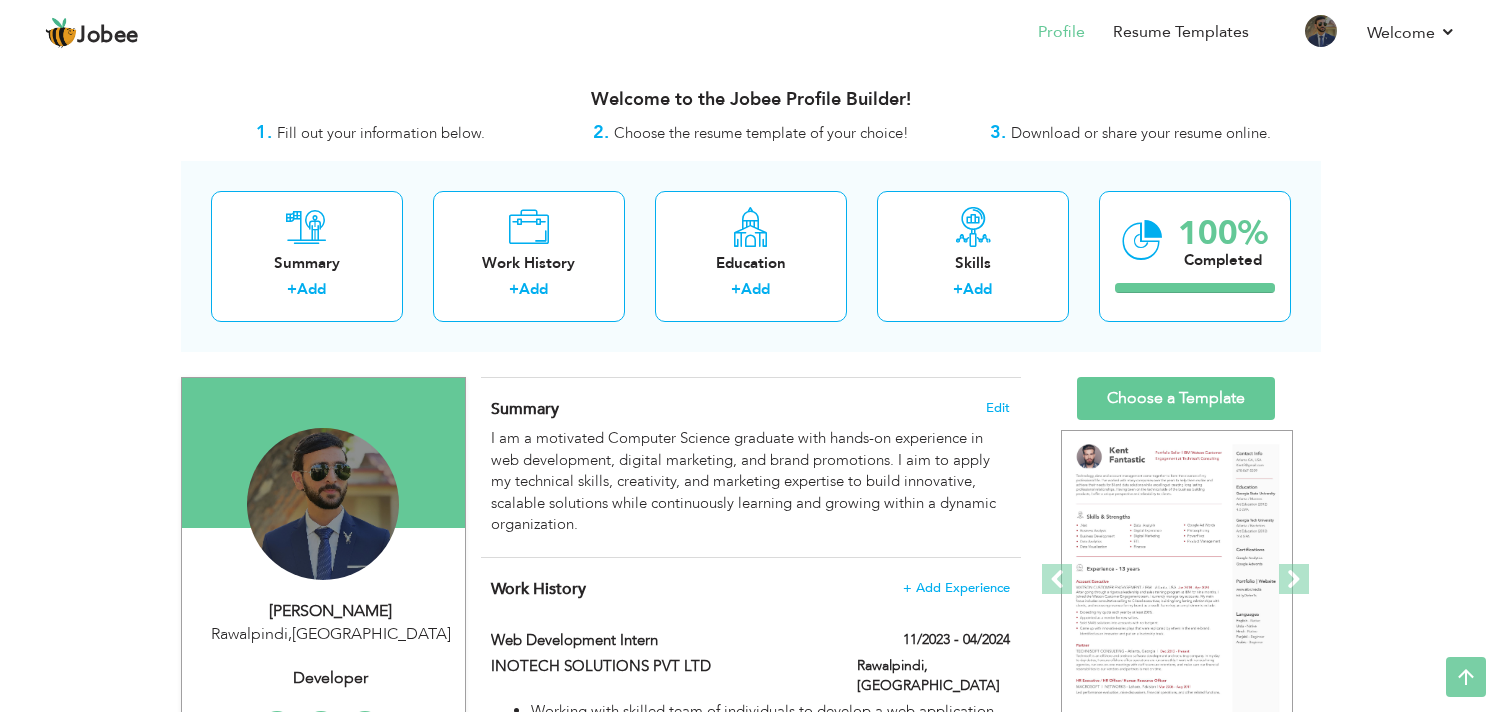 scroll, scrollTop: 0, scrollLeft: 0, axis: both 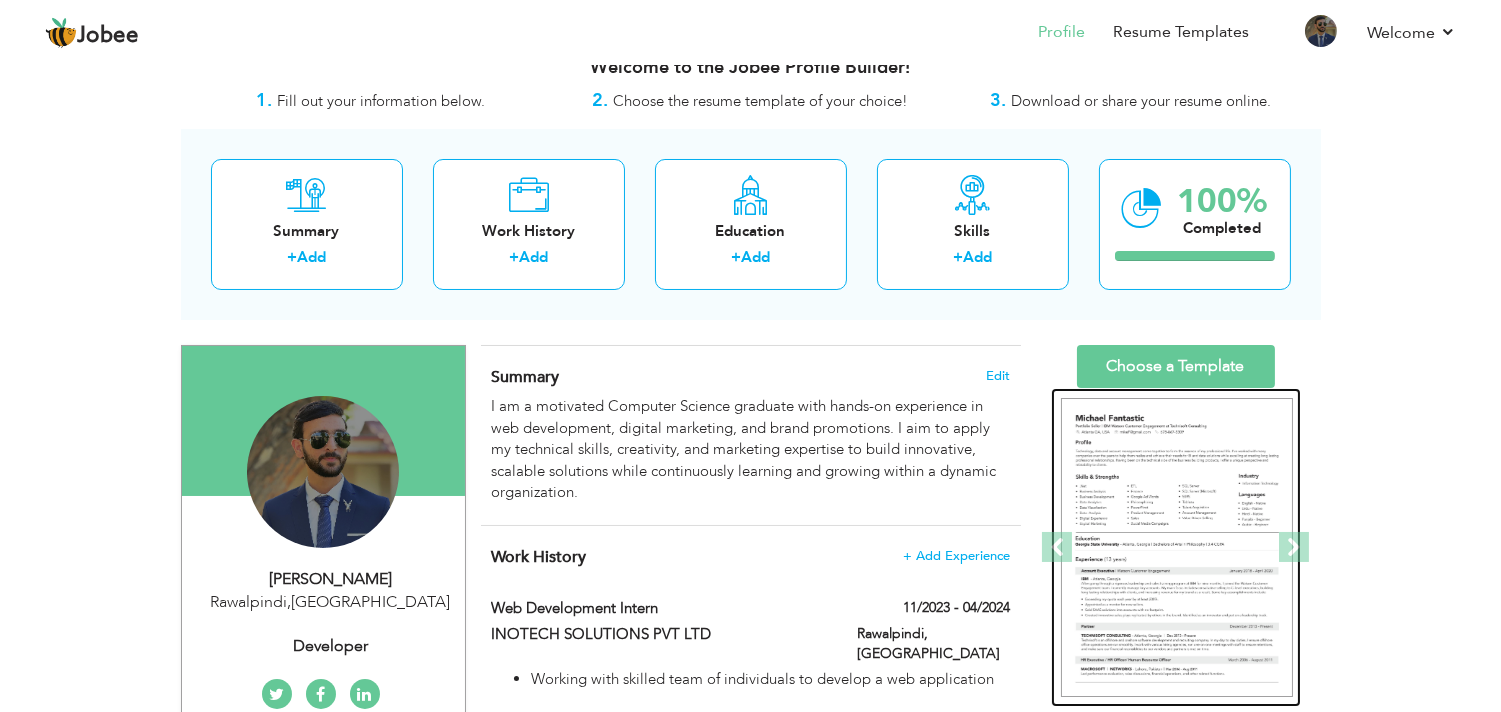 click at bounding box center [1177, 548] 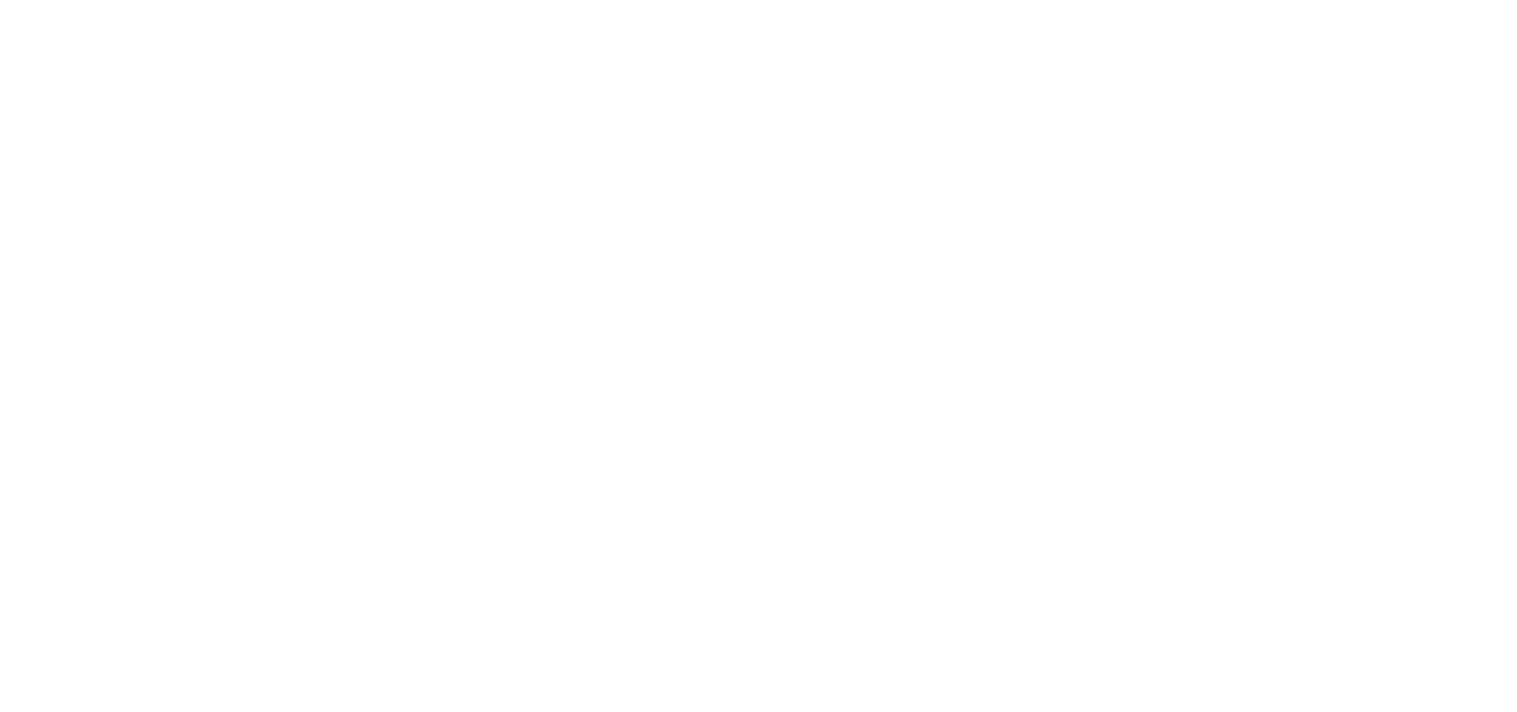 scroll, scrollTop: 0, scrollLeft: 0, axis: both 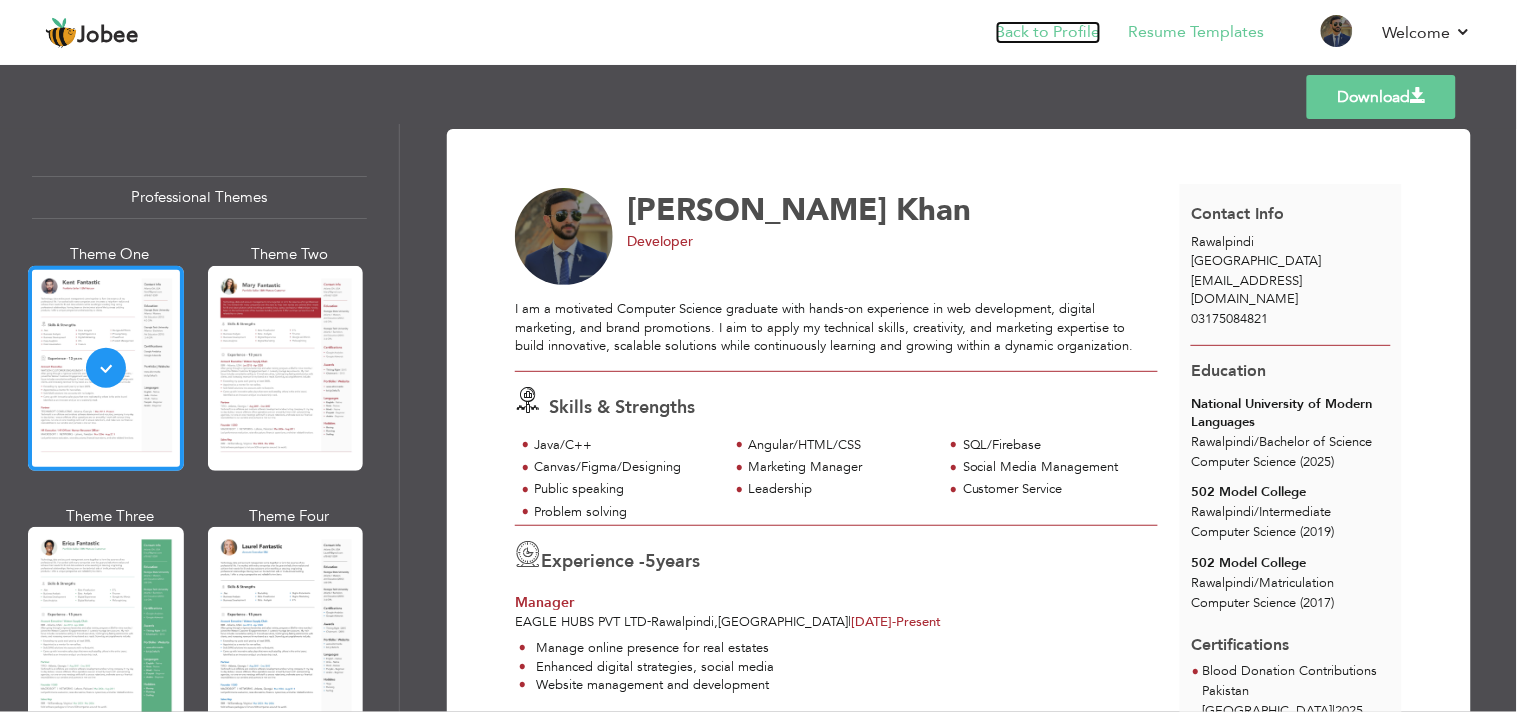 click on "Back to Profile" at bounding box center (1048, 32) 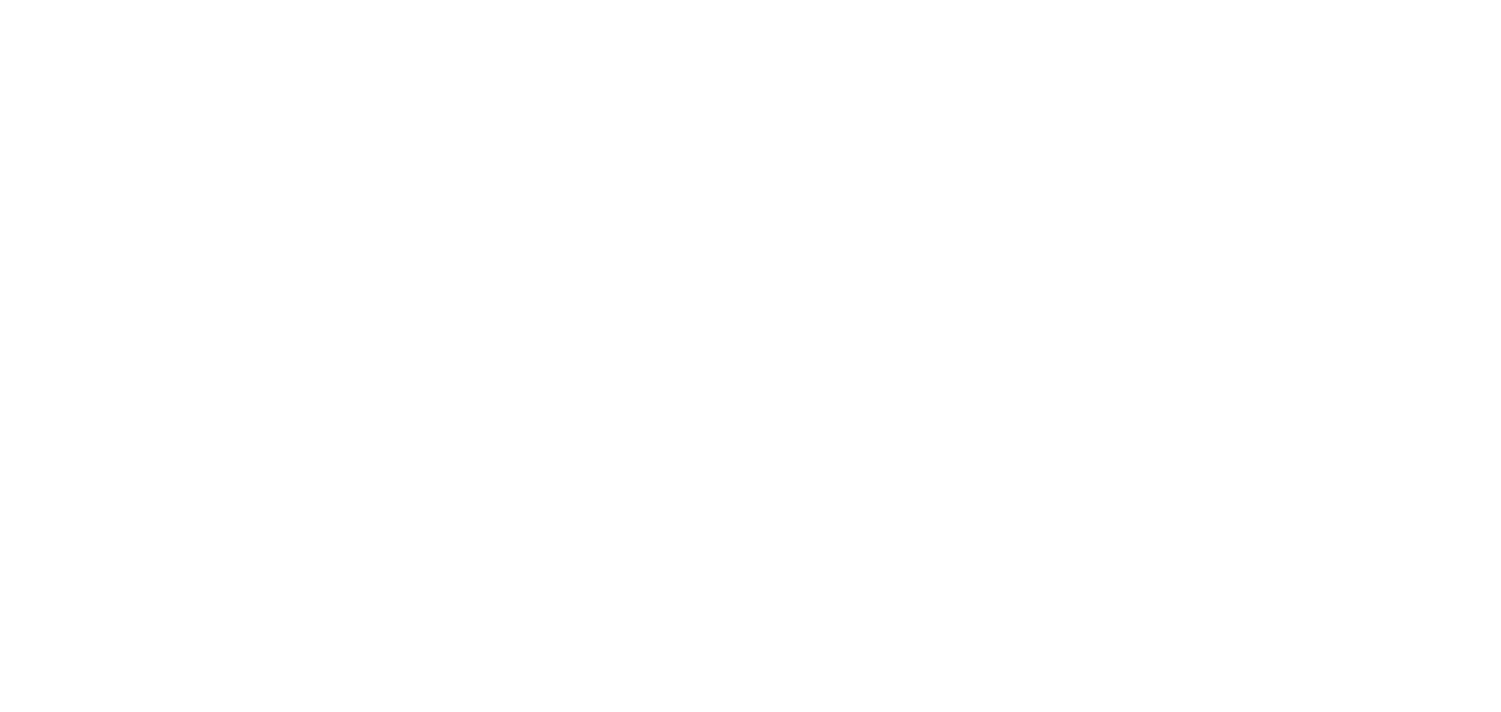 scroll, scrollTop: 0, scrollLeft: 0, axis: both 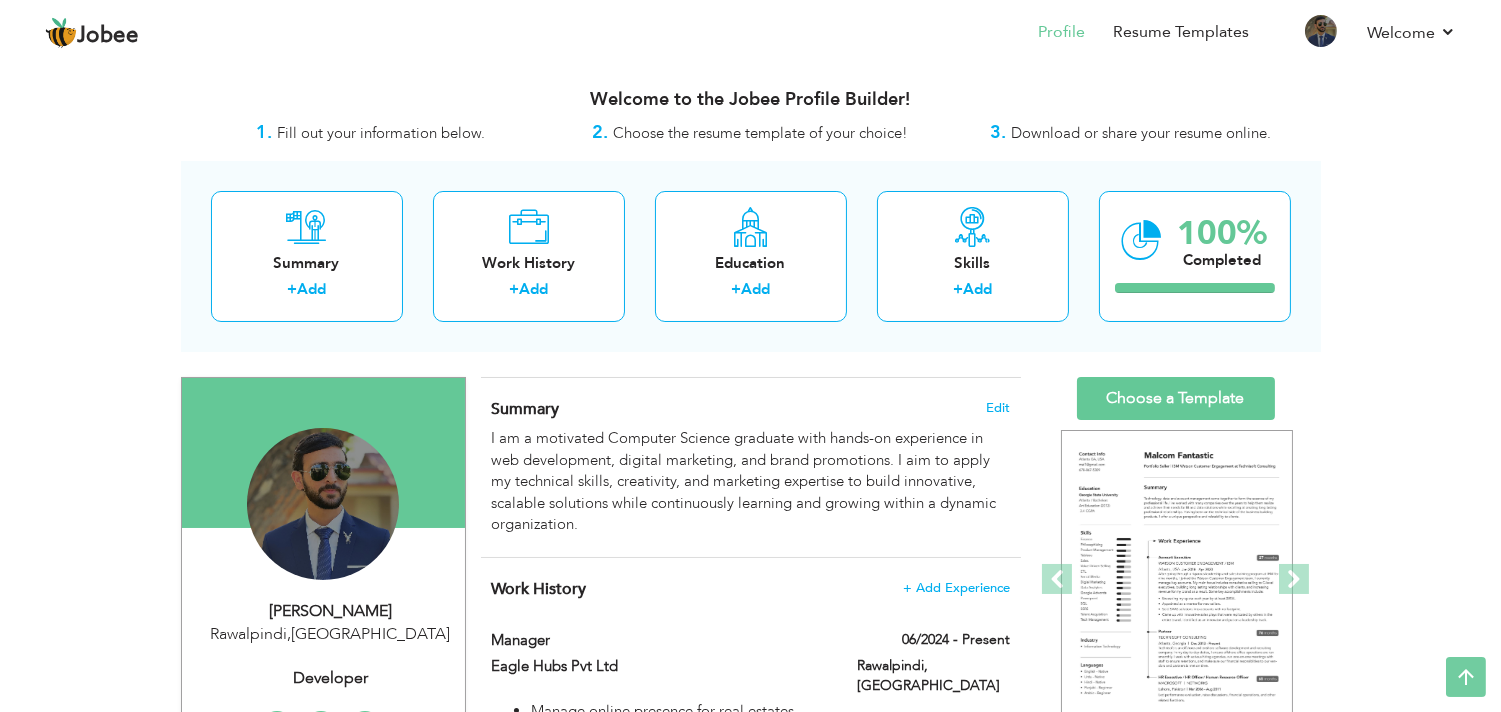 drag, startPoint x: 1516, startPoint y: 74, endPoint x: 1516, endPoint y: 54, distance: 20 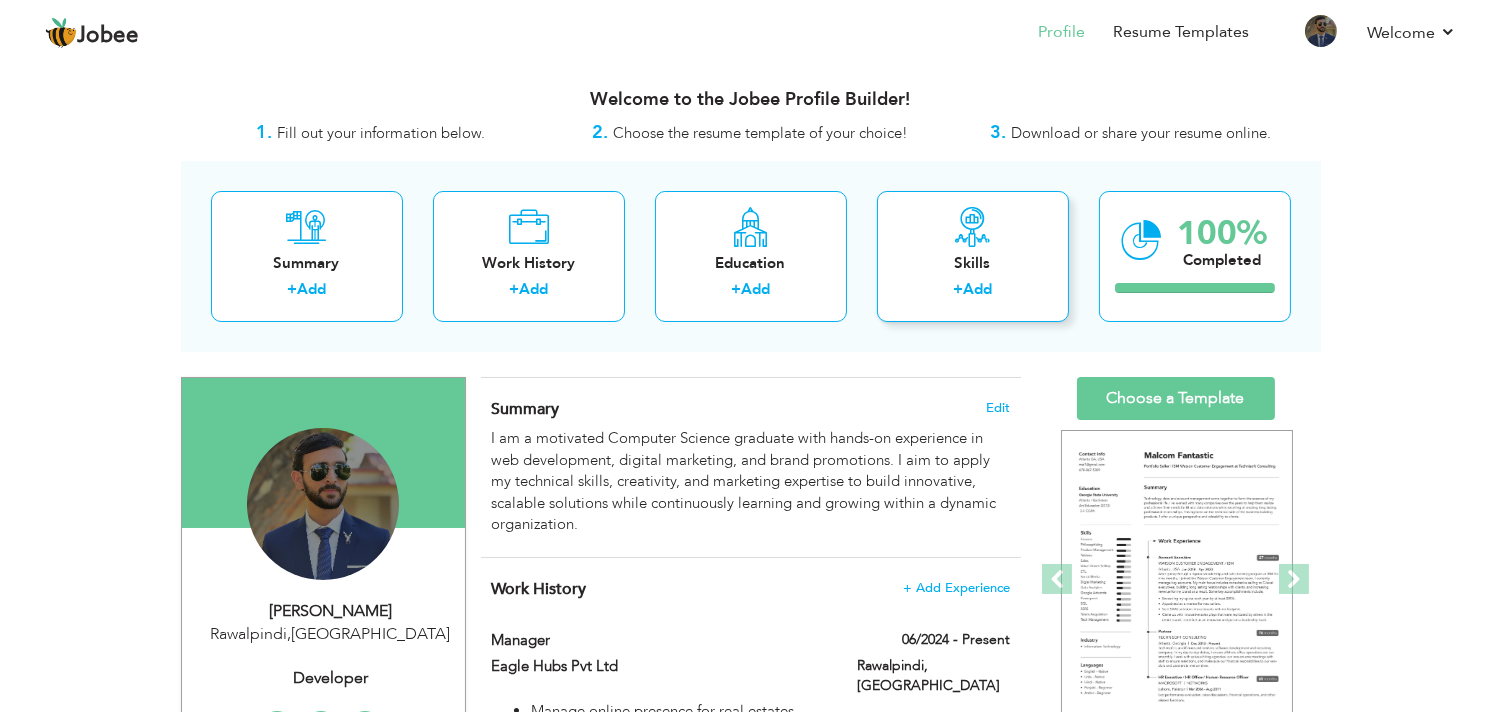 click on "+  Add" at bounding box center [973, 292] 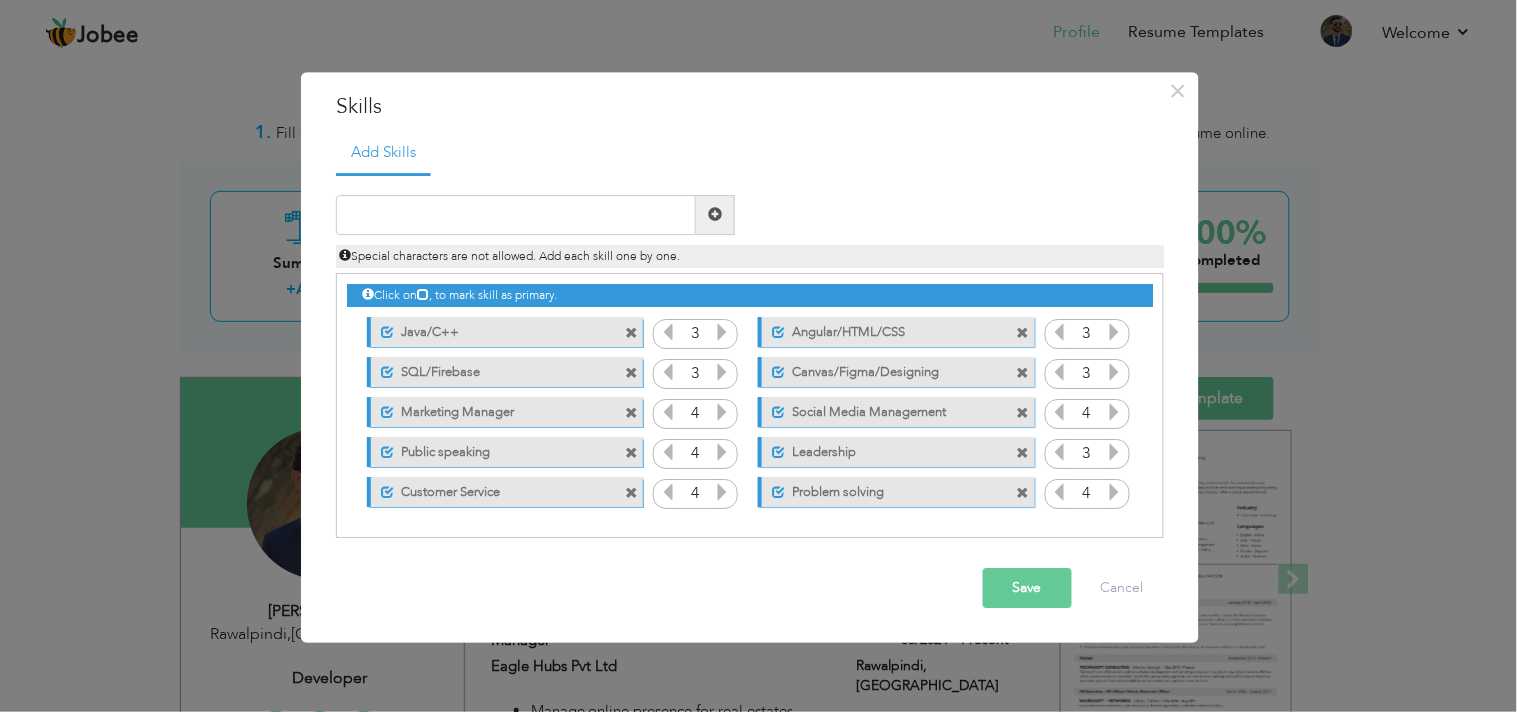 click at bounding box center (631, 493) 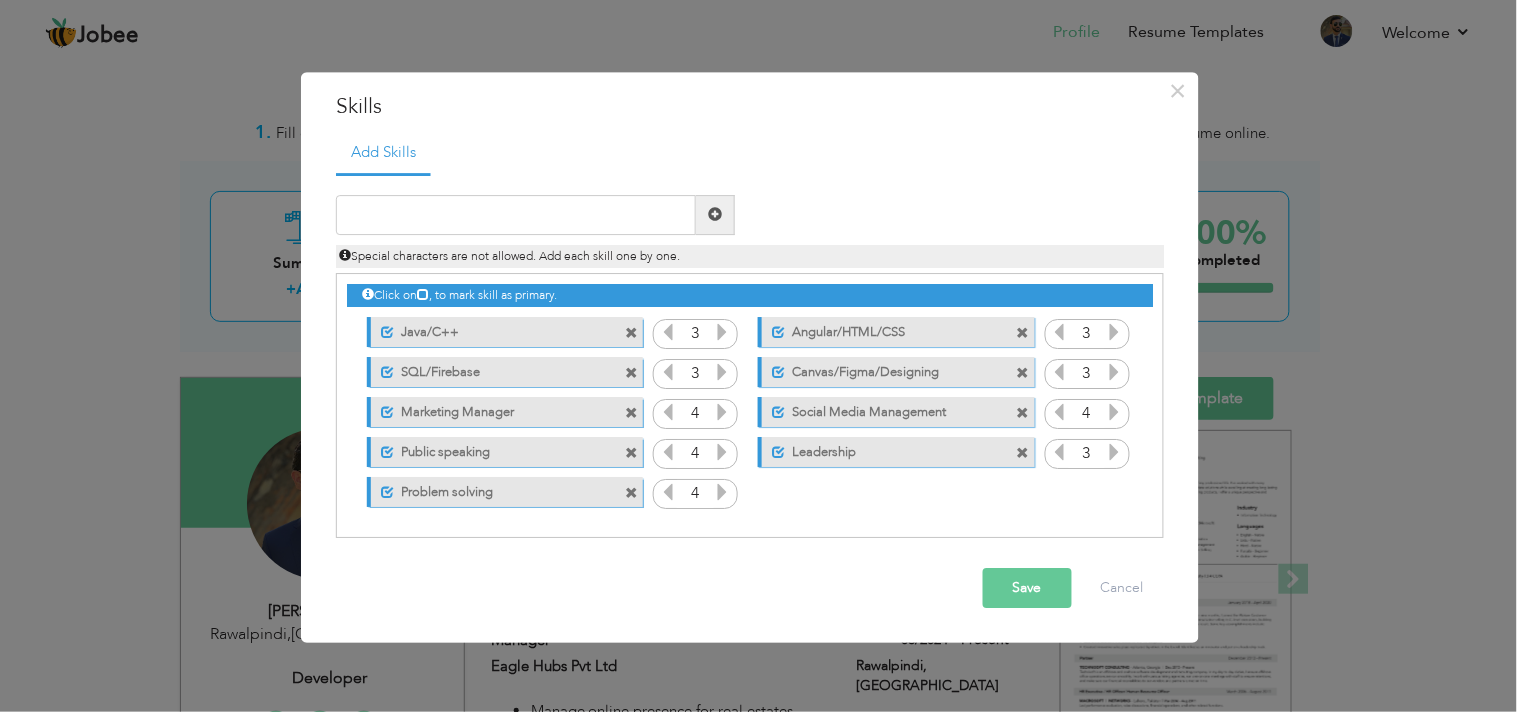 click at bounding box center (631, 493) 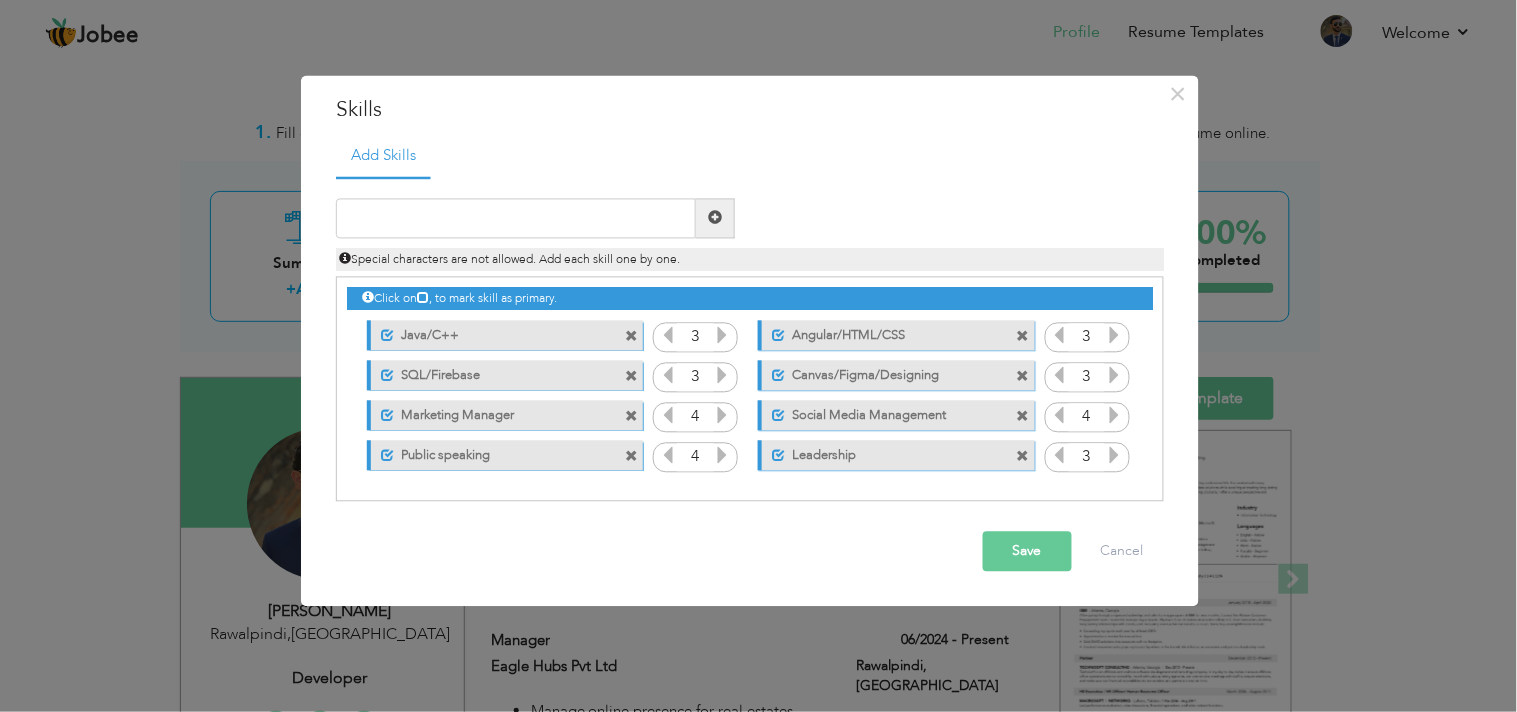 click at bounding box center [631, 457] 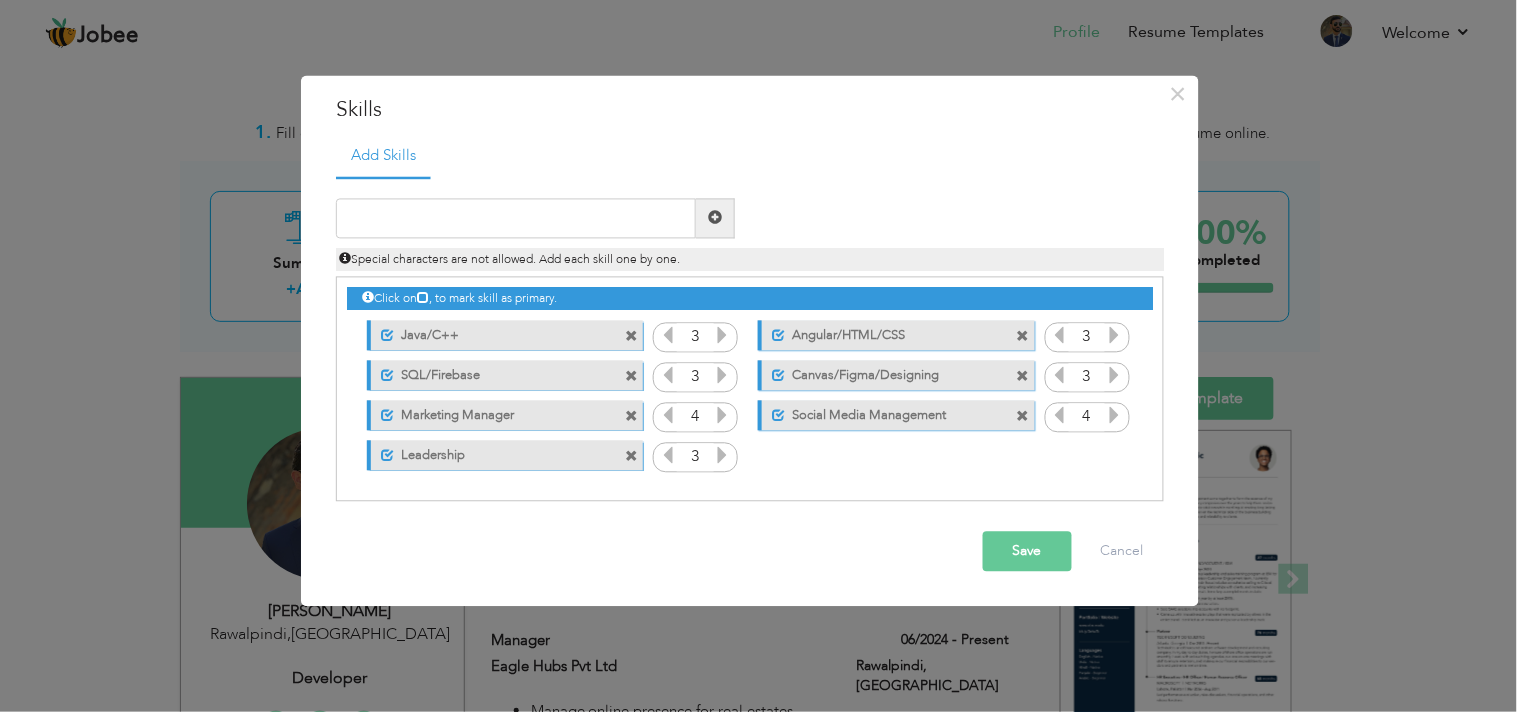 click at bounding box center [631, 457] 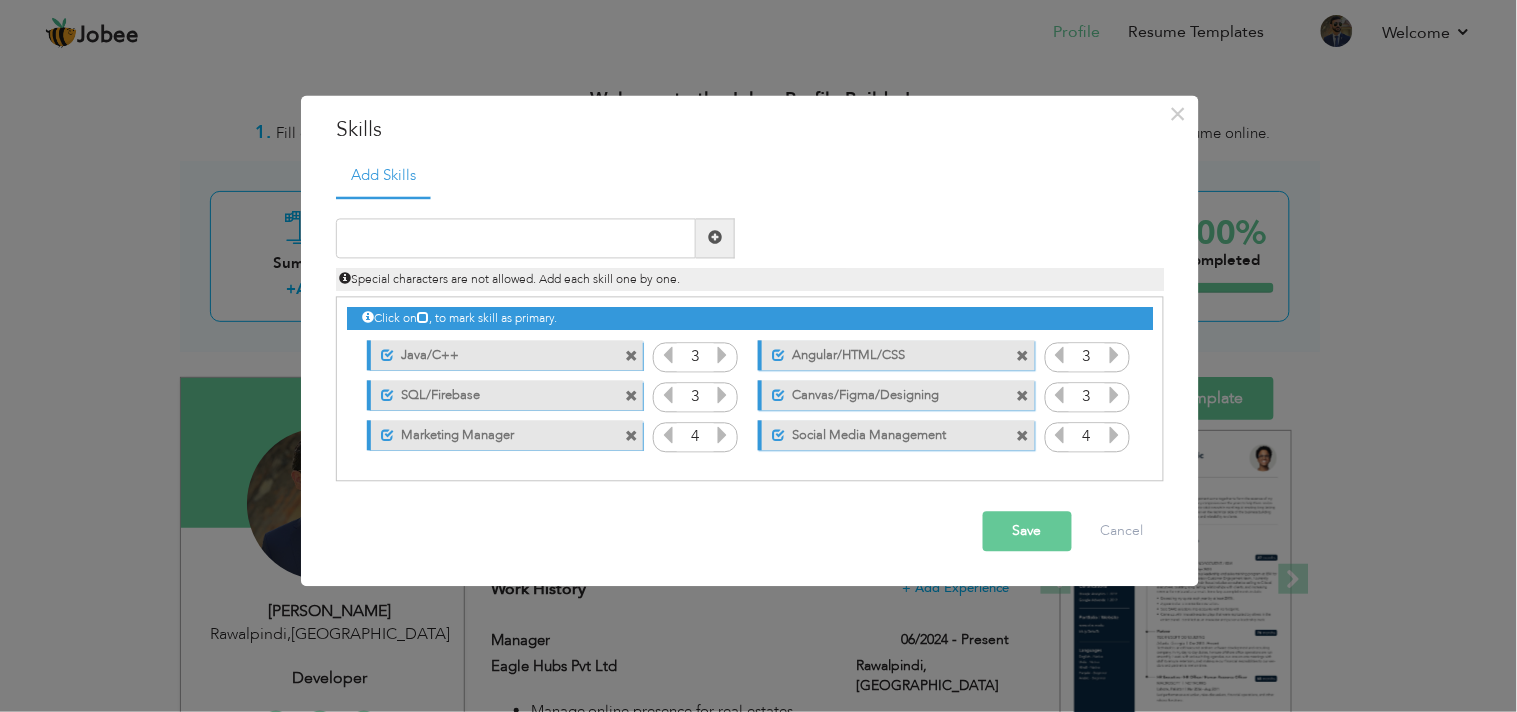 click on "Save" at bounding box center (1027, 531) 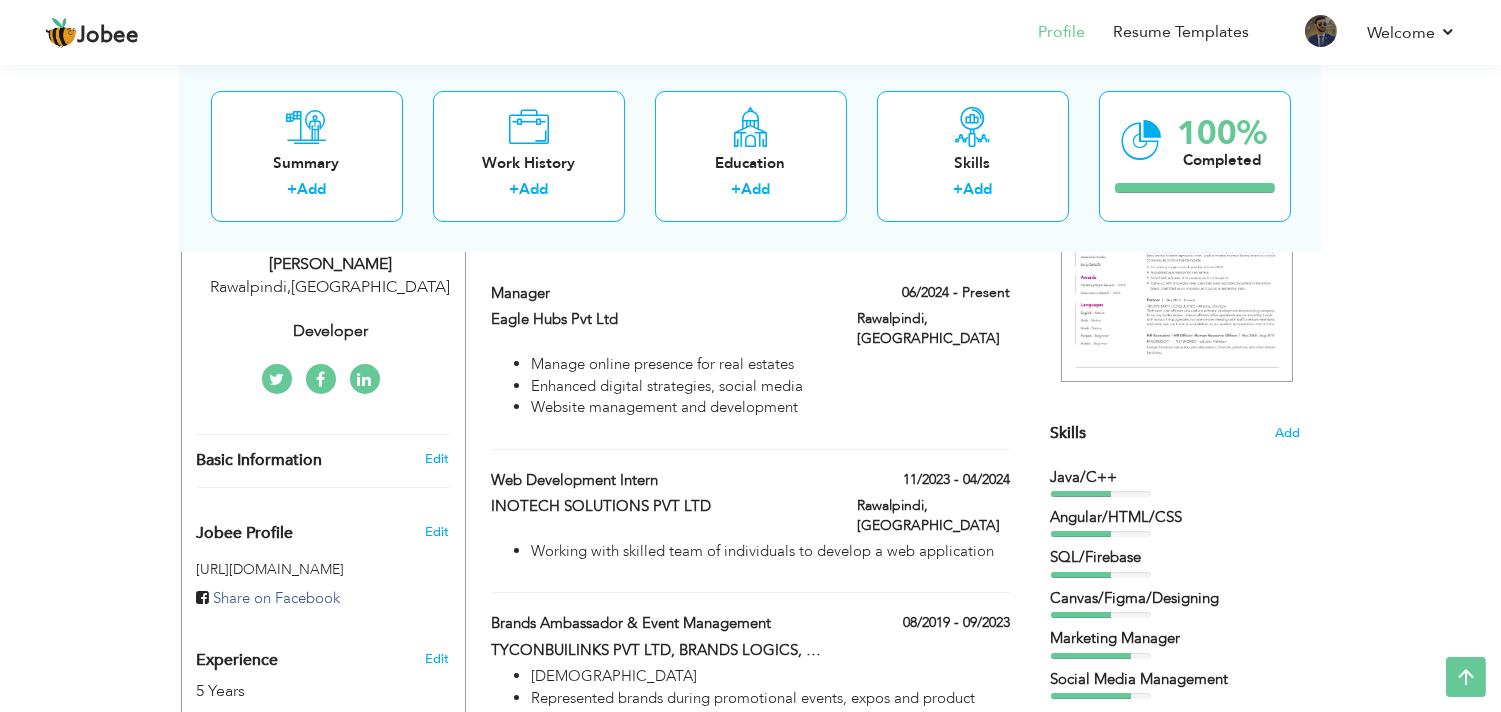 scroll, scrollTop: 305, scrollLeft: 0, axis: vertical 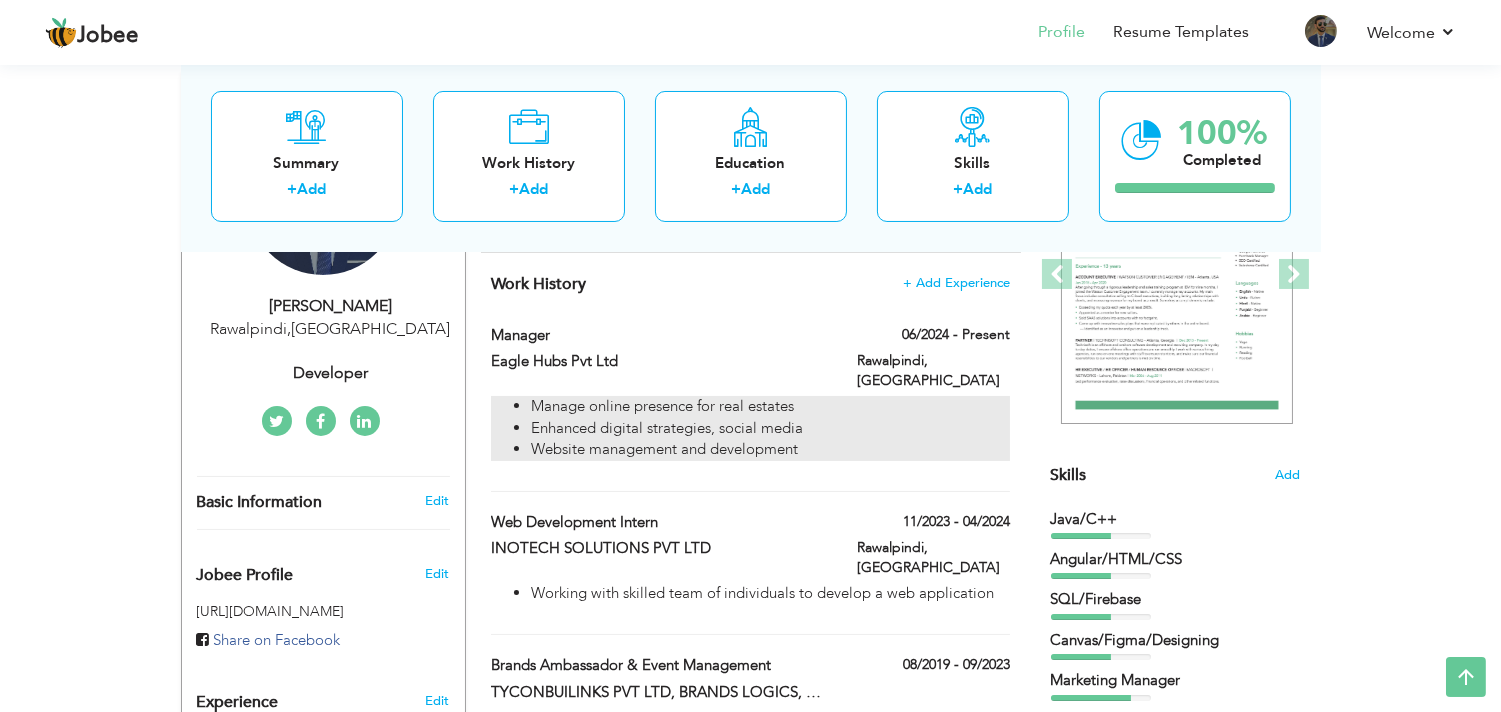 click on "Enhanced digital strategies, social media" at bounding box center (770, 428) 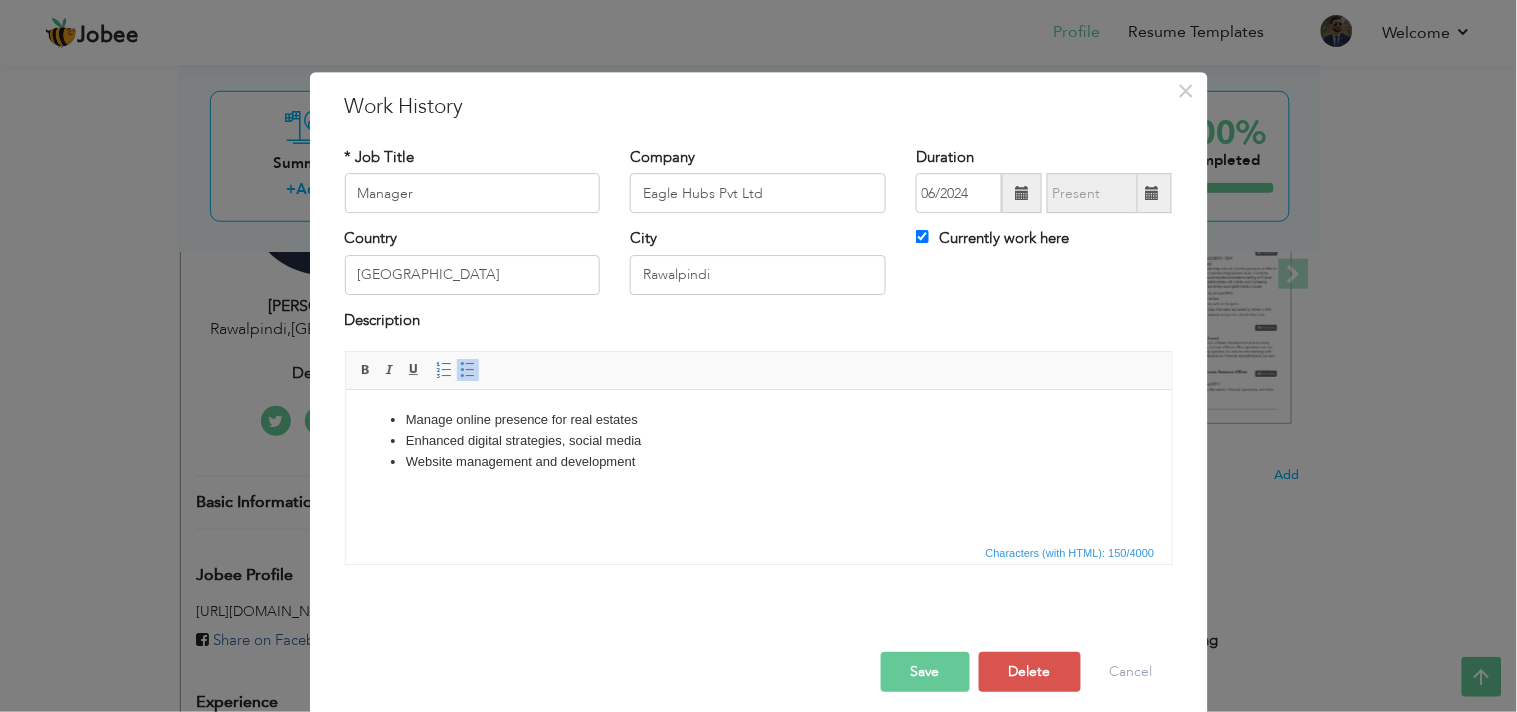 click on "Manage online presence for real estates Enhanced digital strategies, social media Website management and development" at bounding box center (758, 441) 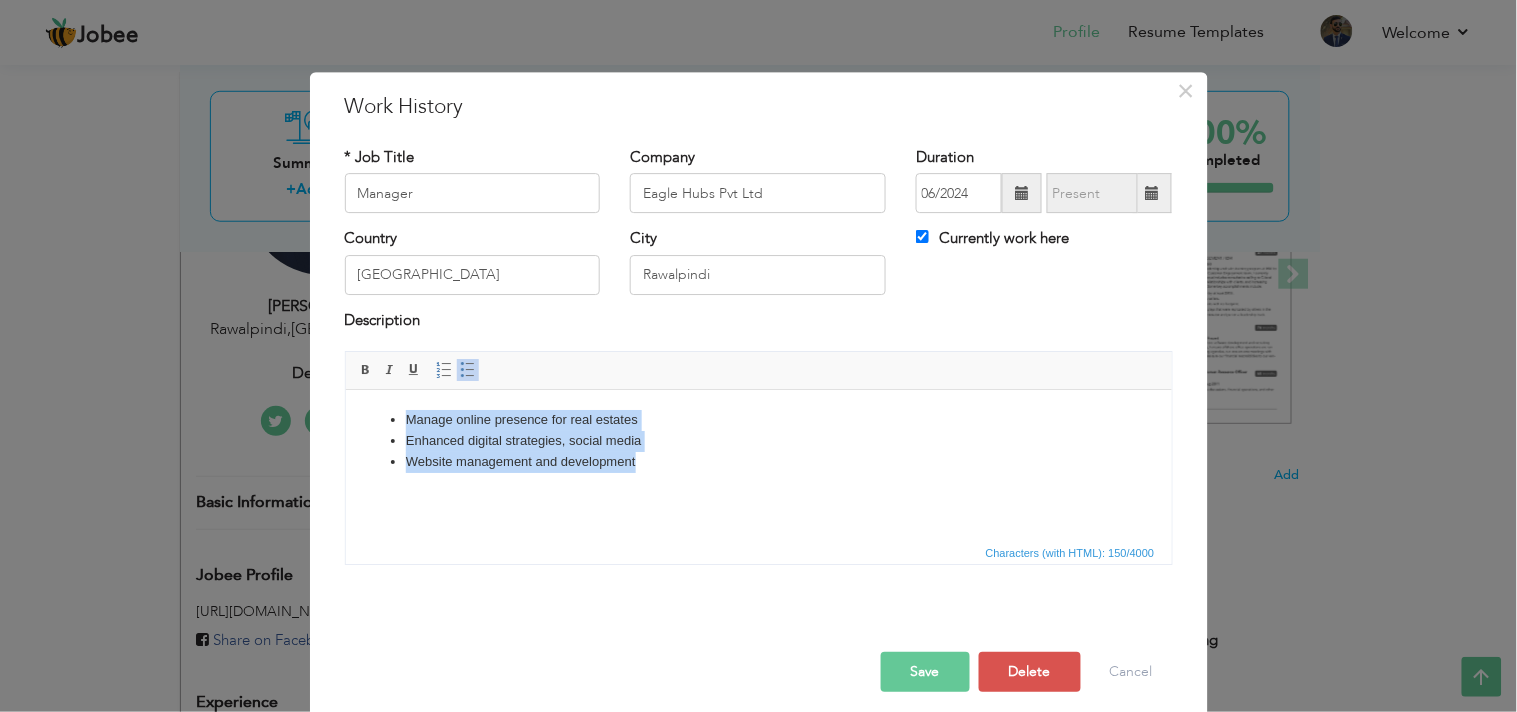 copy on "Manage online presence for real estates Enhanced digital strategies, social media Website management and development" 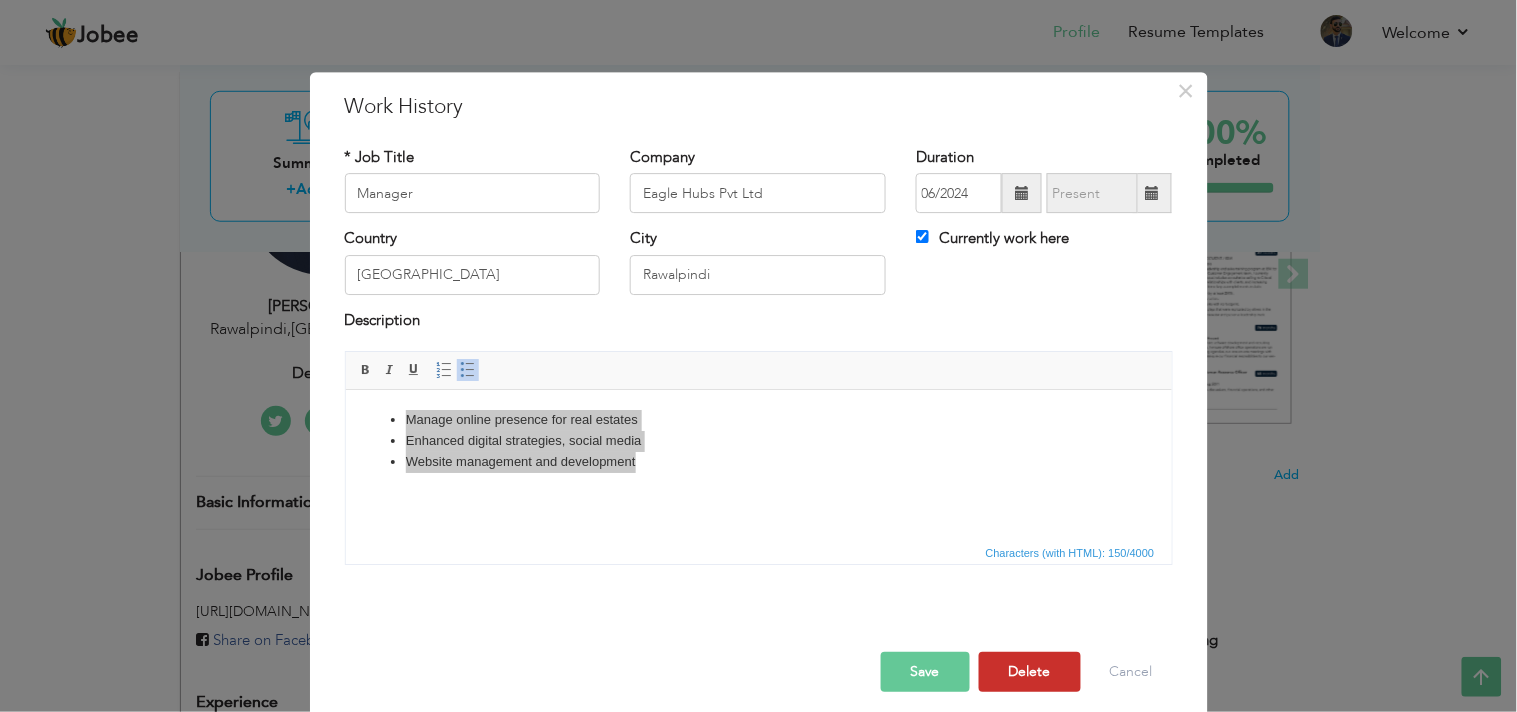 click on "Delete" at bounding box center [1030, 672] 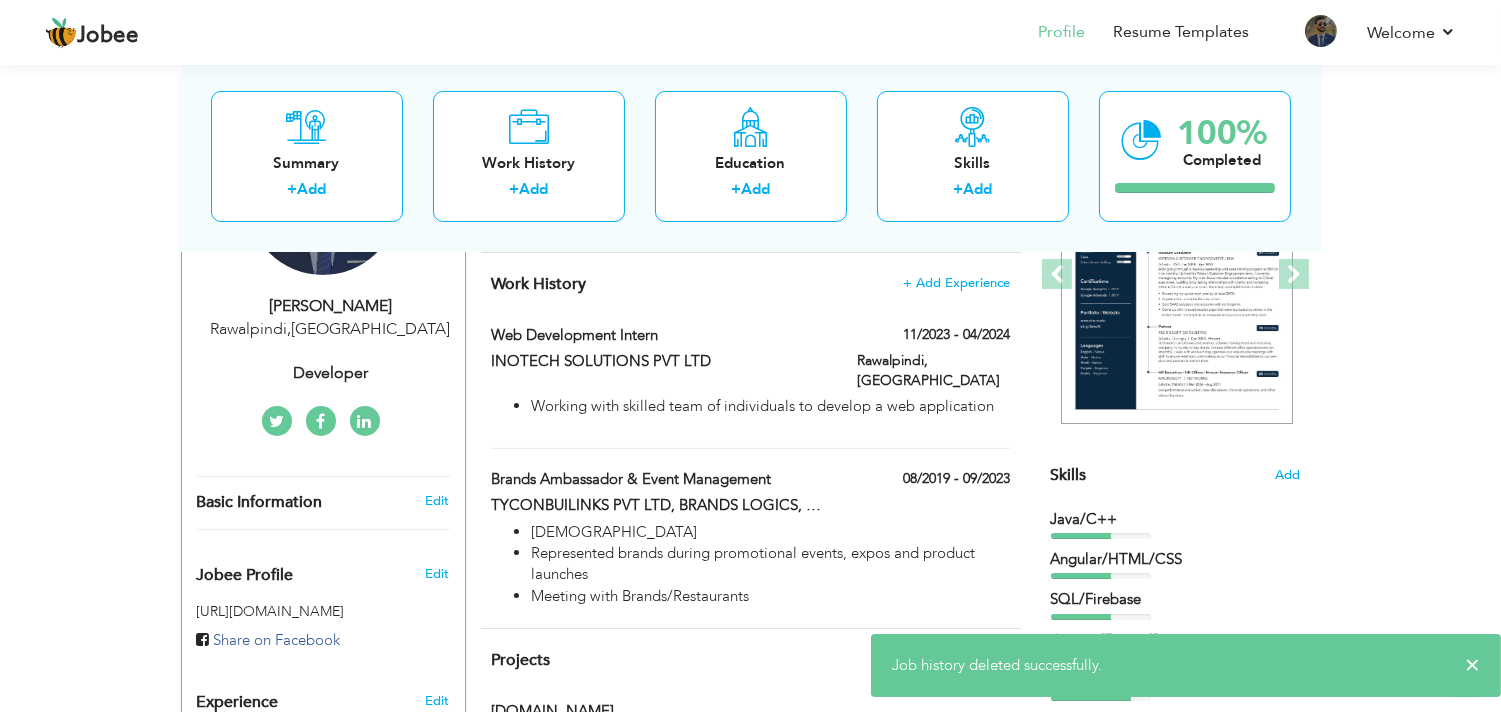 click on "Jobee
Profile
Resume Templates
Resume Templates
Cover Letters
About
My Resume
Welcome
Settings
Log off" at bounding box center [750, 51] 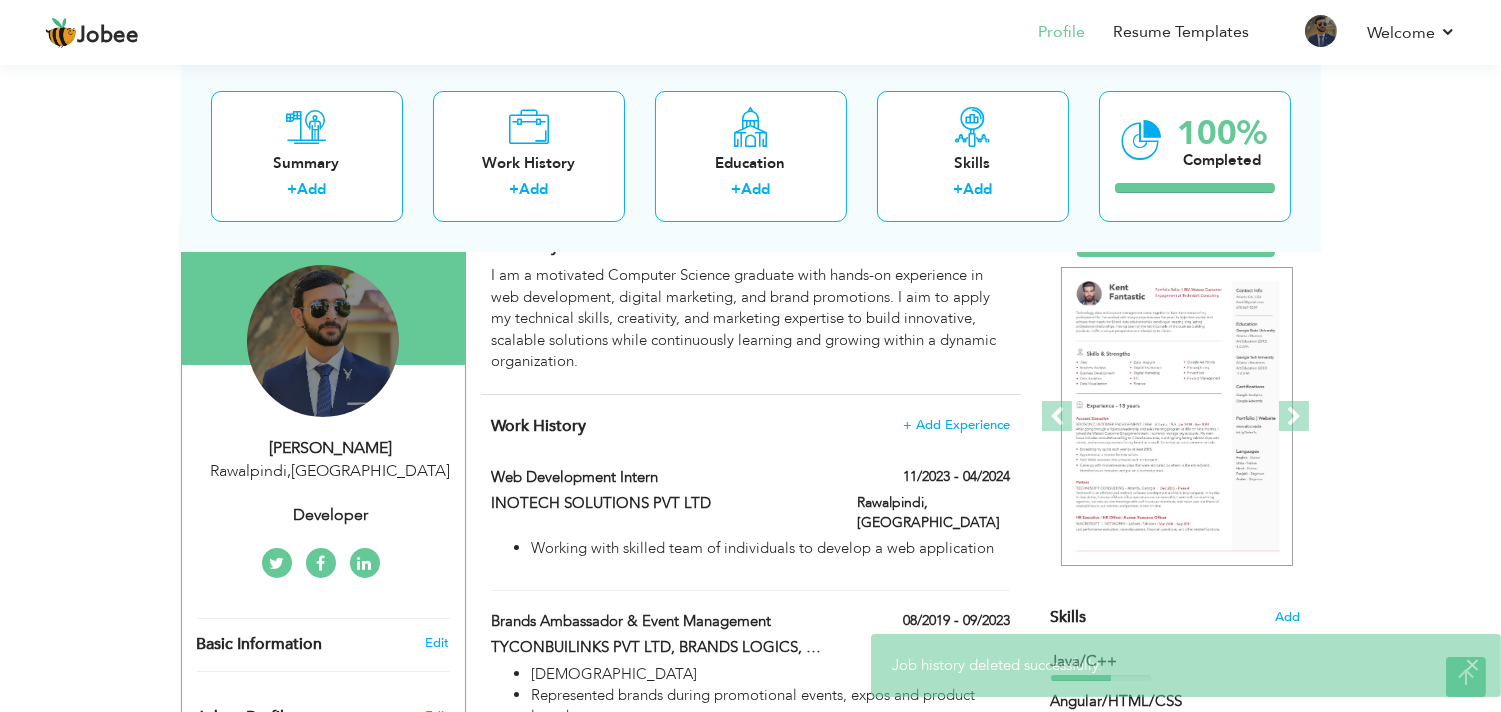 scroll, scrollTop: 174, scrollLeft: 0, axis: vertical 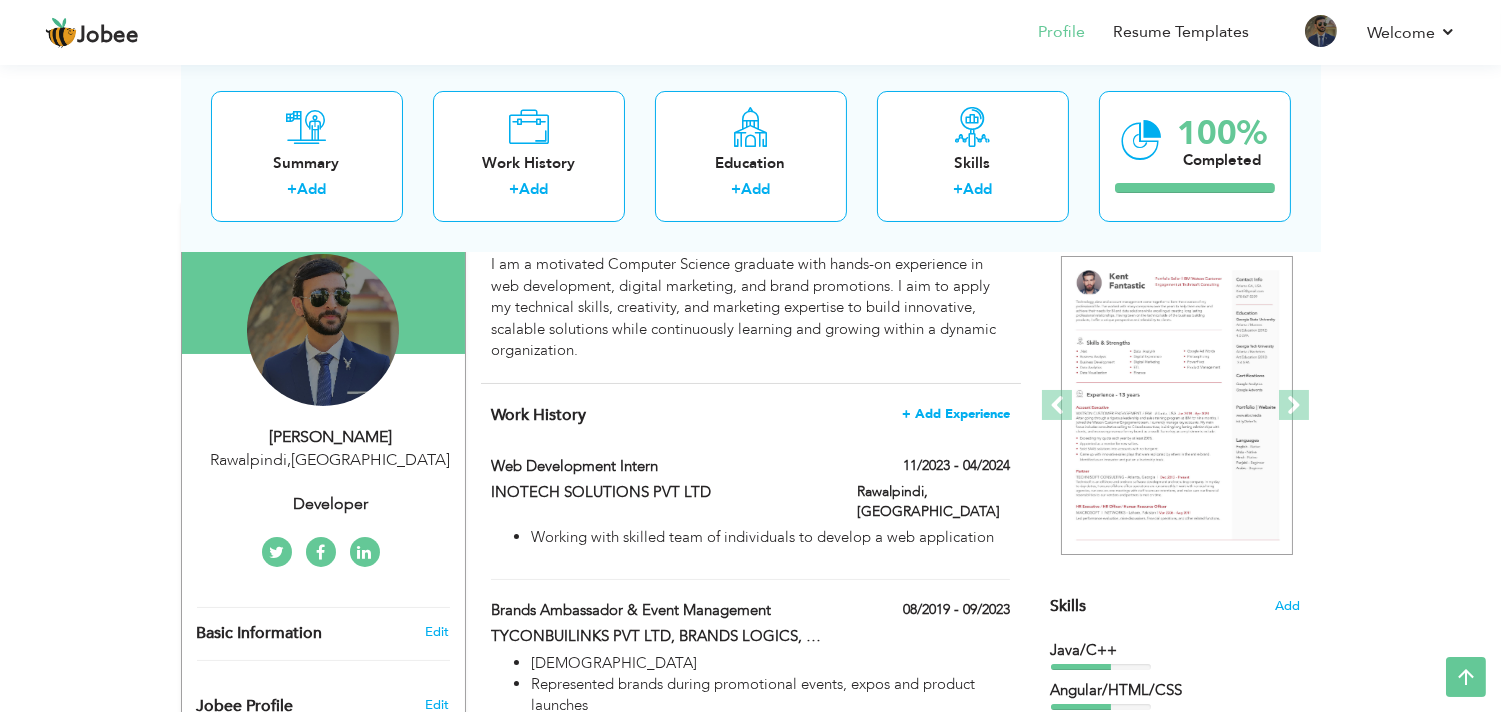 click on "+ Add Experience" at bounding box center (956, 414) 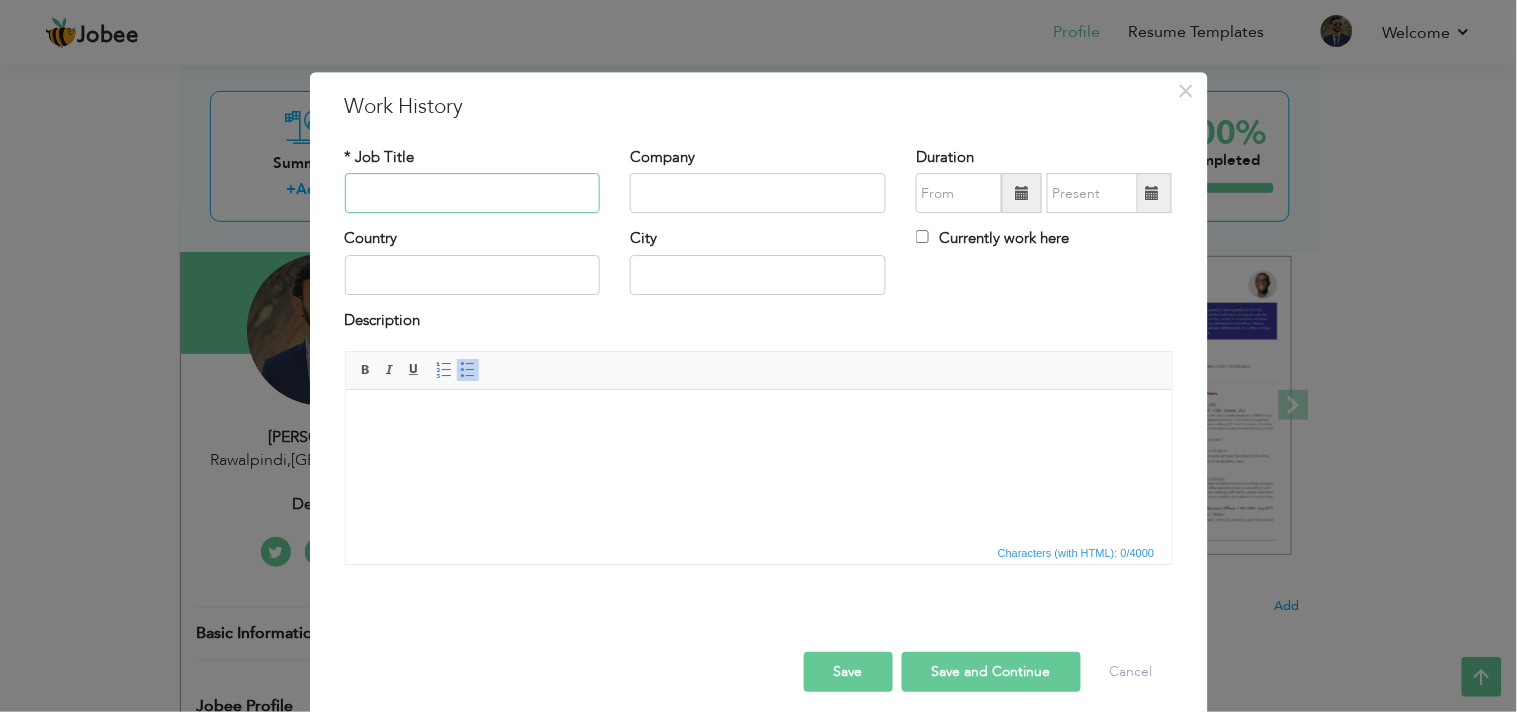 click at bounding box center [473, 194] 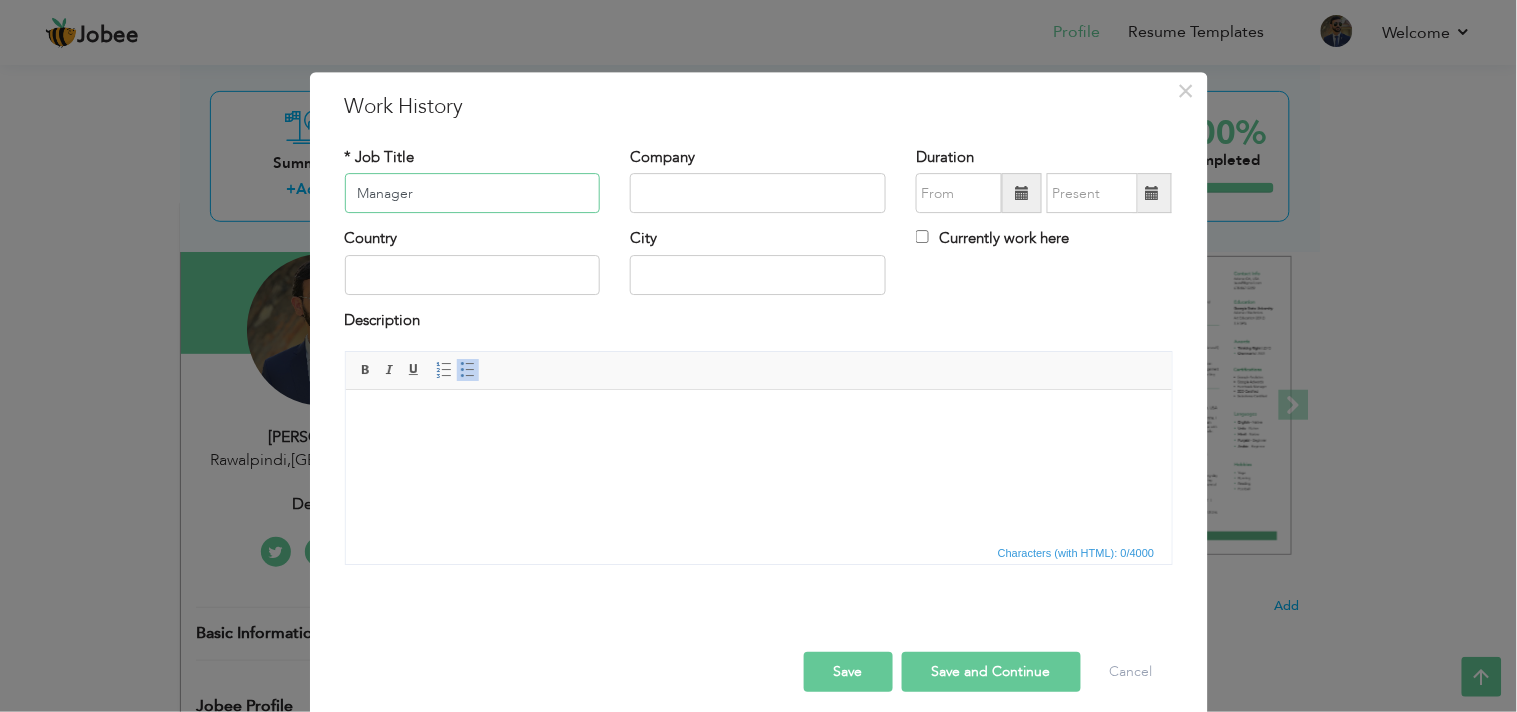 type on "Manager" 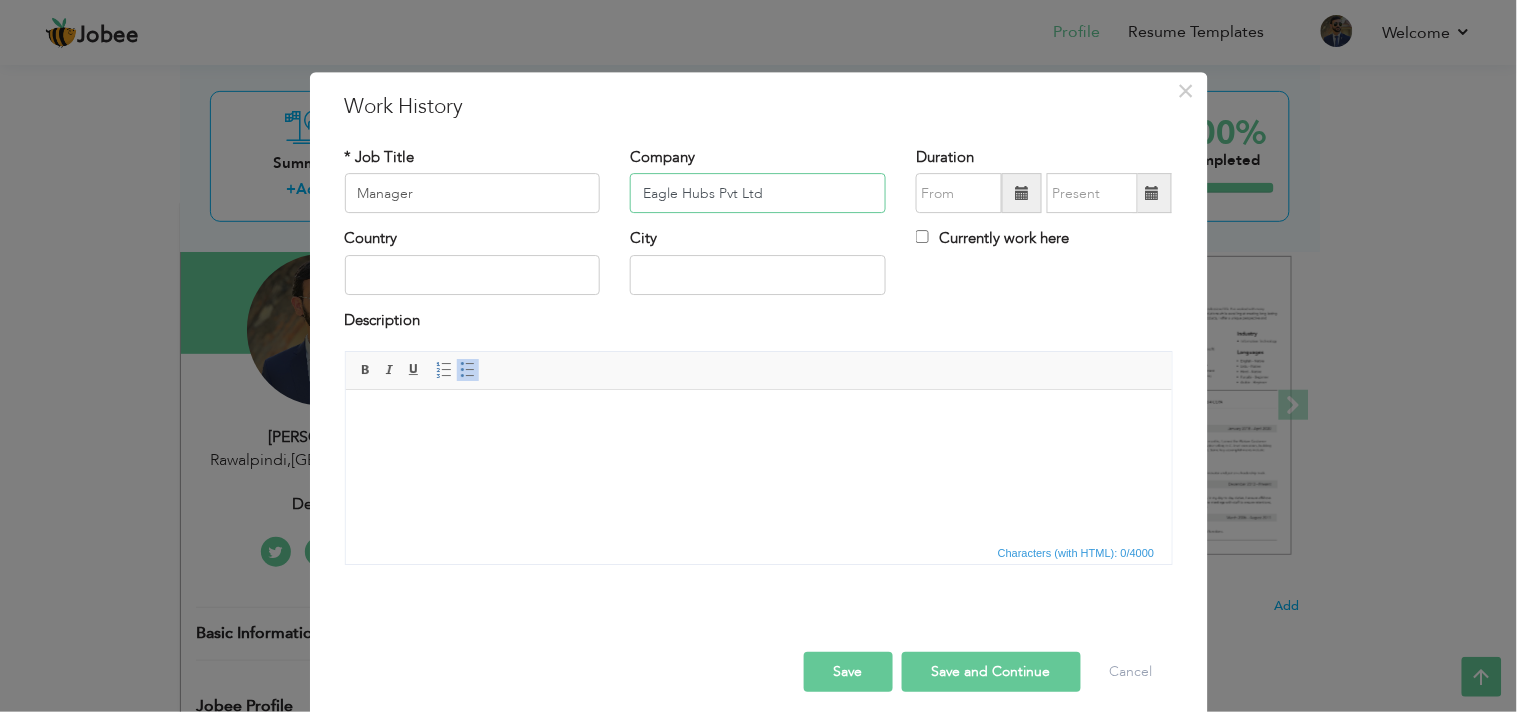type on "Eagle Hubs Pvt Ltd" 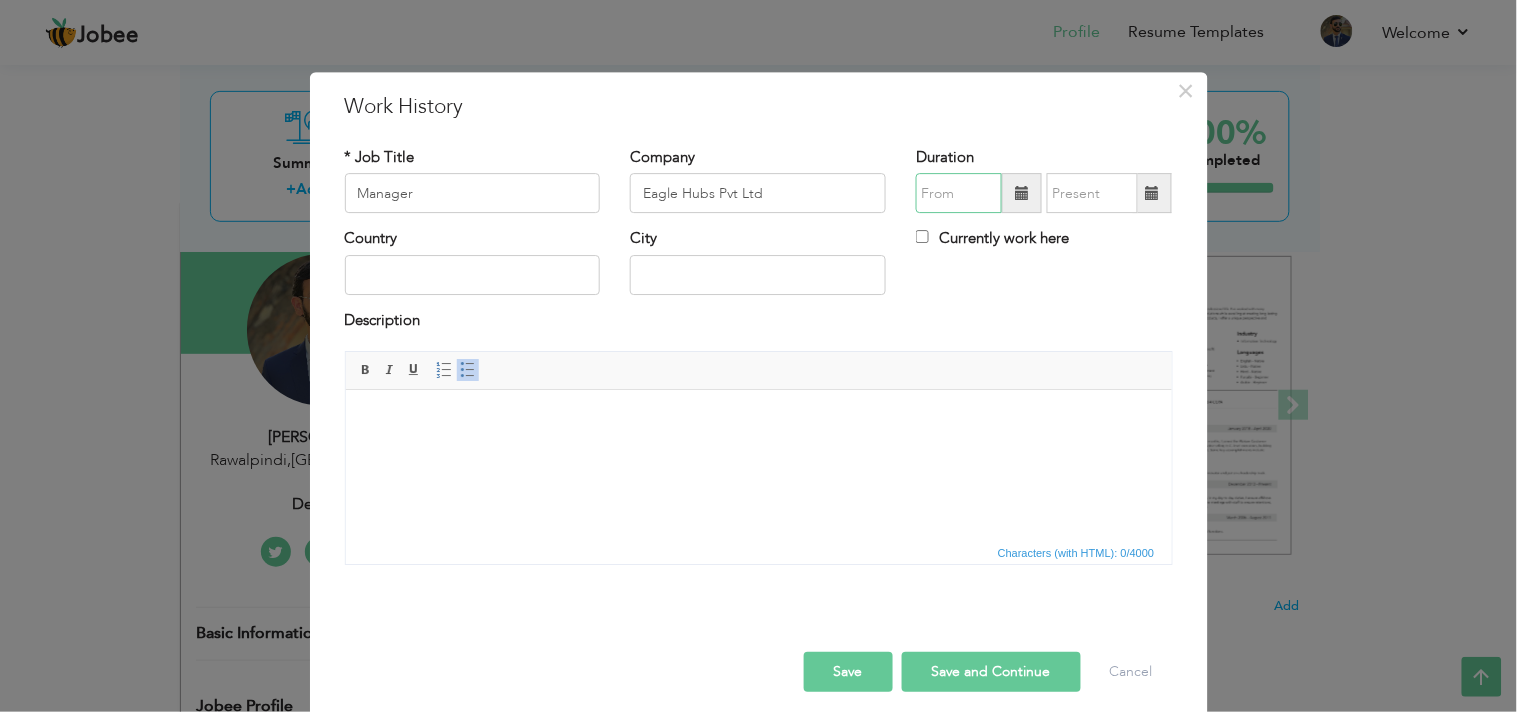 type on "07/2025" 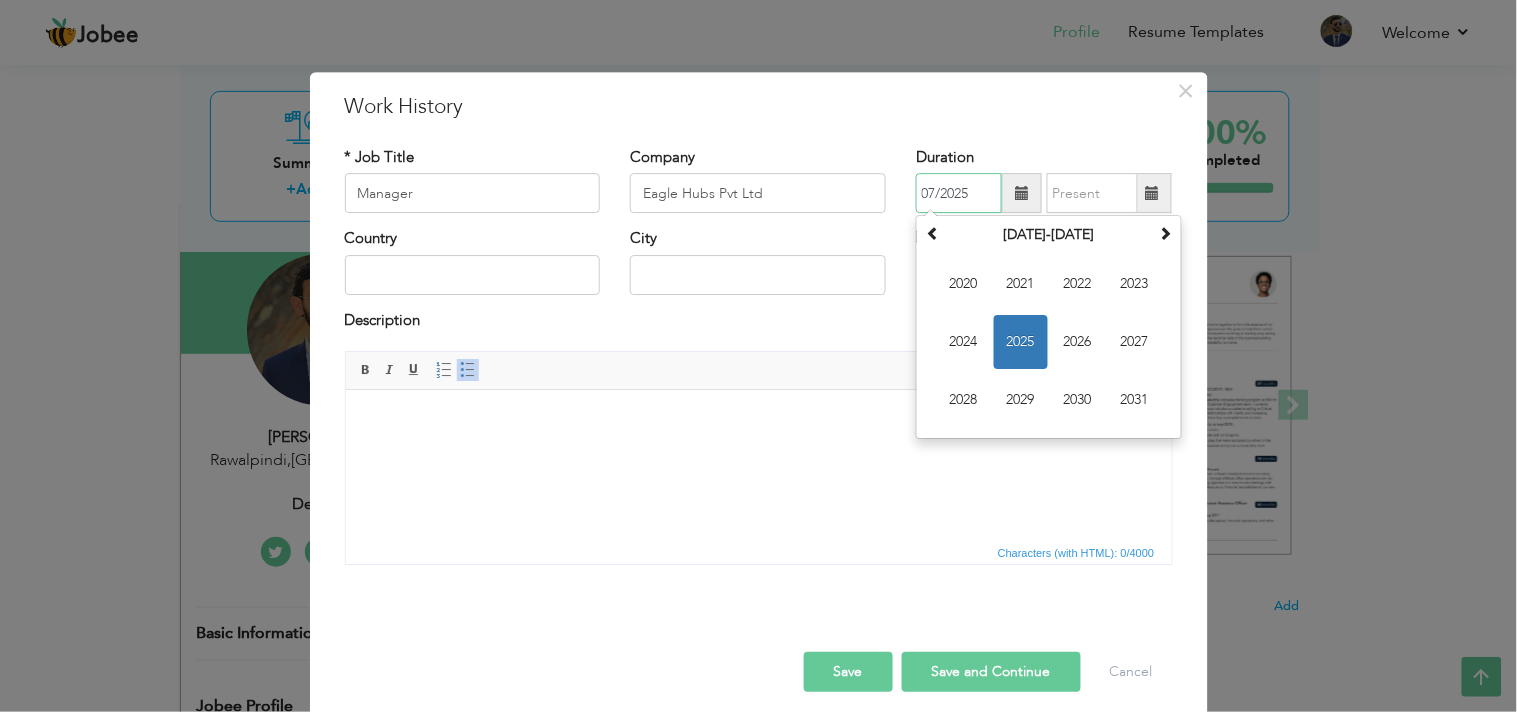 drag, startPoint x: 967, startPoint y: 185, endPoint x: 736, endPoint y: 210, distance: 232.34888 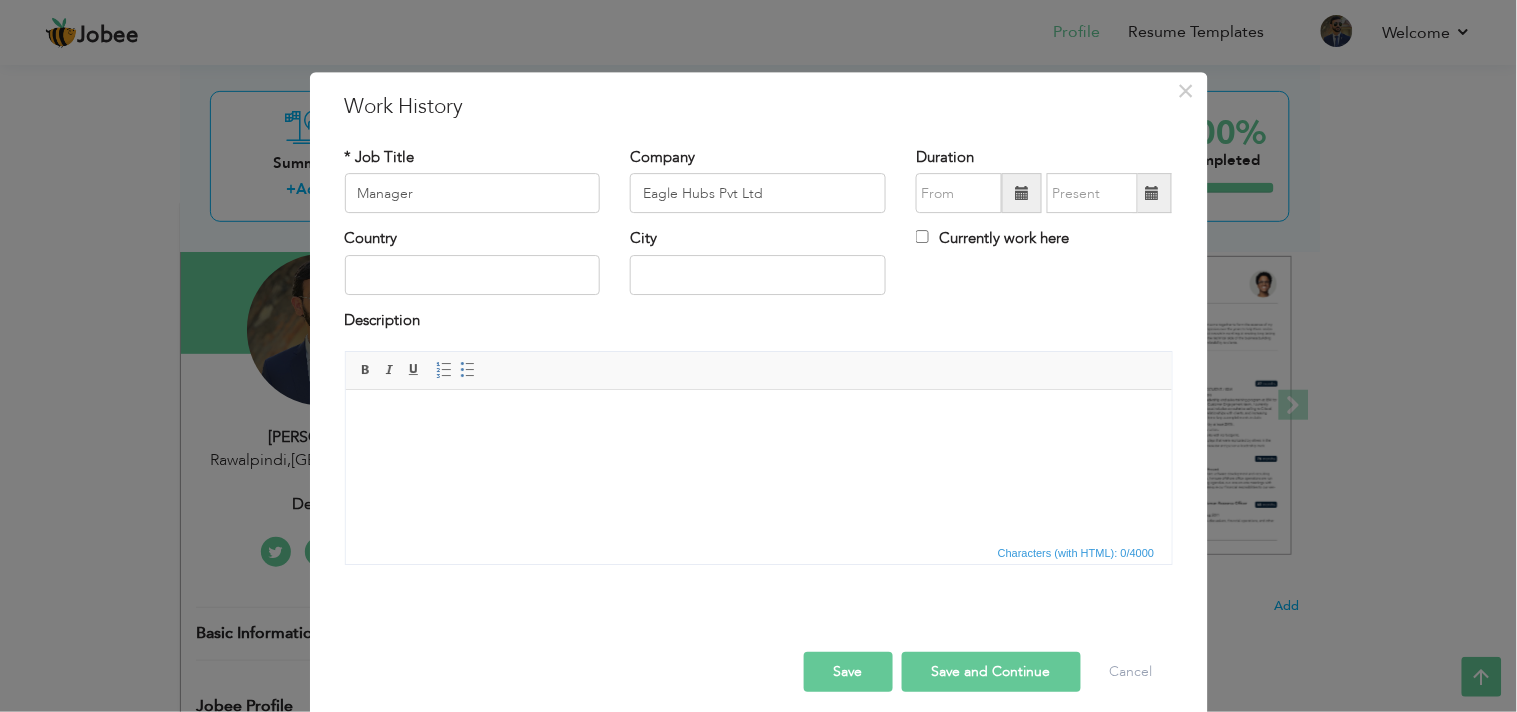 click at bounding box center [758, 420] 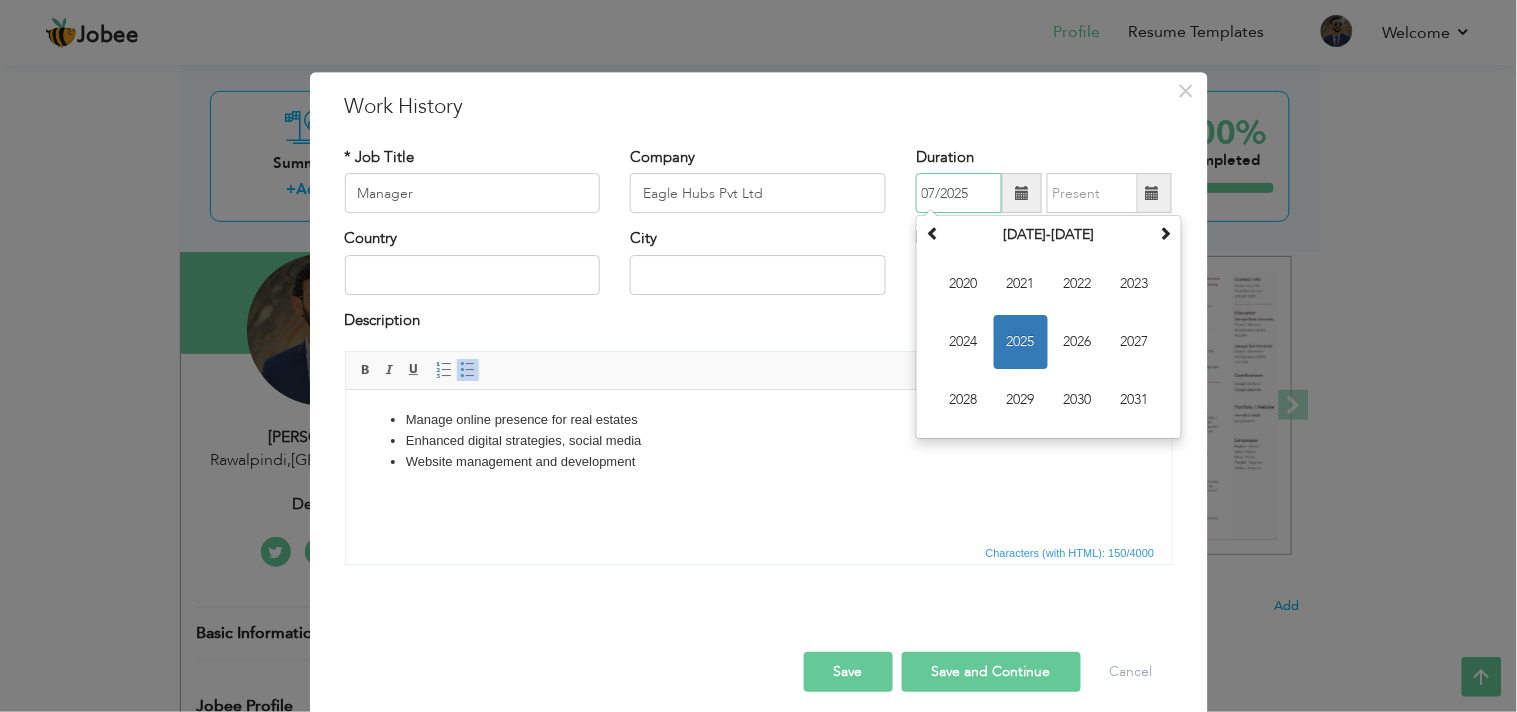 click on "07/2025" at bounding box center (959, 194) 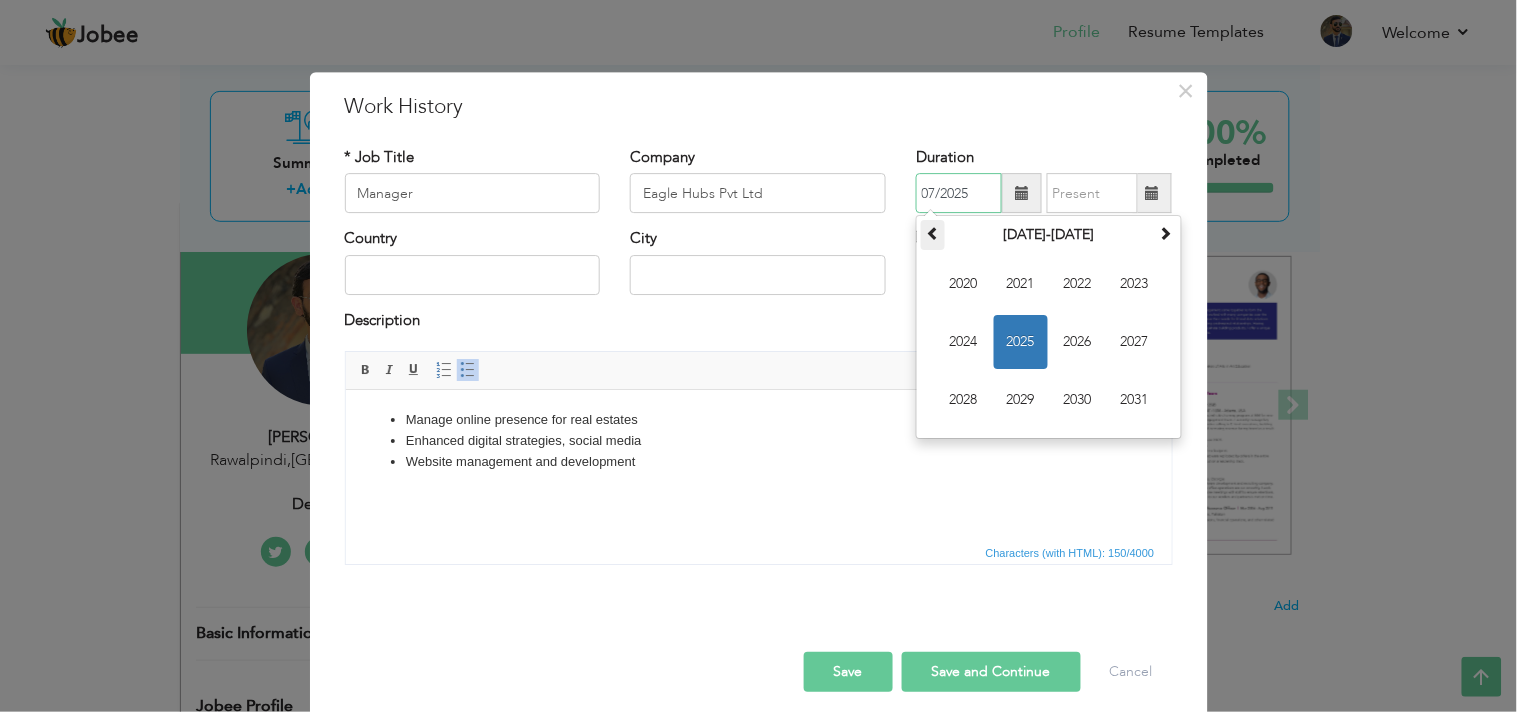 click at bounding box center (933, 234) 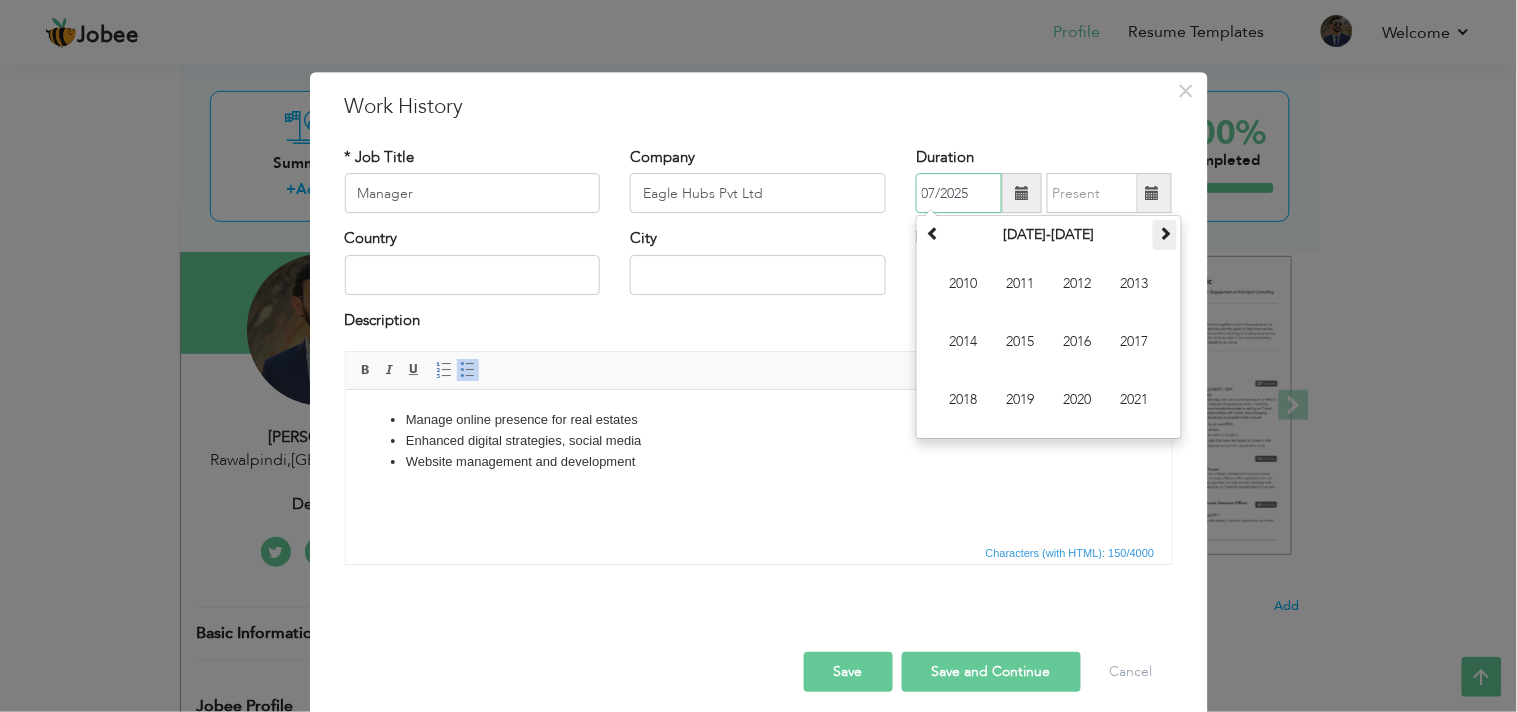 click at bounding box center (1165, 234) 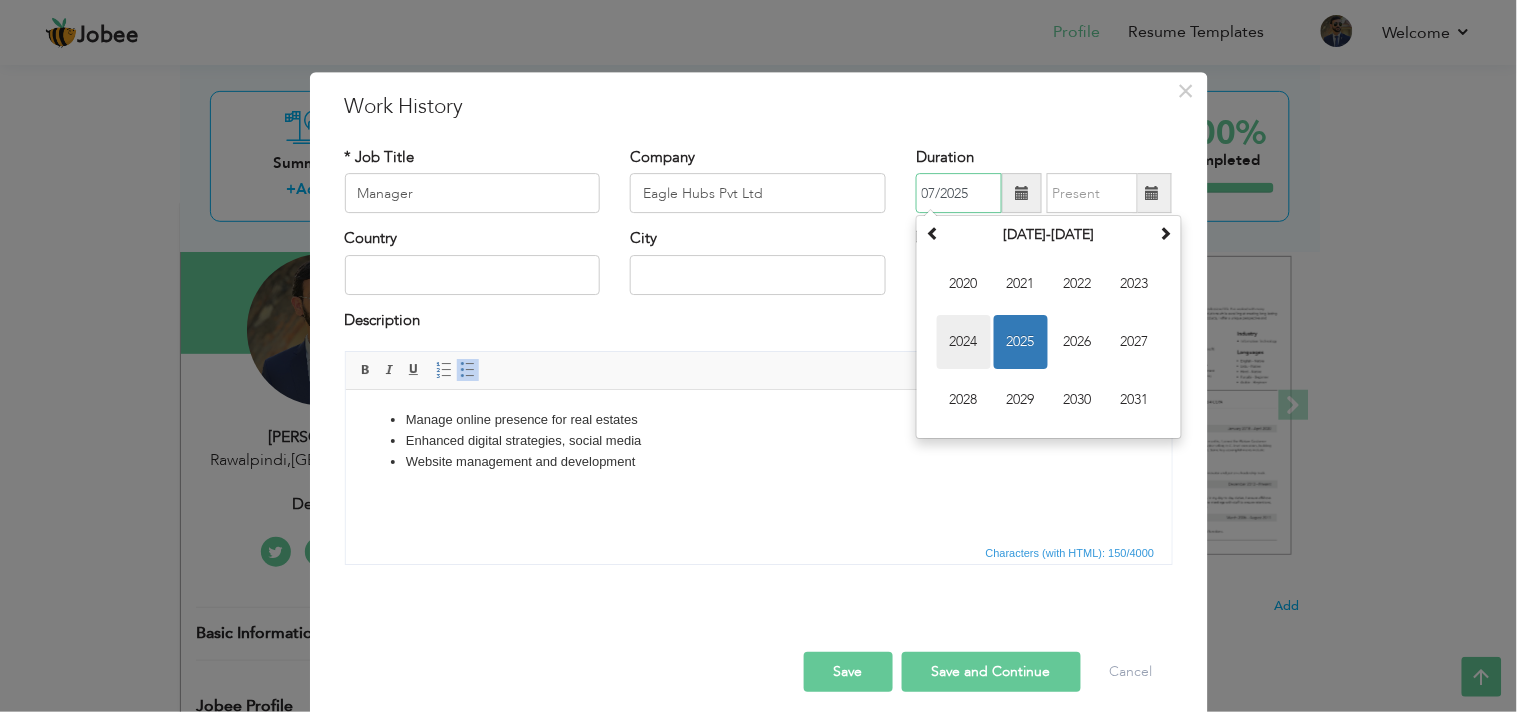 click on "2024" at bounding box center (964, 343) 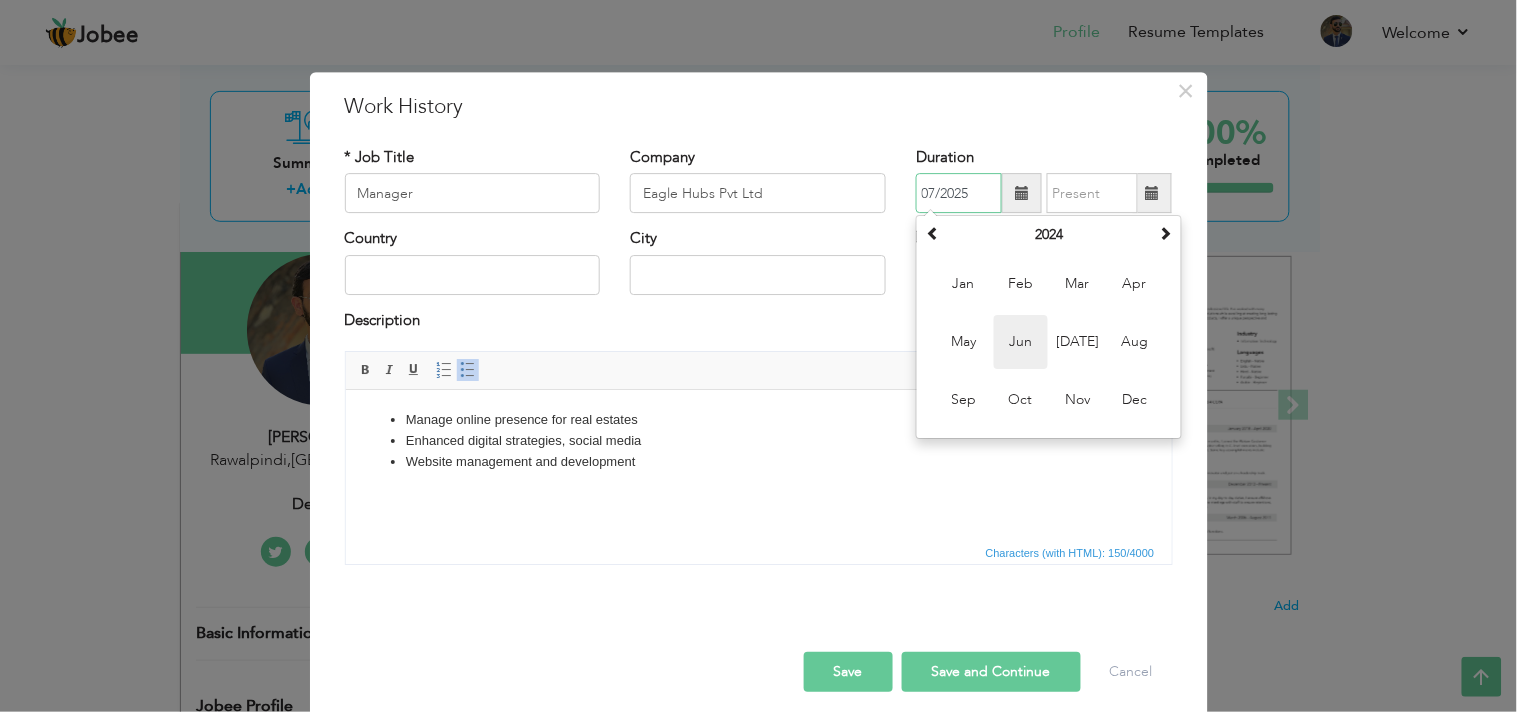 click on "Jun" at bounding box center [1021, 343] 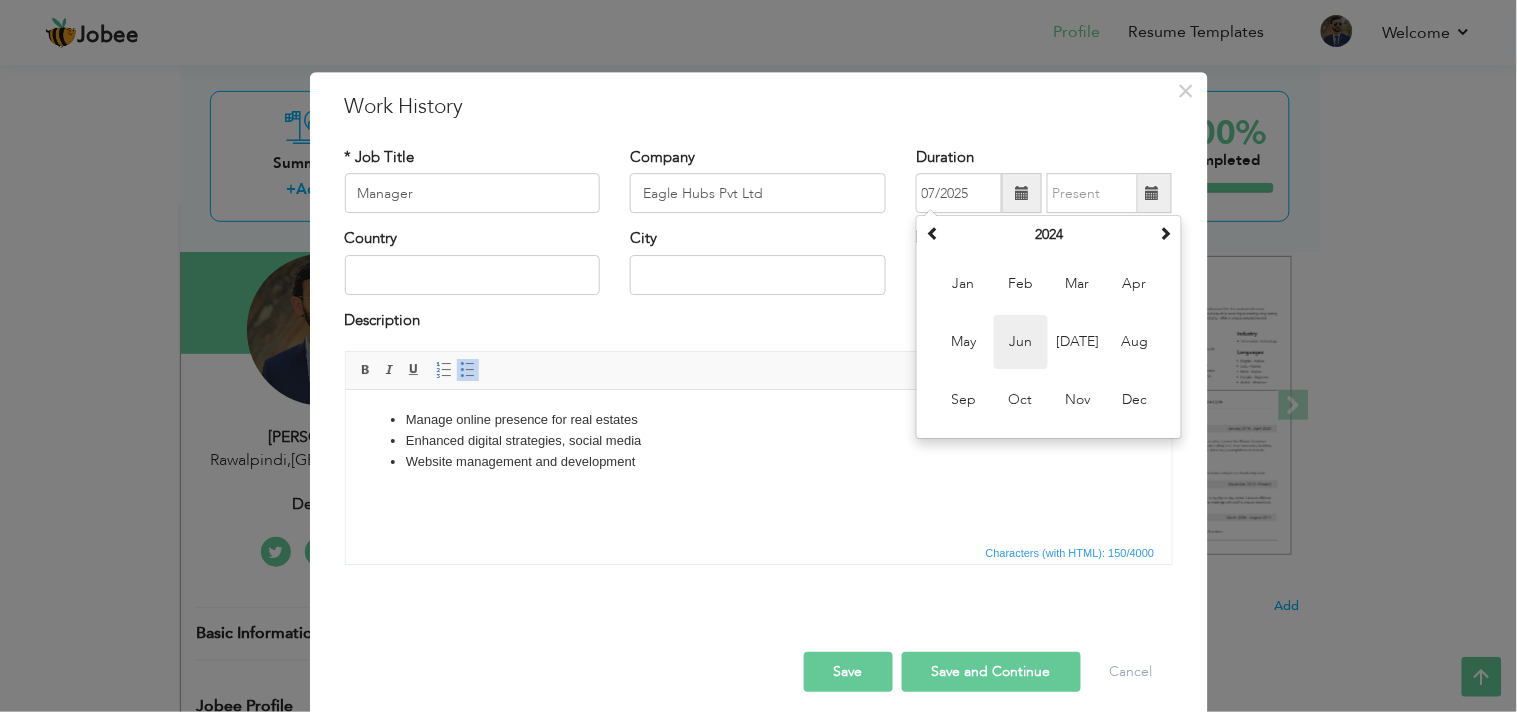 type on "06/2024" 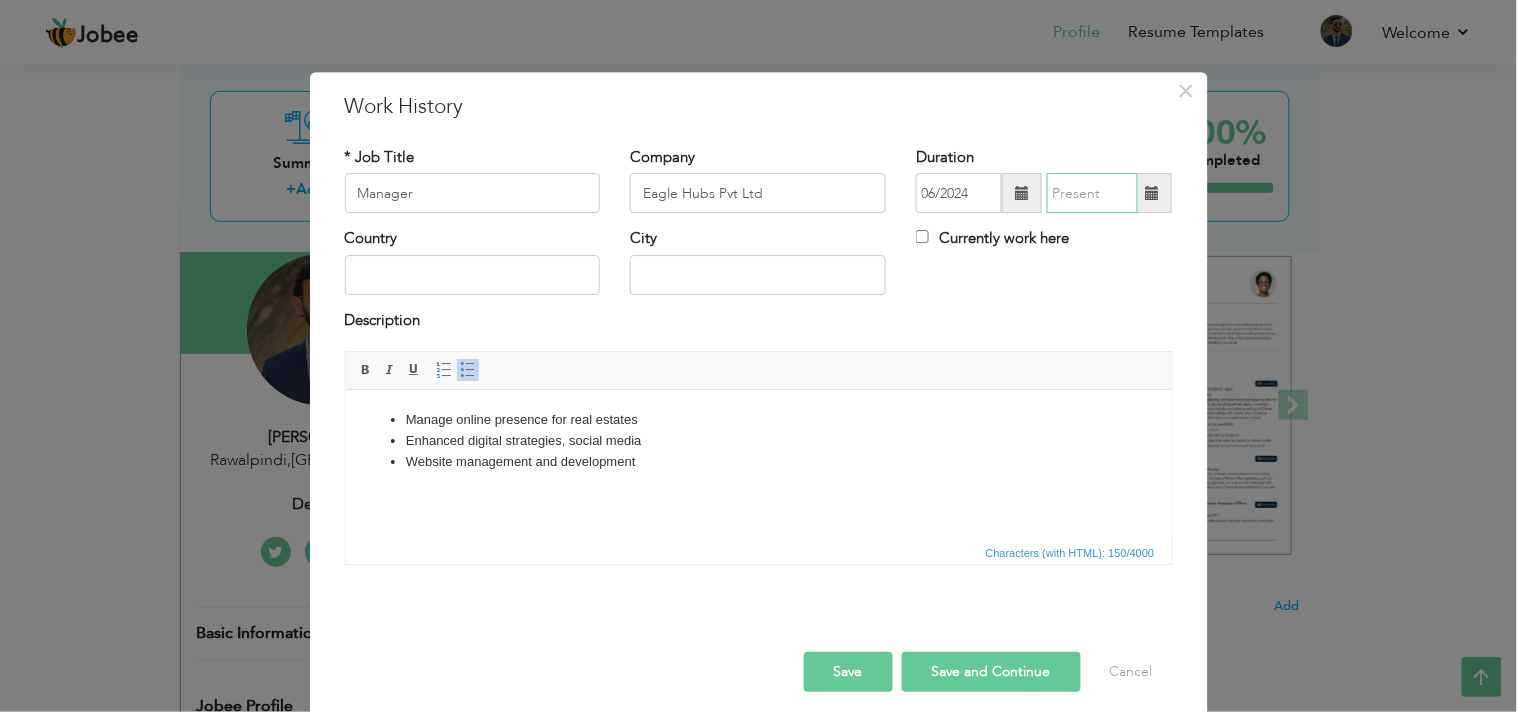 click at bounding box center (1092, 194) 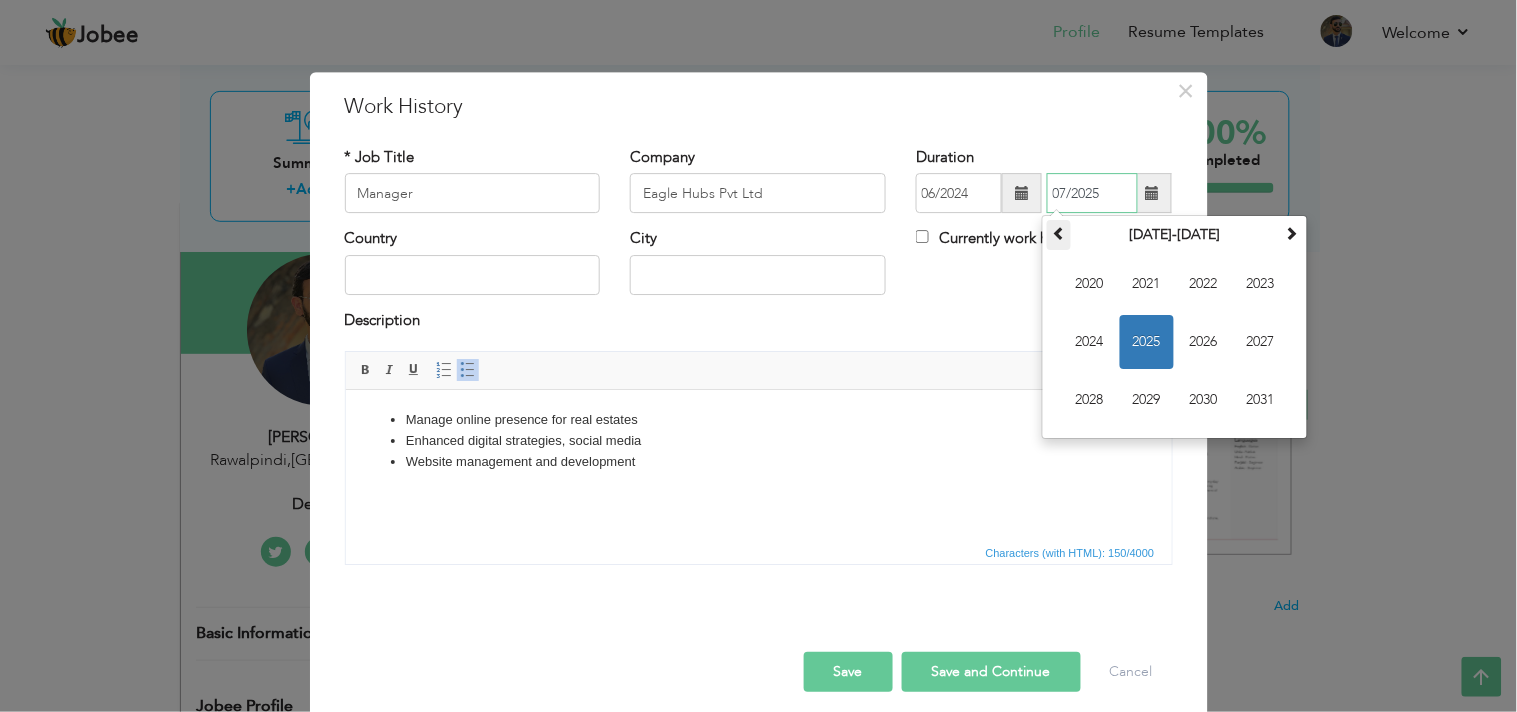 click at bounding box center (1059, 234) 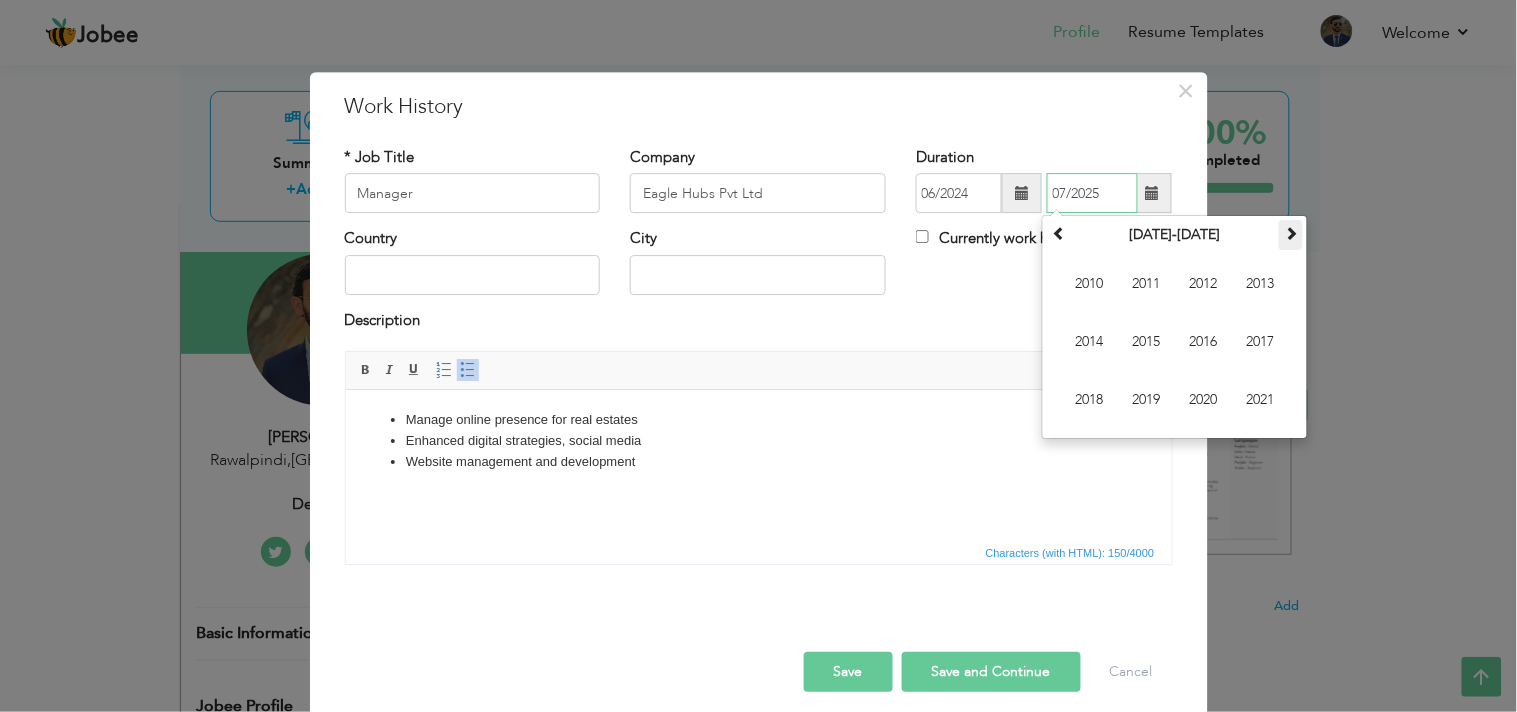 click at bounding box center (1291, 234) 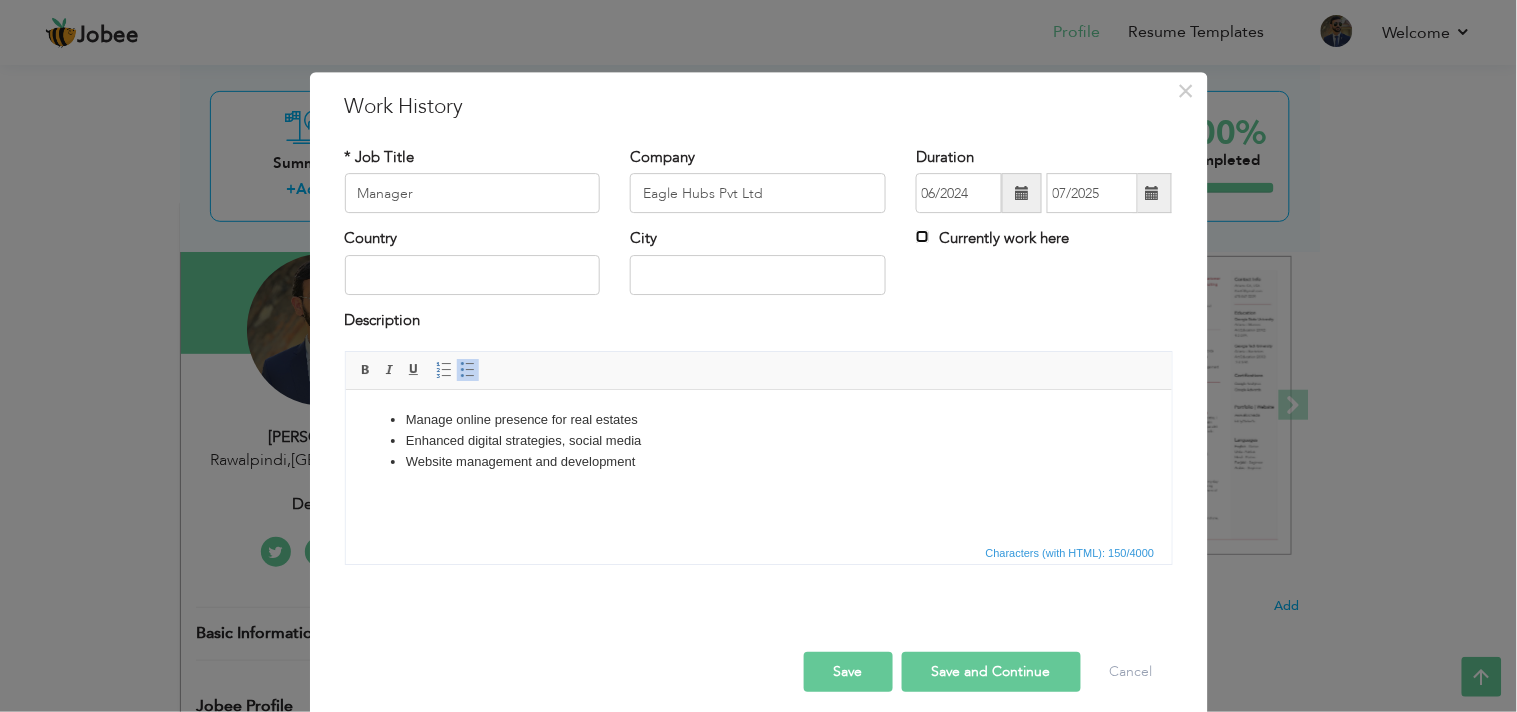 click on "Currently work here" at bounding box center [922, 237] 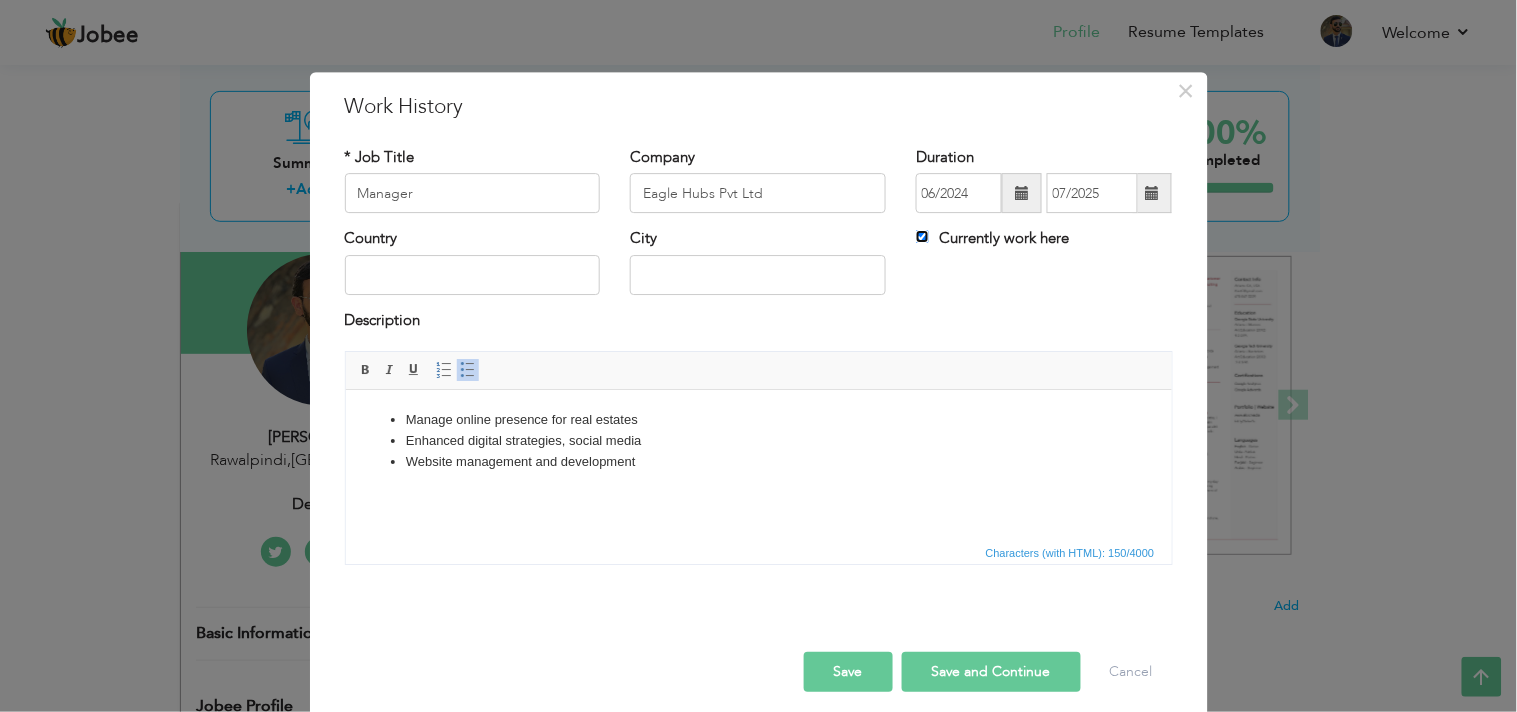 type 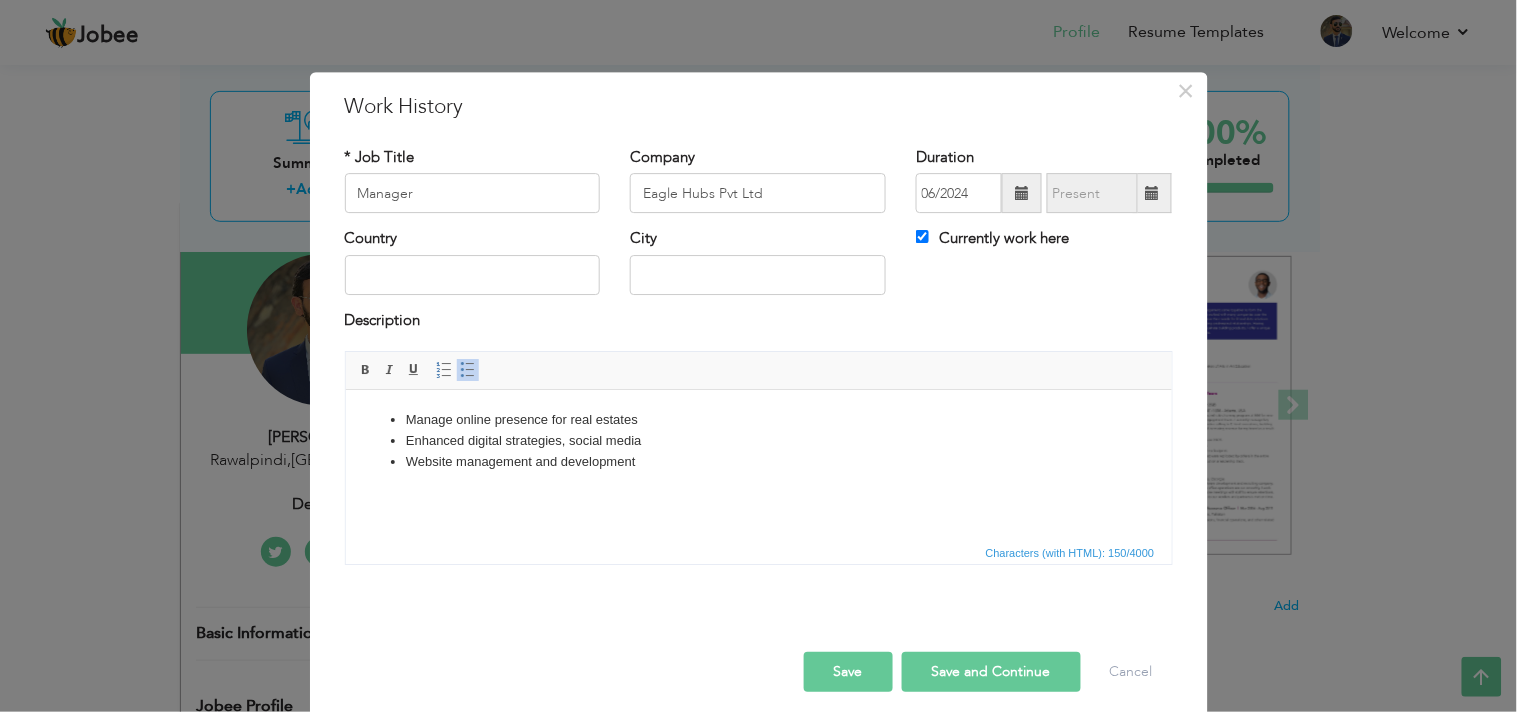 click on "Country" at bounding box center (473, 262) 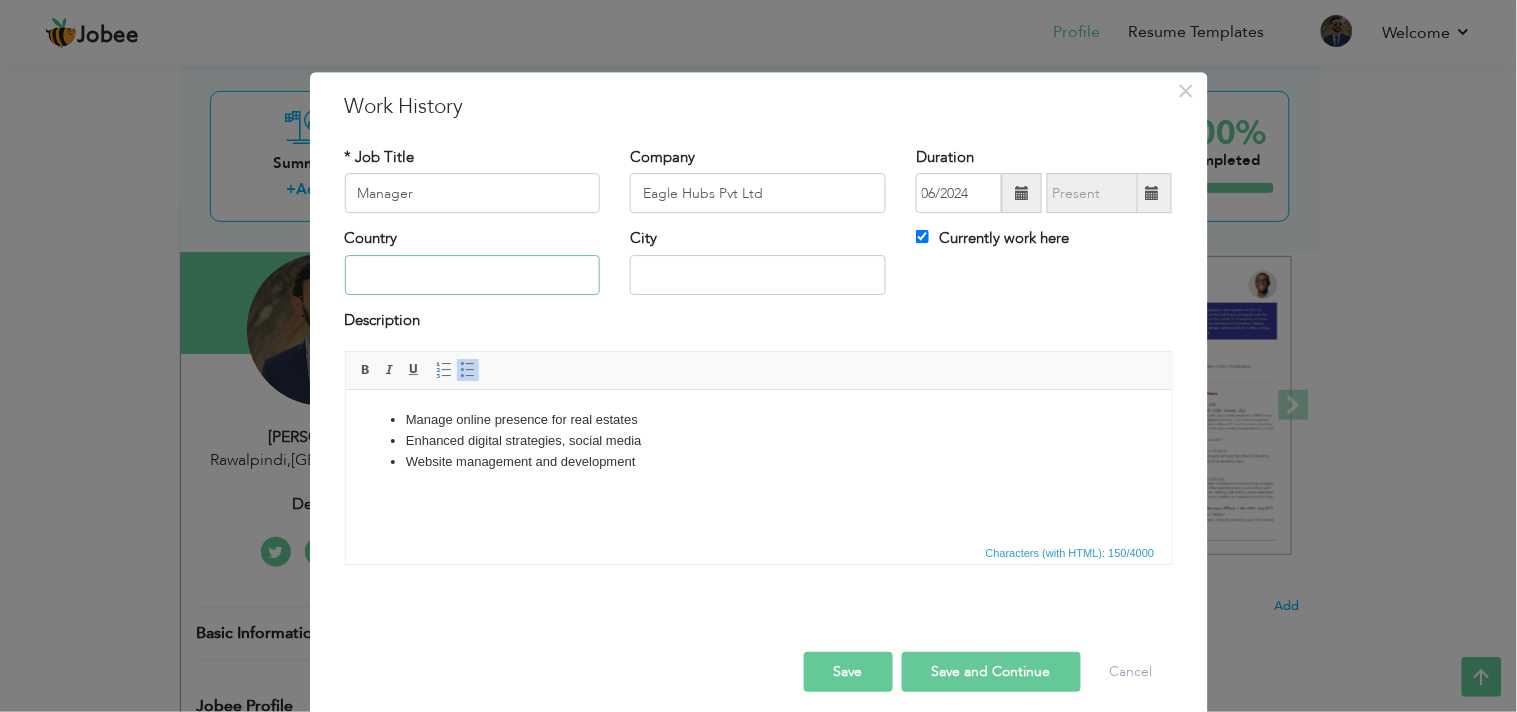 click at bounding box center [473, 275] 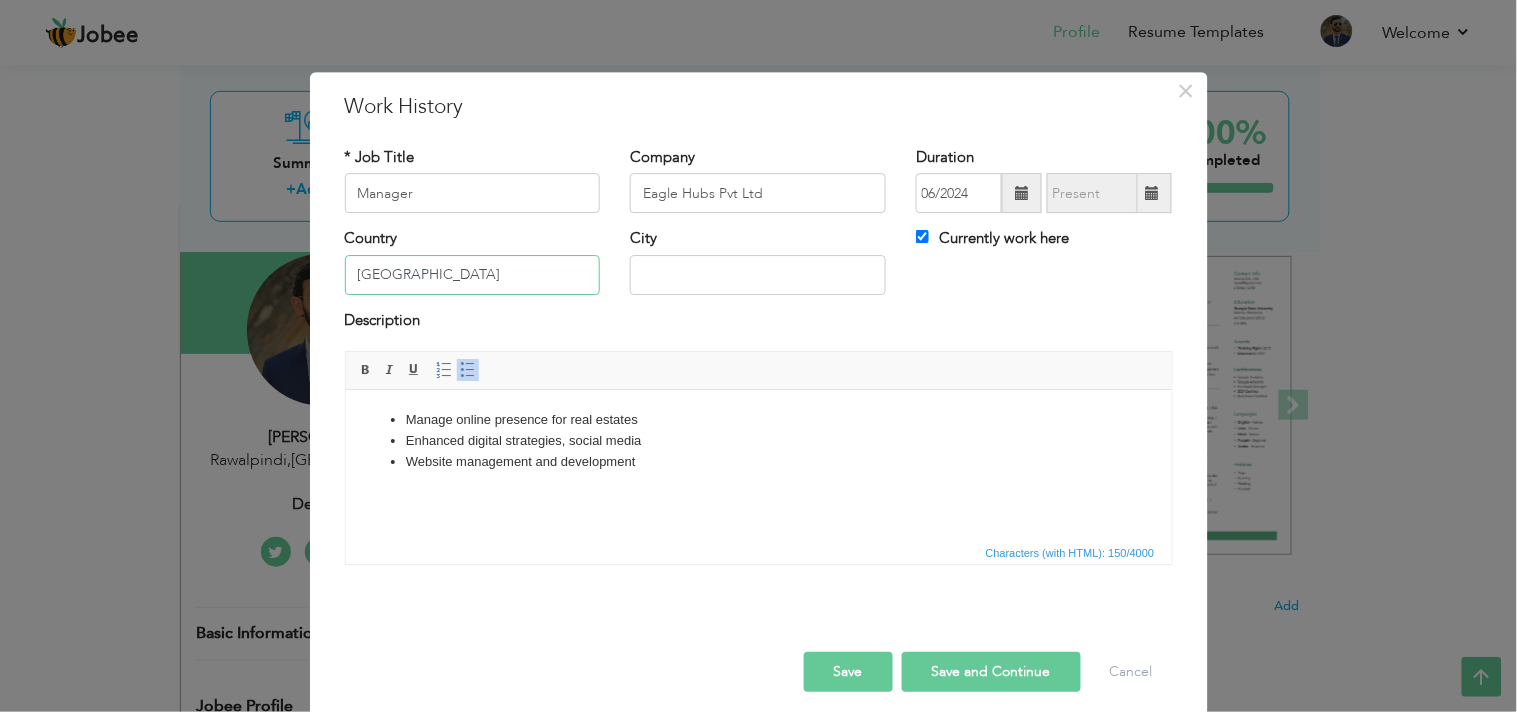 drag, startPoint x: 356, startPoint y: 274, endPoint x: 360, endPoint y: 292, distance: 18.439089 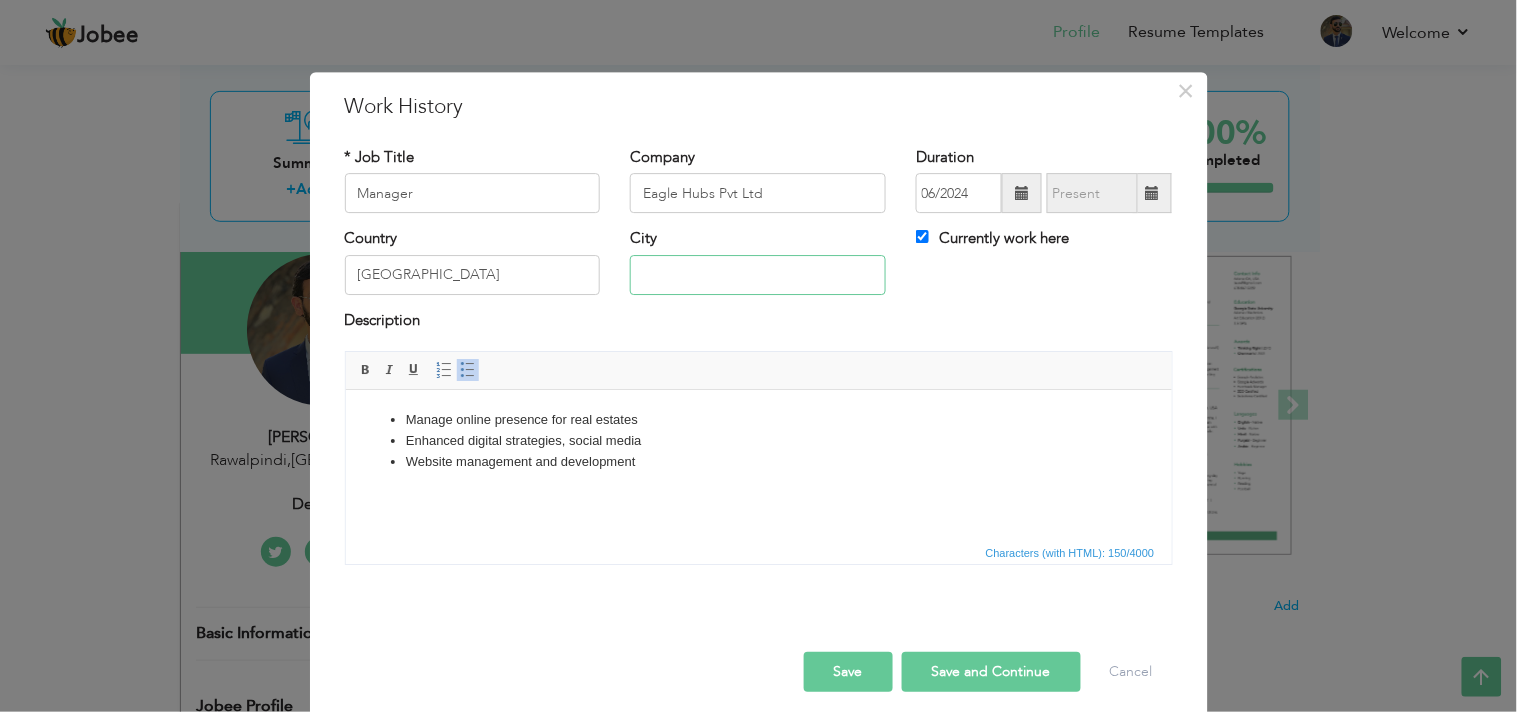 click at bounding box center [758, 275] 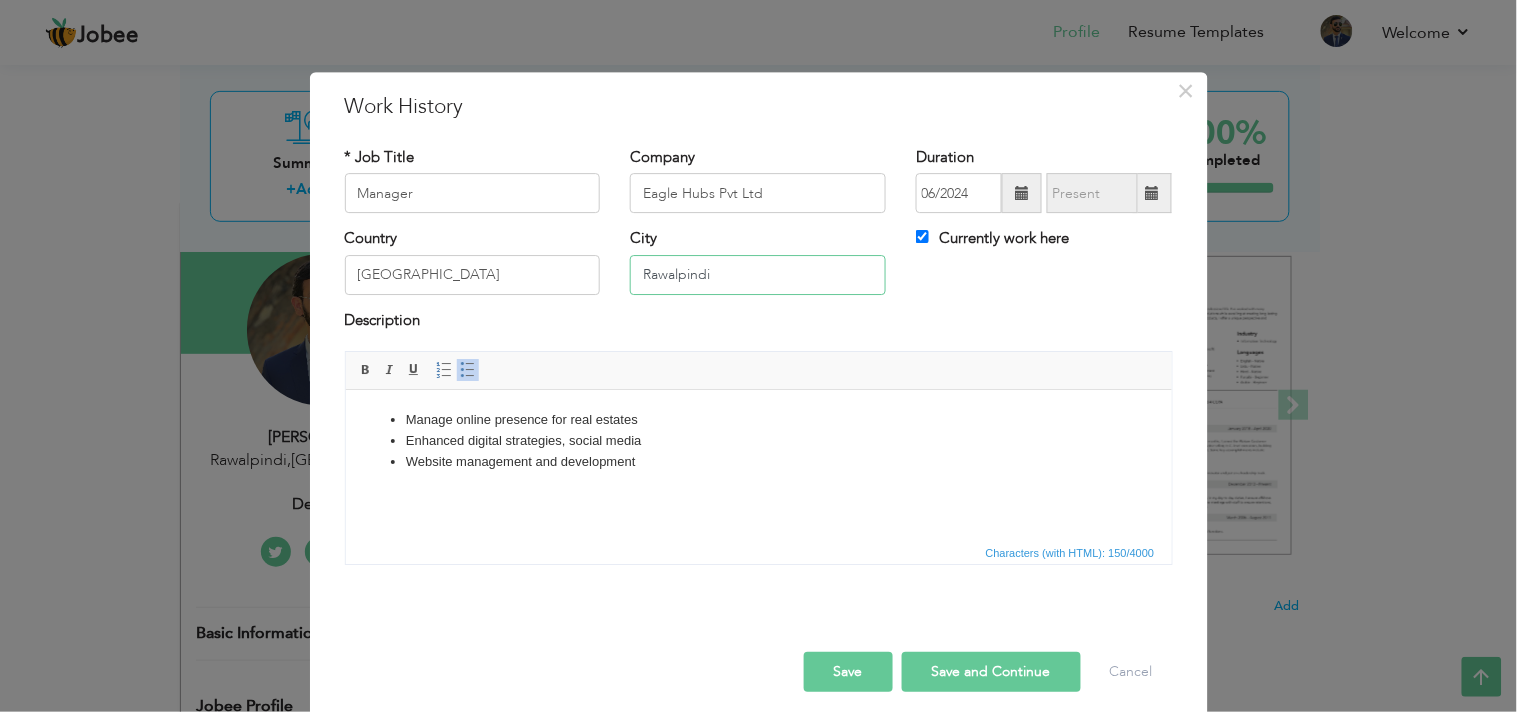 type on "Rawalpindi" 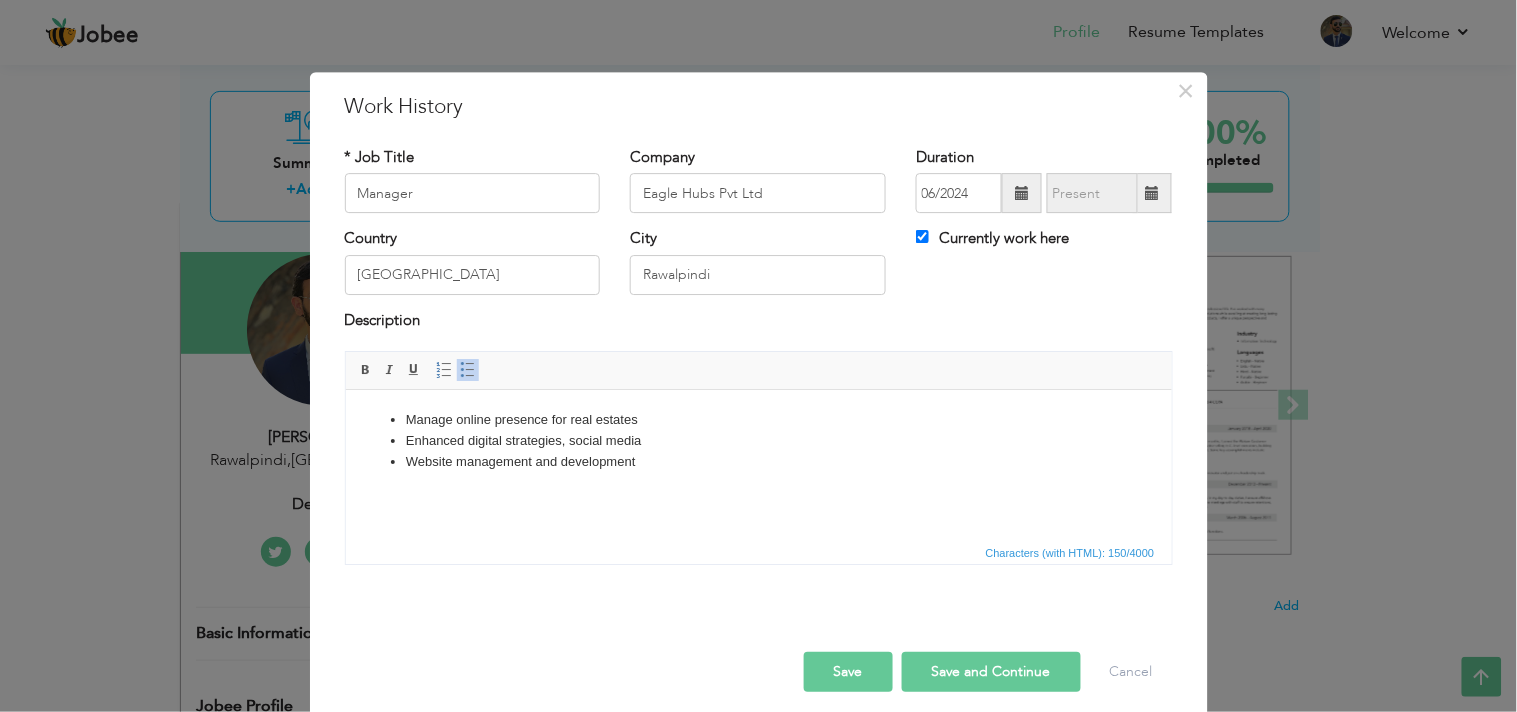 click on "Save" at bounding box center (848, 672) 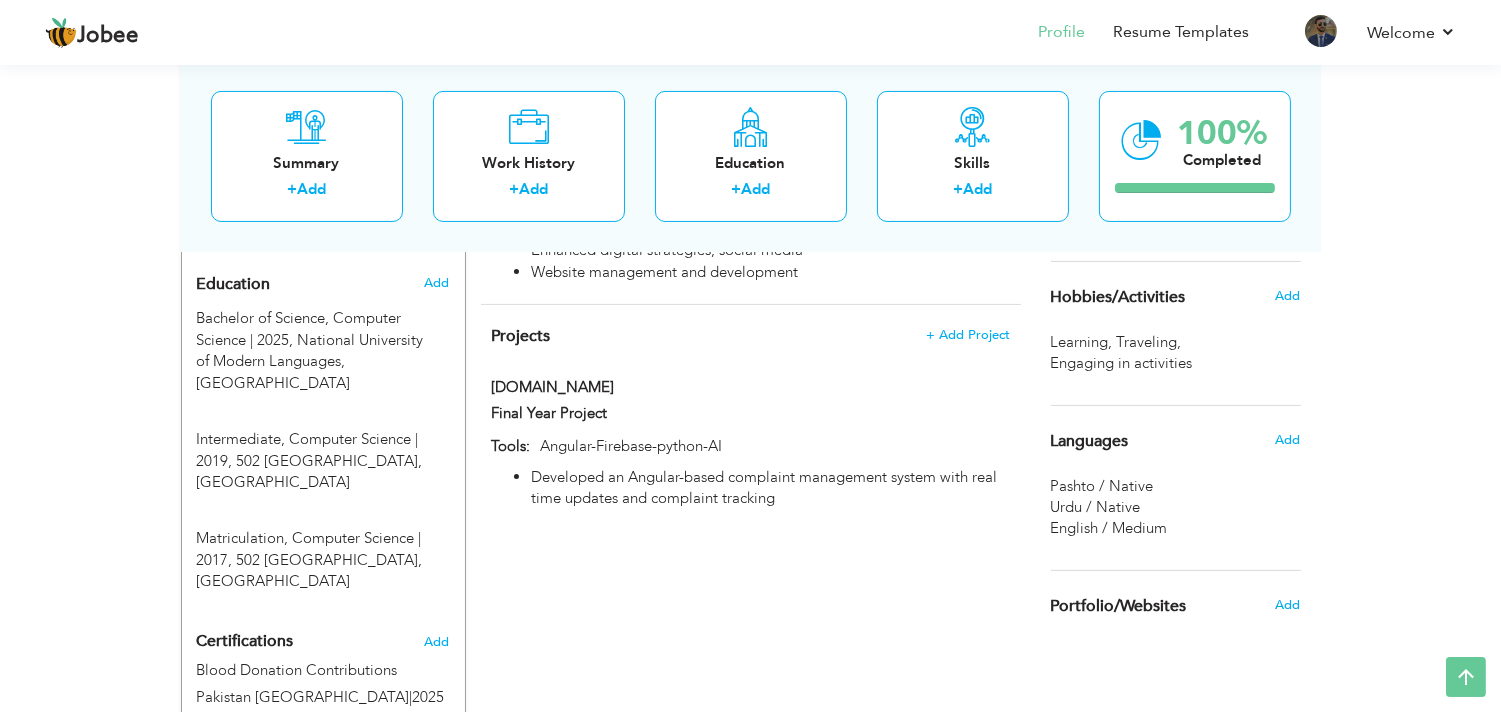 scroll, scrollTop: 771, scrollLeft: 0, axis: vertical 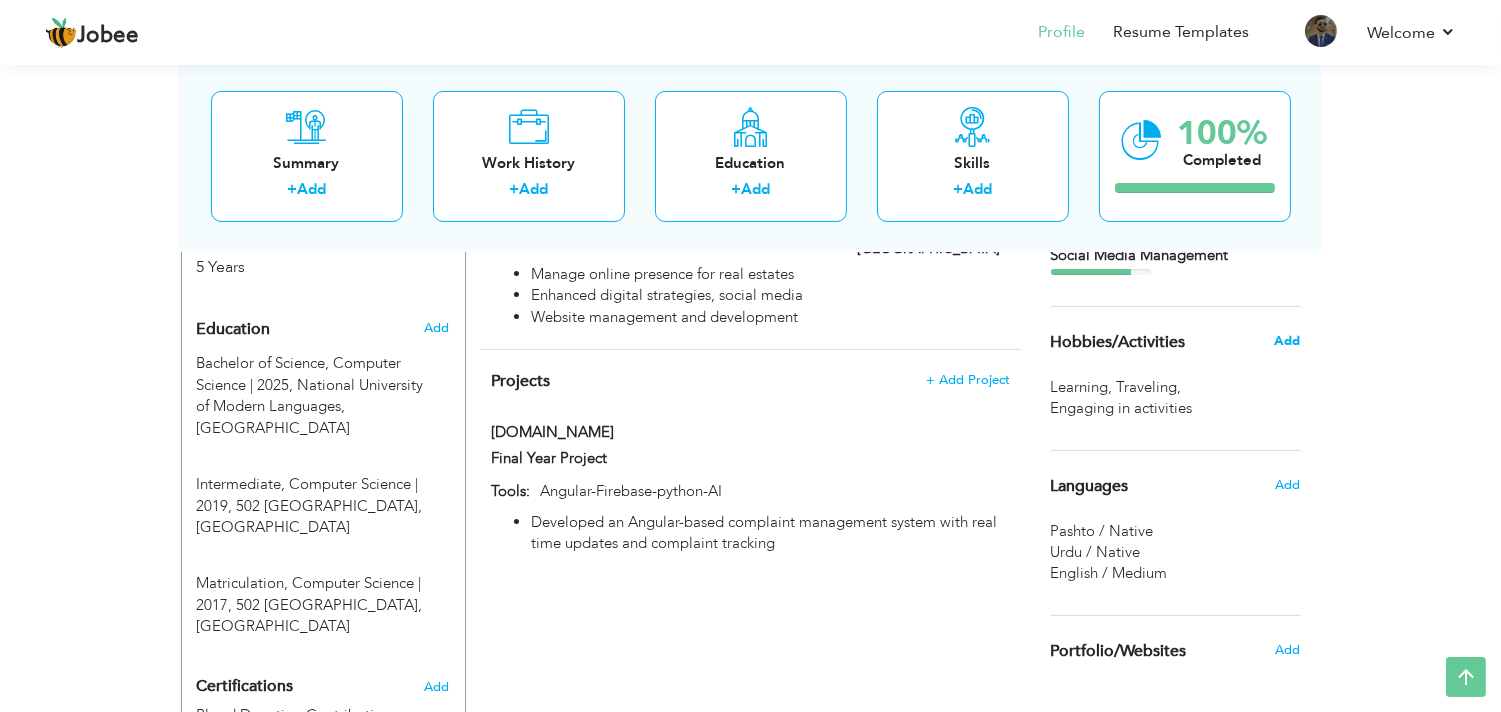click on "Add" at bounding box center (1287, 341) 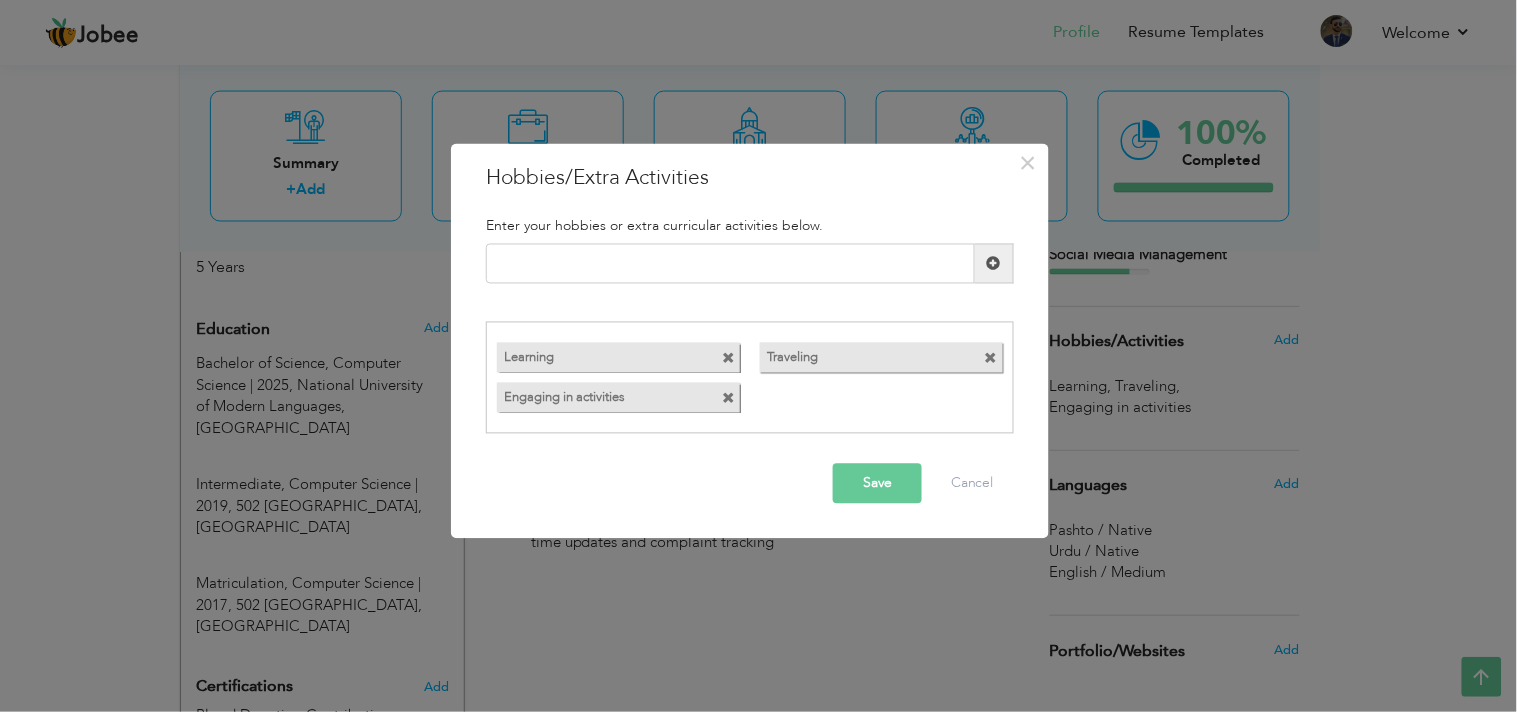 click at bounding box center [728, 358] 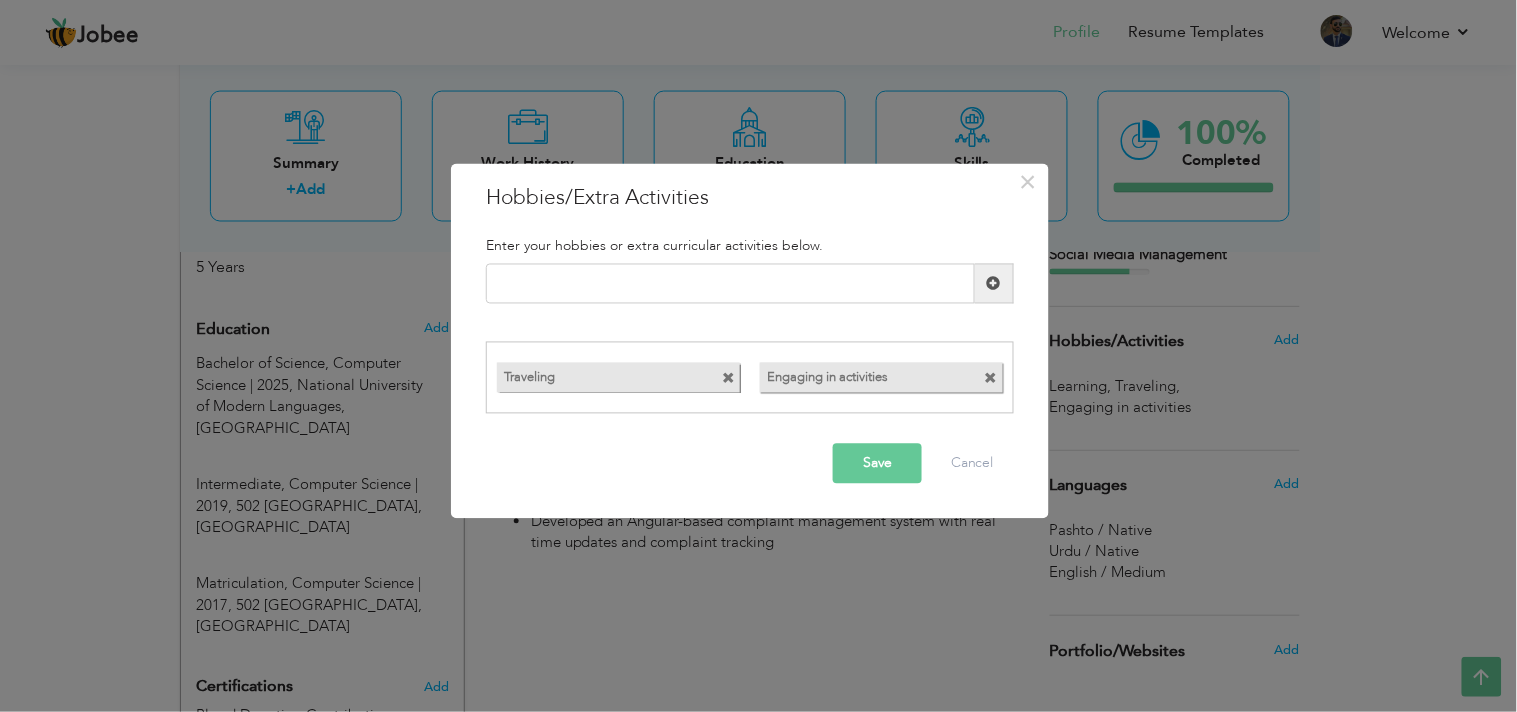 click at bounding box center (728, 378) 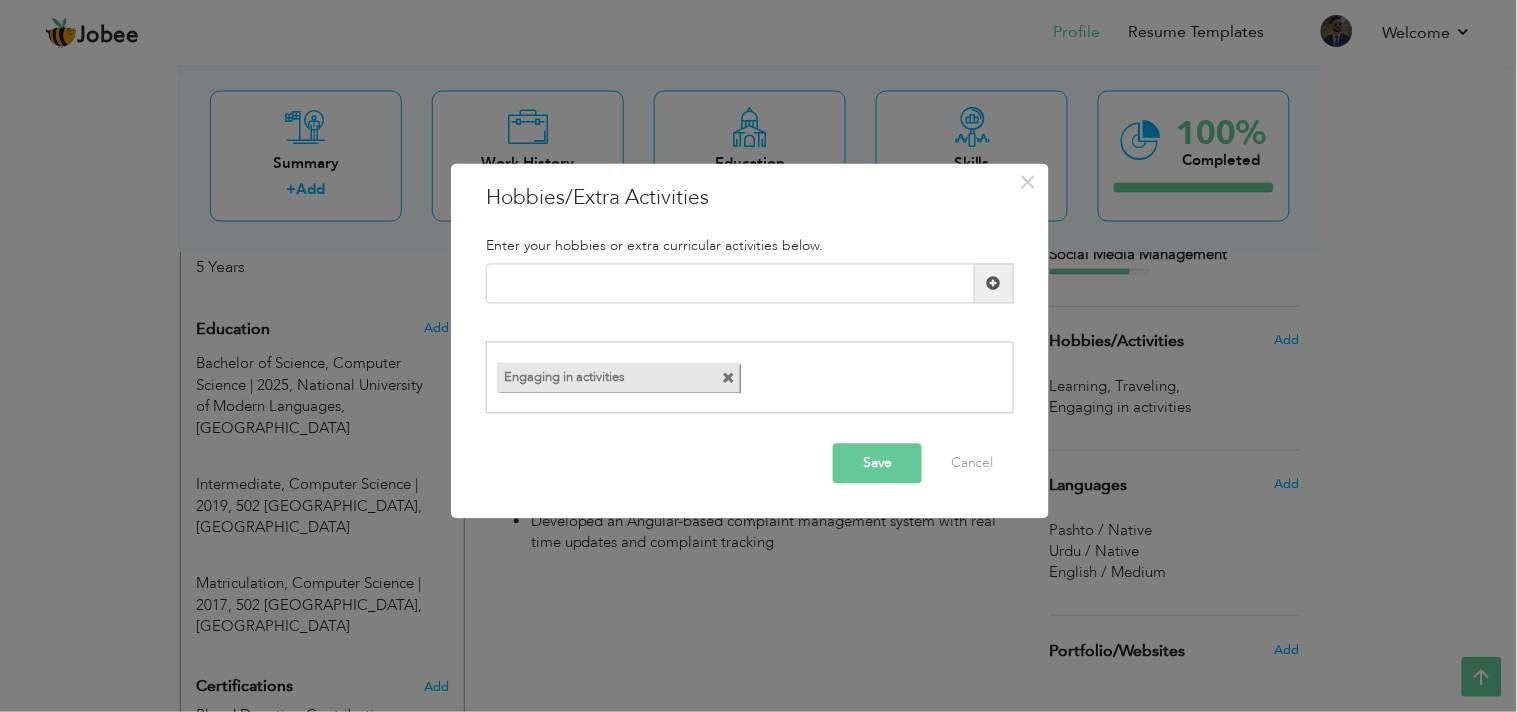 click at bounding box center [728, 378] 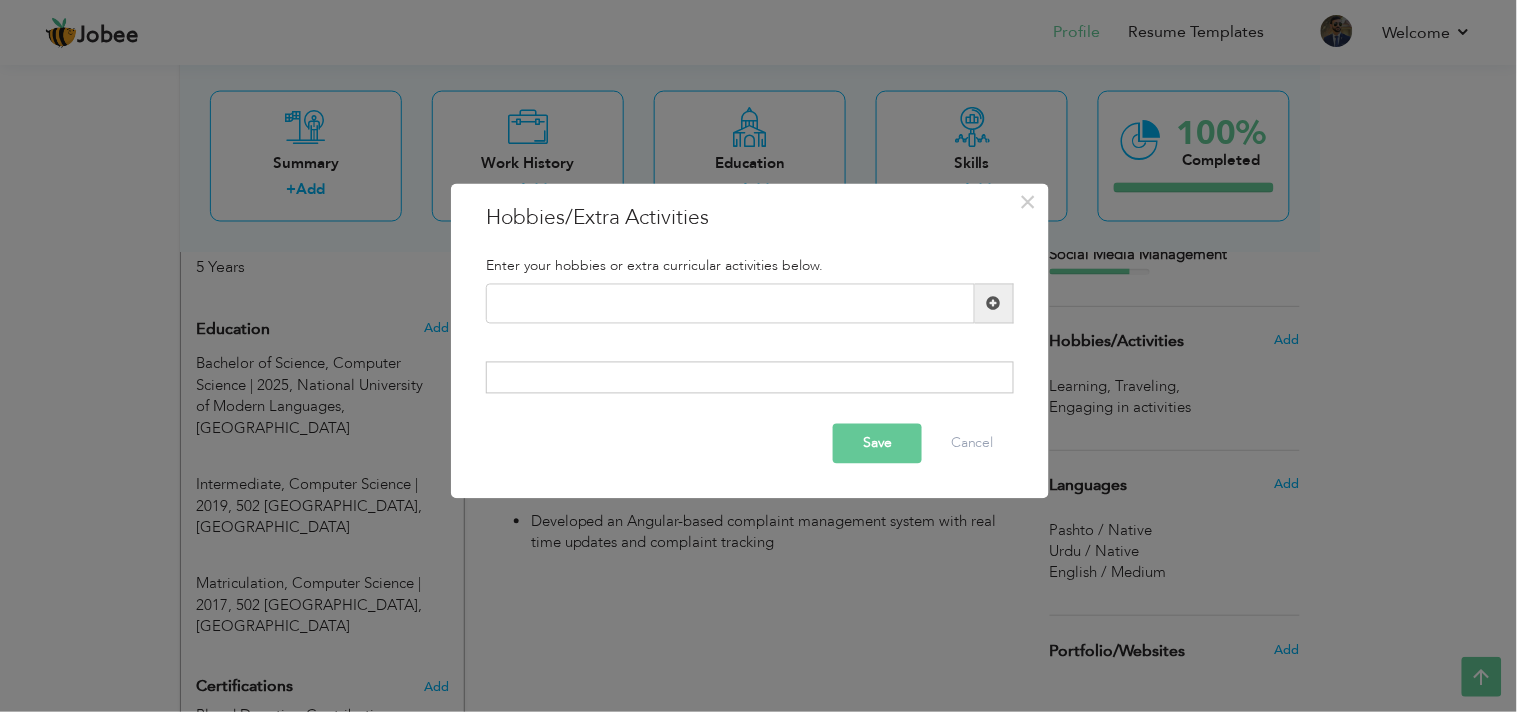 click on "Save" at bounding box center (877, 443) 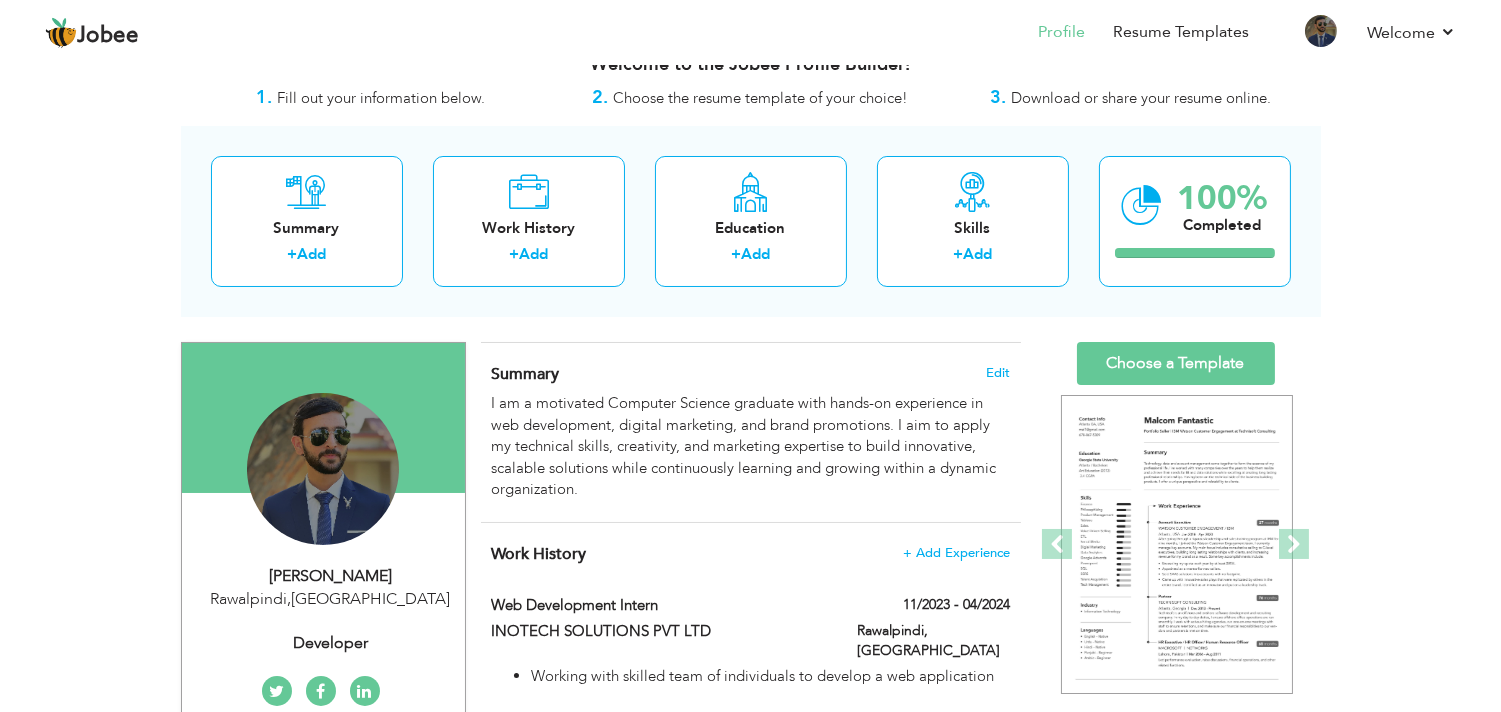 scroll, scrollTop: 82, scrollLeft: 0, axis: vertical 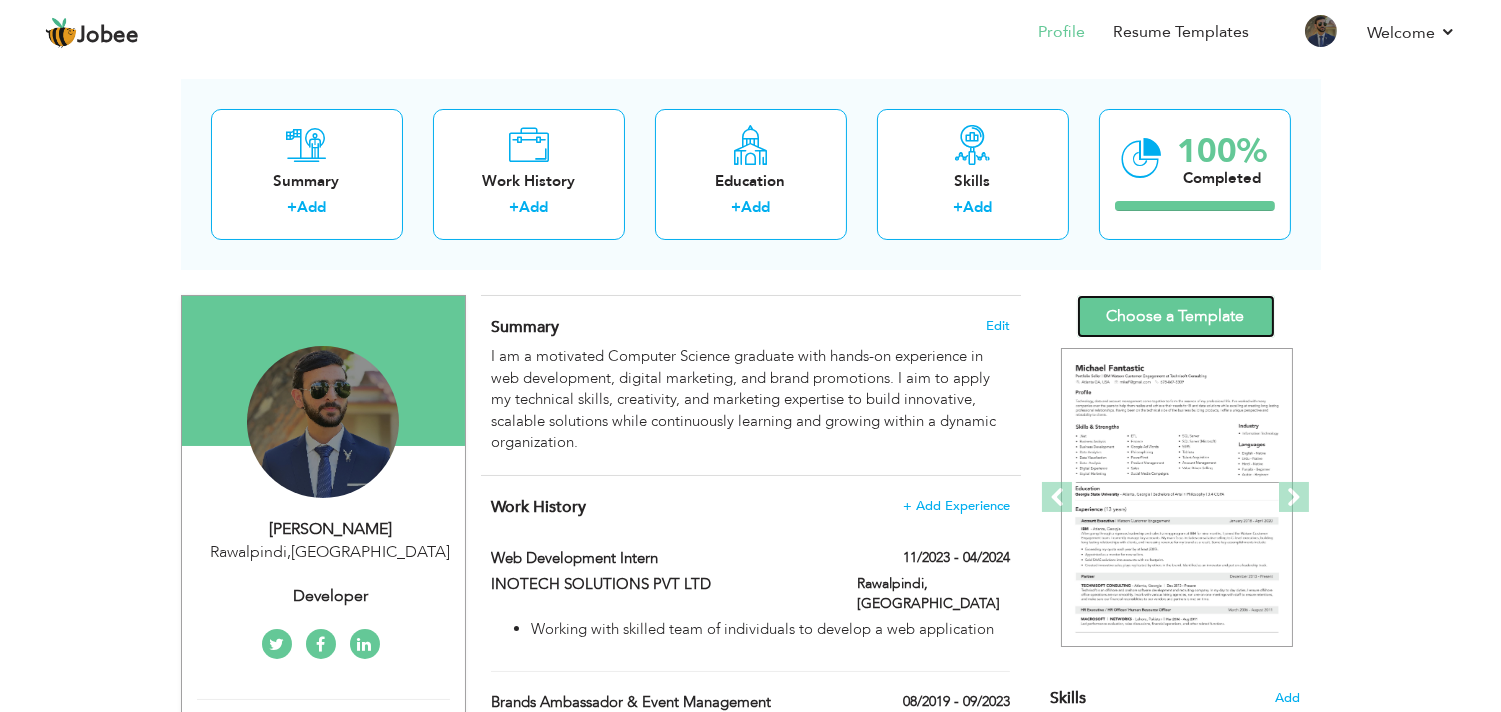 click on "Choose a Template" at bounding box center [1176, 316] 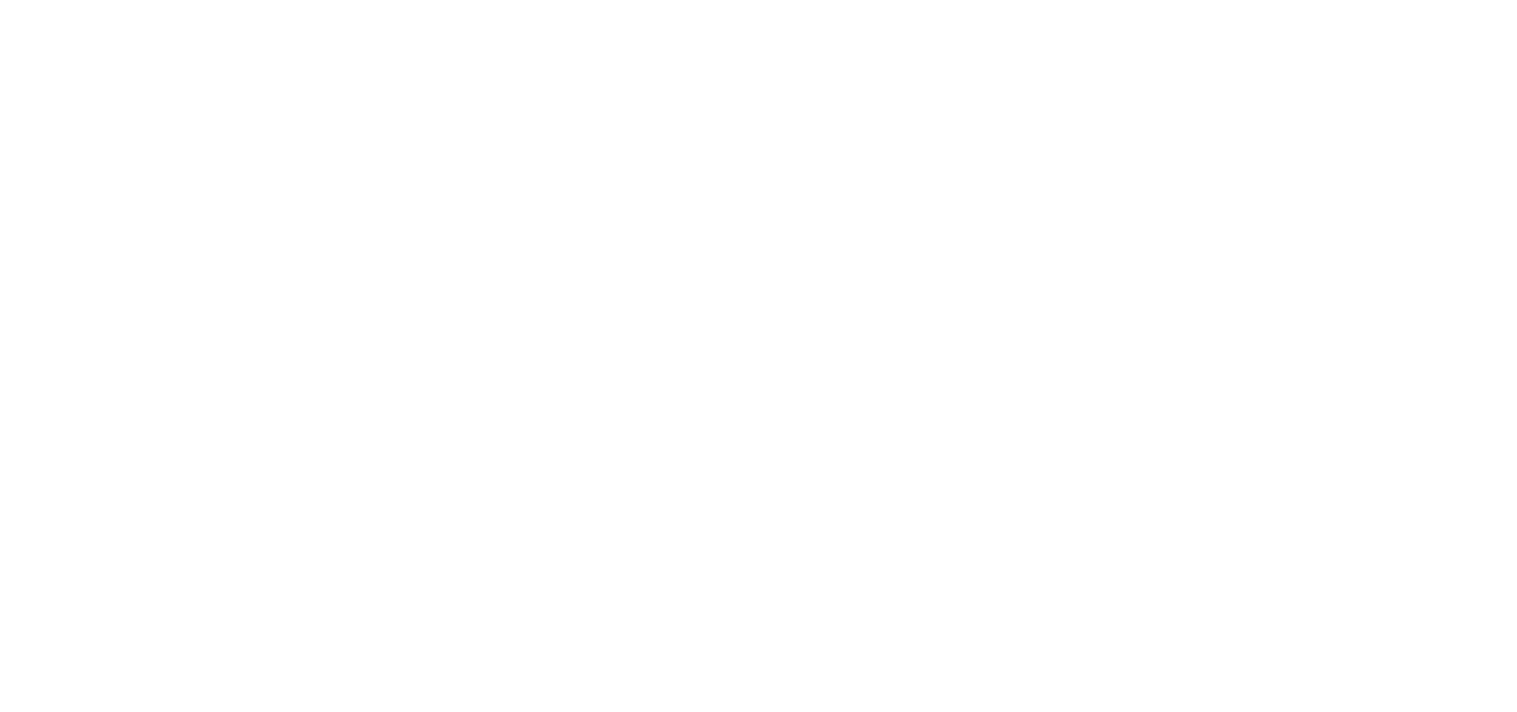 scroll, scrollTop: 0, scrollLeft: 0, axis: both 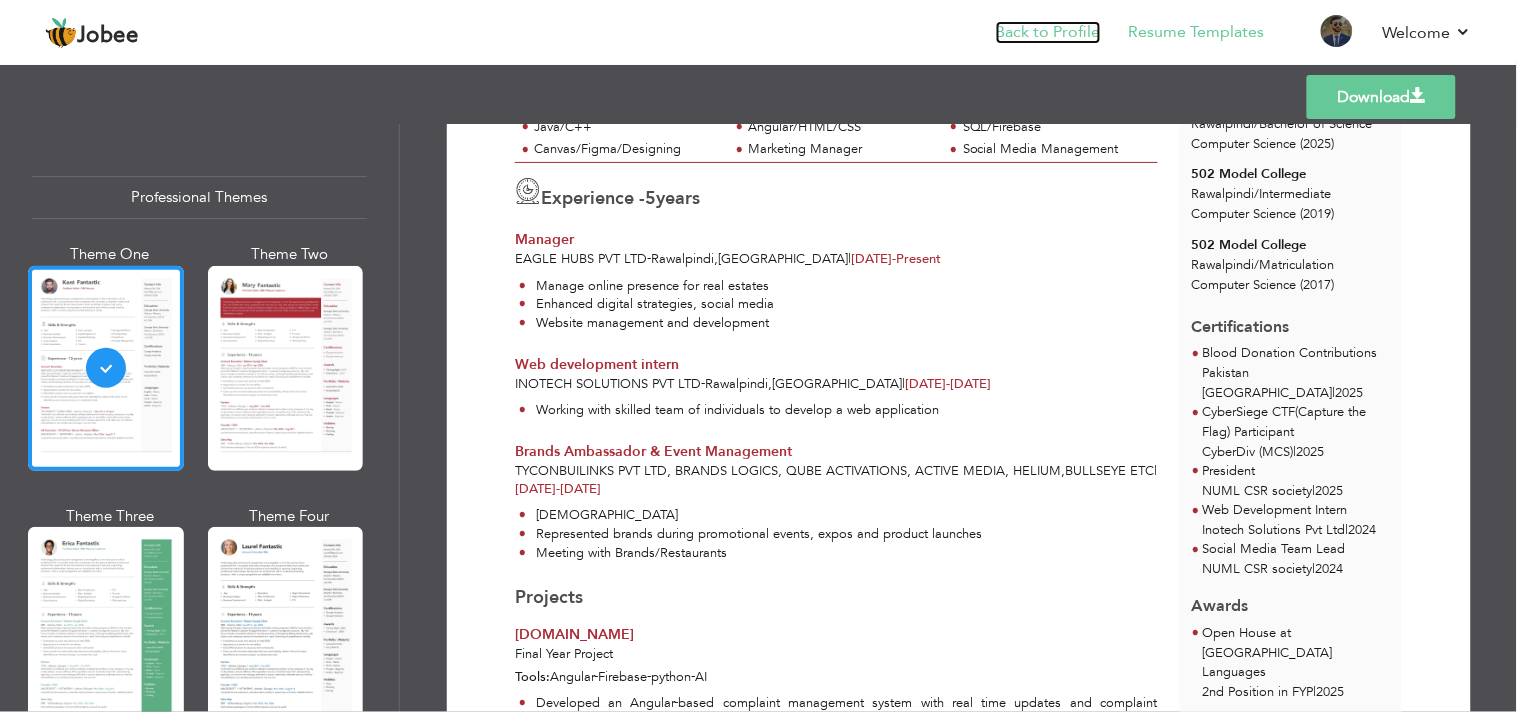 click on "Back to Profile" at bounding box center (1048, 32) 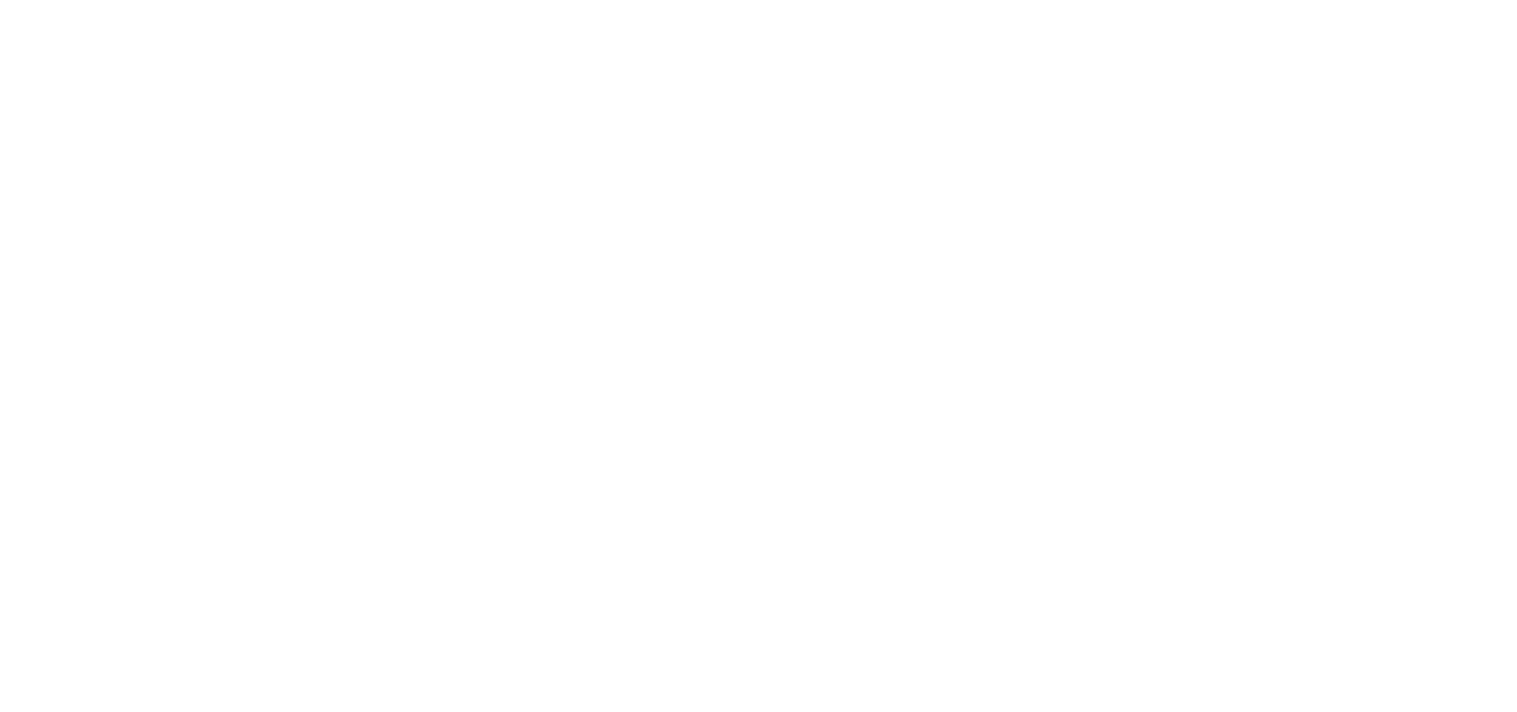 scroll, scrollTop: 0, scrollLeft: 0, axis: both 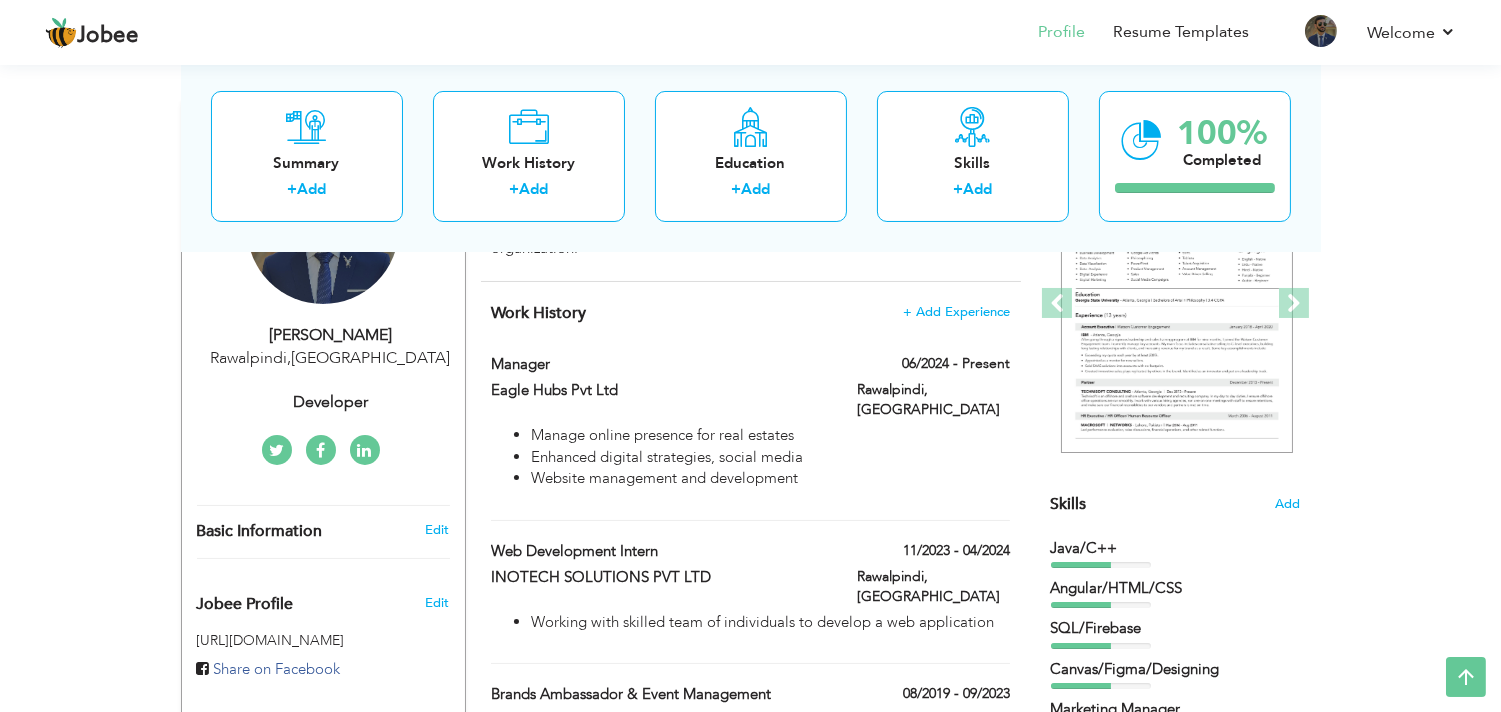 drag, startPoint x: 1516, startPoint y: 143, endPoint x: 1516, endPoint y: 327, distance: 184 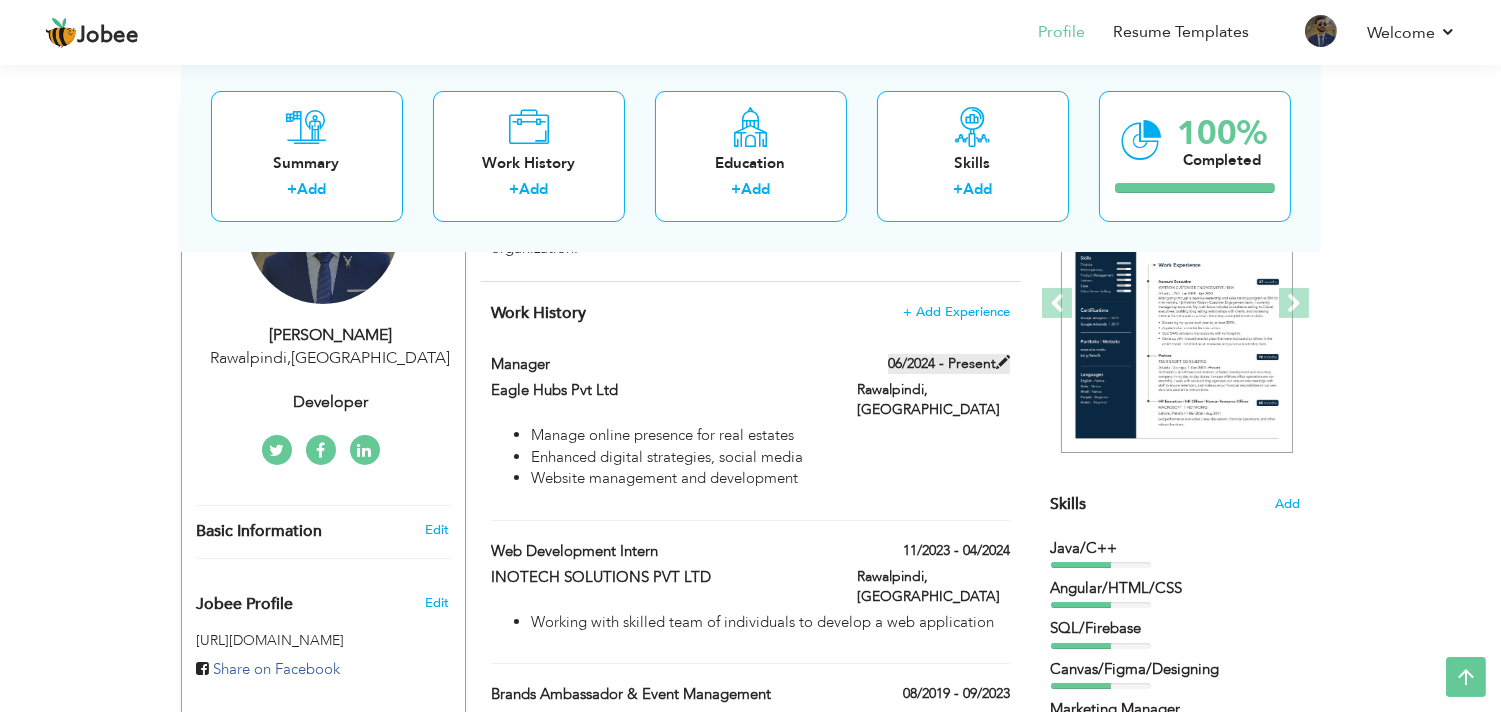 click on "06/2024 - Present" at bounding box center [949, 364] 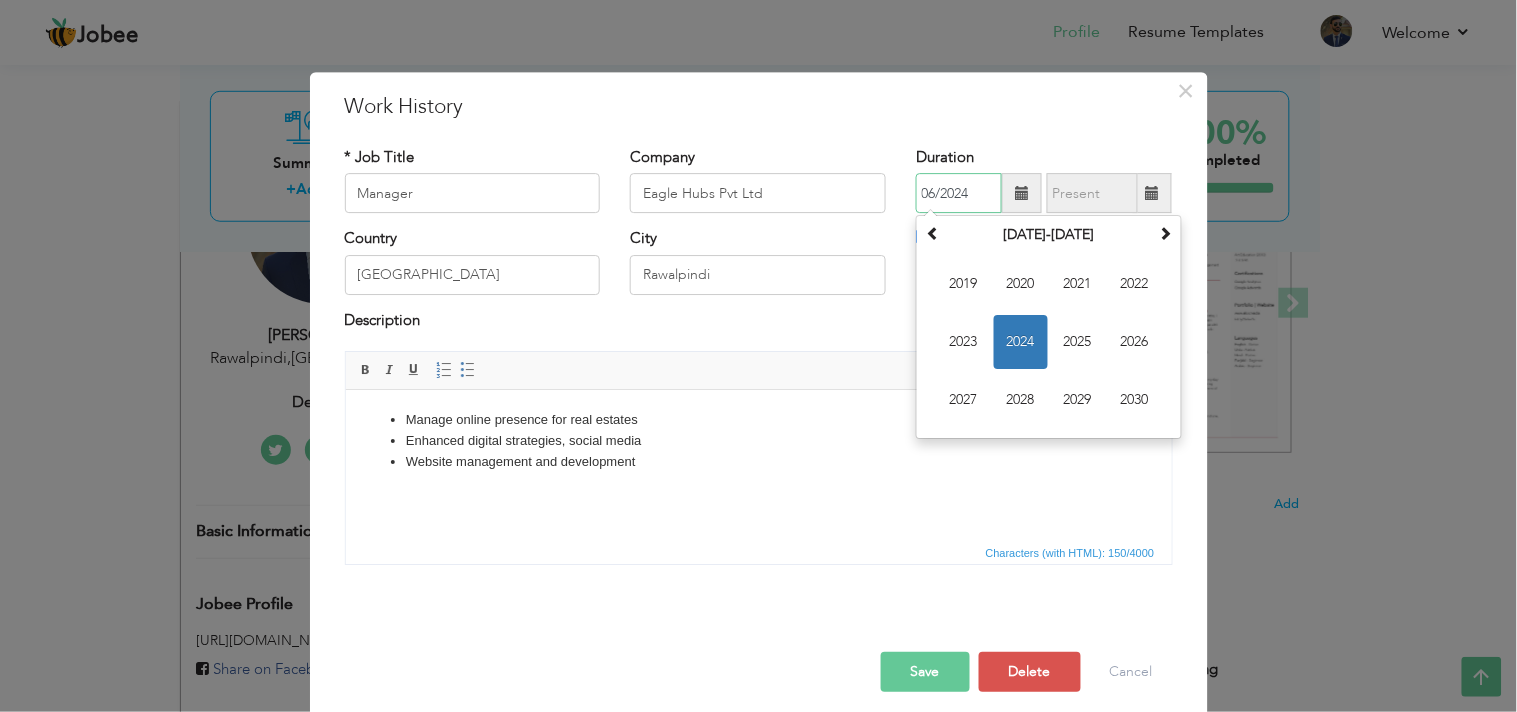 drag, startPoint x: 934, startPoint y: 195, endPoint x: 898, endPoint y: 200, distance: 36.345562 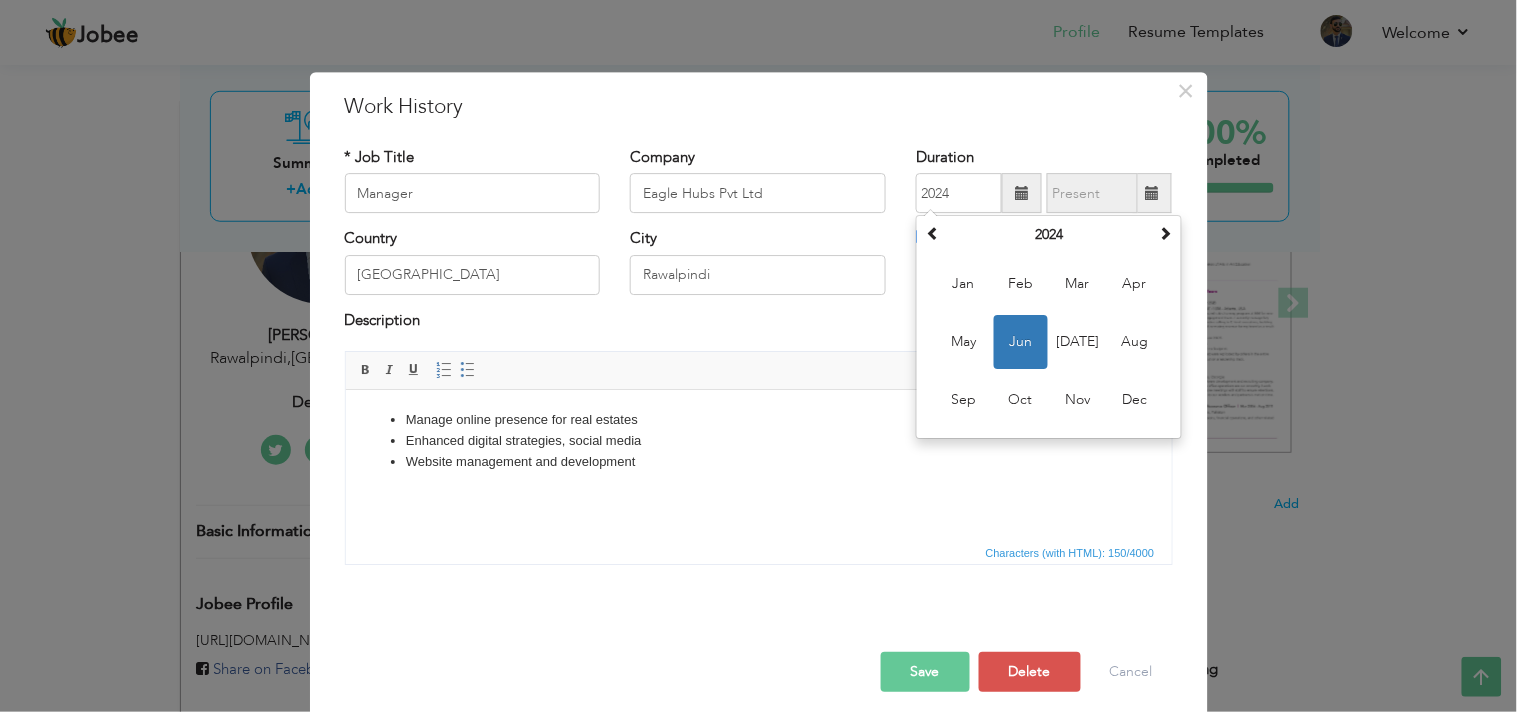 type on "06/2024" 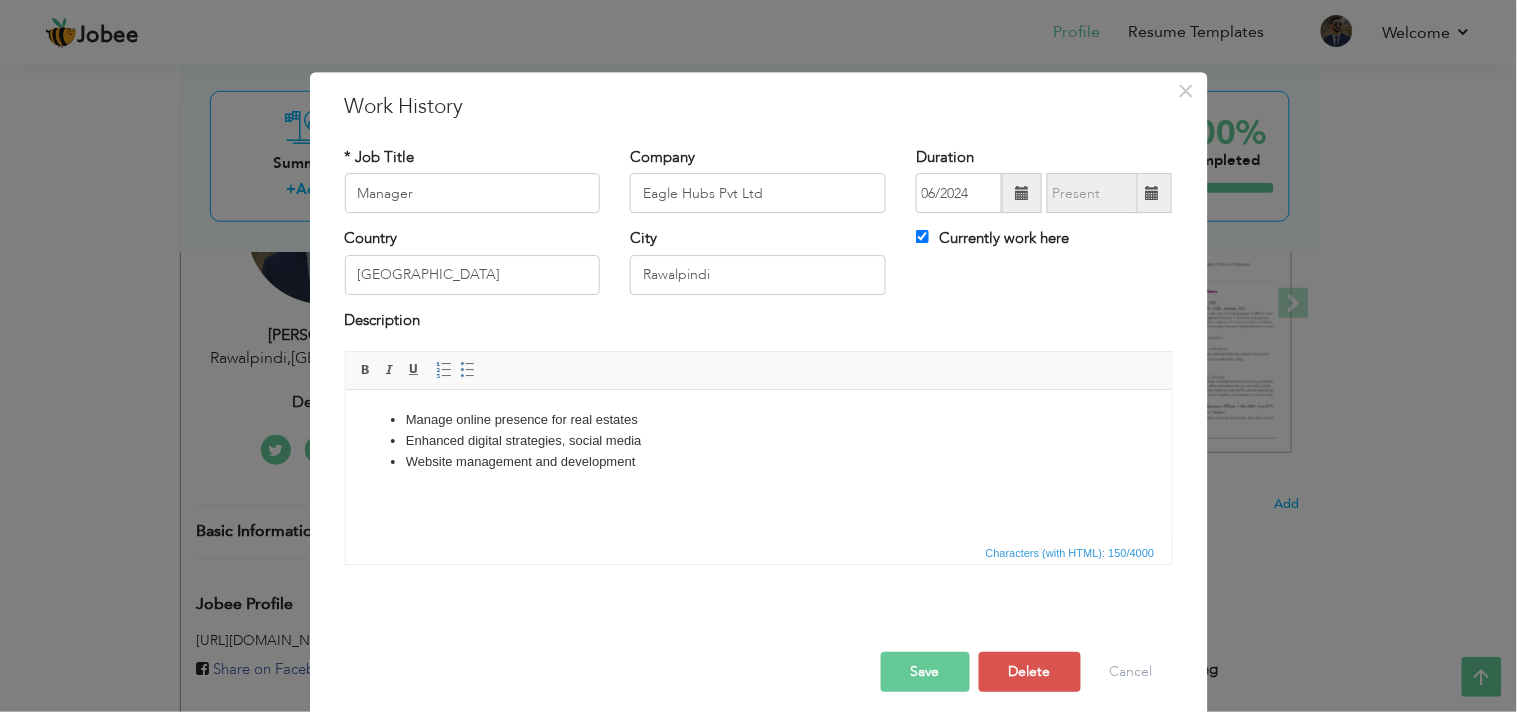 click on "×
Work History
* Job Title
Manager
Company
Eagle Hubs Pvt Ltd
Duration" at bounding box center (758, 356) 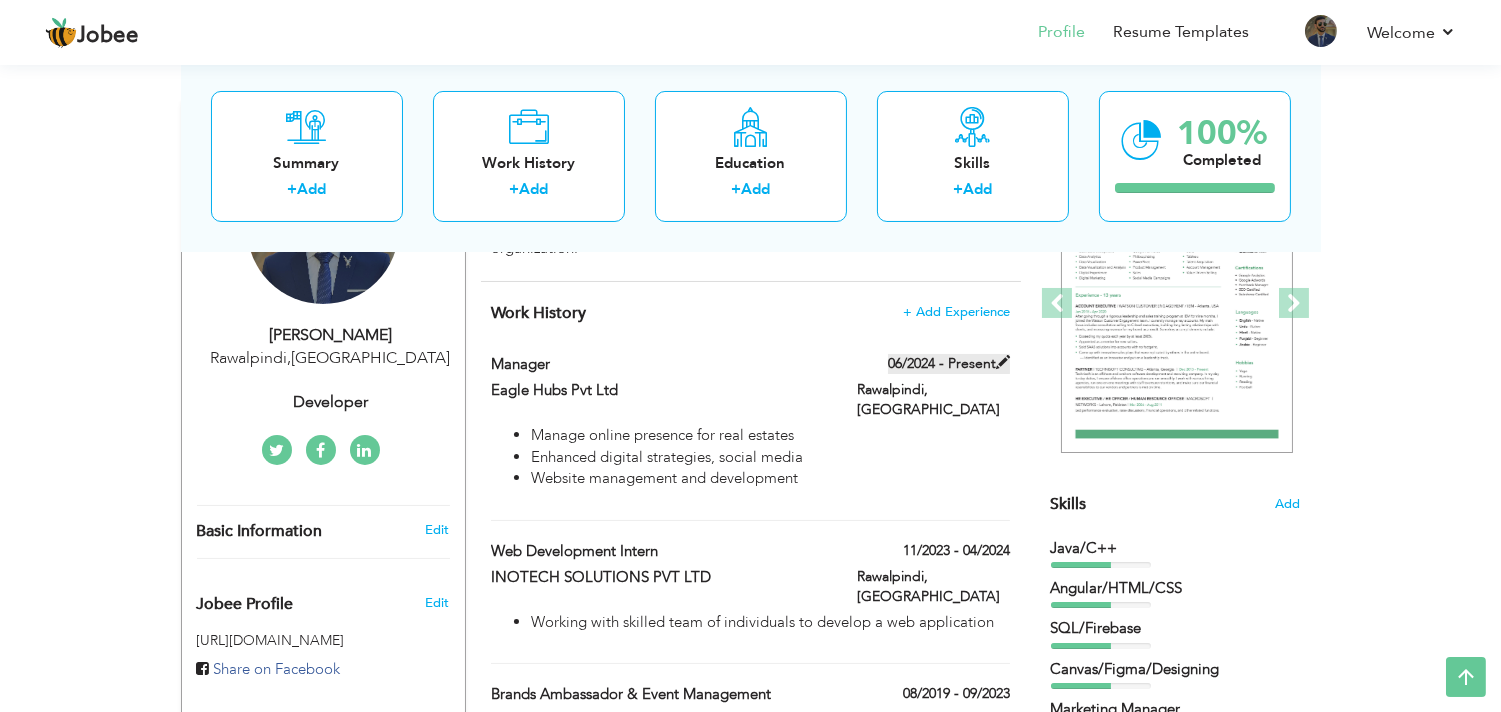 click on "06/2024 - Present" at bounding box center (949, 364) 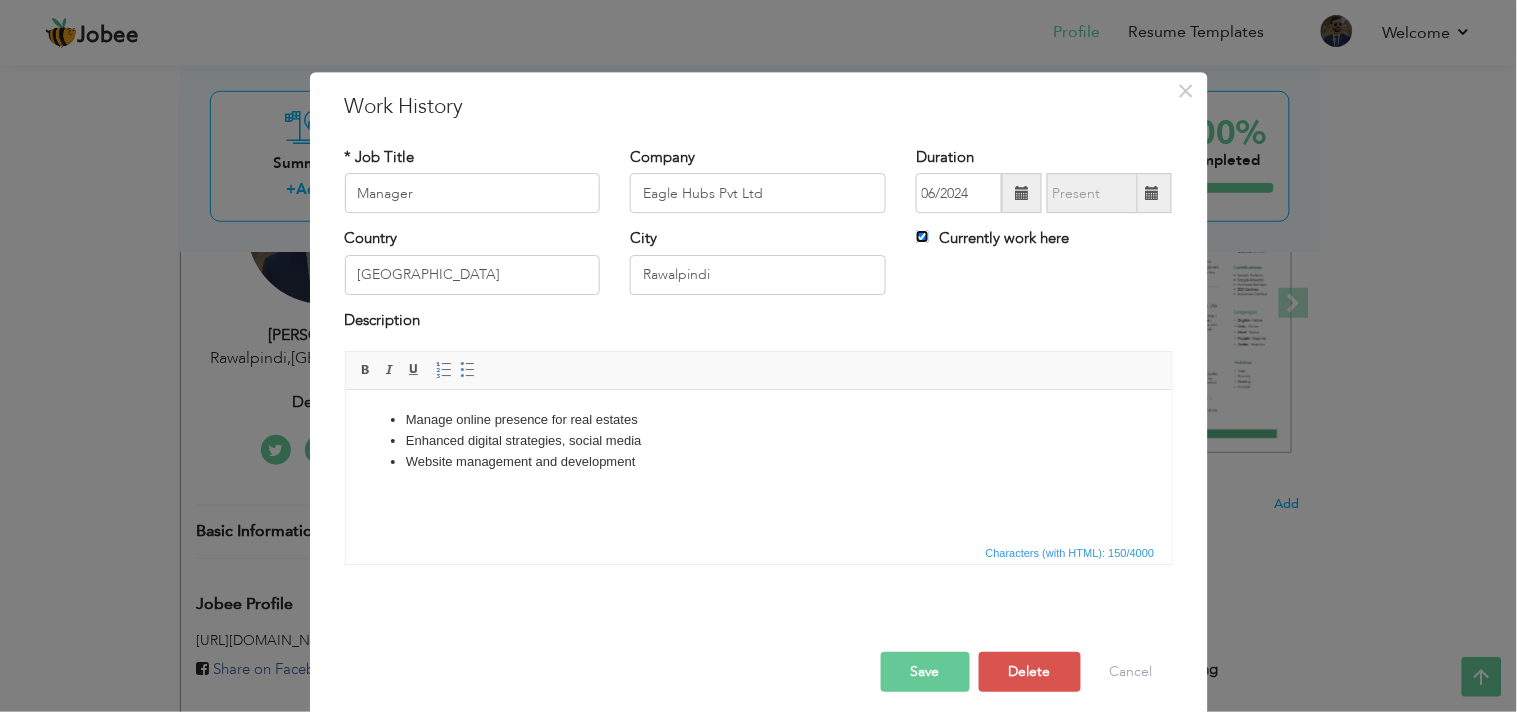 click on "Currently work here" at bounding box center [922, 237] 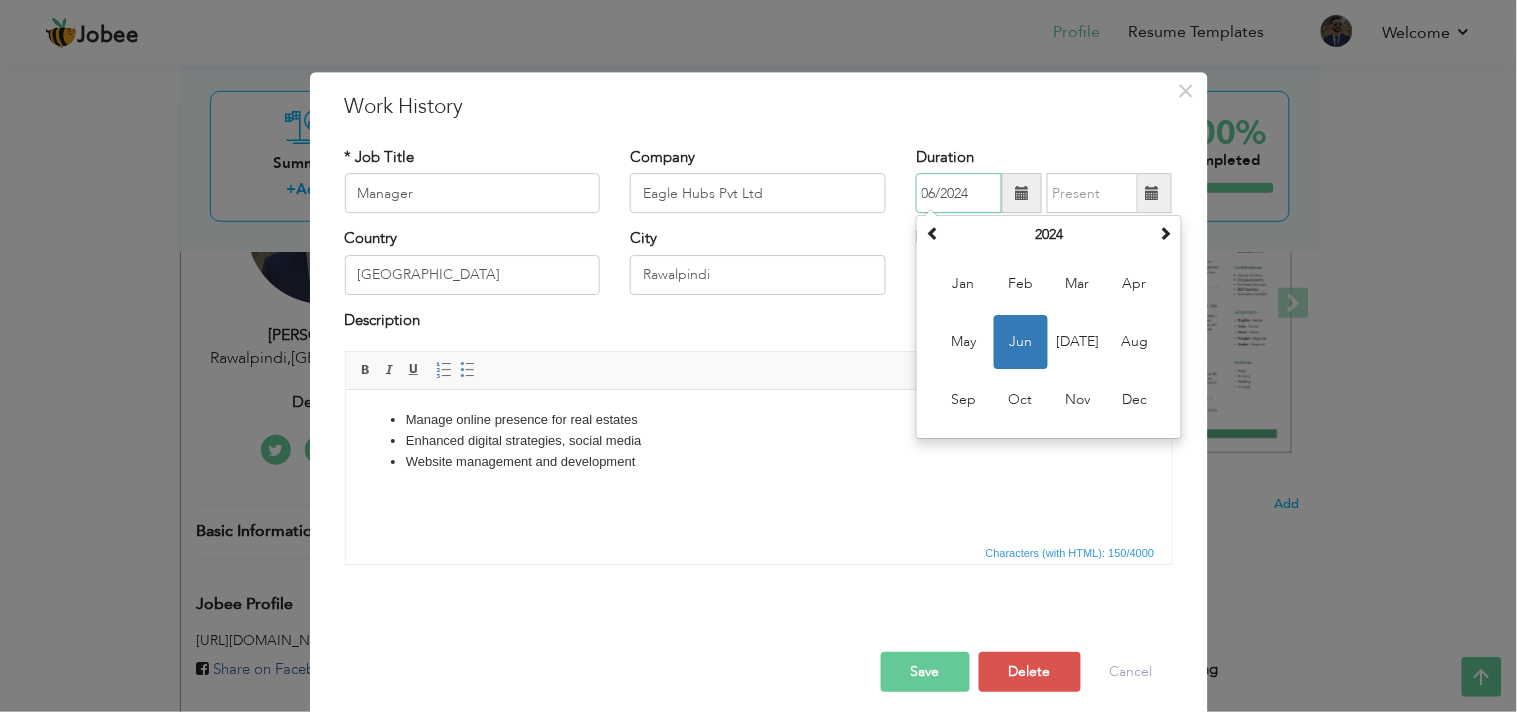 drag, startPoint x: 928, startPoint y: 184, endPoint x: 847, endPoint y: 176, distance: 81.394104 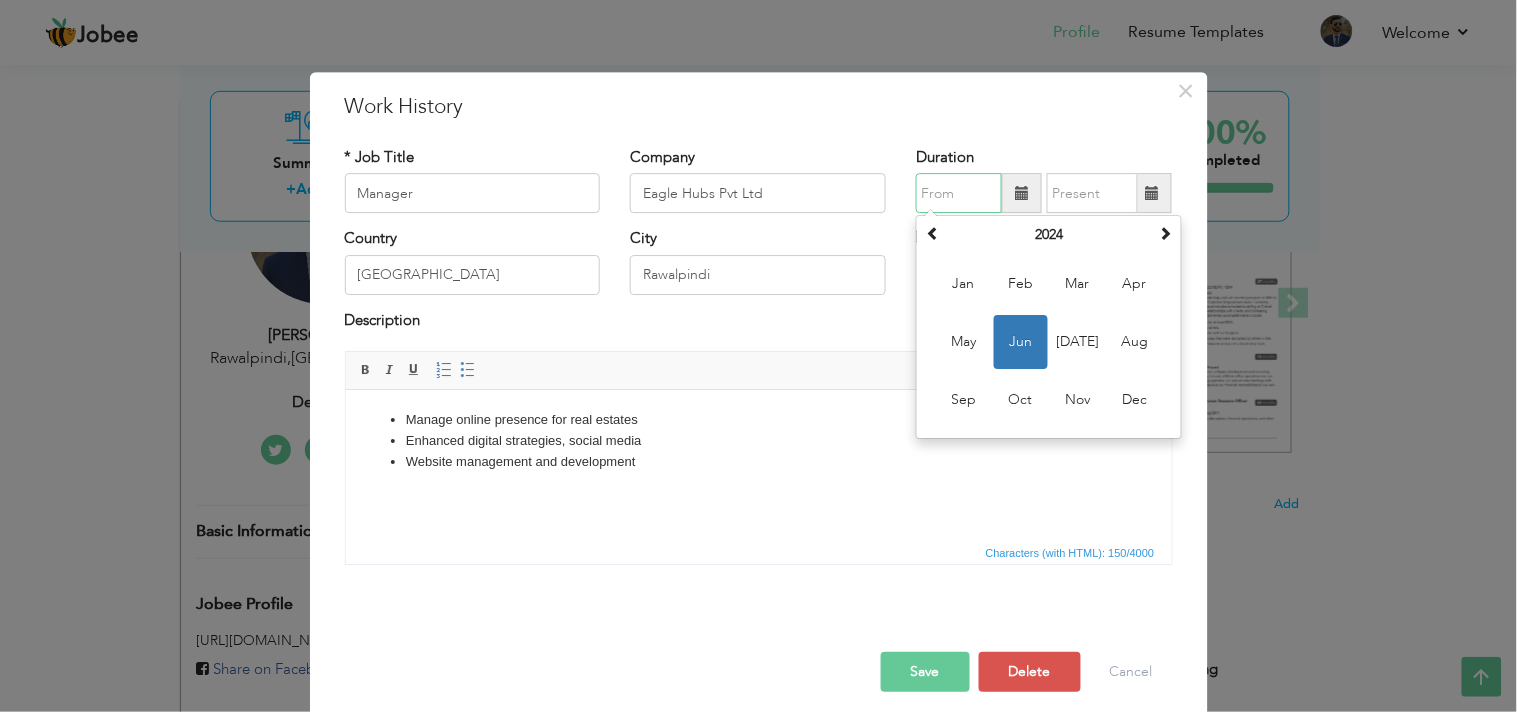 type 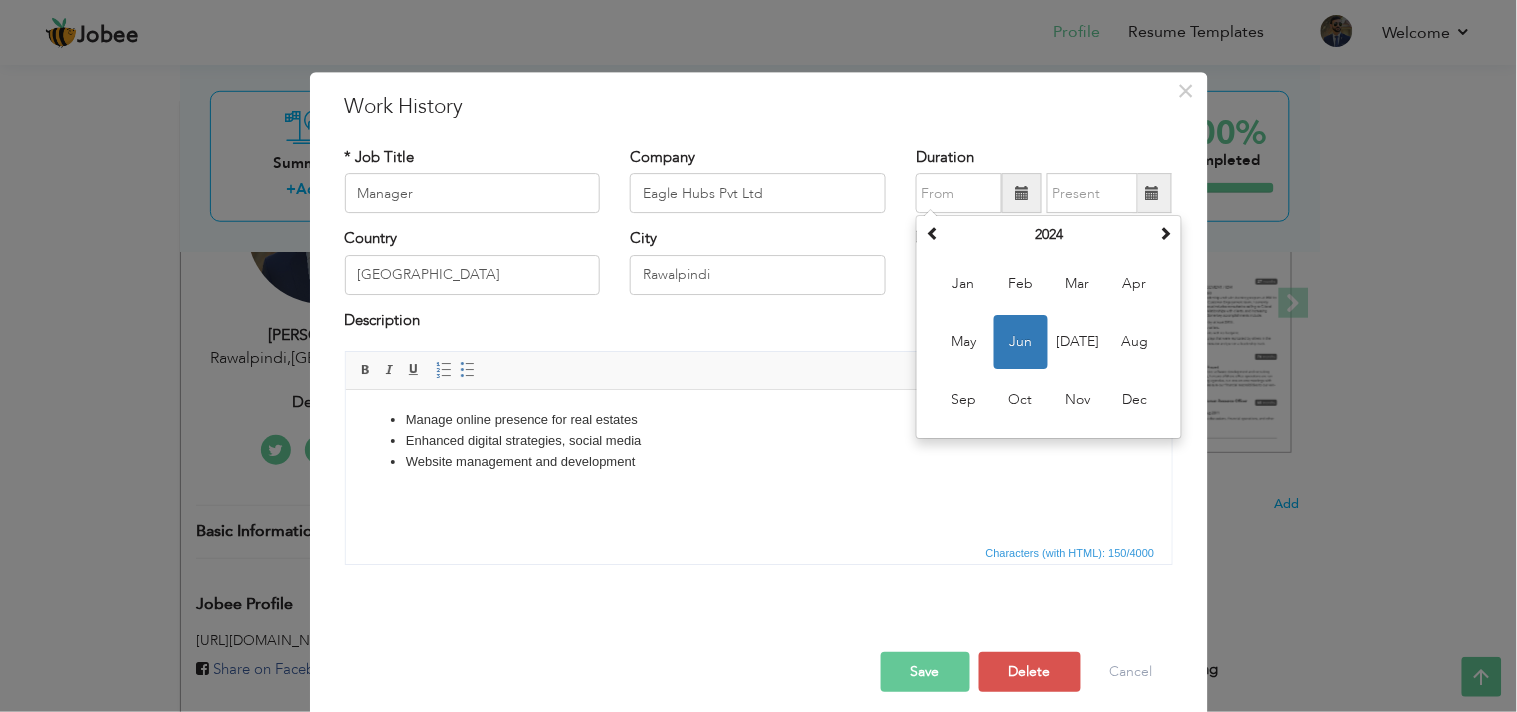 click on "Save" at bounding box center (925, 672) 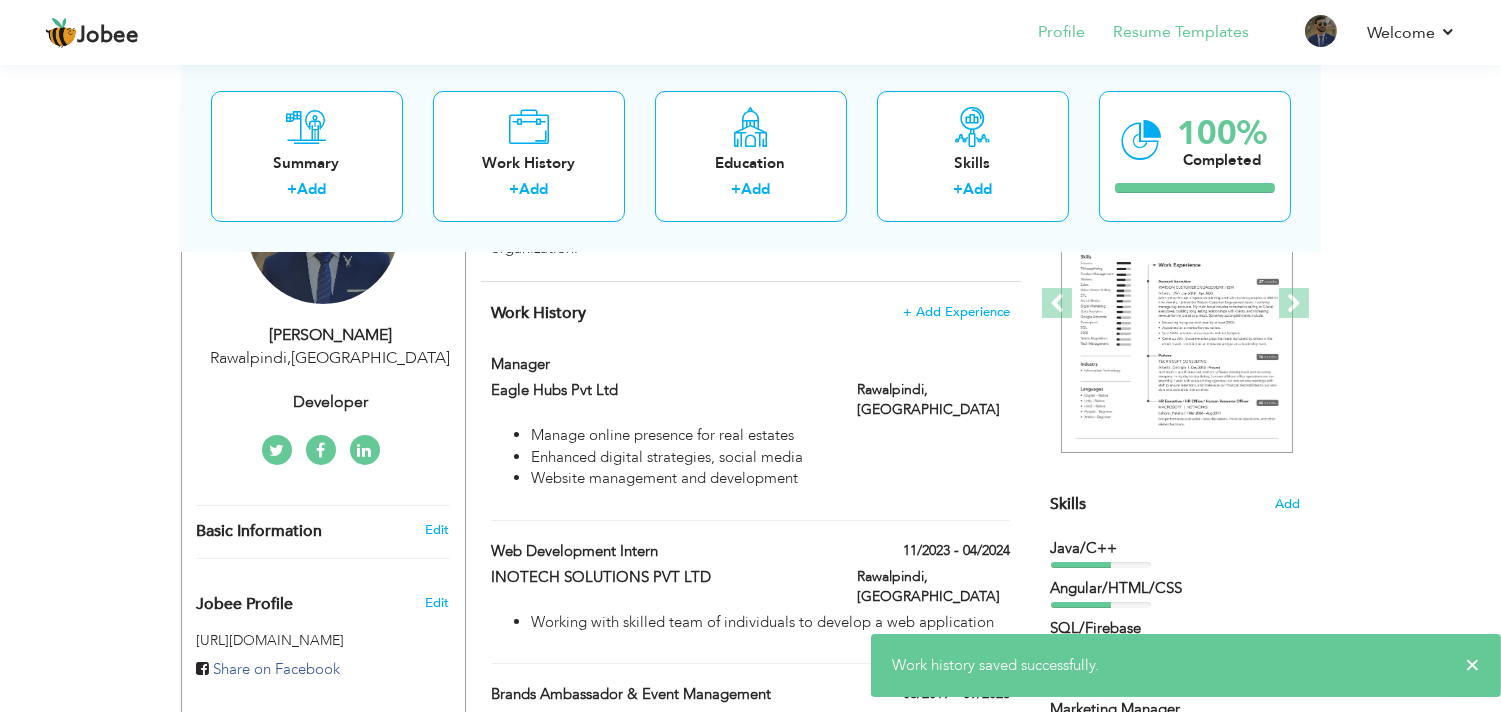 click on "Resume Templates" at bounding box center [1167, 34] 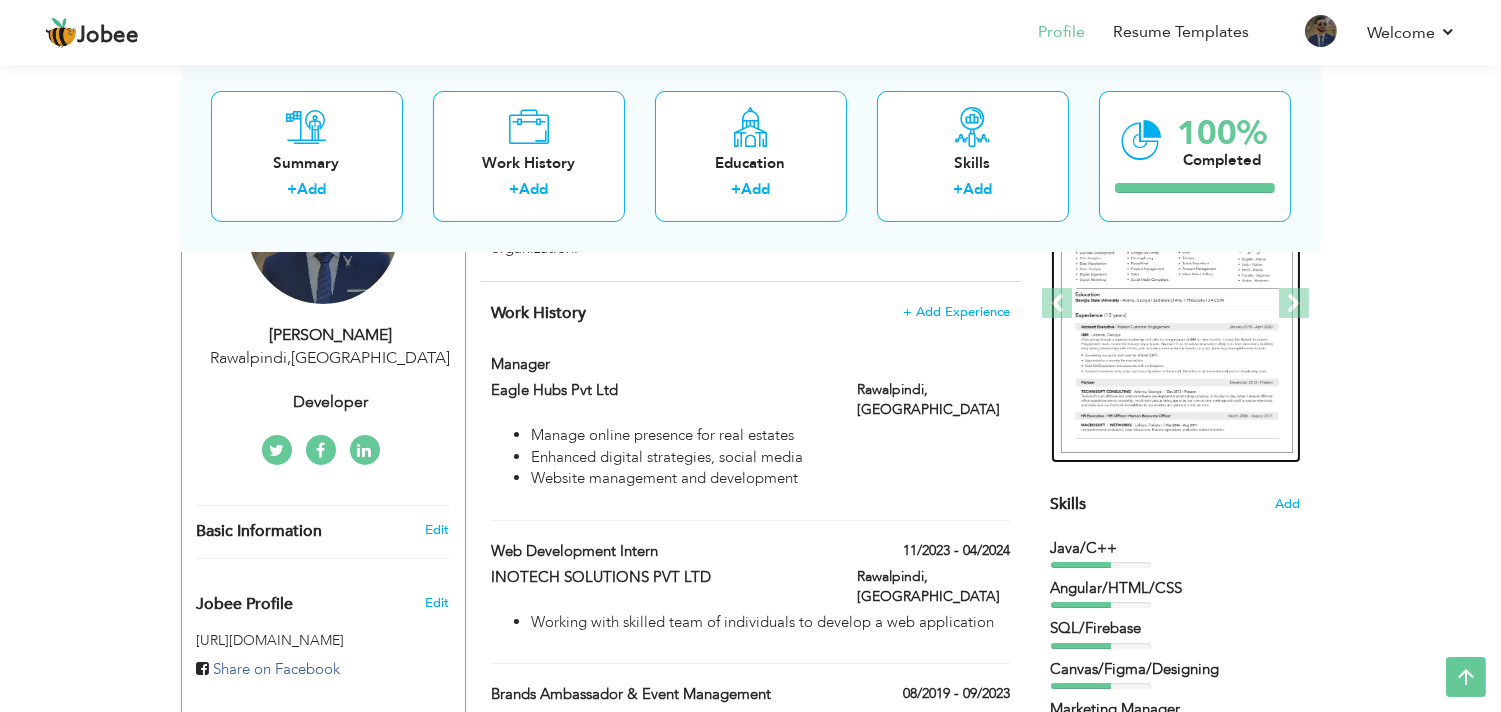 click at bounding box center (1177, 304) 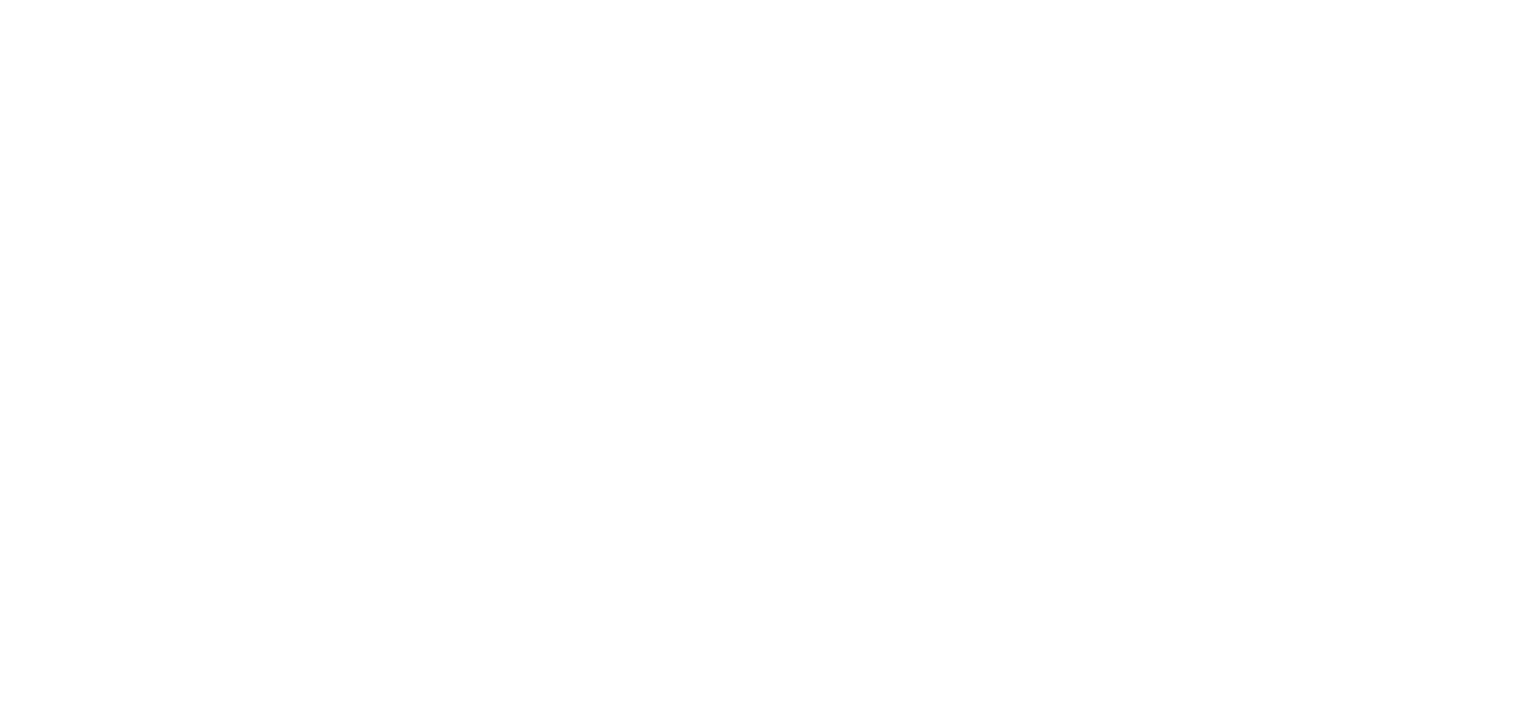 scroll, scrollTop: 0, scrollLeft: 0, axis: both 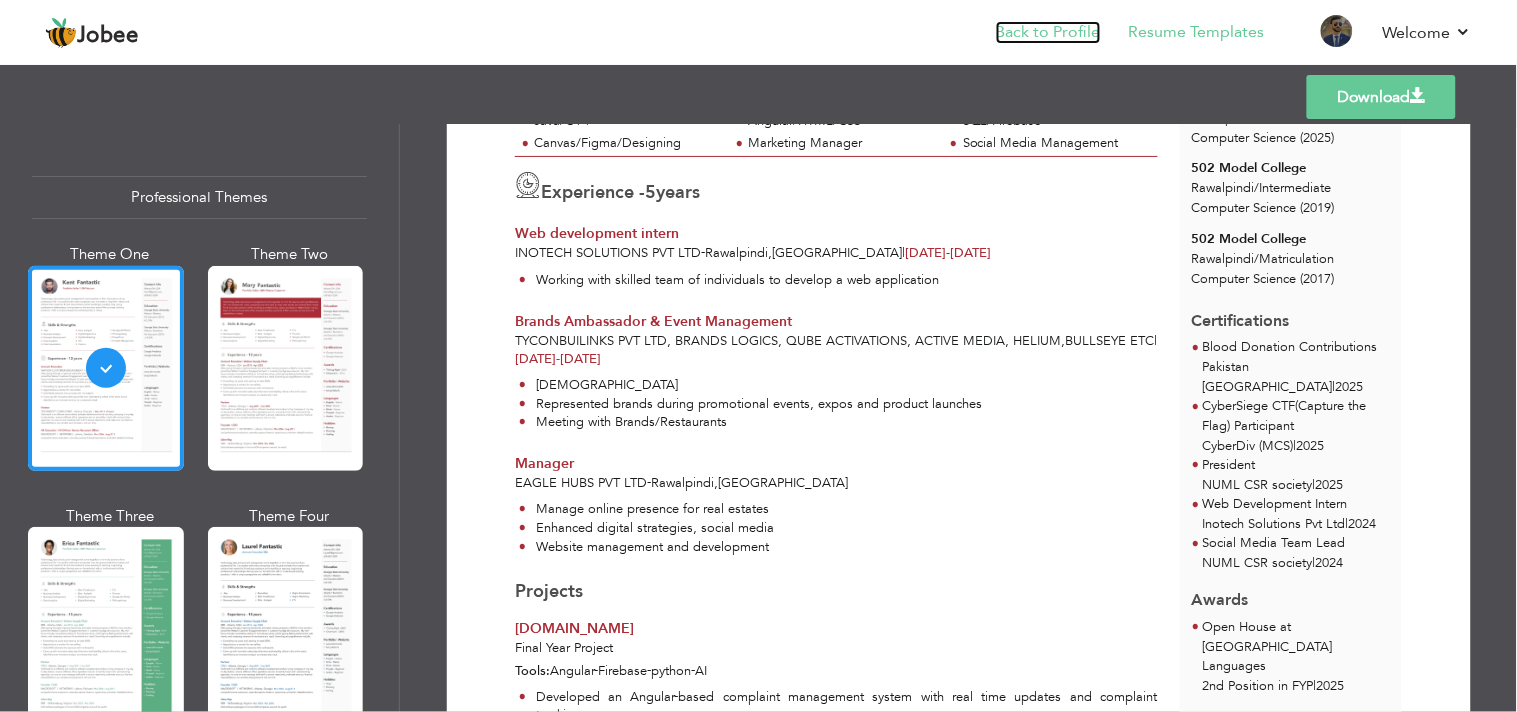 click on "Back to Profile" at bounding box center [1048, 32] 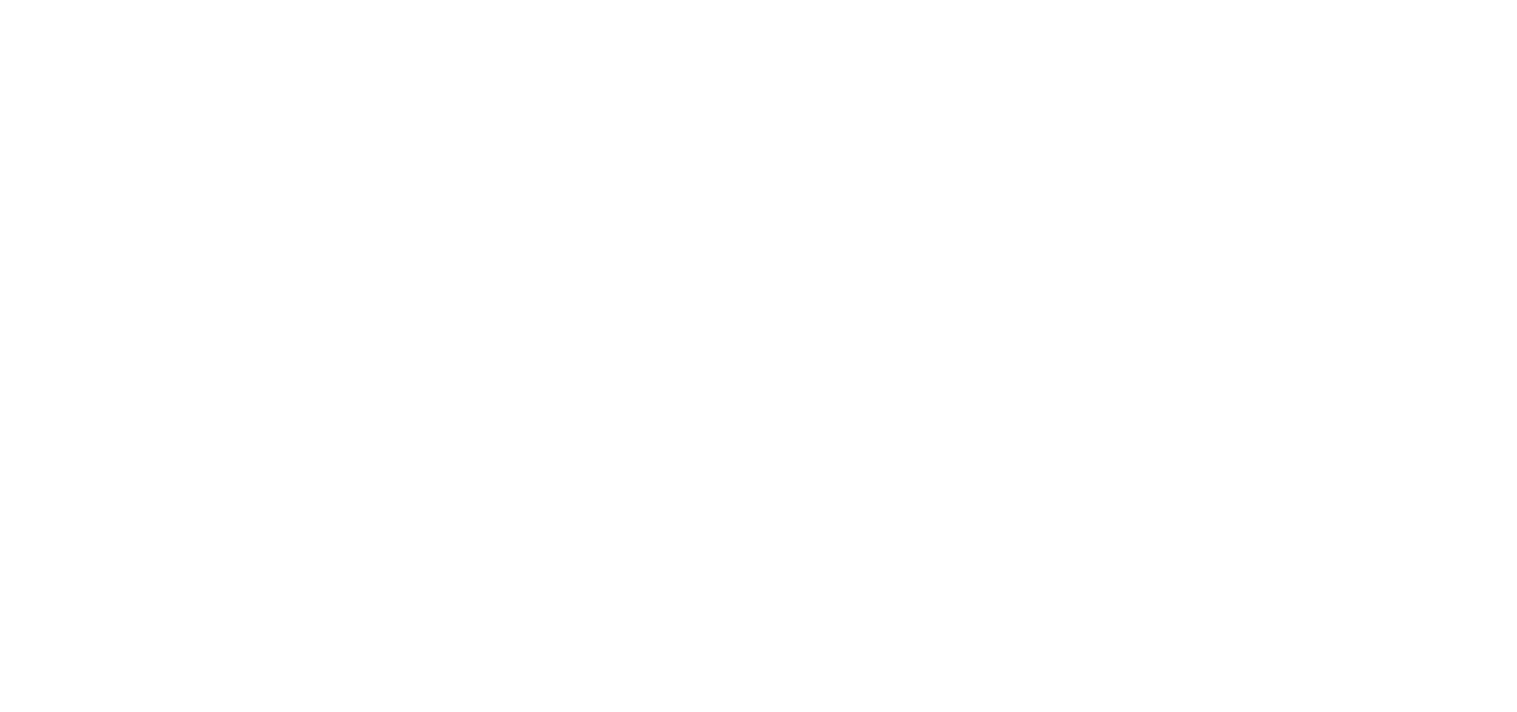 scroll, scrollTop: 0, scrollLeft: 0, axis: both 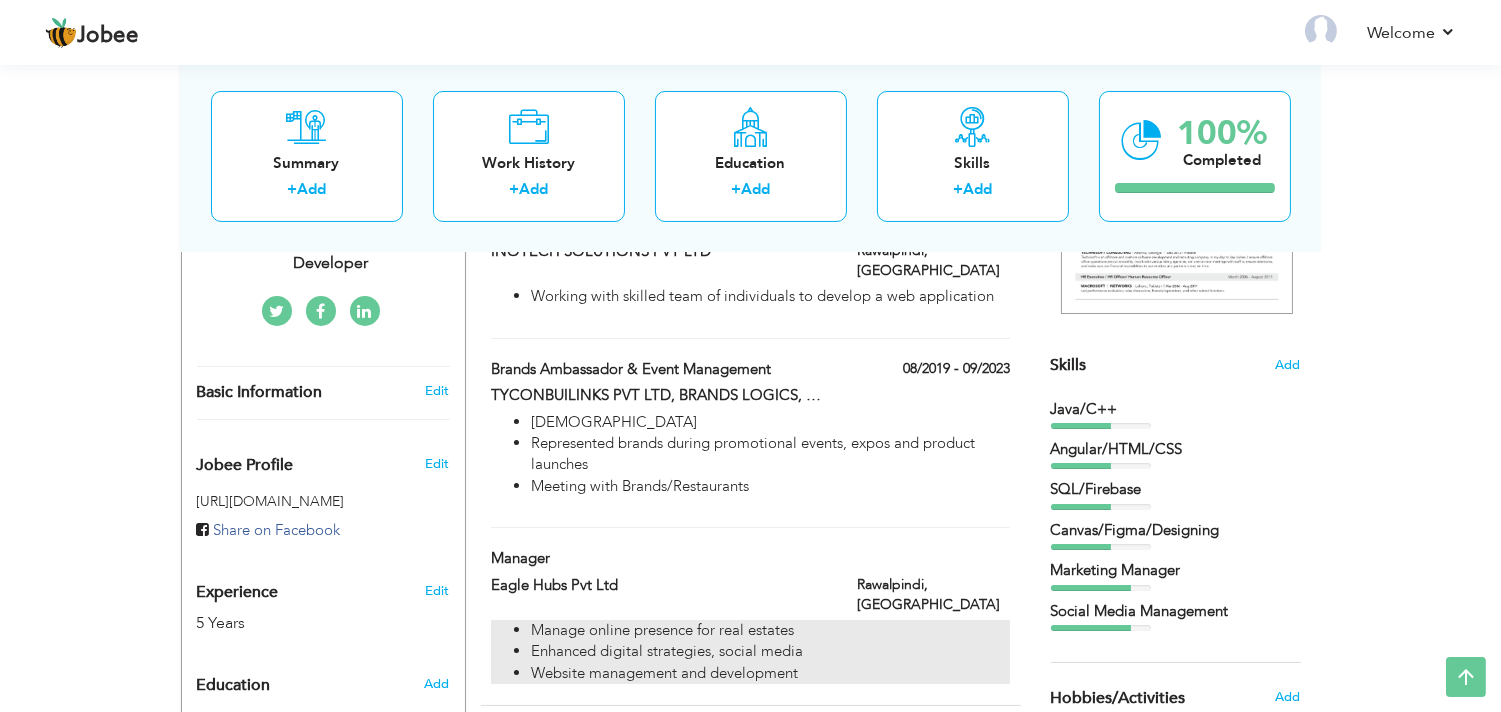 click on "Manage online presence for real estates" at bounding box center [770, 630] 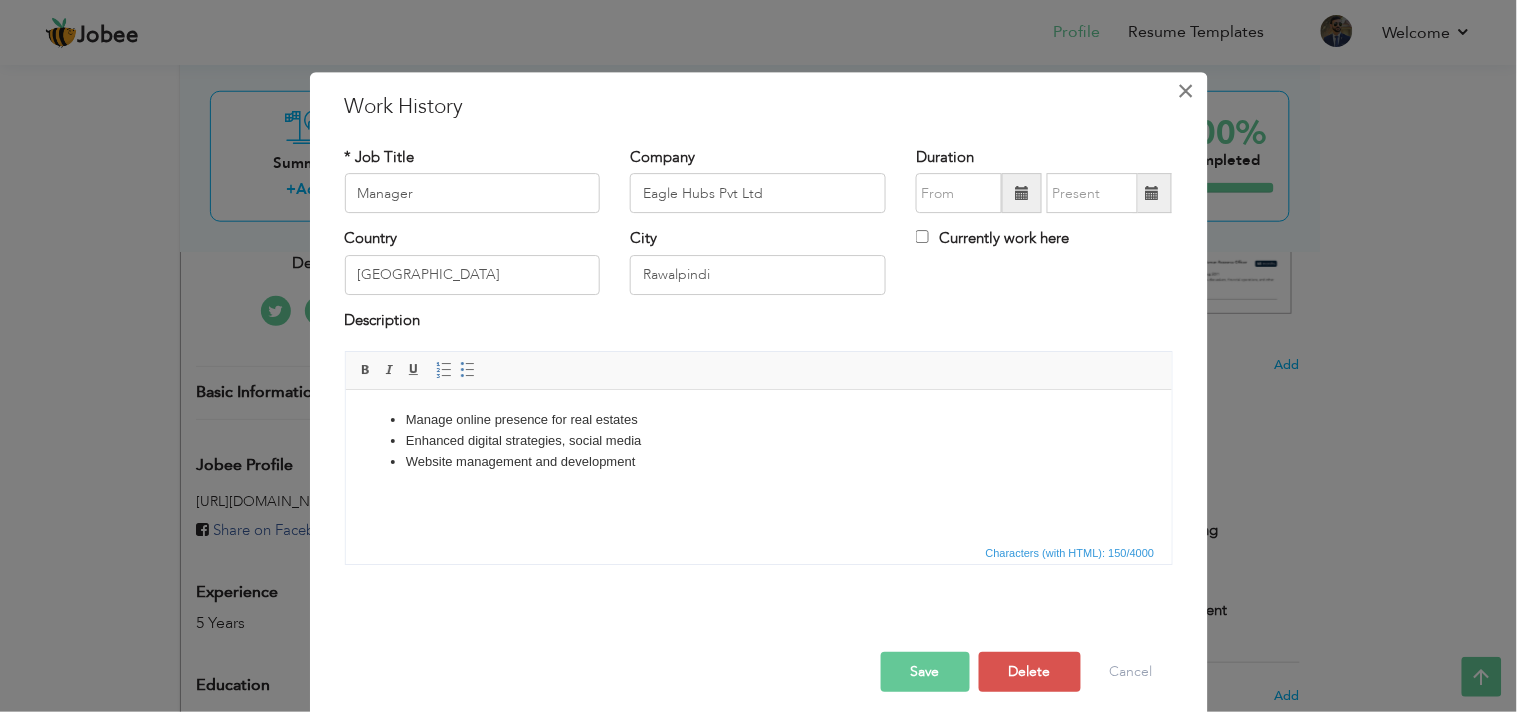 click on "×" at bounding box center [1186, 91] 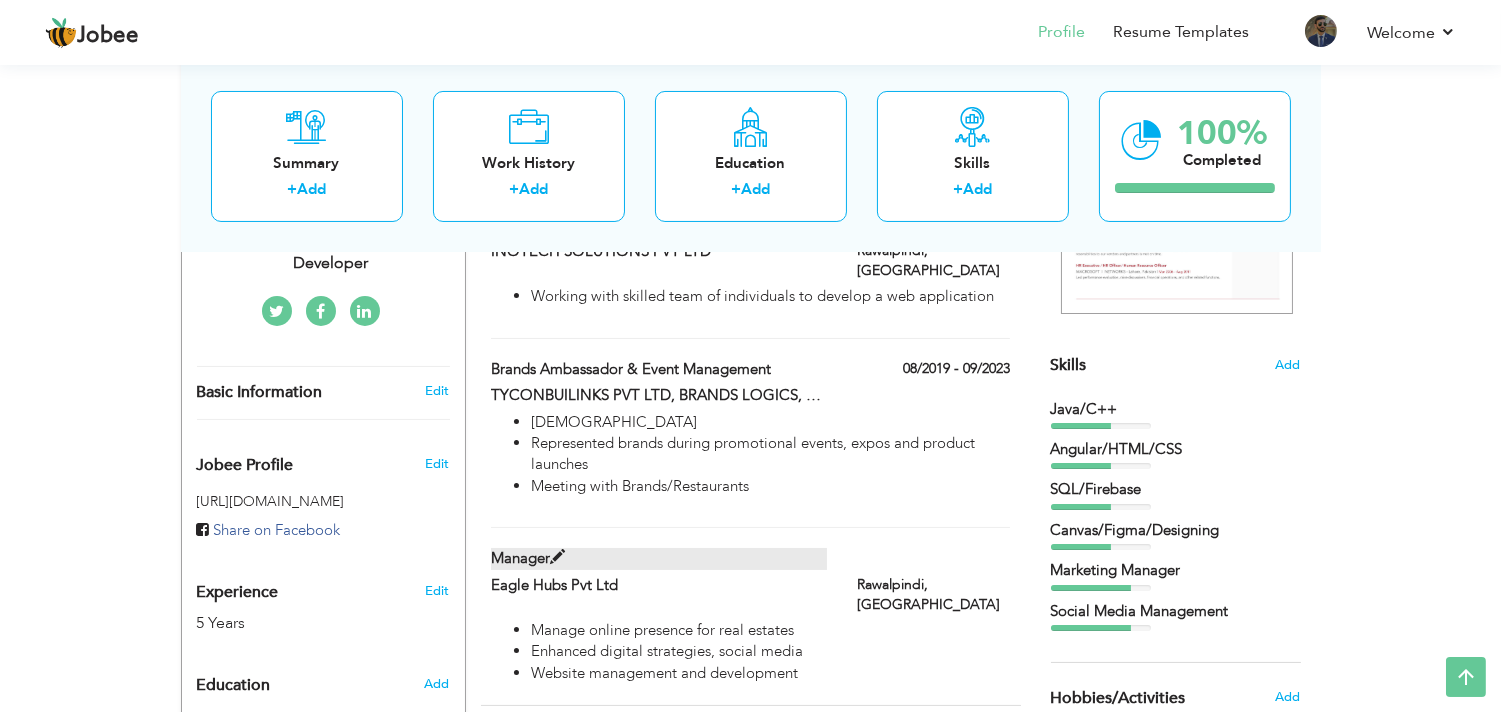 click on "Manager" at bounding box center [659, 558] 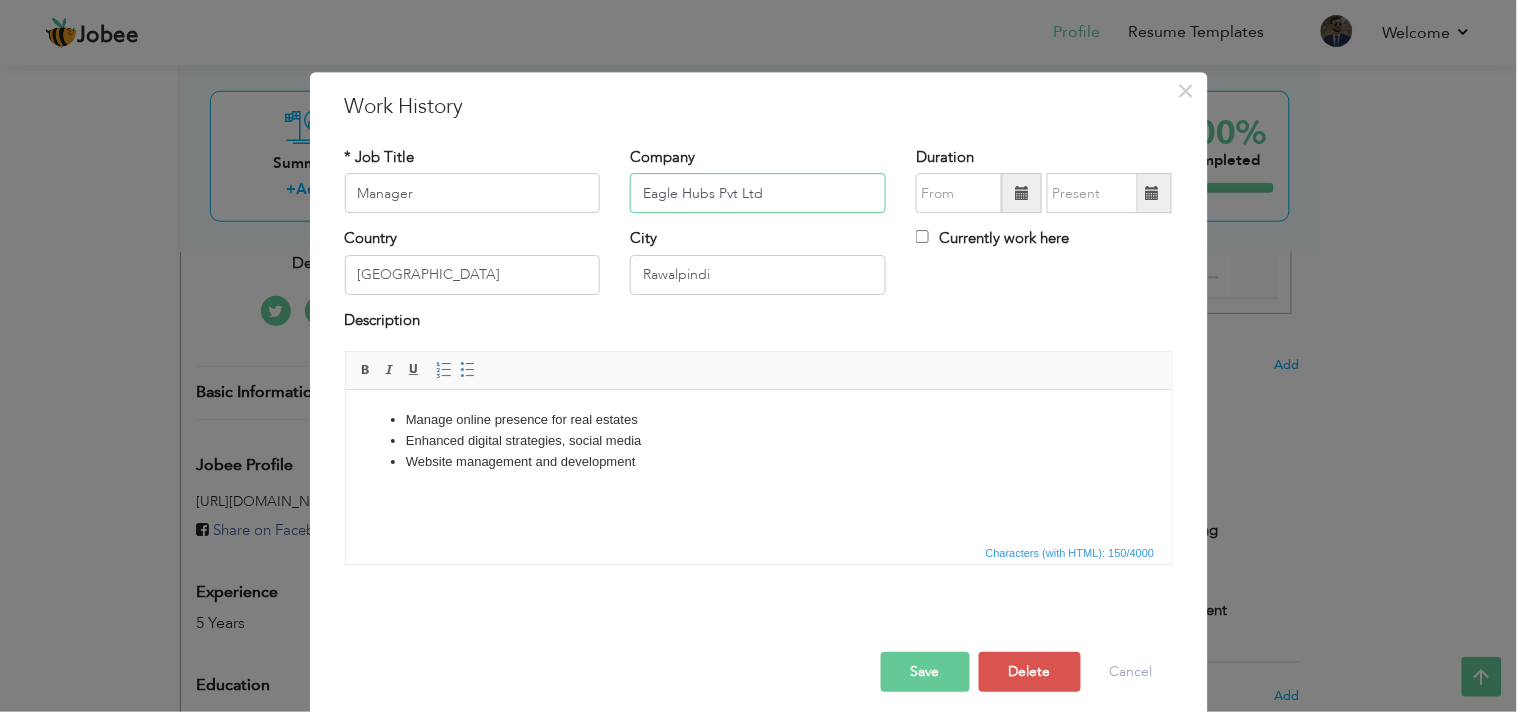 click on "Eagle Hubs Pvt Ltd" at bounding box center [758, 194] 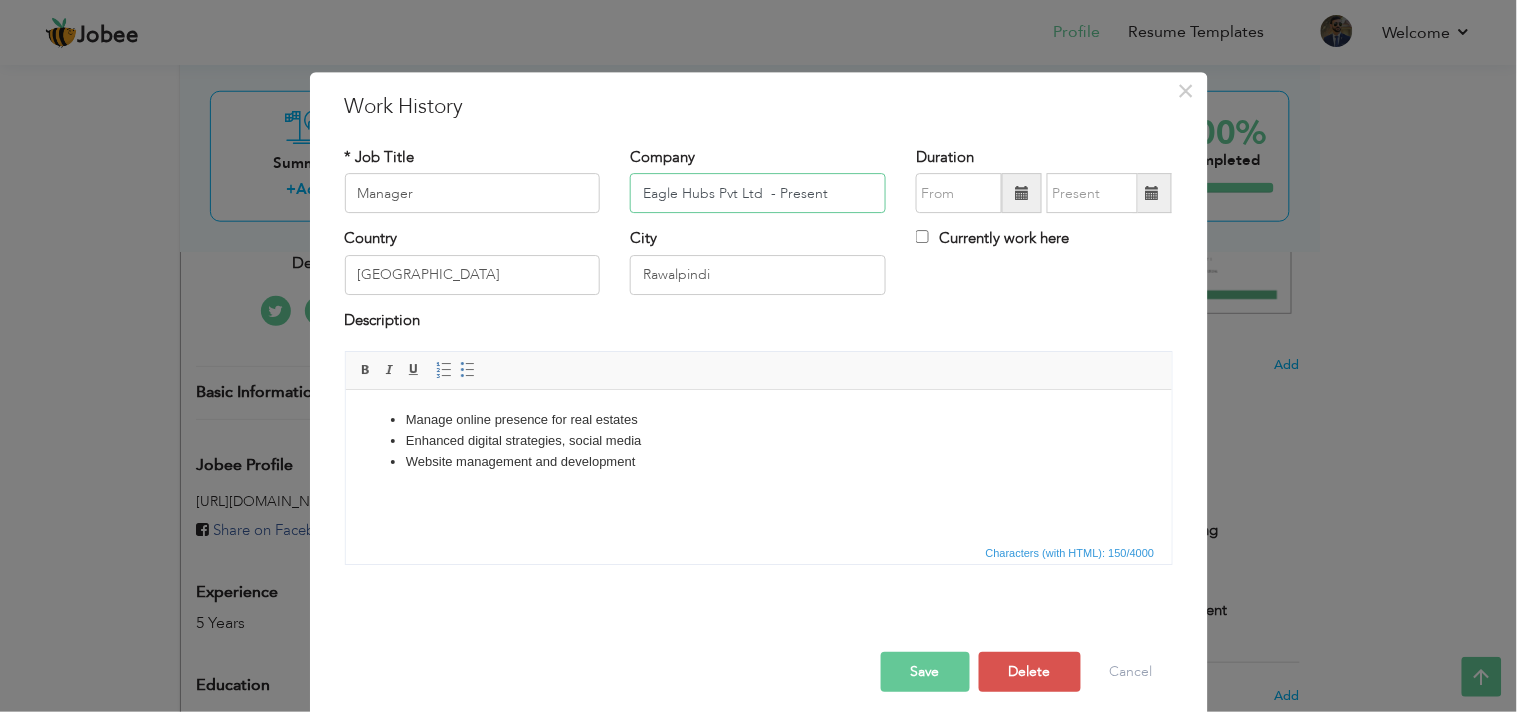 type on "Eagle Hubs Pvt Ltd  - Present" 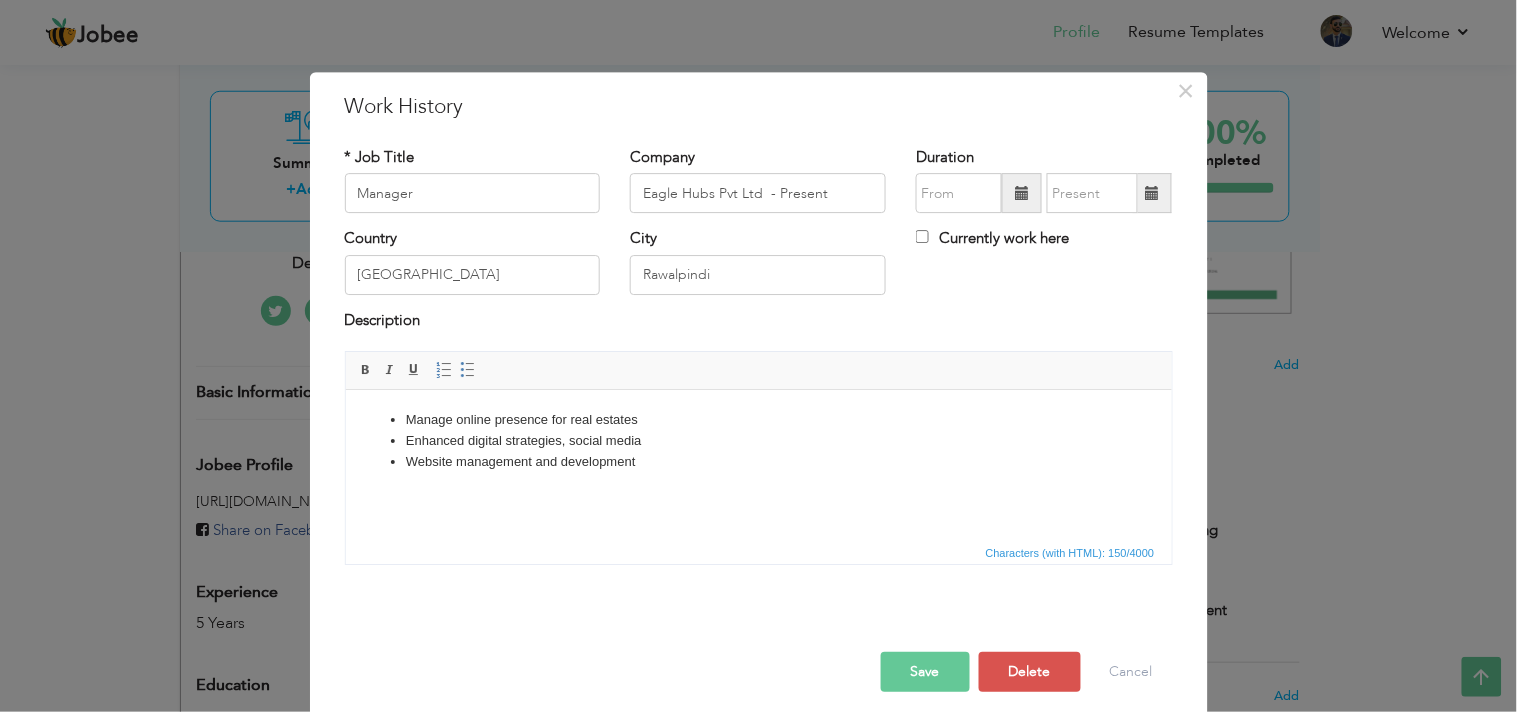 click on "Save" at bounding box center [925, 672] 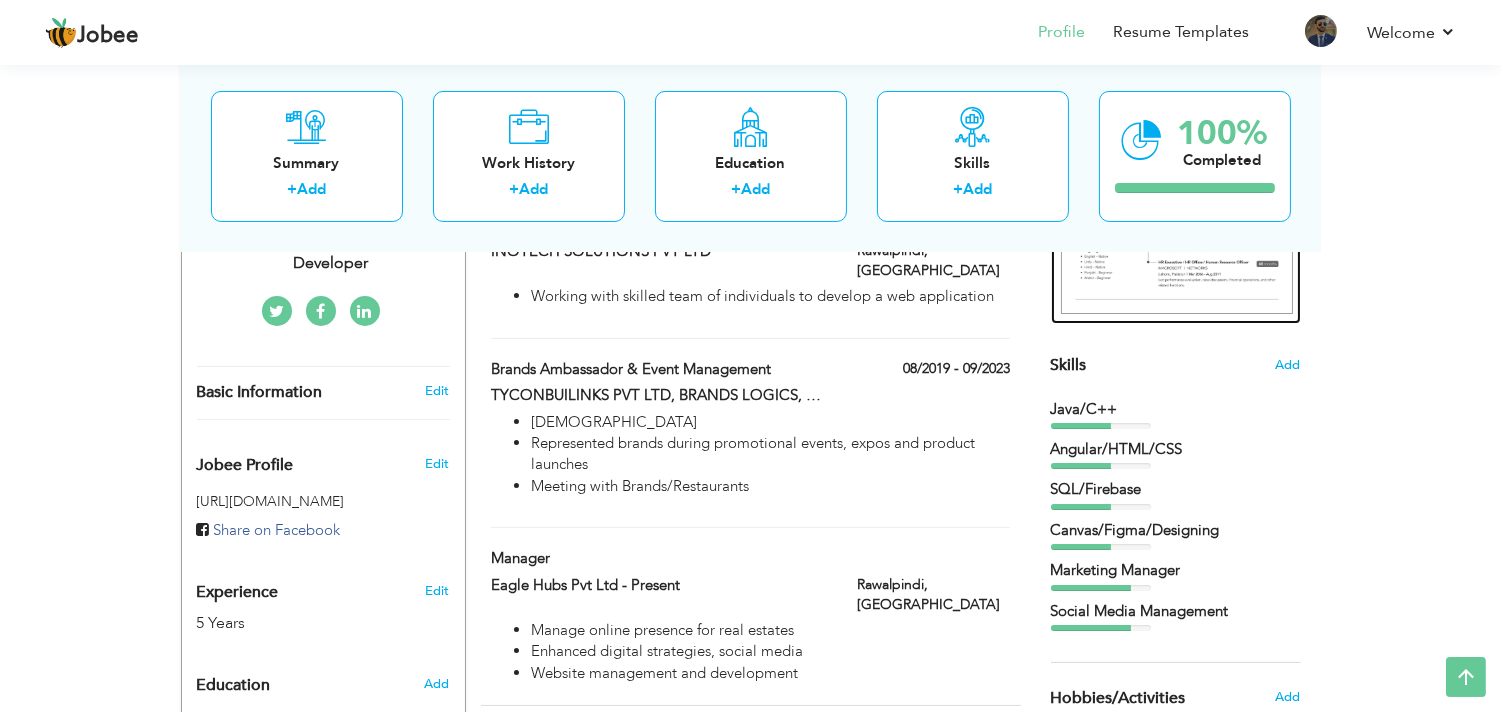click at bounding box center (1177, 165) 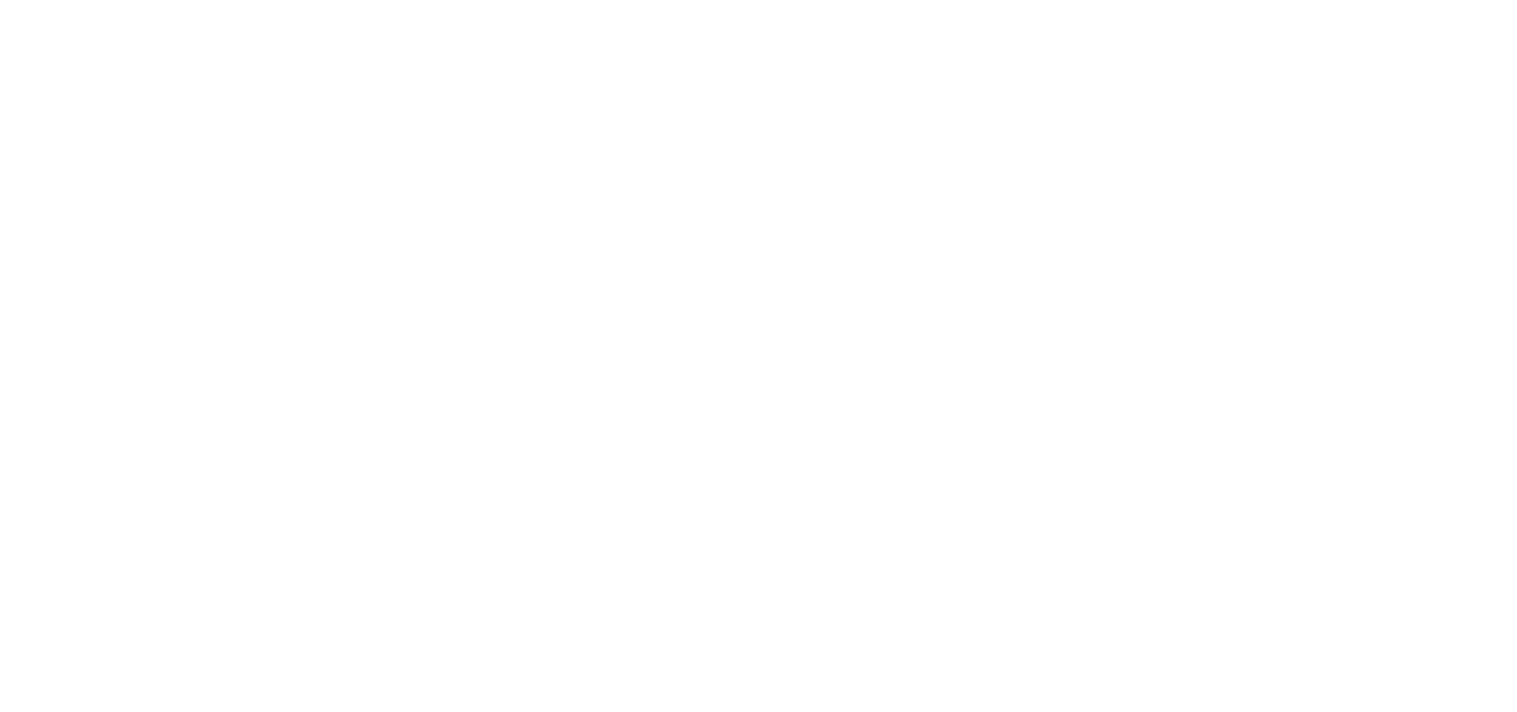 scroll, scrollTop: 0, scrollLeft: 0, axis: both 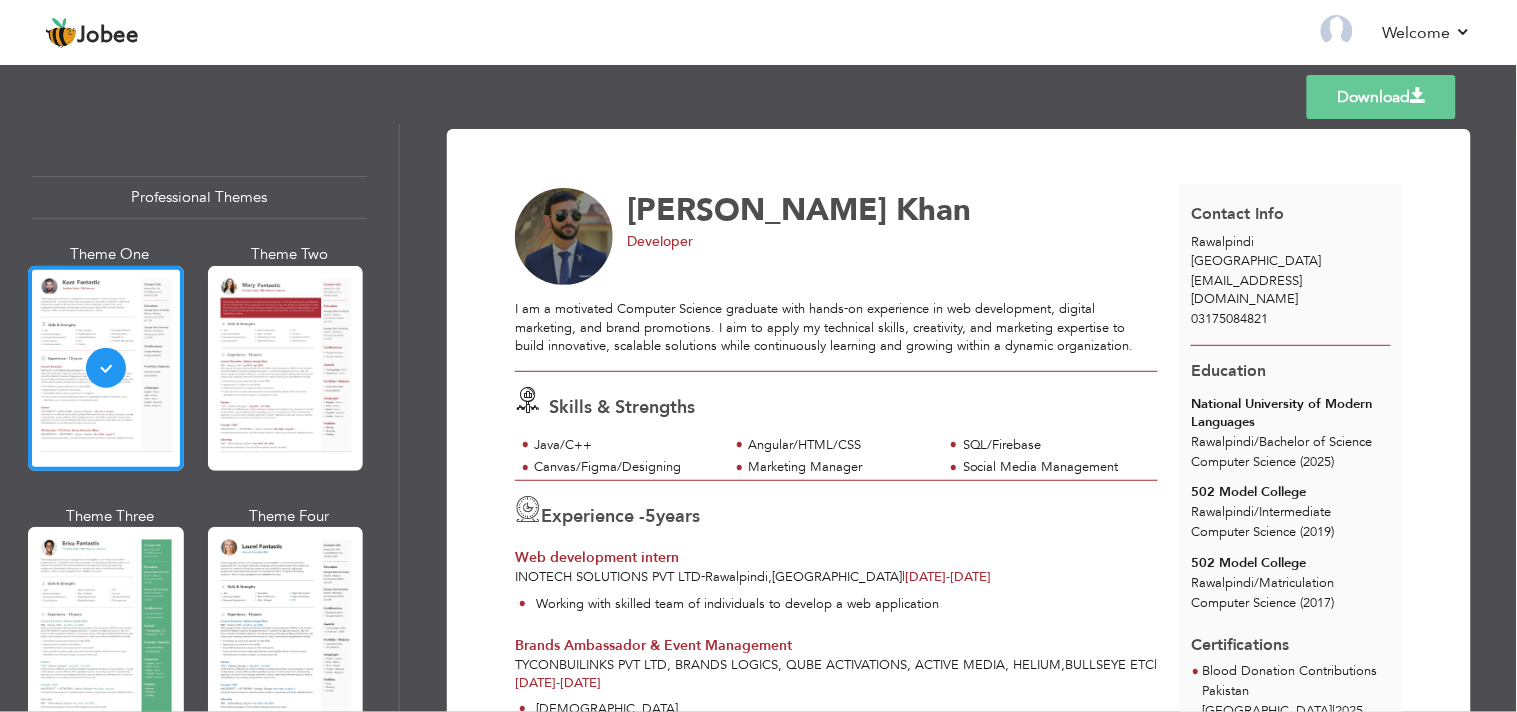 click on "Professional Themes
Theme One
Theme Two
Theme Three
Theme Six" at bounding box center (199, 418) 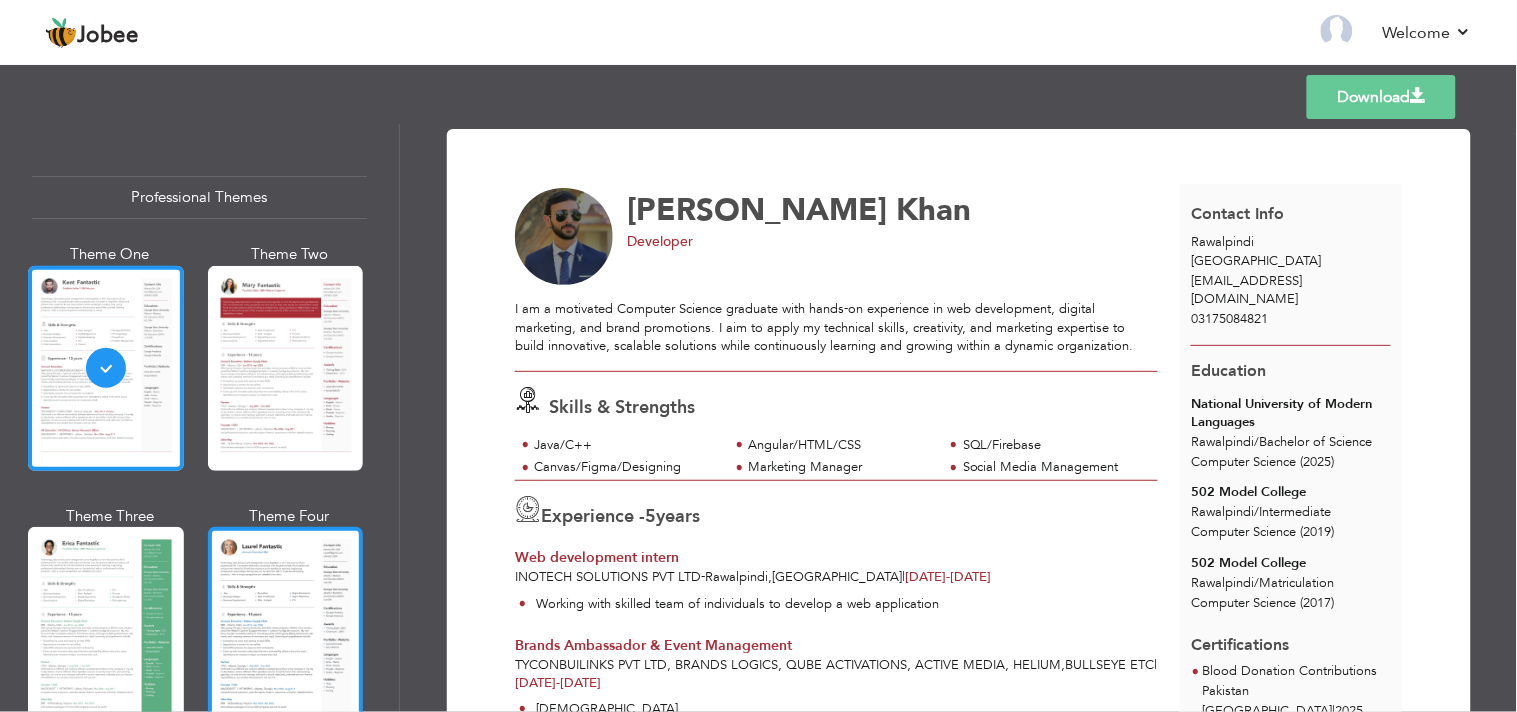 click at bounding box center (286, 629) 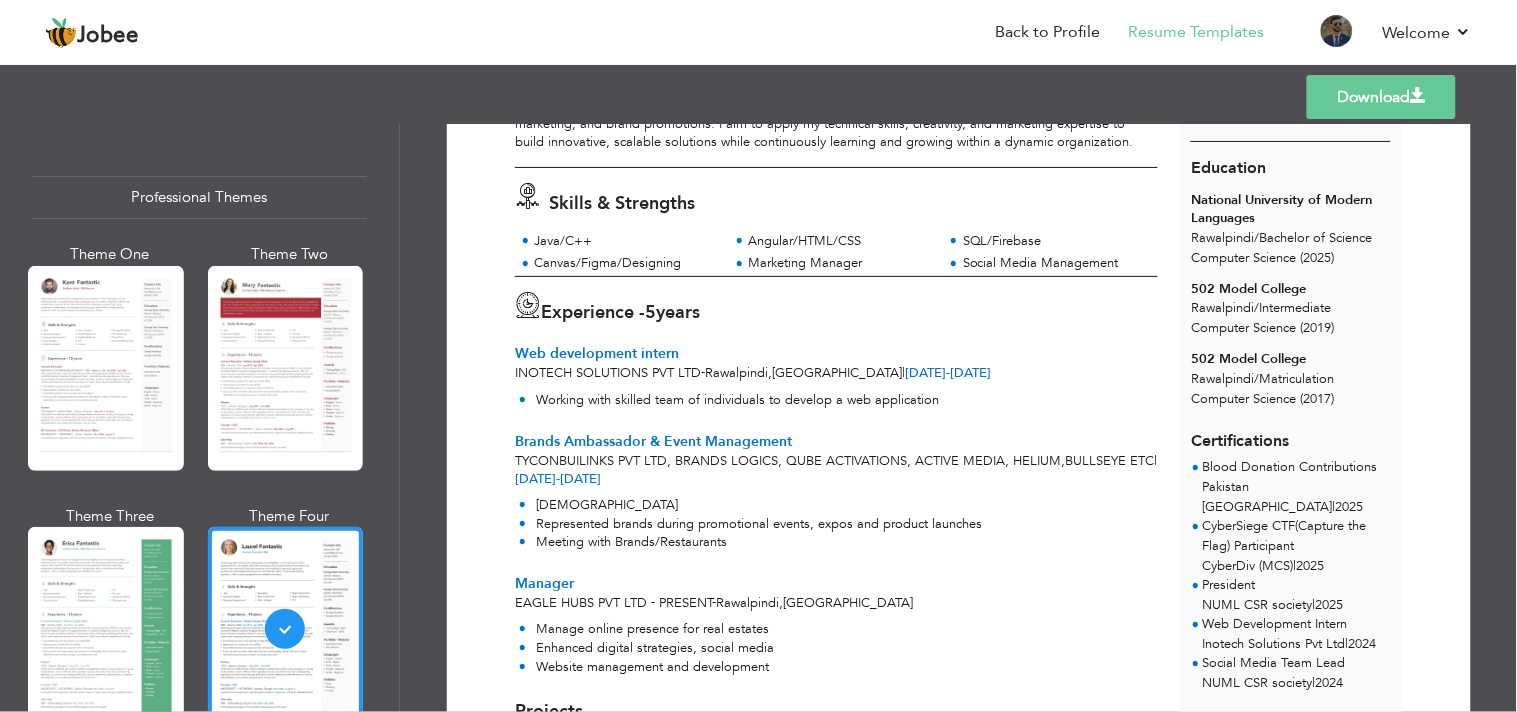 scroll, scrollTop: 207, scrollLeft: 0, axis: vertical 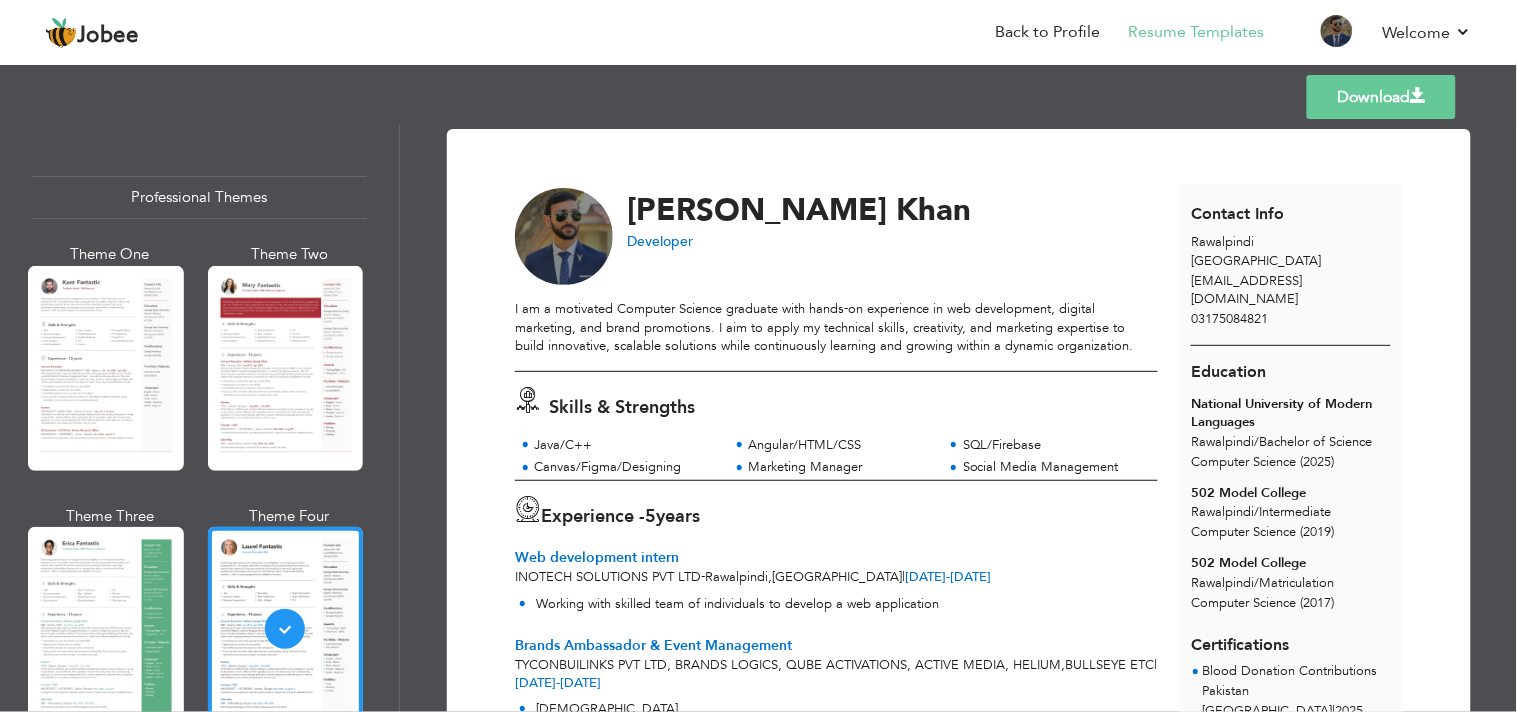 click on "hassanalikhan5466@gmail.com" at bounding box center [1246, 290] 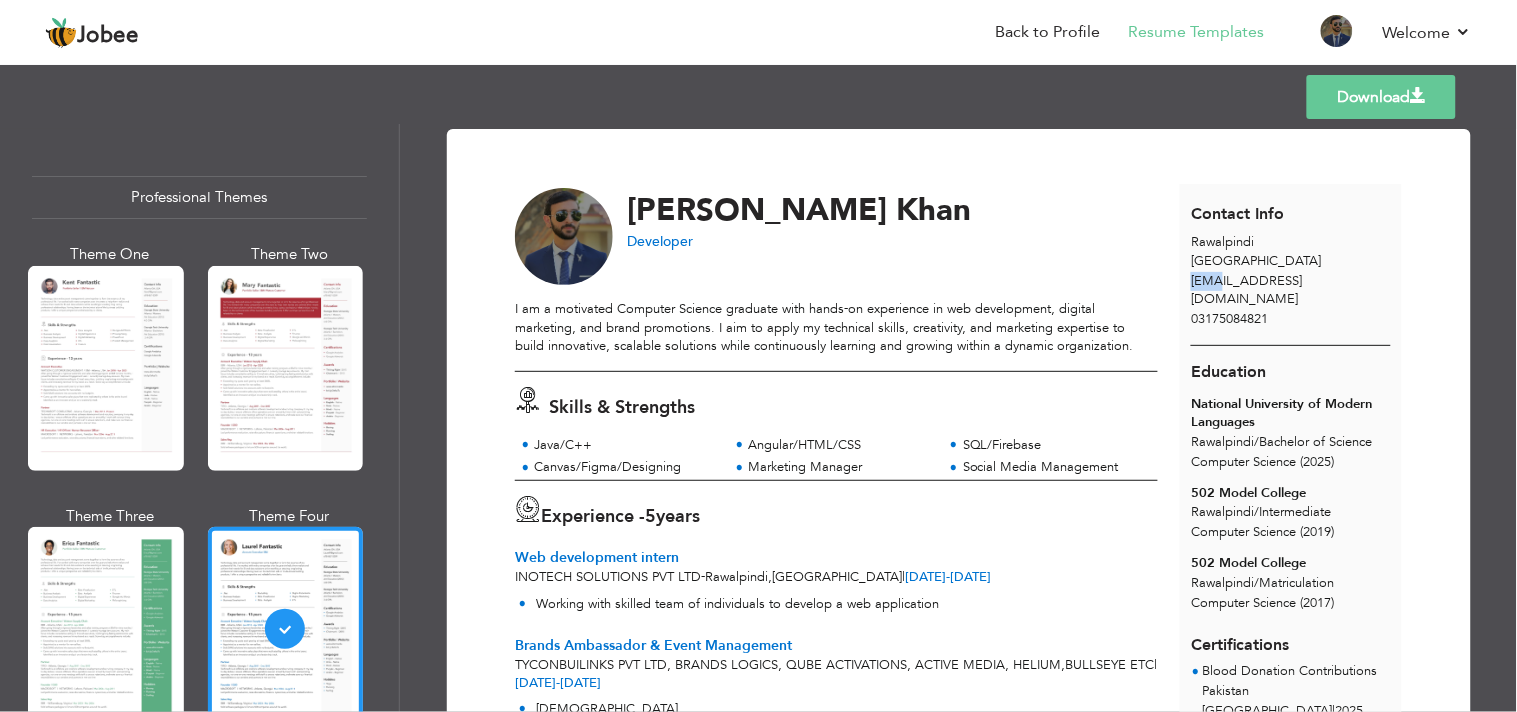 drag, startPoint x: 1316, startPoint y: 266, endPoint x: 1215, endPoint y: 274, distance: 101.31634 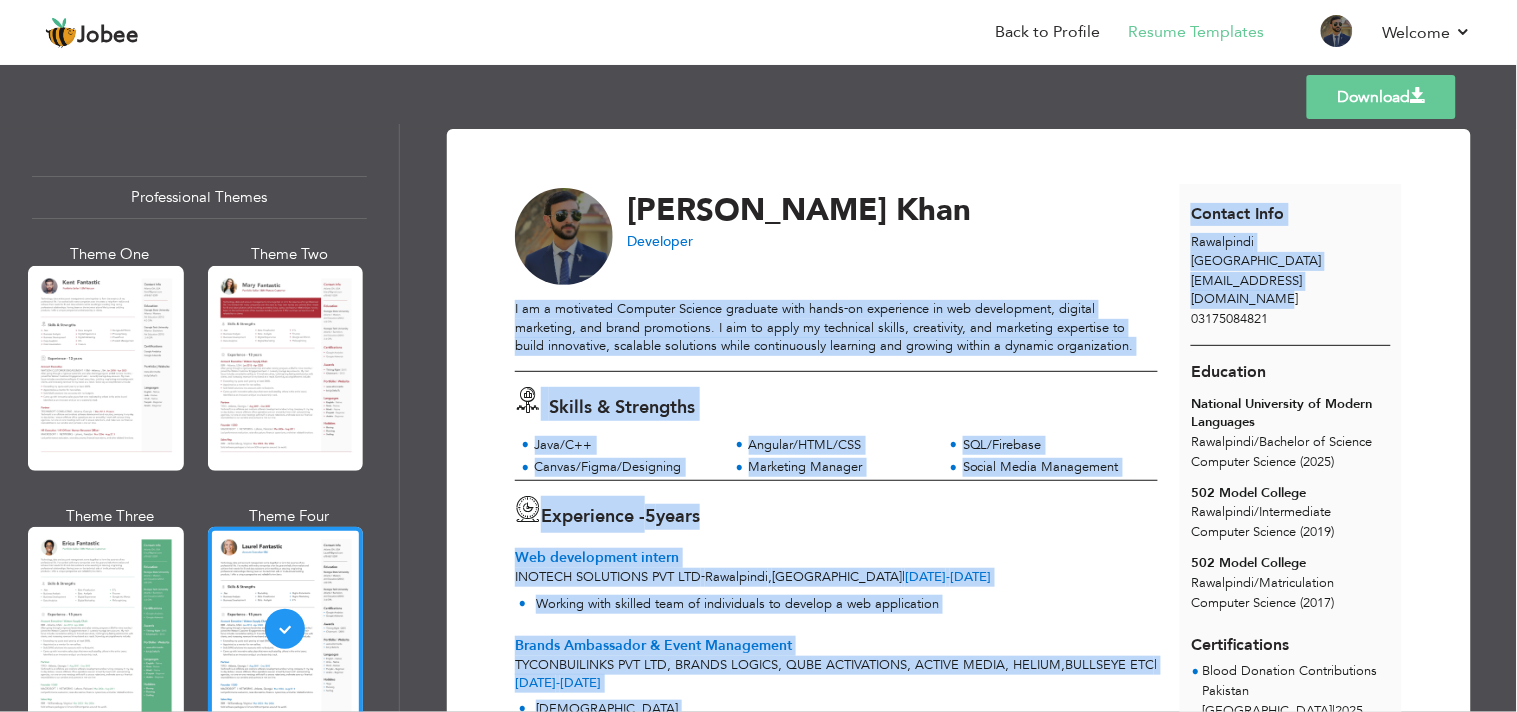 drag, startPoint x: 1366, startPoint y: 278, endPoint x: 1173, endPoint y: 274, distance: 193.04144 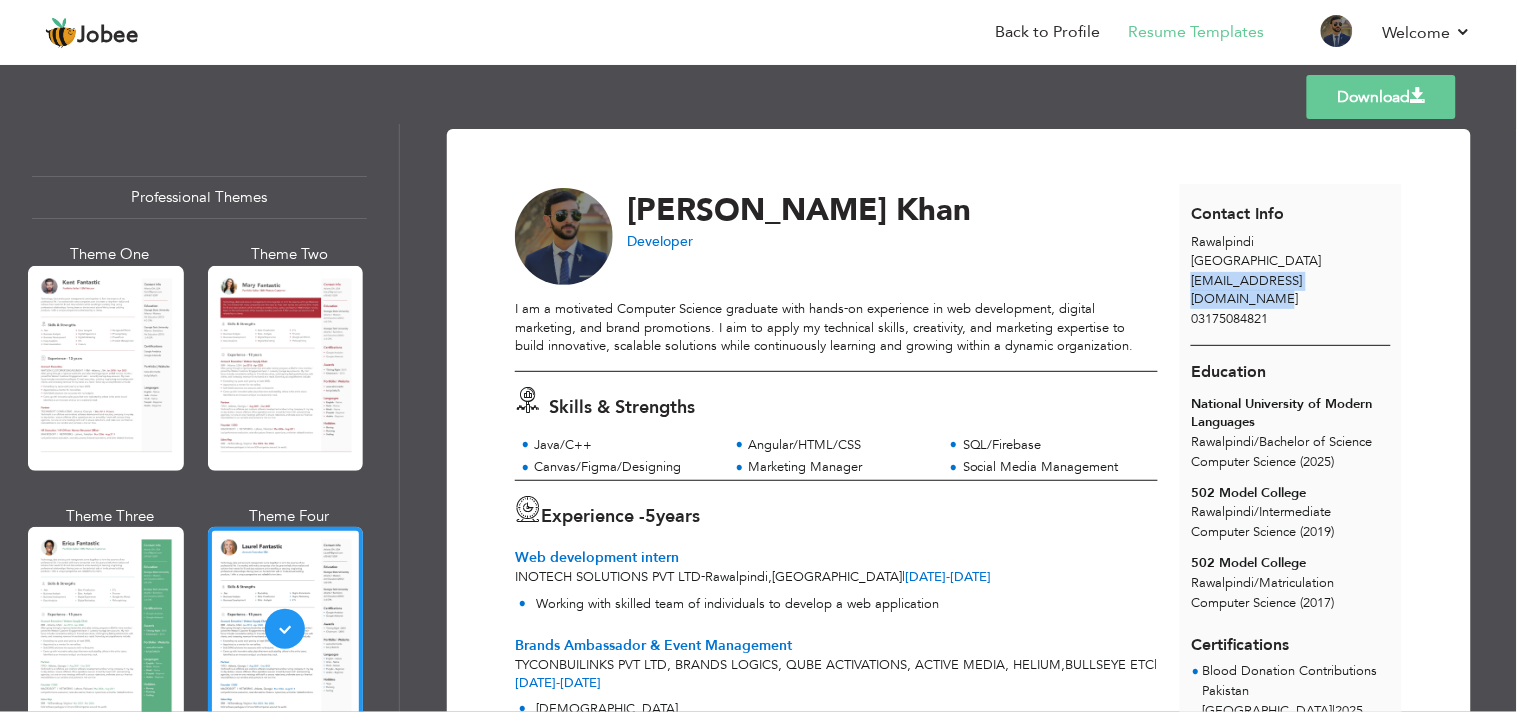 drag, startPoint x: 1187, startPoint y: 282, endPoint x: 1368, endPoint y: 276, distance: 181.09943 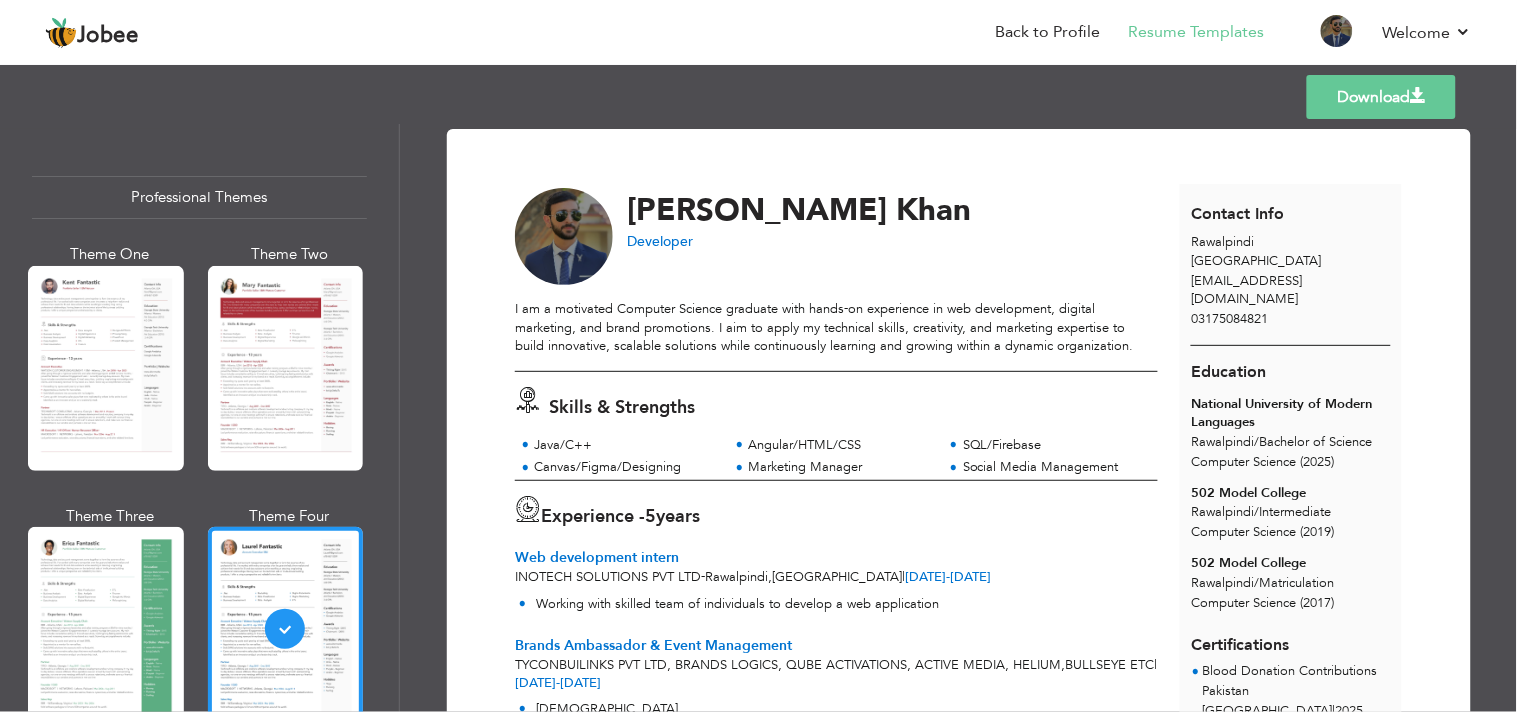 click on "Templates
Download" at bounding box center [758, 97] 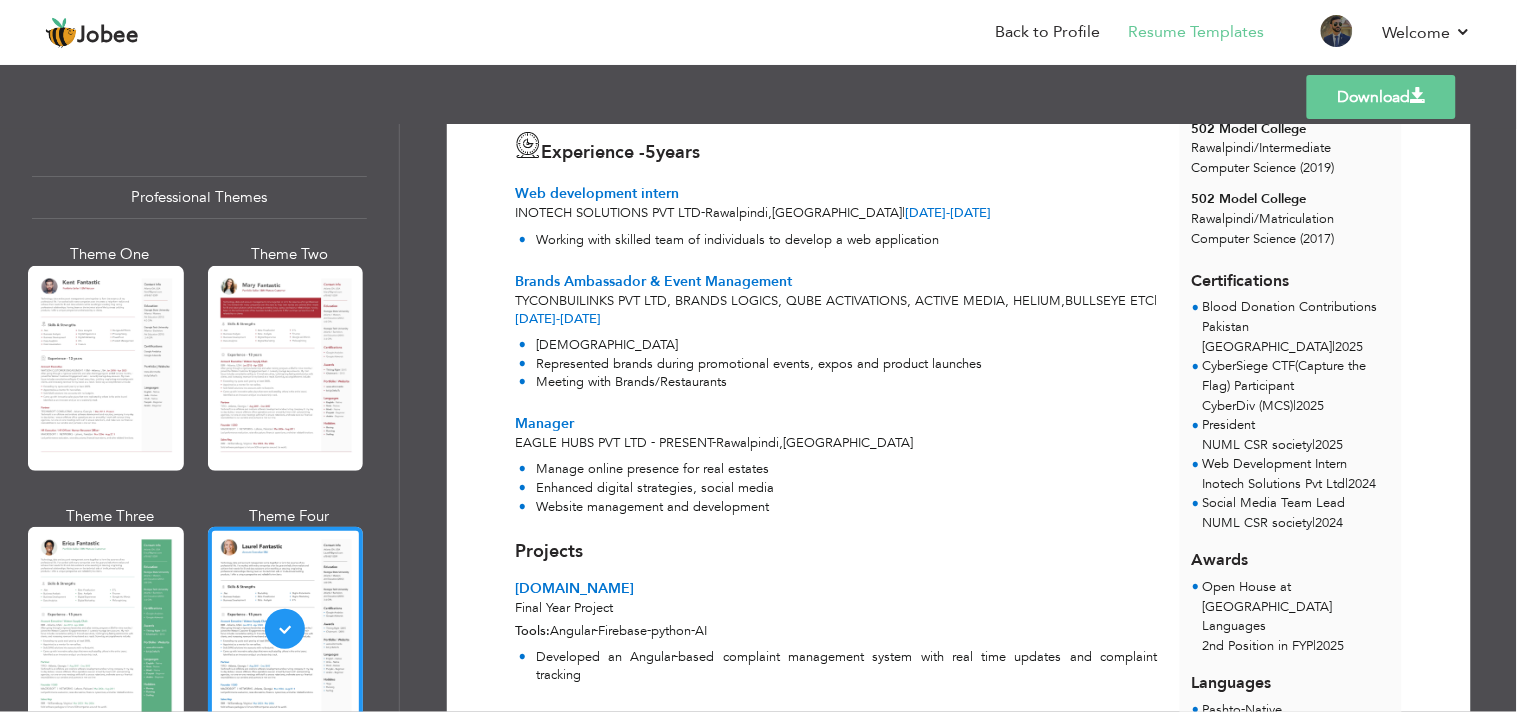 scroll, scrollTop: 471, scrollLeft: 0, axis: vertical 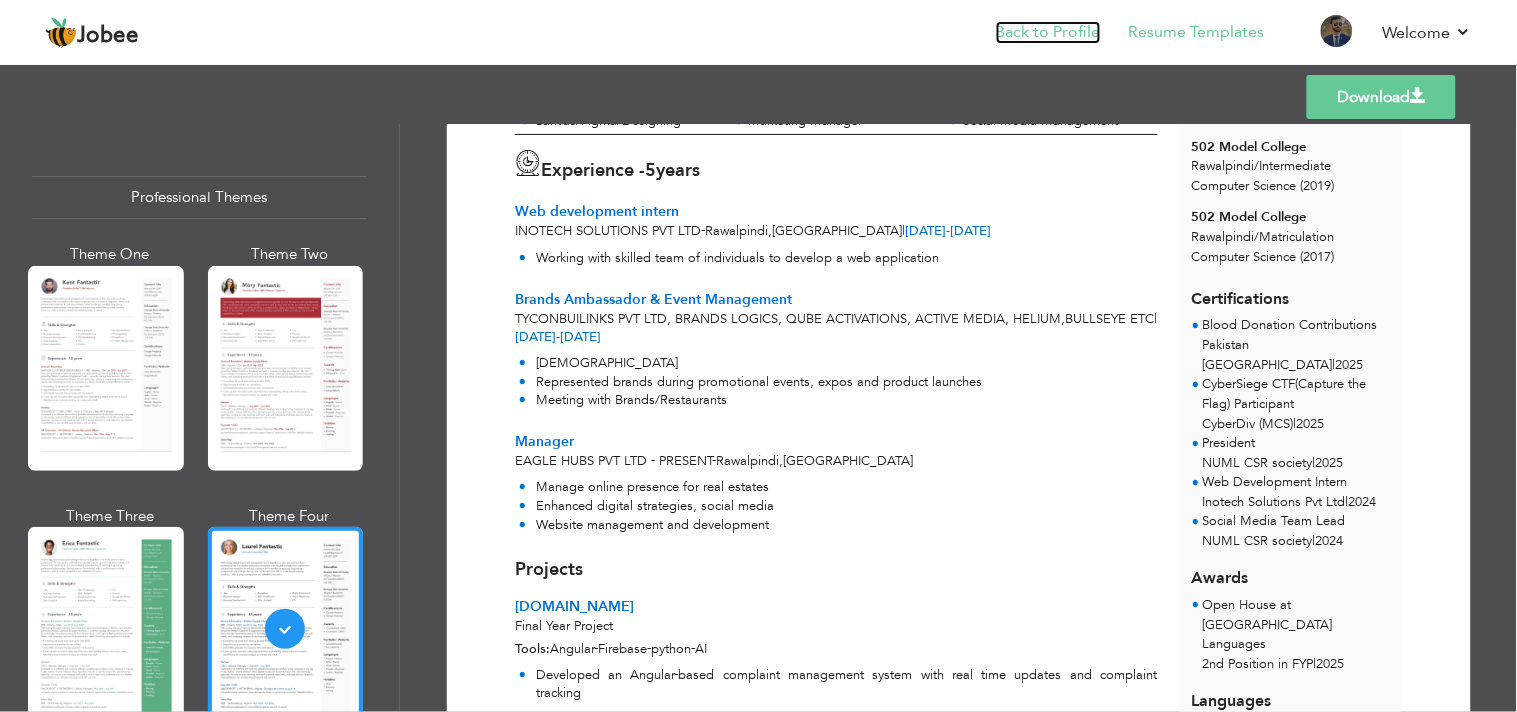 click on "Back to Profile" at bounding box center (1048, 32) 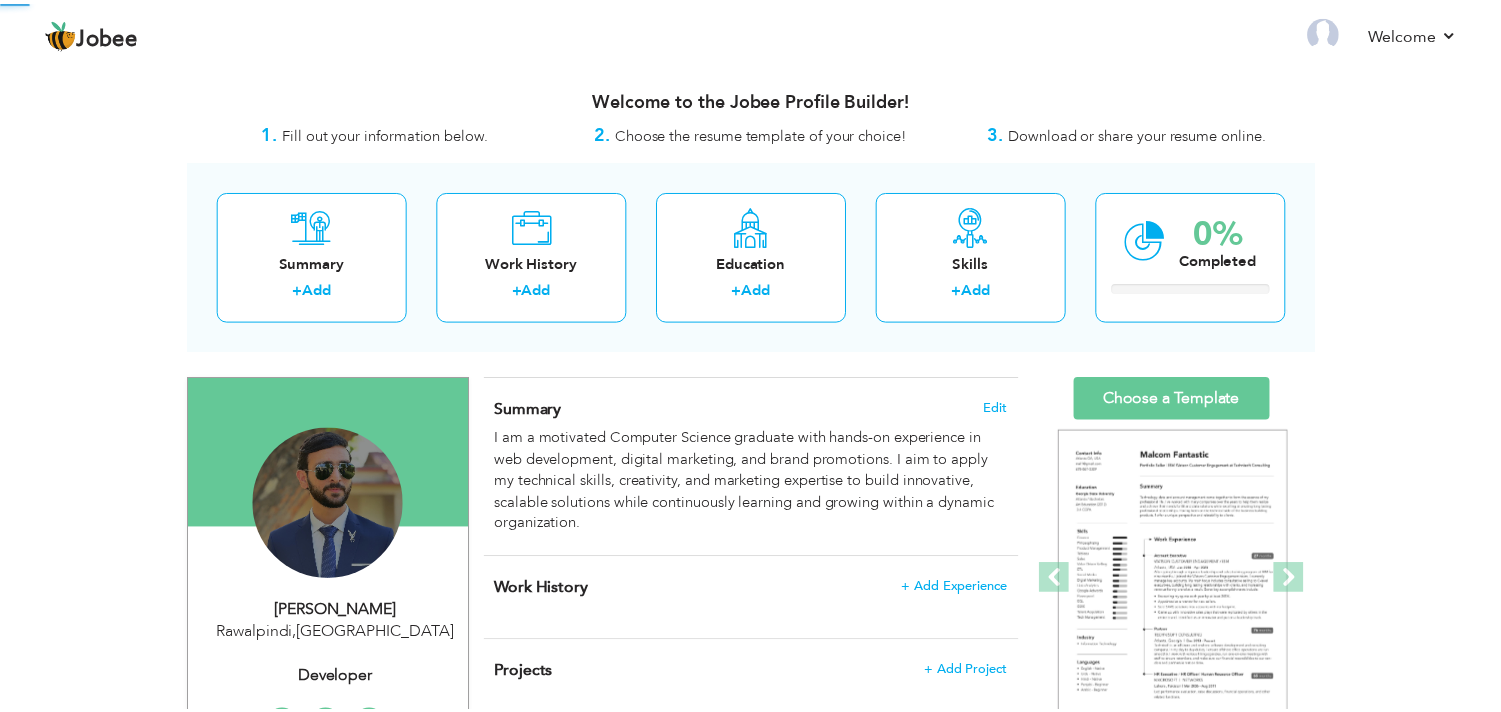 scroll, scrollTop: 0, scrollLeft: 0, axis: both 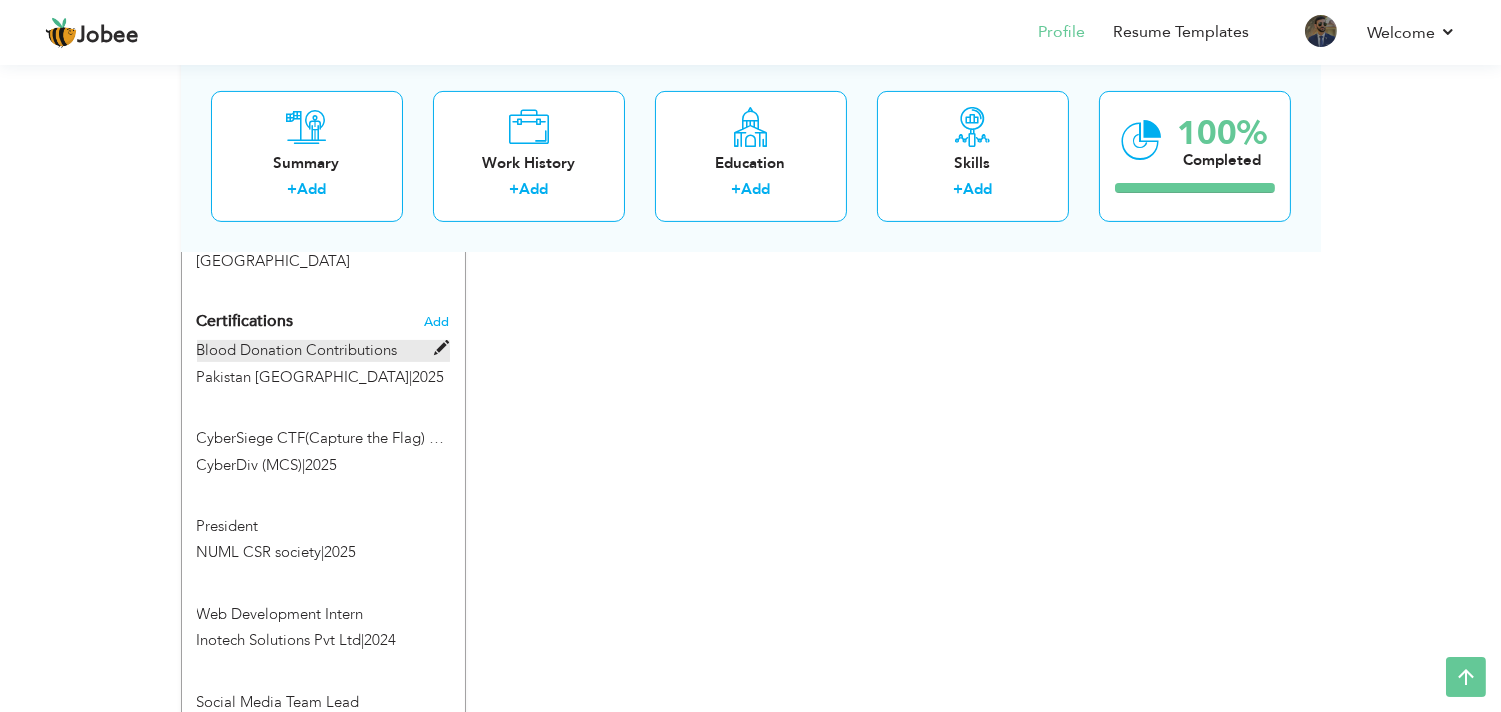 click on "Blood Donation Contributions" at bounding box center [323, 350] 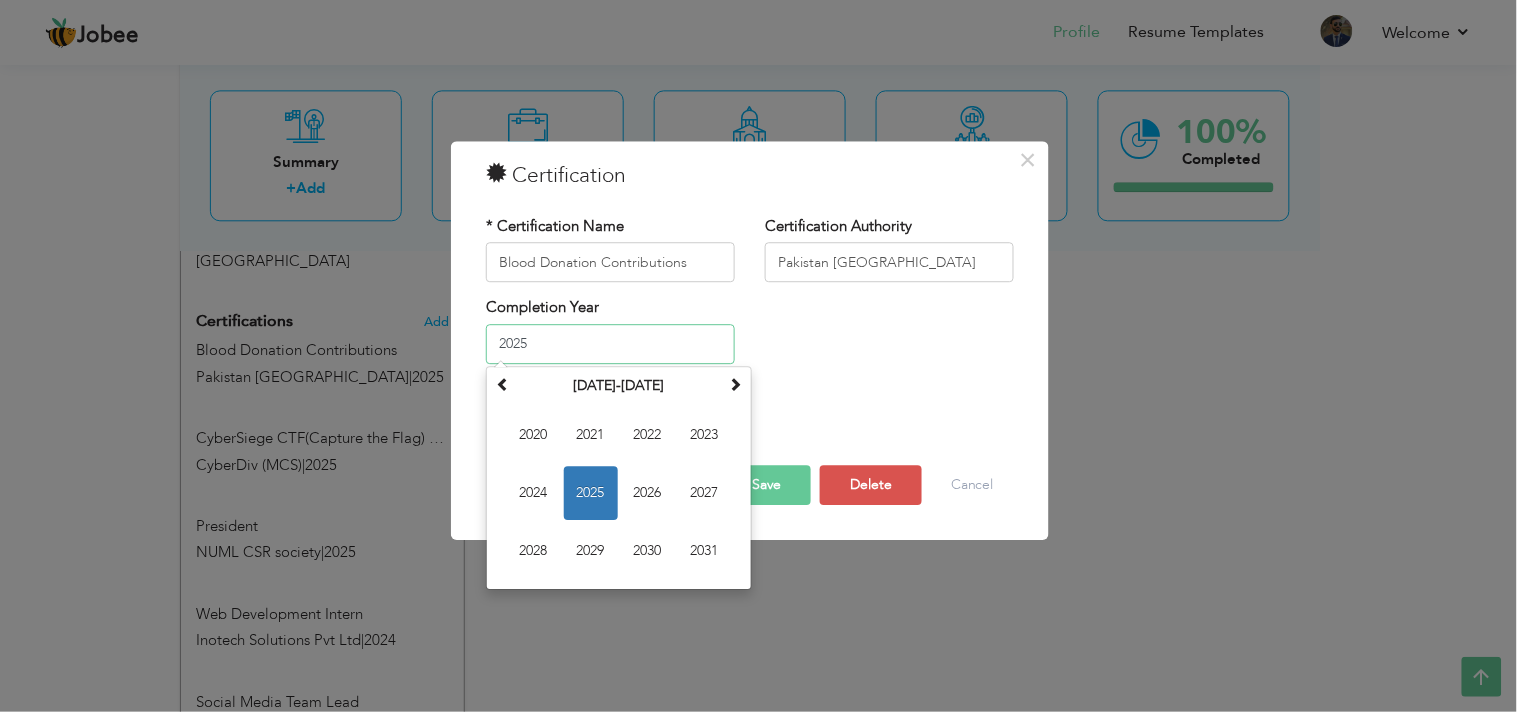 drag, startPoint x: 520, startPoint y: 328, endPoint x: 534, endPoint y: 333, distance: 14.866069 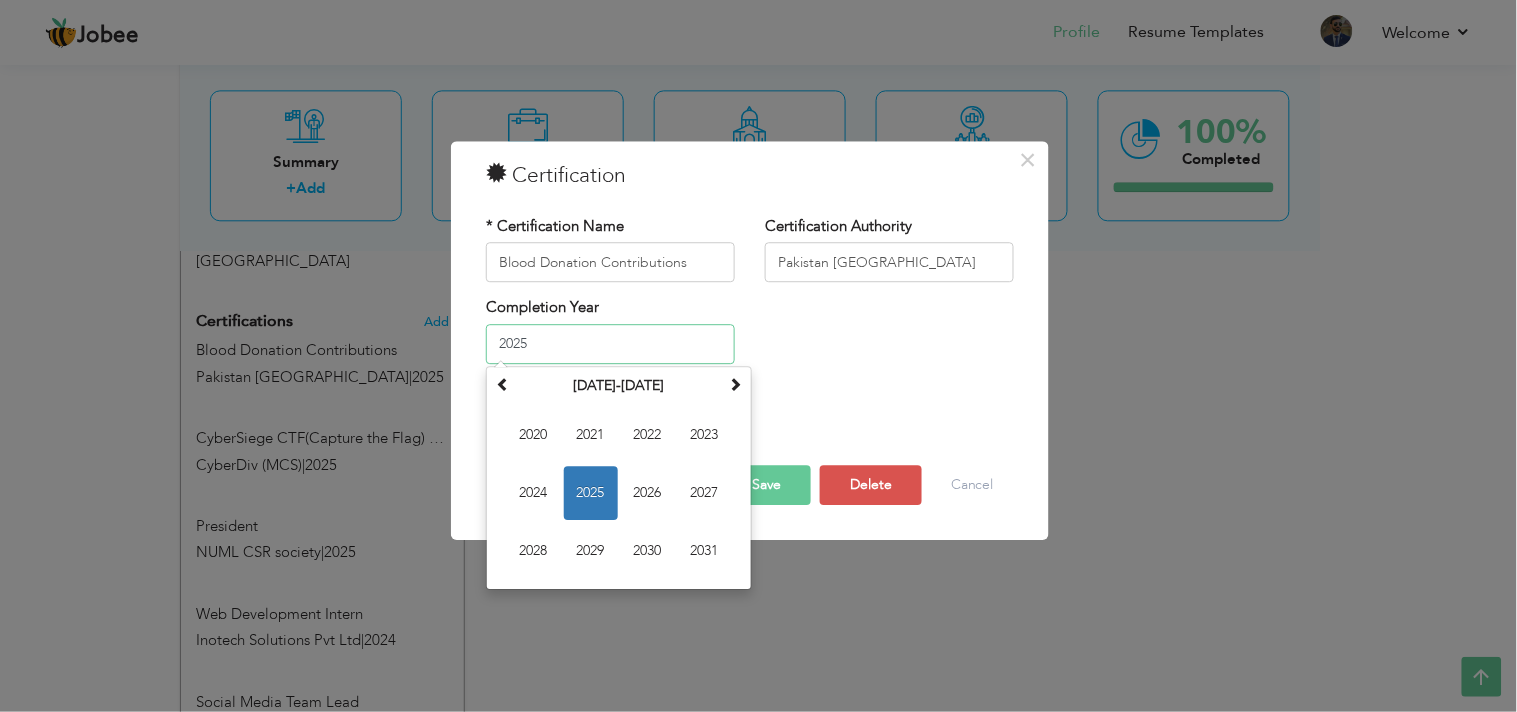click on "2025" at bounding box center (610, 344) 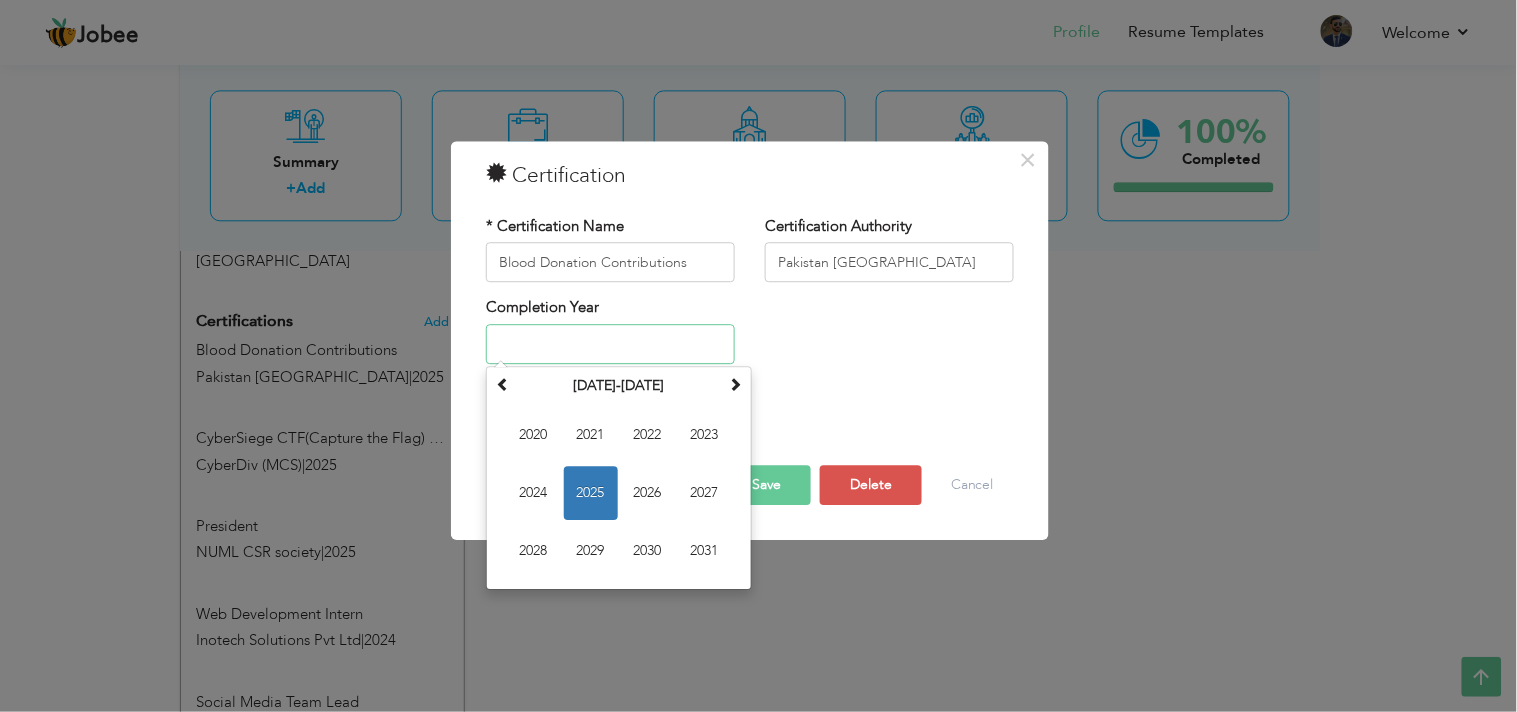 type 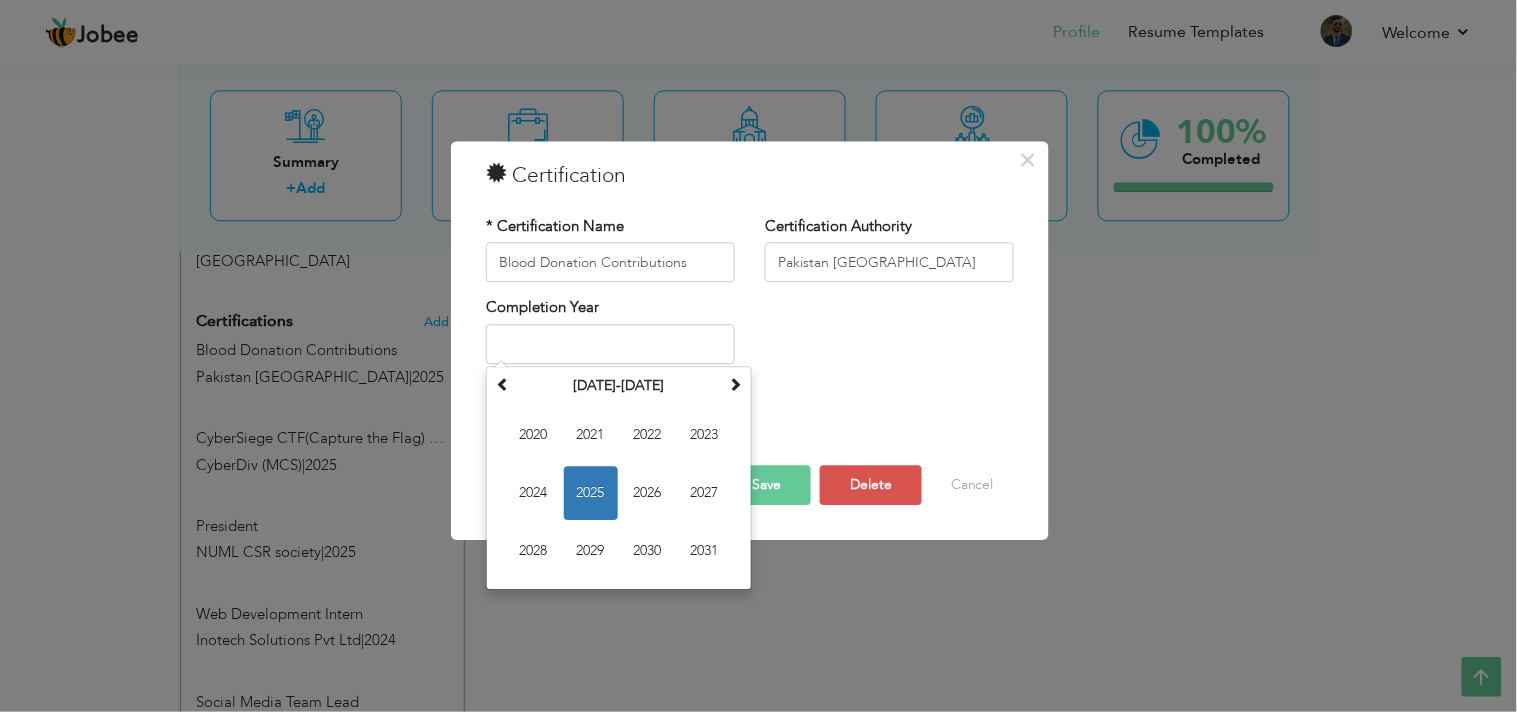 click on "Save" at bounding box center [766, 486] 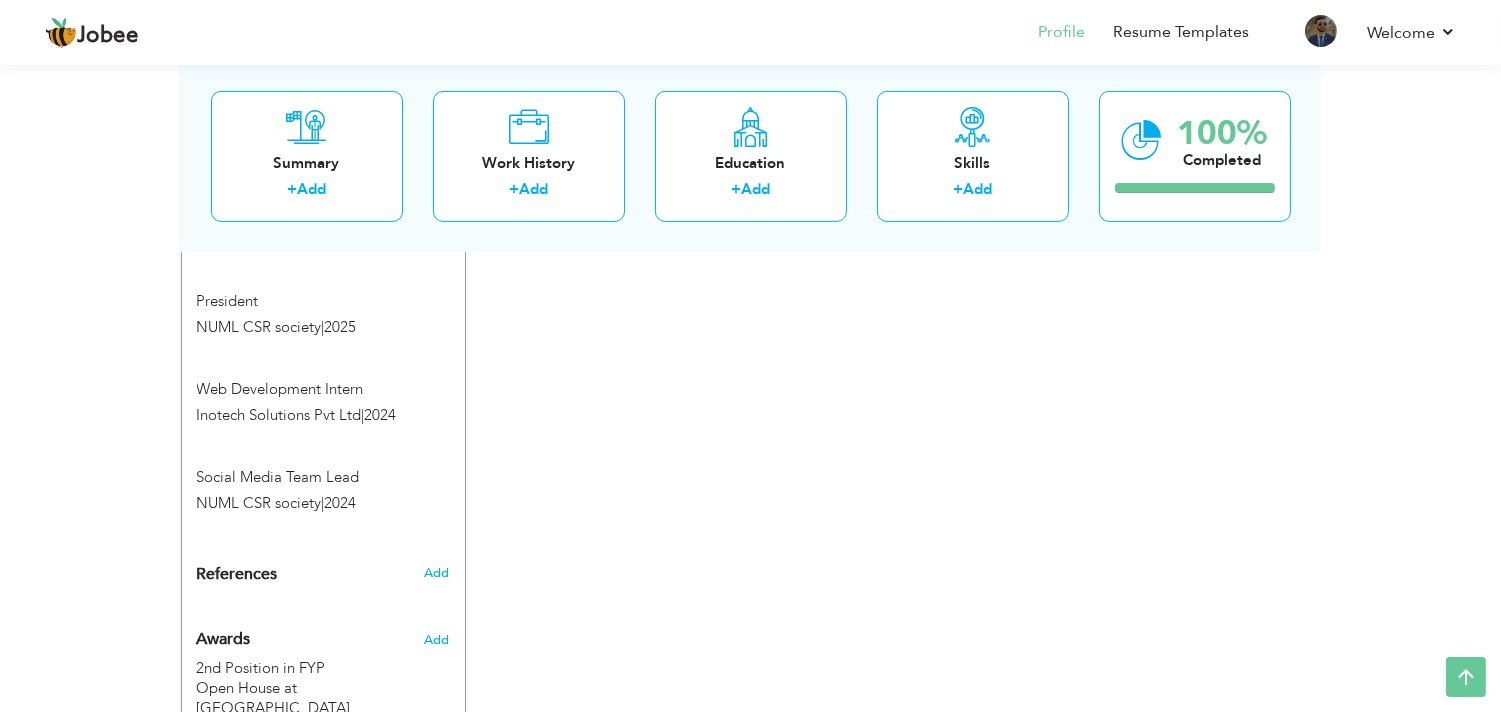 scroll, scrollTop: 1314, scrollLeft: 0, axis: vertical 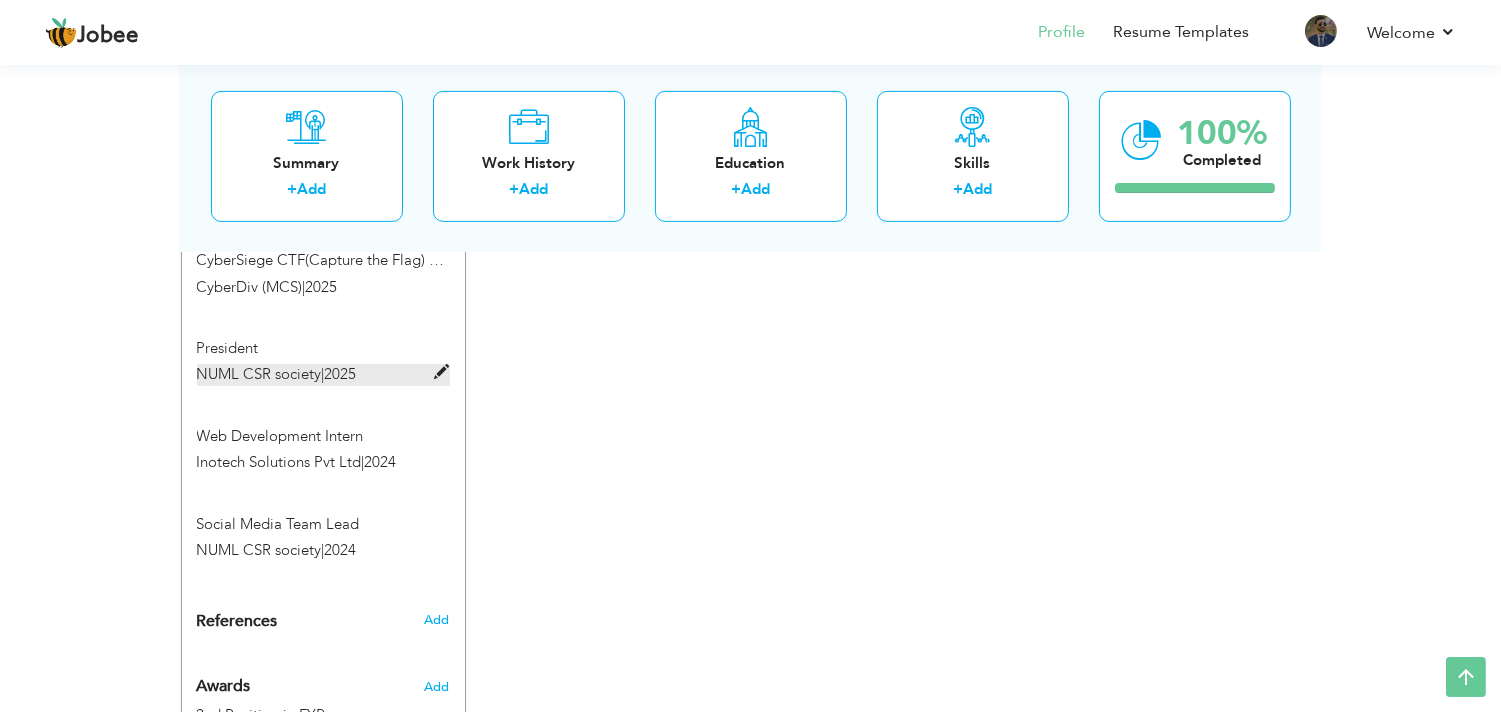 click on "2025" at bounding box center (341, 374) 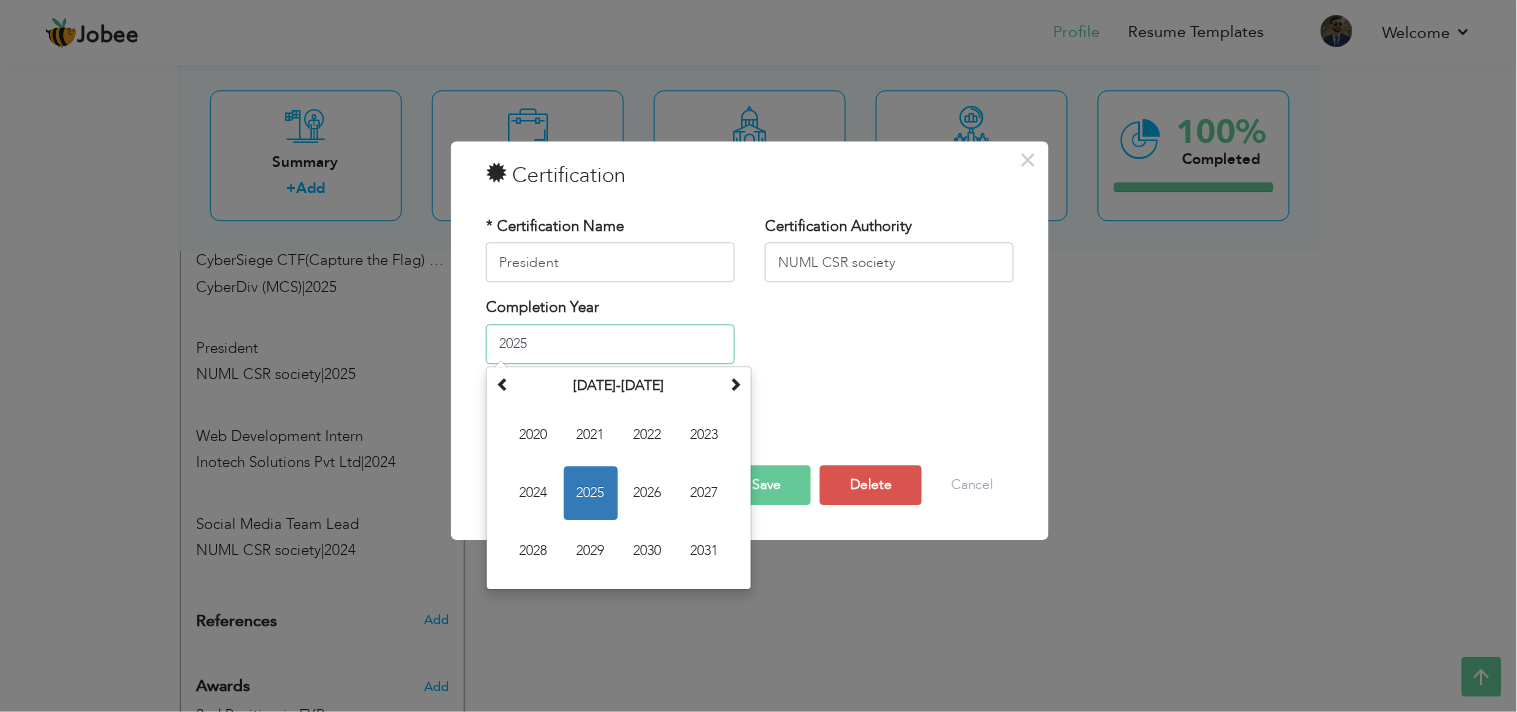 drag, startPoint x: 514, startPoint y: 342, endPoint x: 384, endPoint y: 347, distance: 130.09612 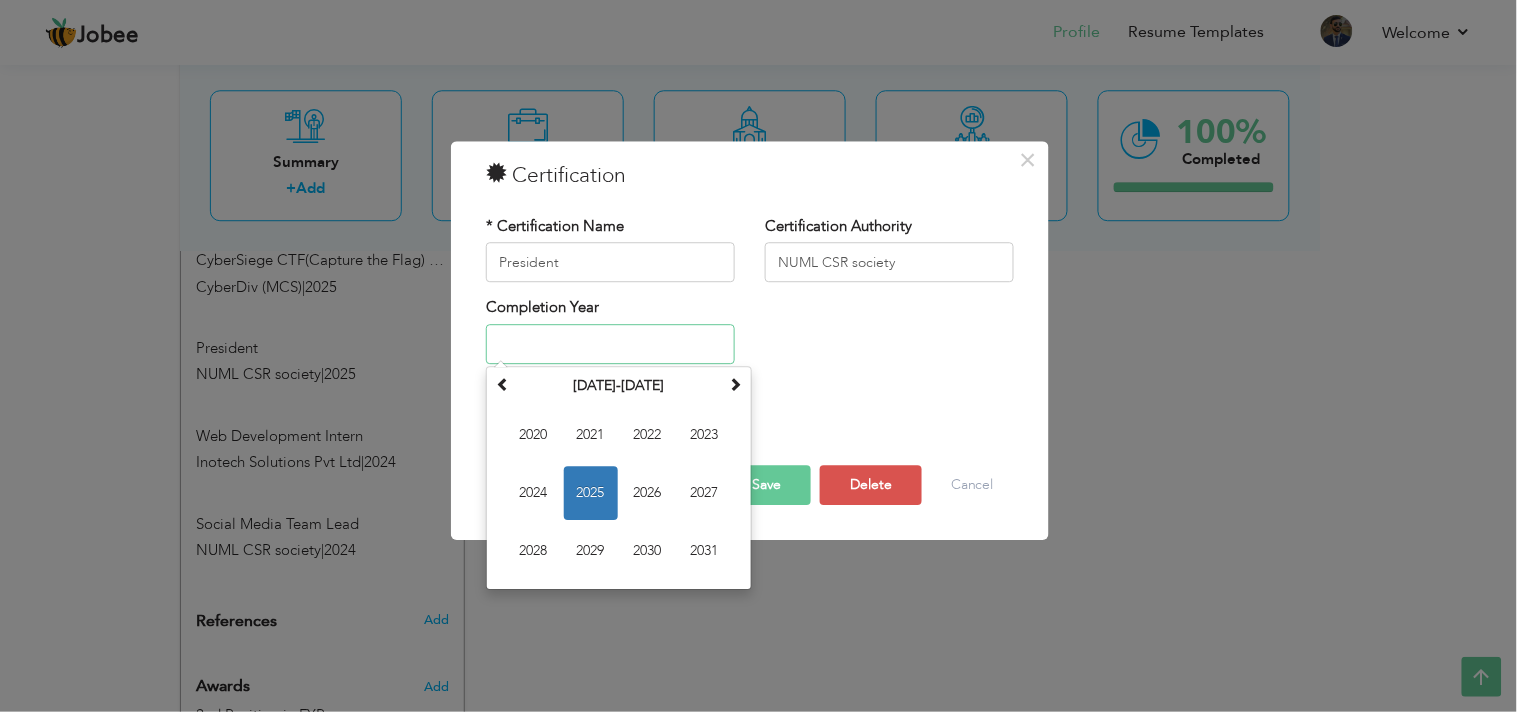 type 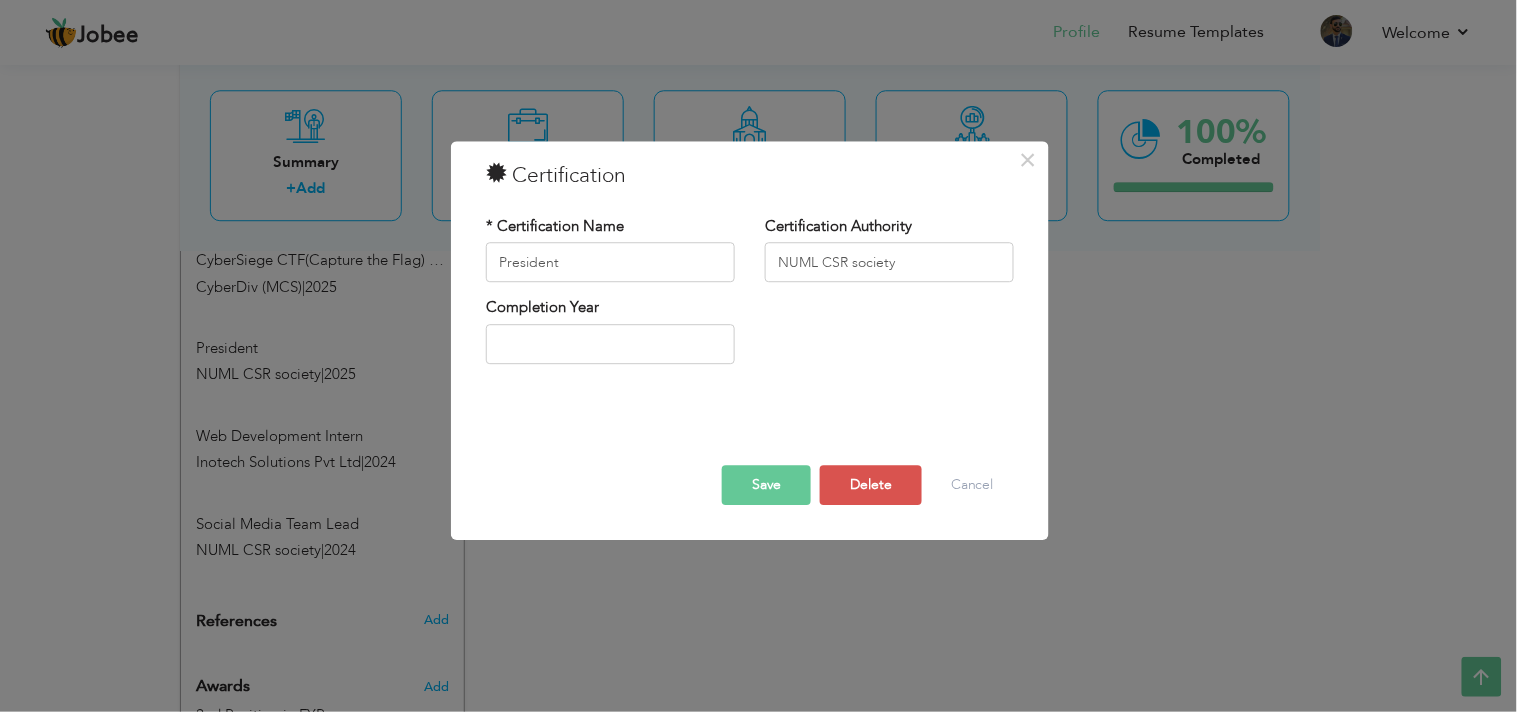 click on "Save" at bounding box center [766, 486] 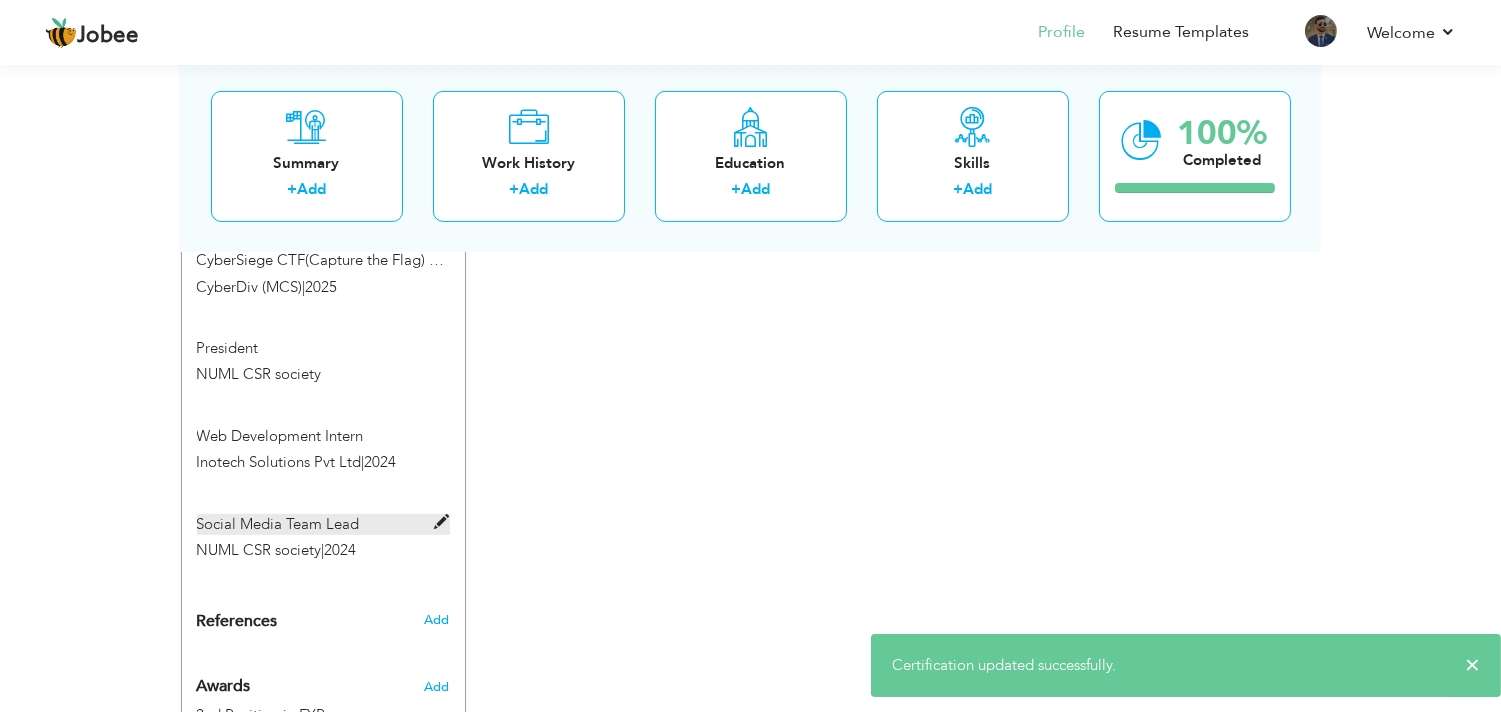 click on "Social Media Team Lead" at bounding box center [323, 524] 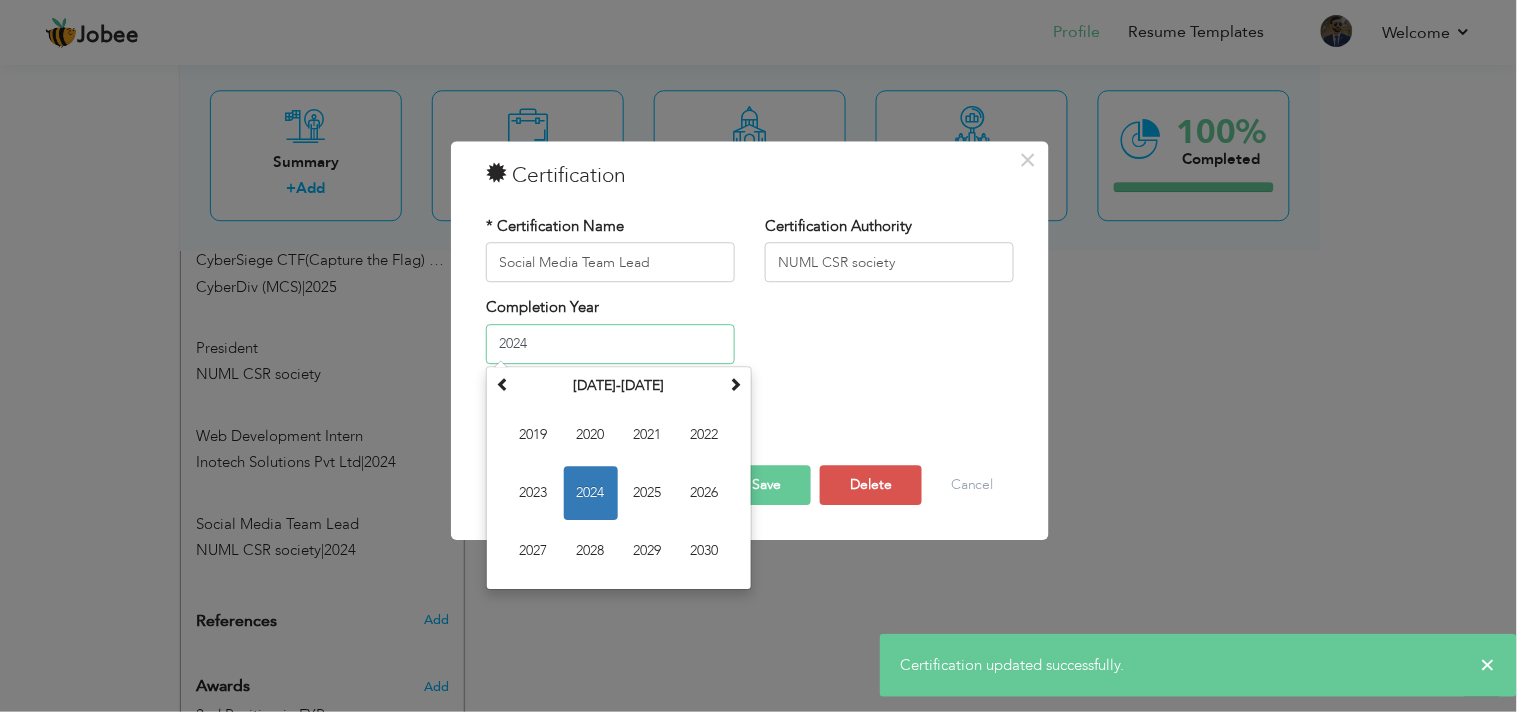 drag, startPoint x: 570, startPoint y: 336, endPoint x: 420, endPoint y: 353, distance: 150.96027 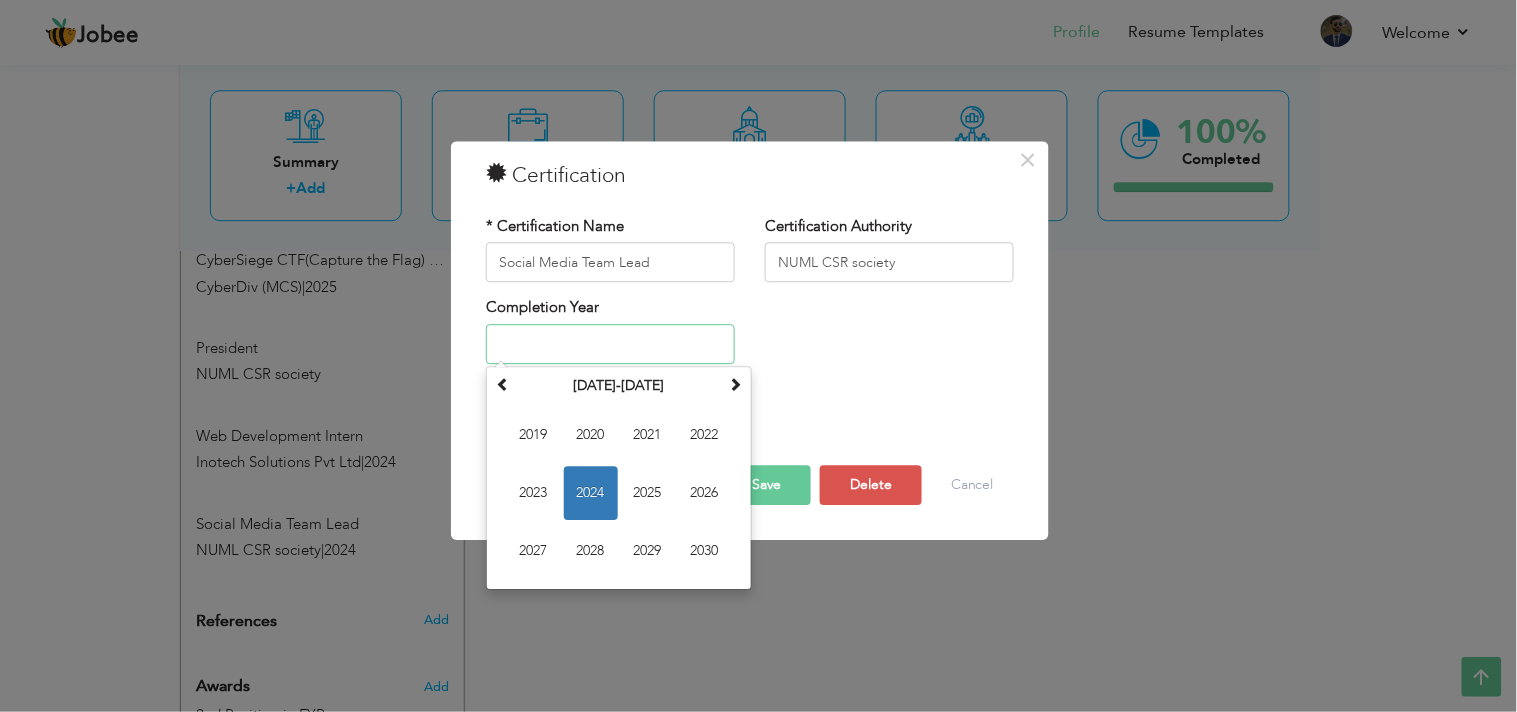 type 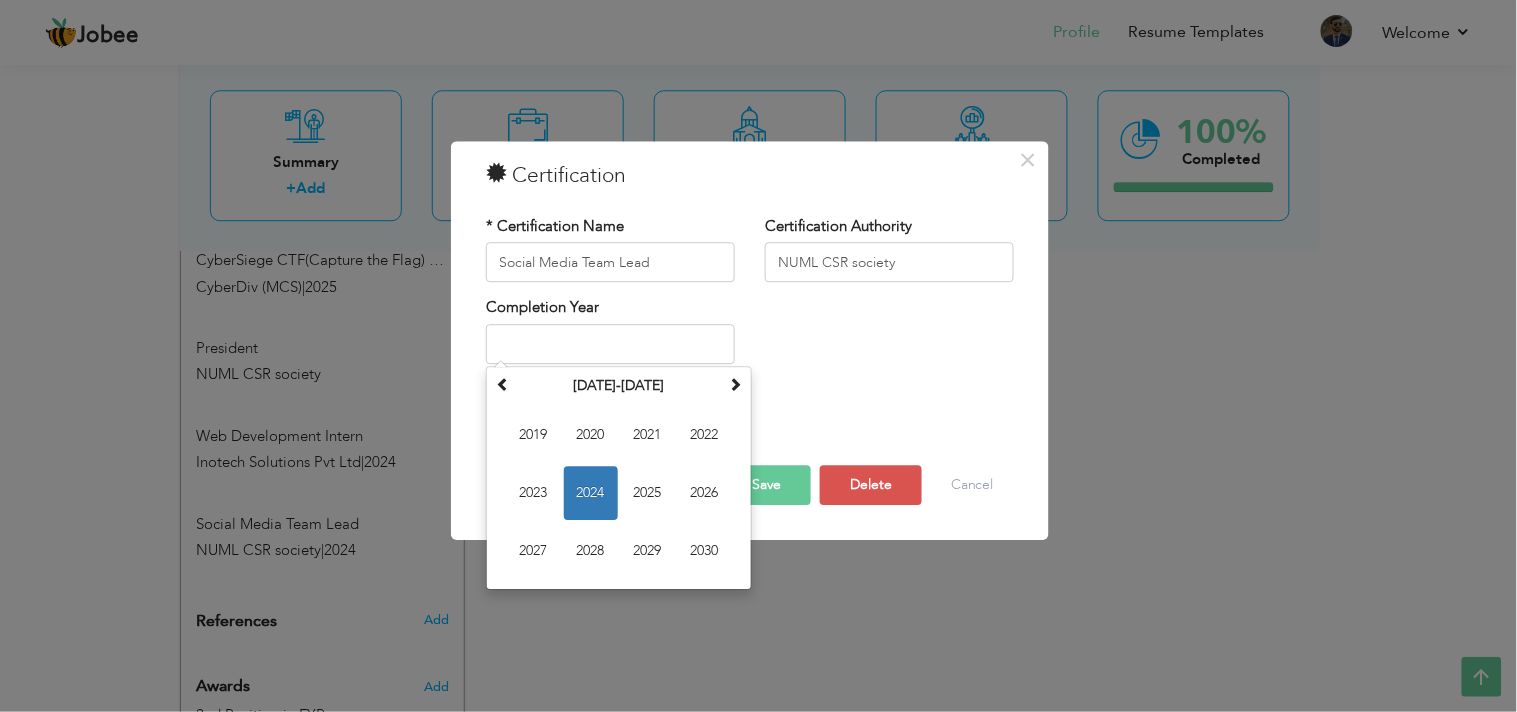 click on "Save" at bounding box center (766, 486) 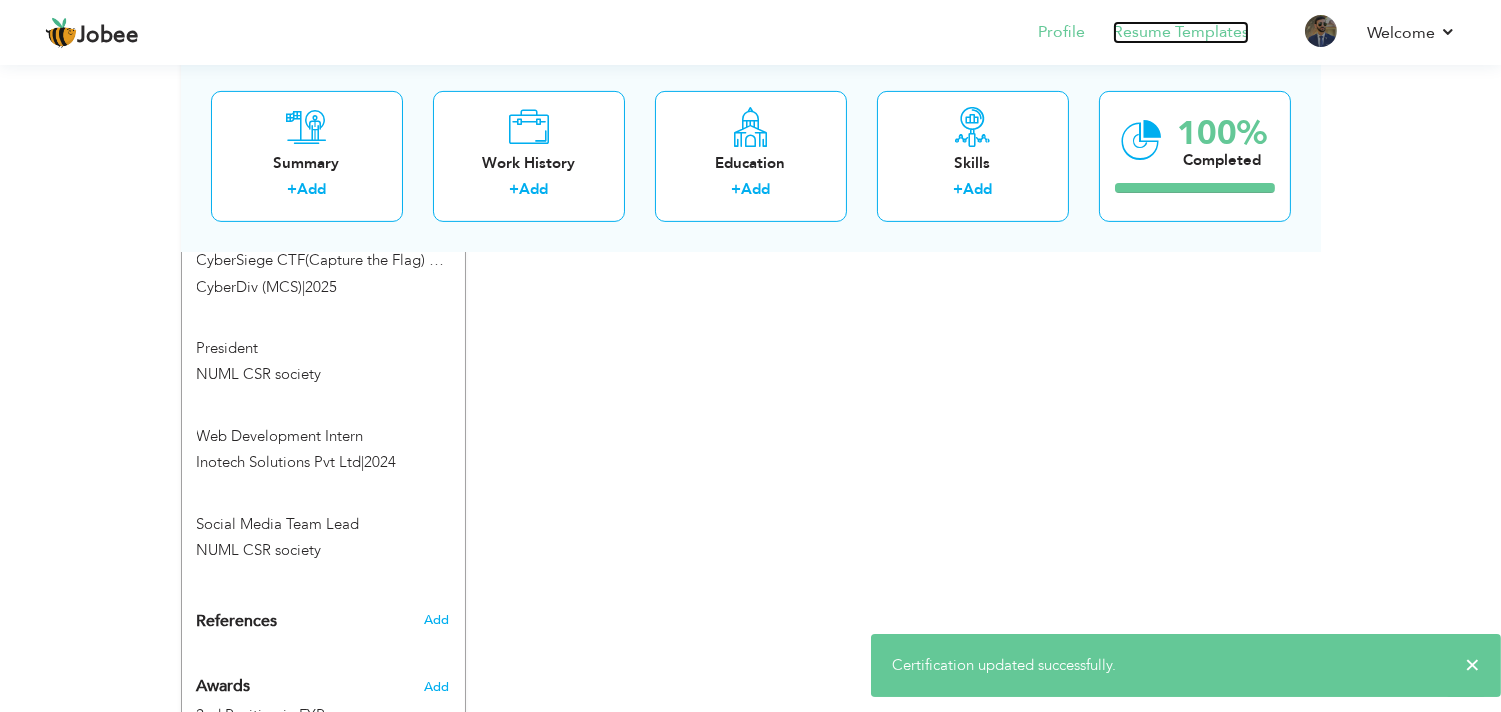 click on "Resume Templates" at bounding box center (1181, 32) 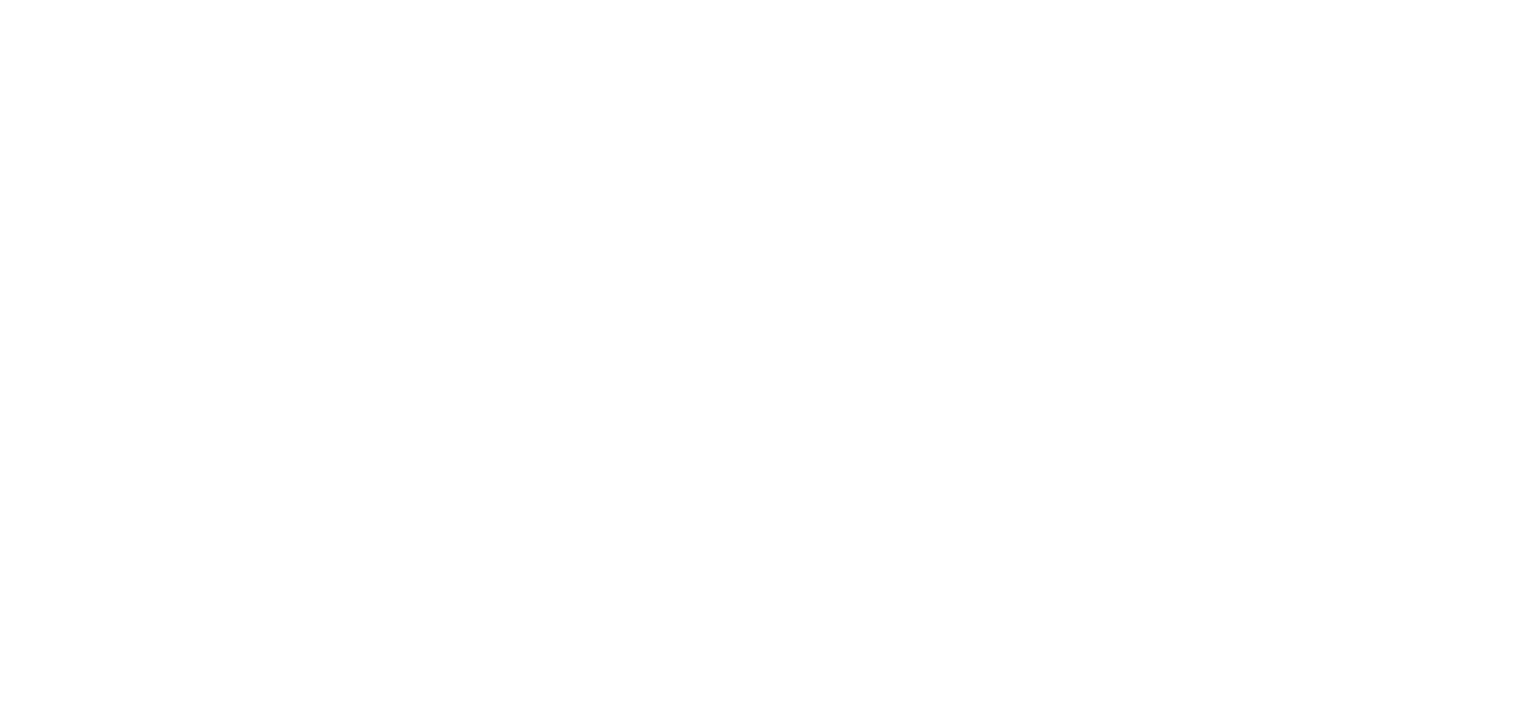 scroll, scrollTop: 0, scrollLeft: 0, axis: both 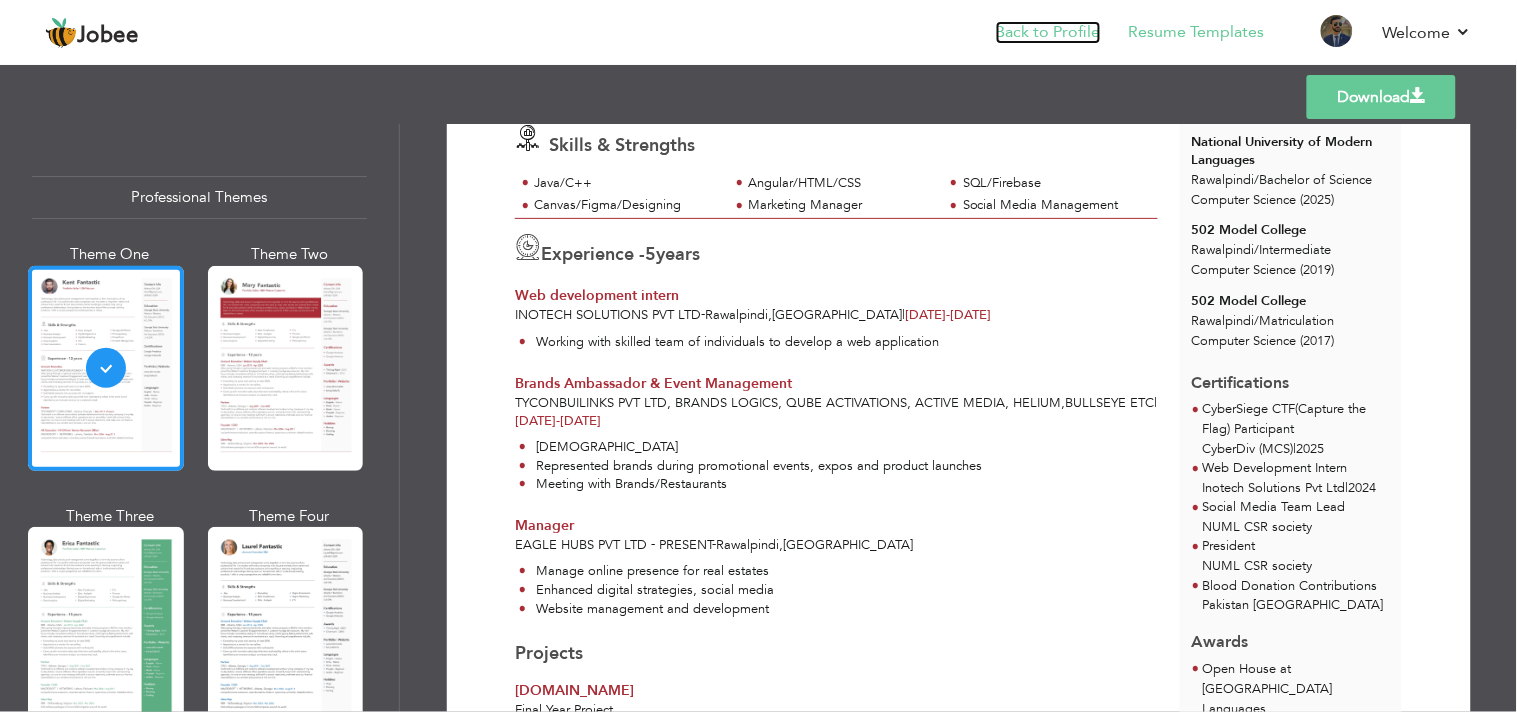 click on "Back to Profile" at bounding box center [1048, 32] 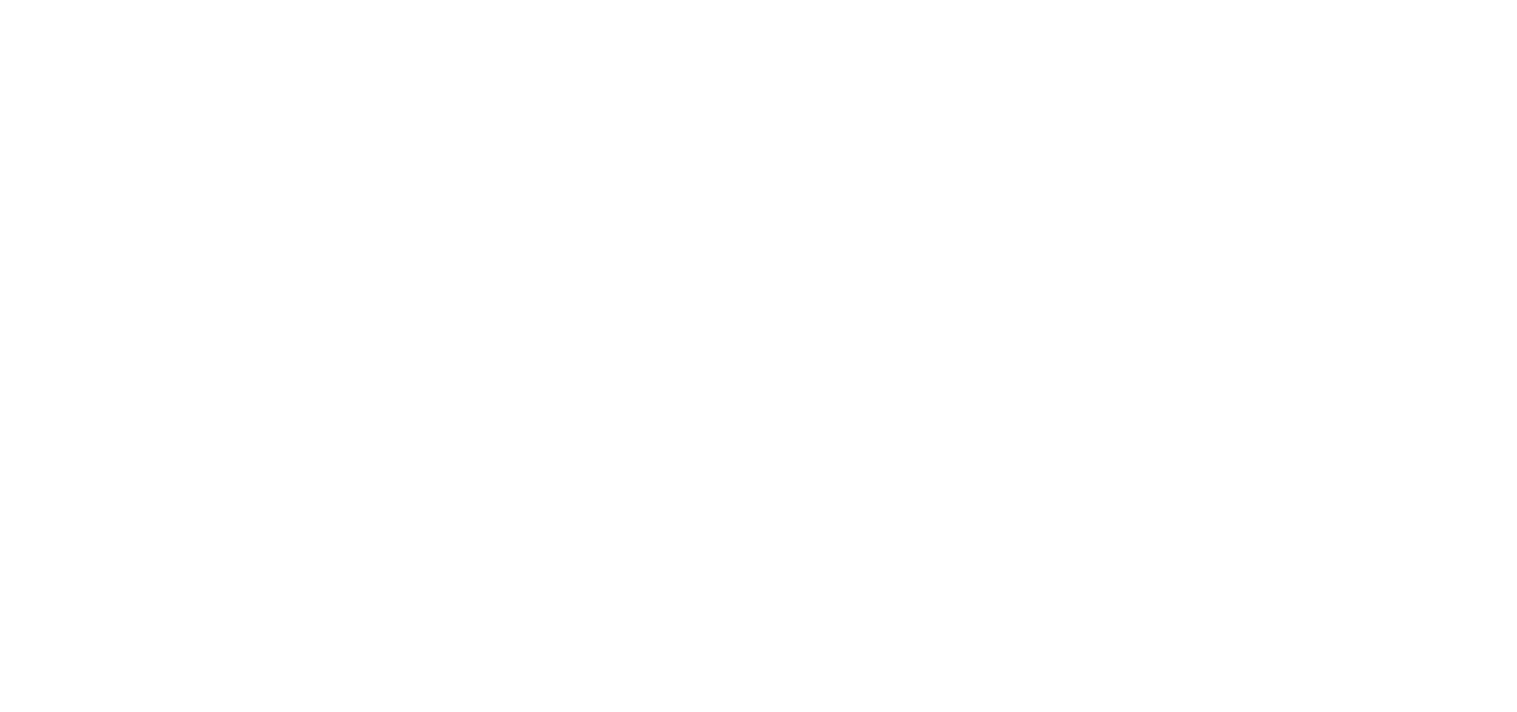 scroll, scrollTop: 0, scrollLeft: 0, axis: both 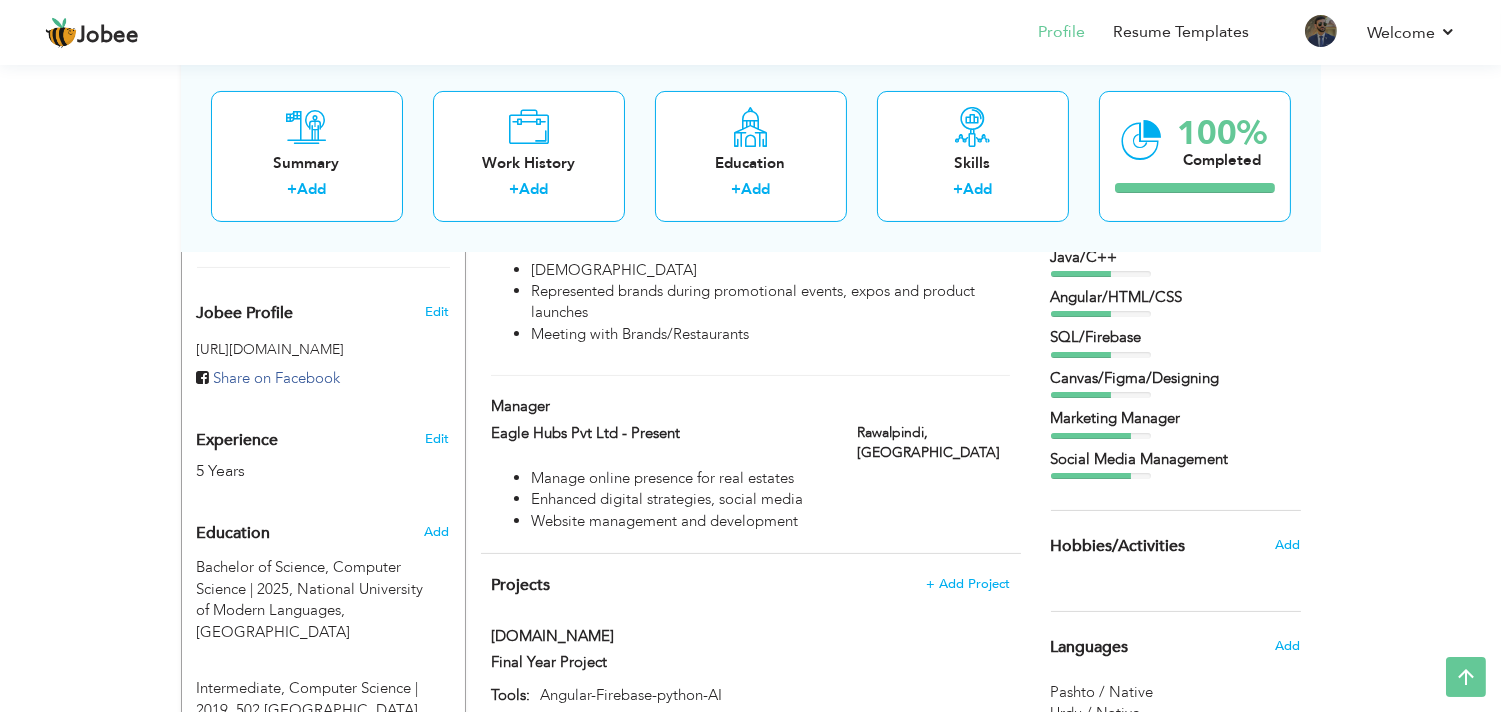drag, startPoint x: 1507, startPoint y: 363, endPoint x: 1508, endPoint y: 248, distance: 115.00435 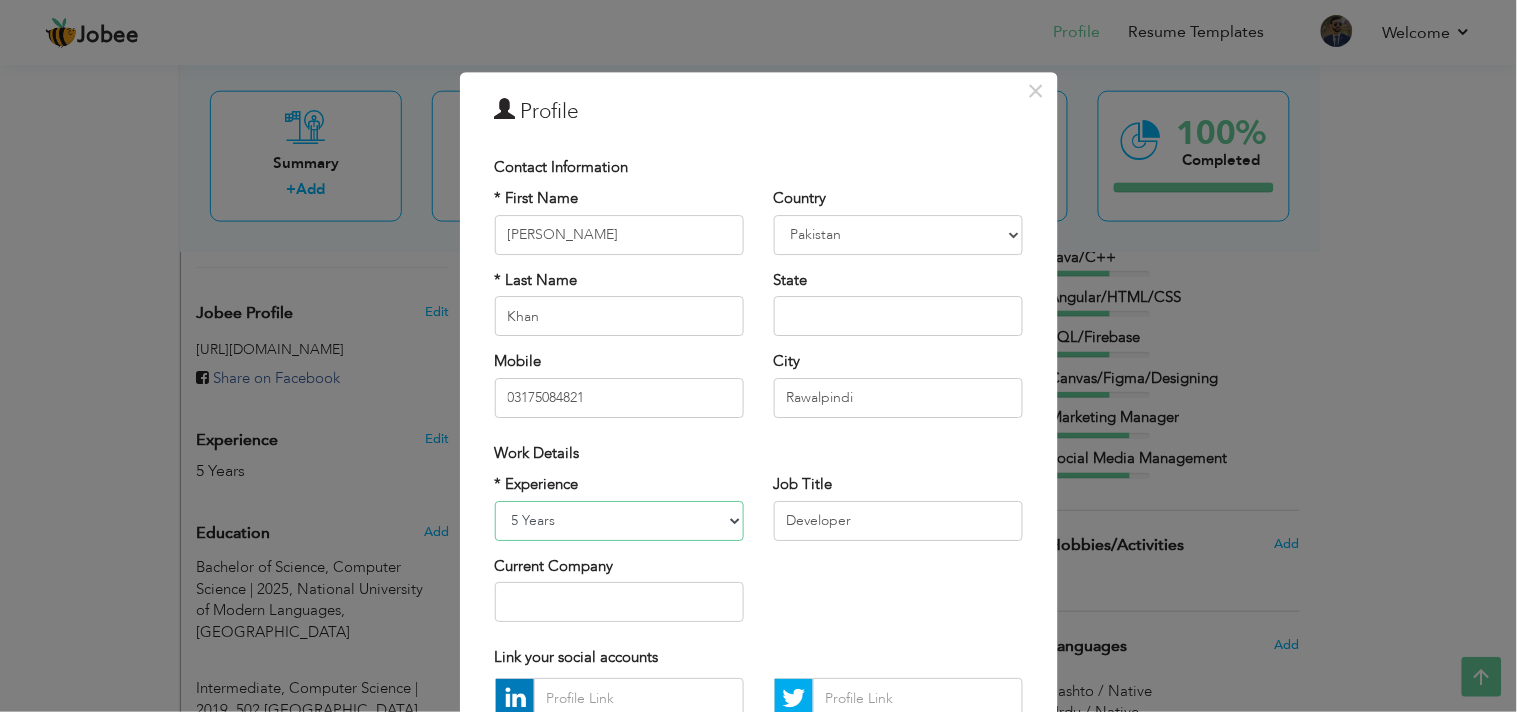 click on "Entry Level Less than 1 Year 1 Year 2 Years 3 Years 4 Years 5 Years 6 Years 7 Years 8 Years 9 Years 10 Years 11 Years 12 Years 13 Years 14 Years 15 Years 16 Years 17 Years 18 Years 19 Years 20 Years 21 Years 22 Years 23 Years 24 Years 25 Years 26 Years 27 Years 28 Years 29 Years 30 Years 31 Years 32 Years 33 Years 34 Years 35 Years More than 35 Years" at bounding box center (619, 521) 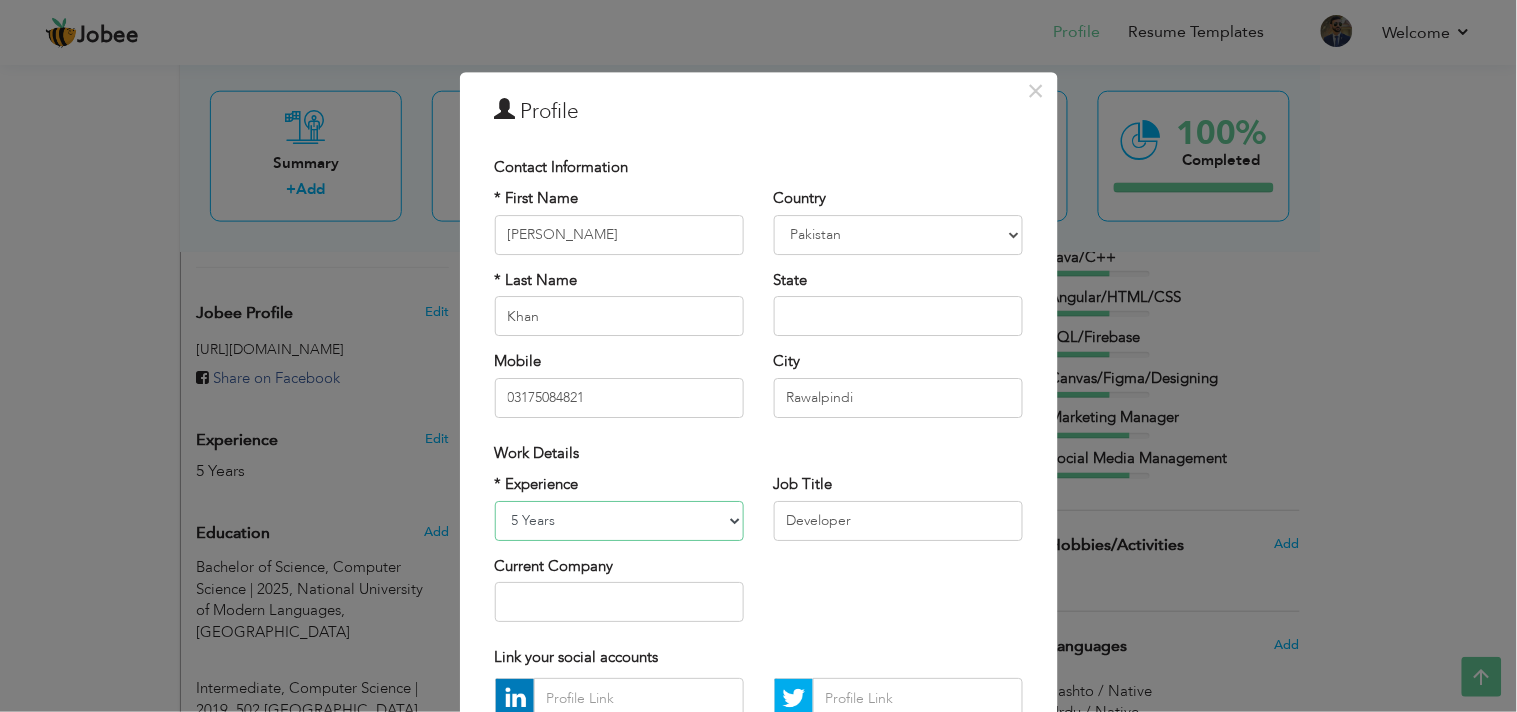 select on "number:1" 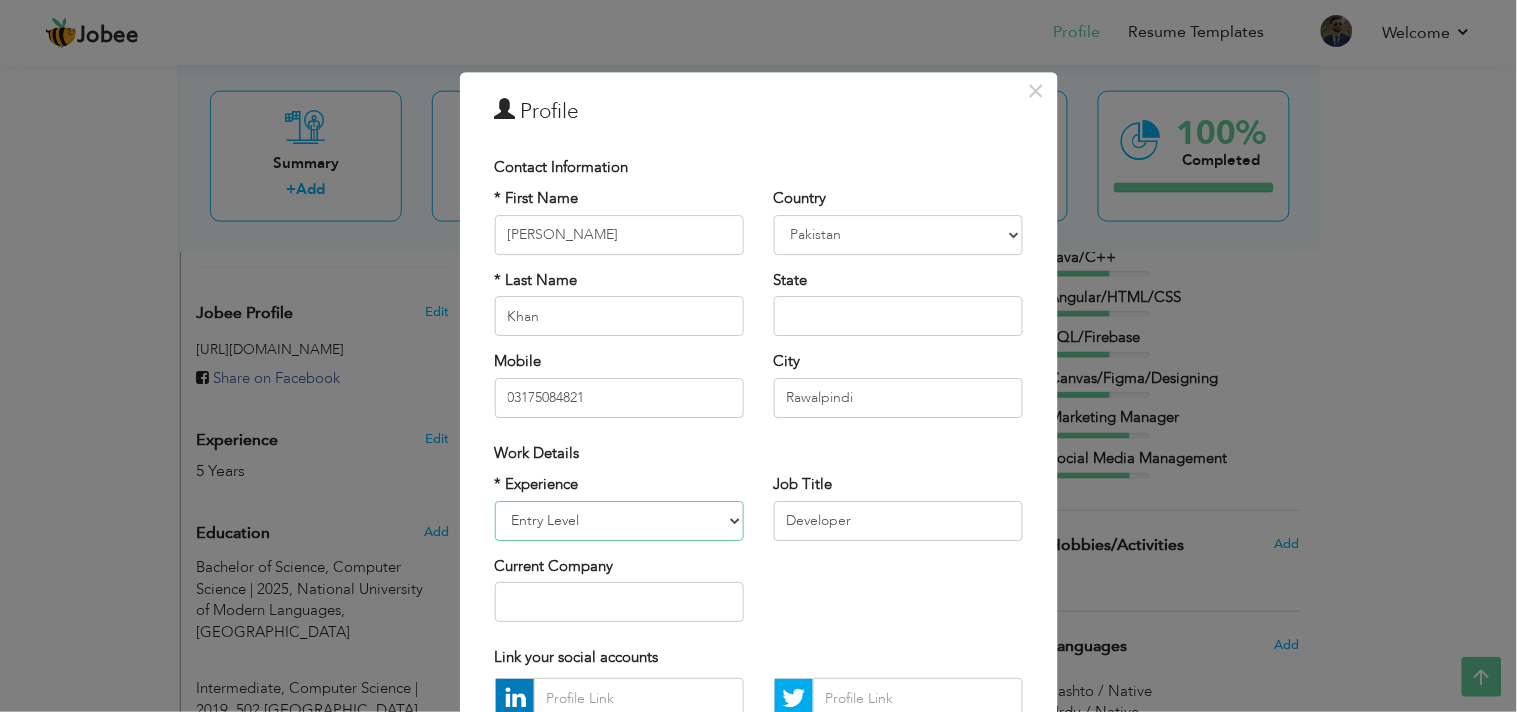 click on "Entry Level Less than 1 Year 1 Year 2 Years 3 Years 4 Years 5 Years 6 Years 7 Years 8 Years 9 Years 10 Years 11 Years 12 Years 13 Years 14 Years 15 Years 16 Years 17 Years 18 Years 19 Years 20 Years 21 Years 22 Years 23 Years 24 Years 25 Years 26 Years 27 Years 28 Years 29 Years 30 Years 31 Years 32 Years 33 Years 34 Years 35 Years More than 35 Years" at bounding box center (619, 521) 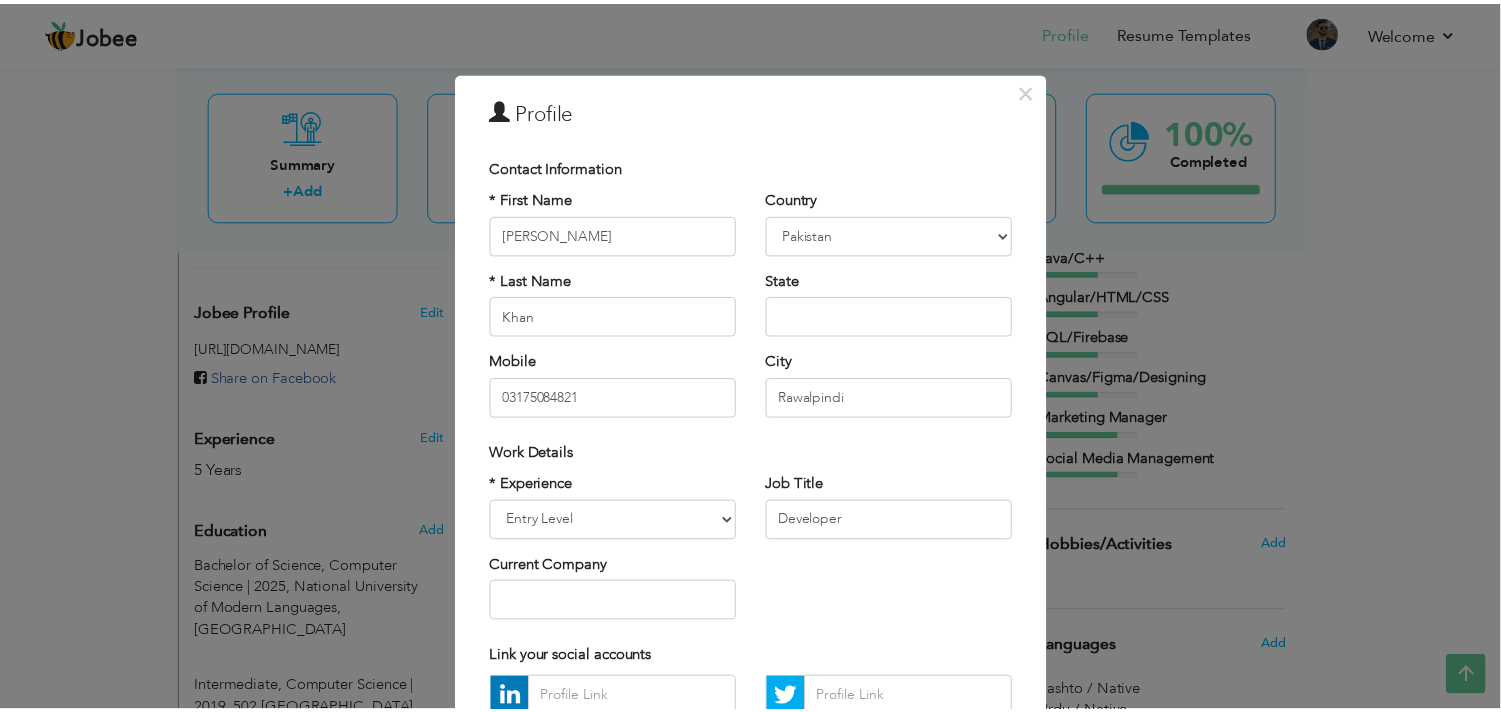 scroll, scrollTop: 197, scrollLeft: 0, axis: vertical 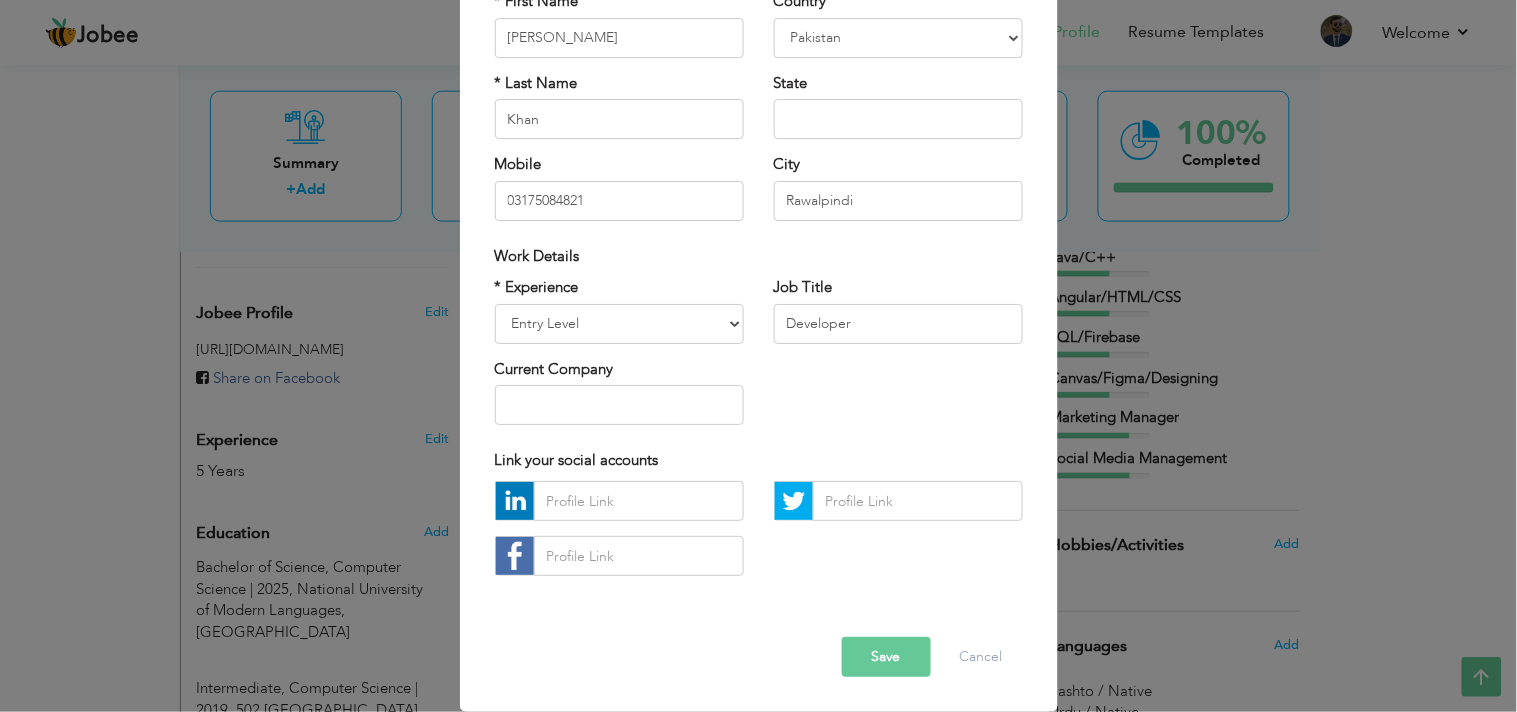 click on "Save" at bounding box center [886, 658] 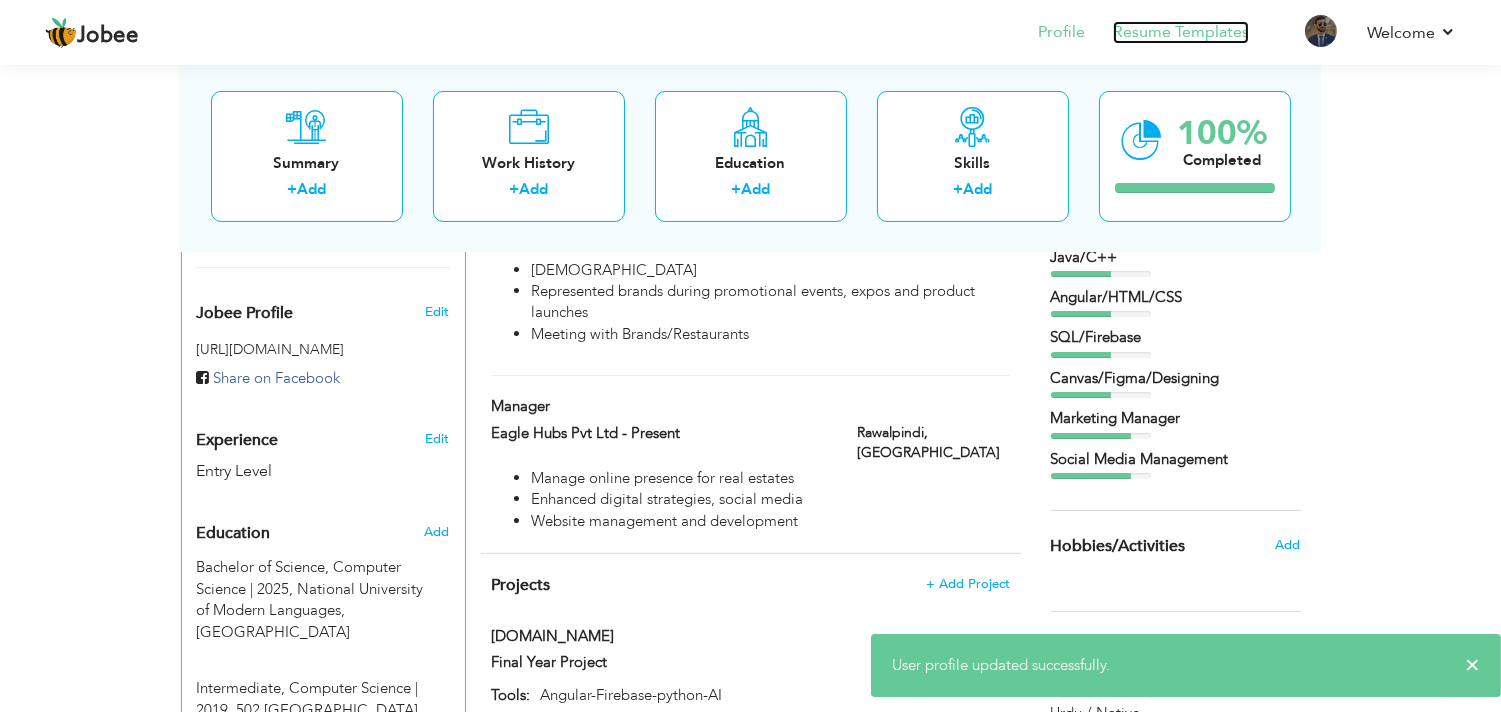 click on "Resume Templates" at bounding box center [1181, 32] 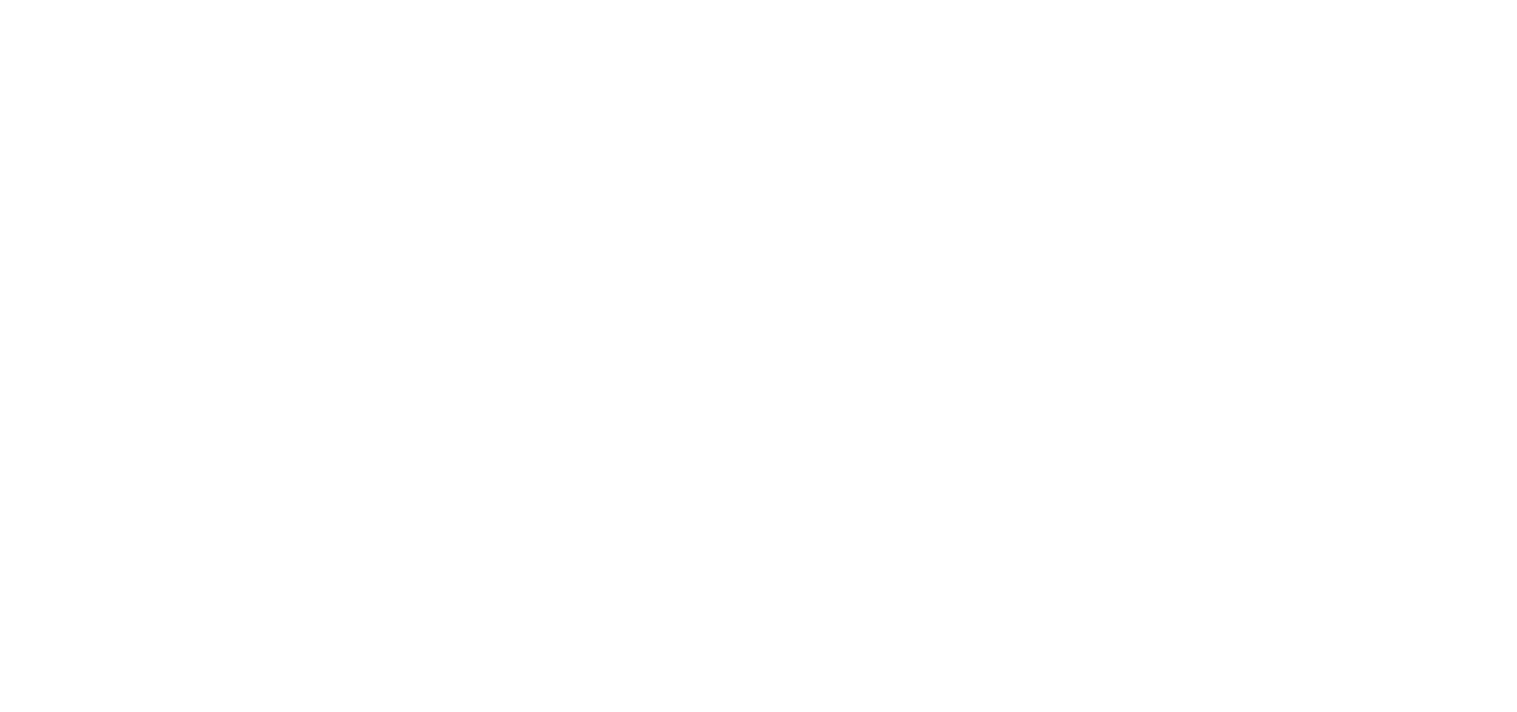 scroll, scrollTop: 0, scrollLeft: 0, axis: both 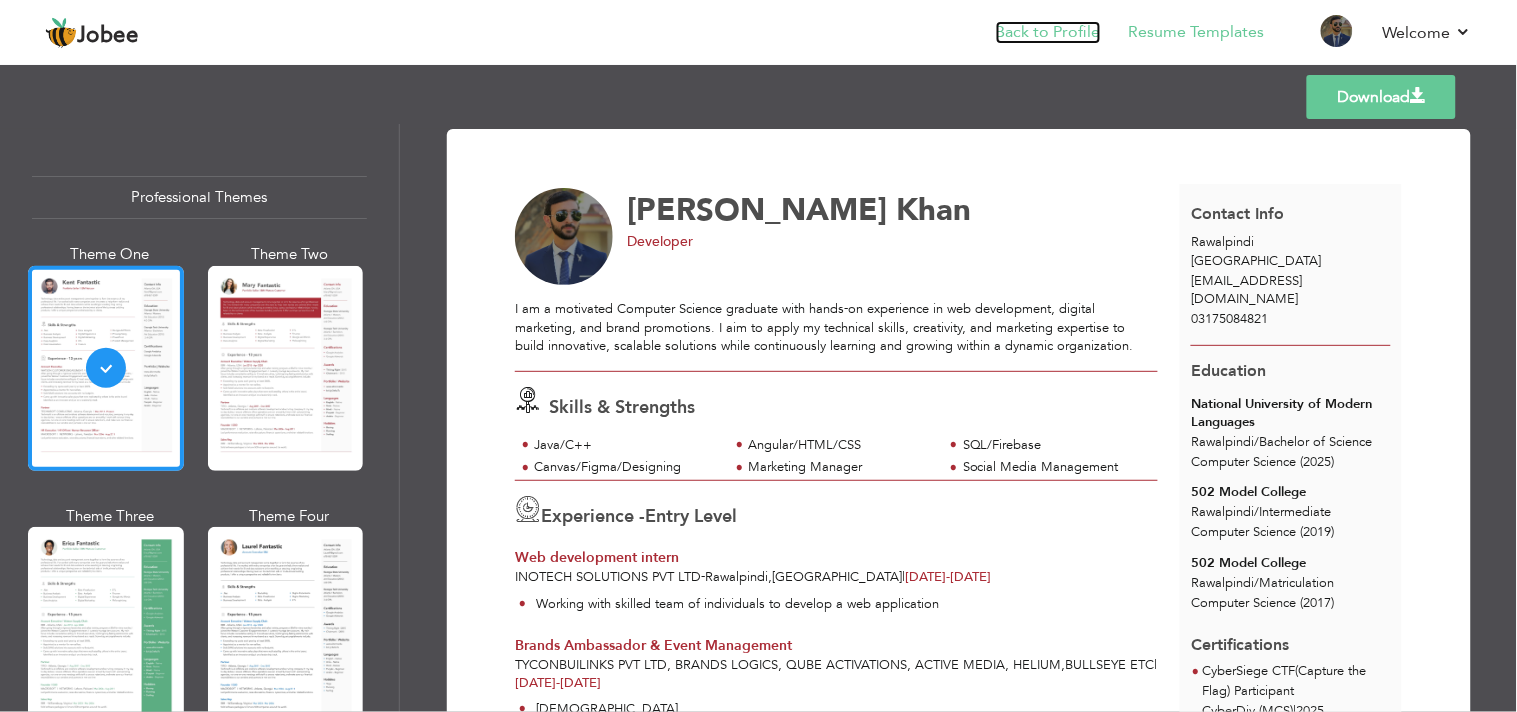 click on "Back to Profile" at bounding box center [1048, 32] 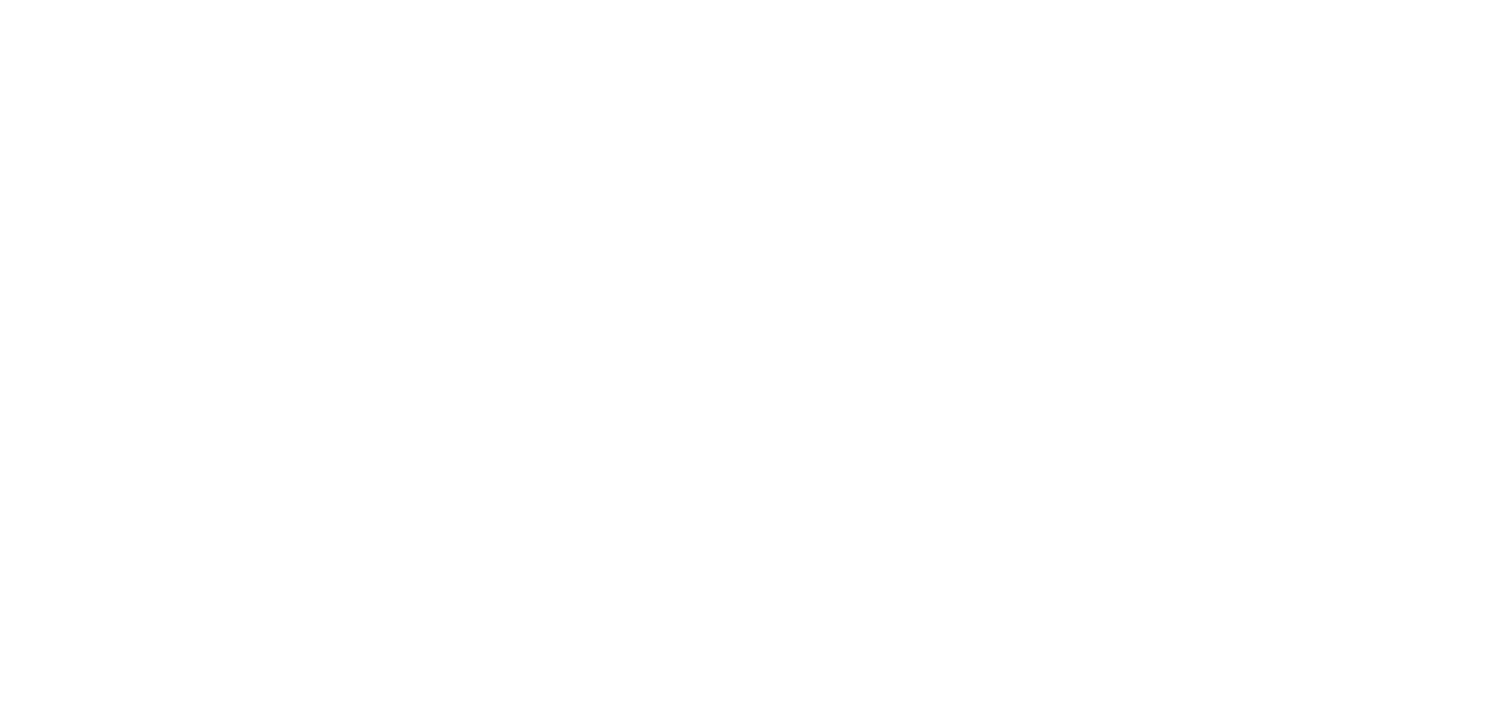 scroll, scrollTop: 0, scrollLeft: 0, axis: both 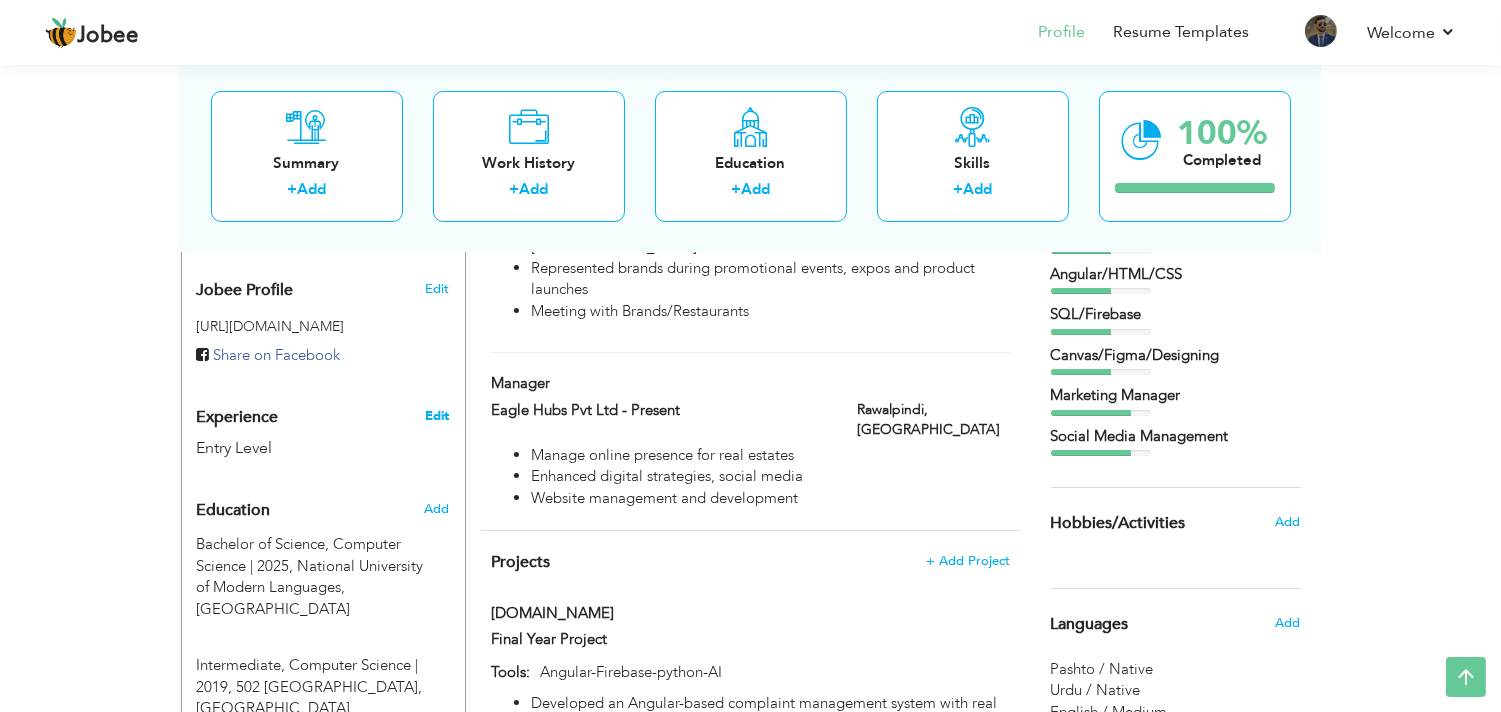click on "Edit" at bounding box center (437, 416) 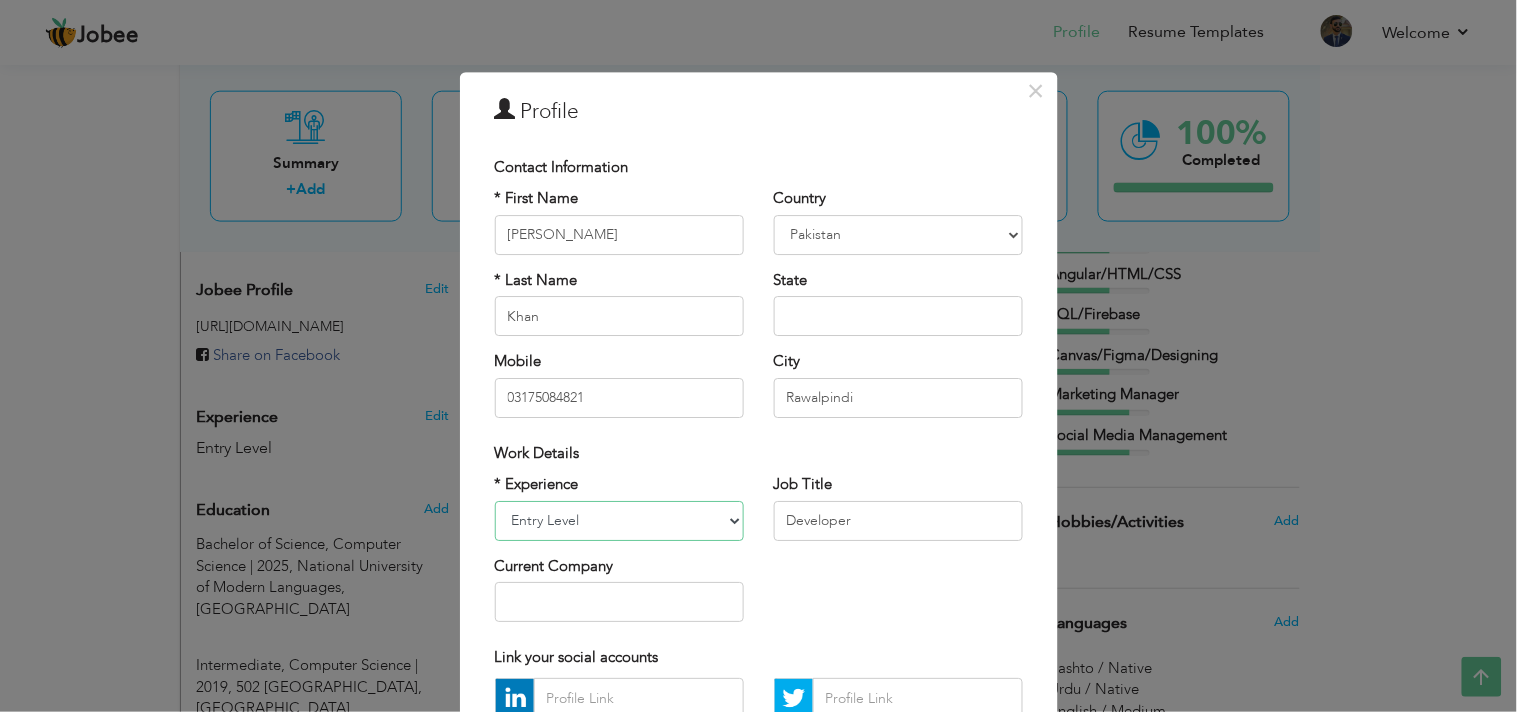 click on "Entry Level Less than 1 Year 1 Year 2 Years 3 Years 4 Years 5 Years 6 Years 7 Years 8 Years 9 Years 10 Years 11 Years 12 Years 13 Years 14 Years 15 Years 16 Years 17 Years 18 Years 19 Years 20 Years 21 Years 22 Years 23 Years 24 Years 25 Years 26 Years 27 Years 28 Years 29 Years 30 Years 31 Years 32 Years 33 Years 34 Years 35 Years More than 35 Years" at bounding box center (619, 521) 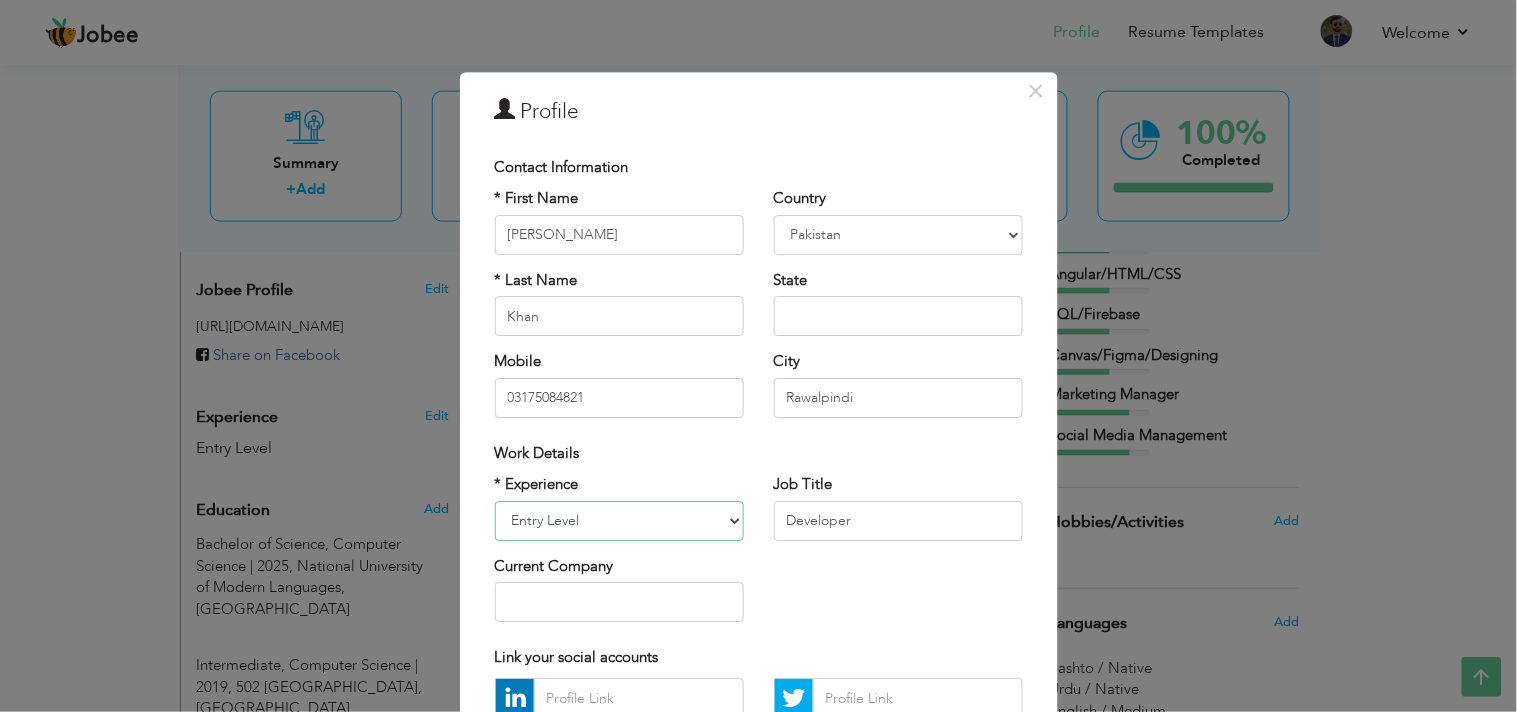select on "number:2" 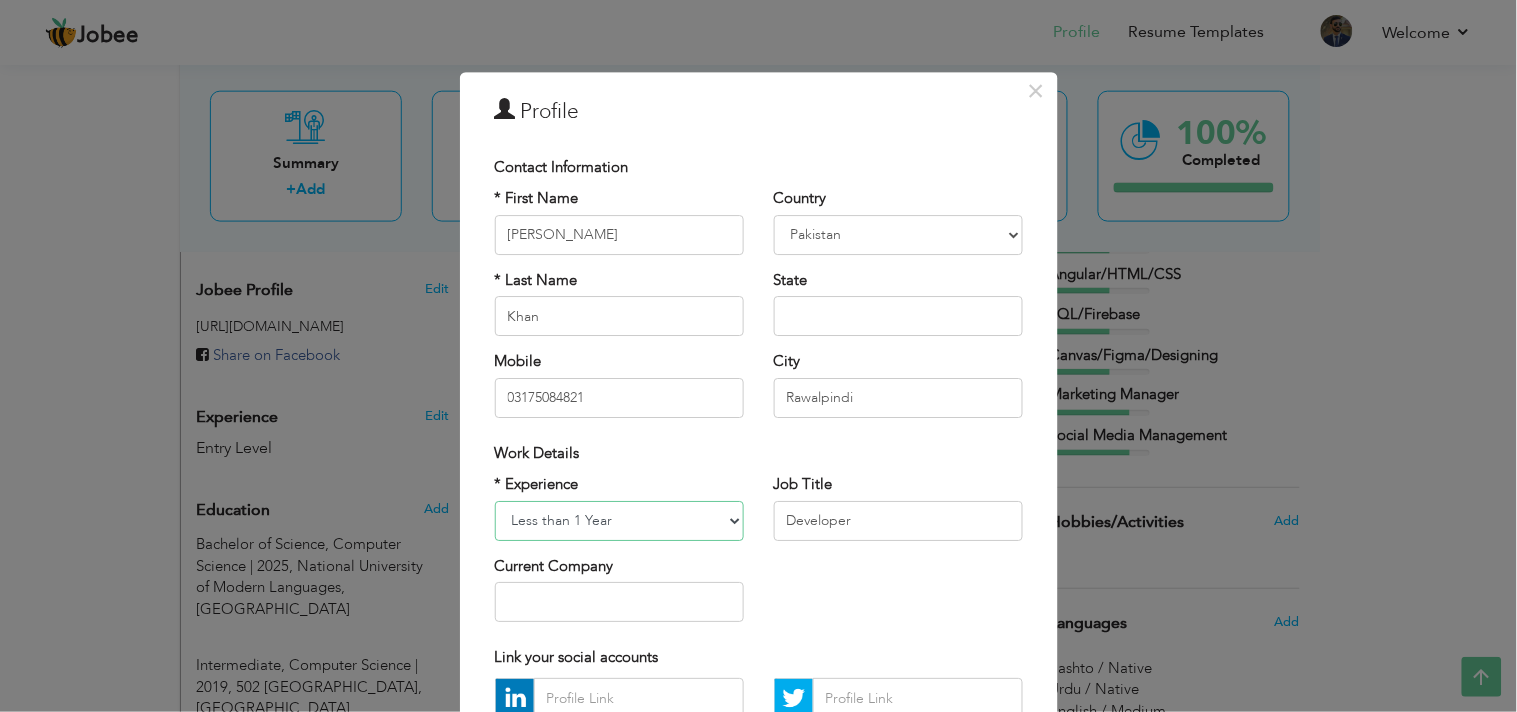 click on "Entry Level Less than 1 Year 1 Year 2 Years 3 Years 4 Years 5 Years 6 Years 7 Years 8 Years 9 Years 10 Years 11 Years 12 Years 13 Years 14 Years 15 Years 16 Years 17 Years 18 Years 19 Years 20 Years 21 Years 22 Years 23 Years 24 Years 25 Years 26 Years 27 Years 28 Years 29 Years 30 Years 31 Years 32 Years 33 Years 34 Years 35 Years More than 35 Years" at bounding box center [619, 521] 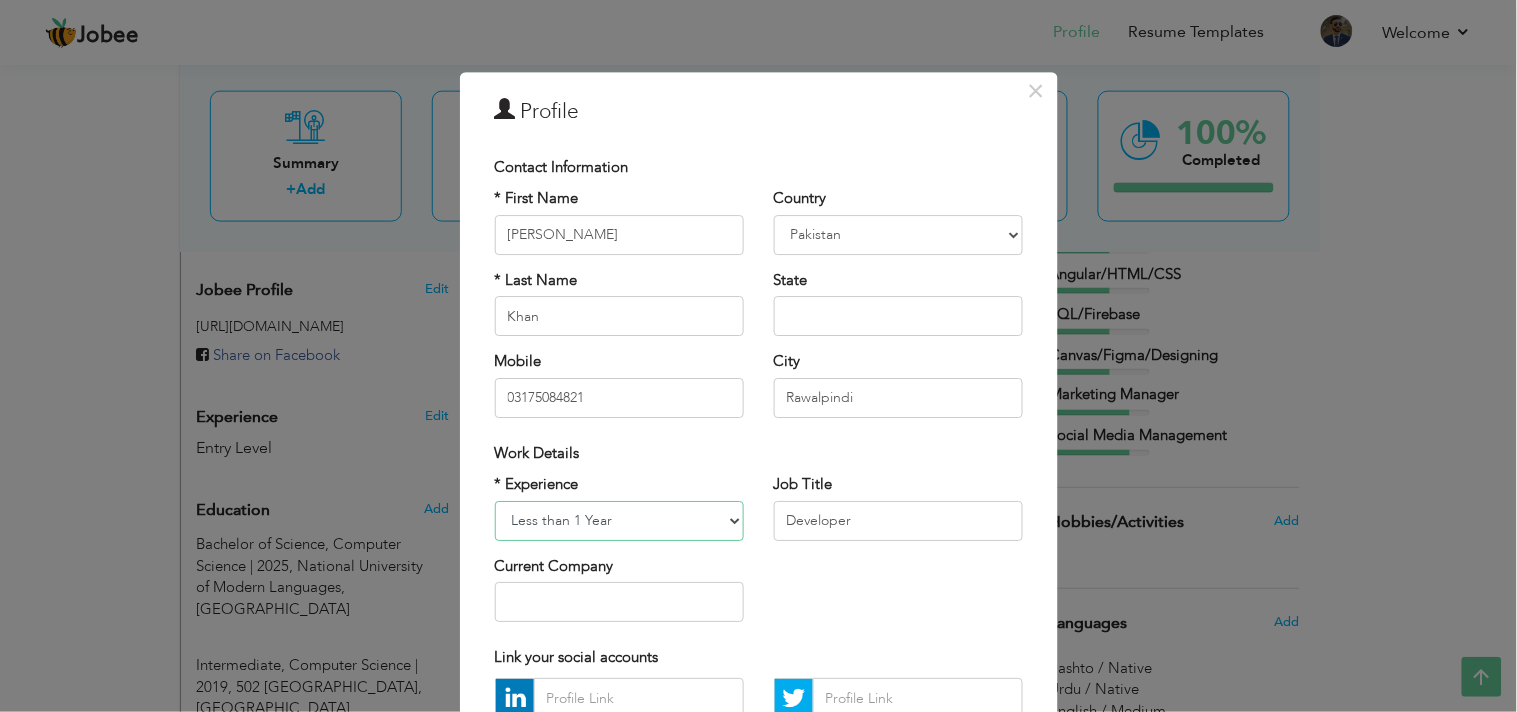 click on "Entry Level Less than 1 Year 1 Year 2 Years 3 Years 4 Years 5 Years 6 Years 7 Years 8 Years 9 Years 10 Years 11 Years 12 Years 13 Years 14 Years 15 Years 16 Years 17 Years 18 Years 19 Years 20 Years 21 Years 22 Years 23 Years 24 Years 25 Years 26 Years 27 Years 28 Years 29 Years 30 Years 31 Years 32 Years 33 Years 34 Years 35 Years More than 35 Years" at bounding box center [619, 521] 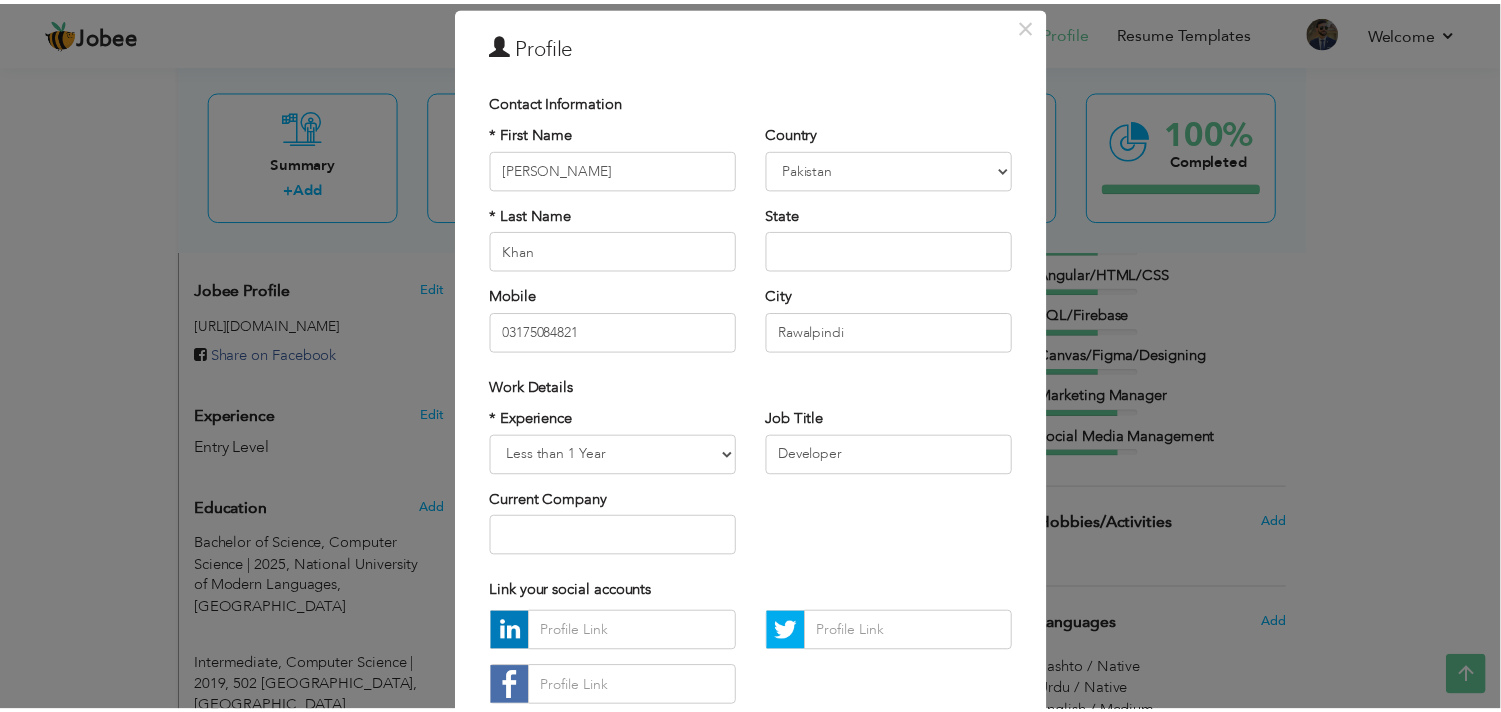 scroll, scrollTop: 0, scrollLeft: 0, axis: both 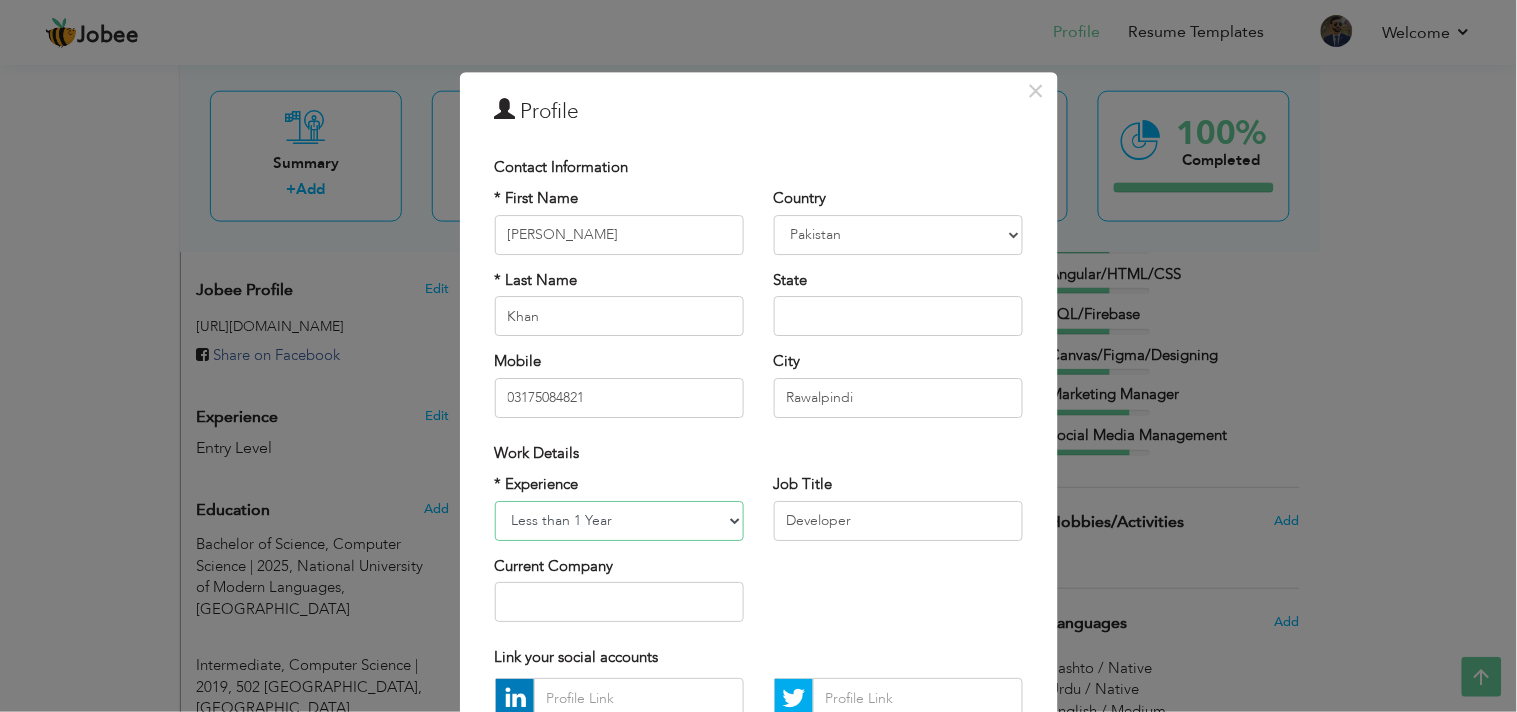 click on "Entry Level Less than 1 Year 1 Year 2 Years 3 Years 4 Years 5 Years 6 Years 7 Years 8 Years 9 Years 10 Years 11 Years 12 Years 13 Years 14 Years 15 Years 16 Years 17 Years 18 Years 19 Years 20 Years 21 Years 22 Years 23 Years 24 Years 25 Years 26 Years 27 Years 28 Years 29 Years 30 Years 31 Years 32 Years 33 Years 34 Years 35 Years More than 35 Years" at bounding box center [619, 521] 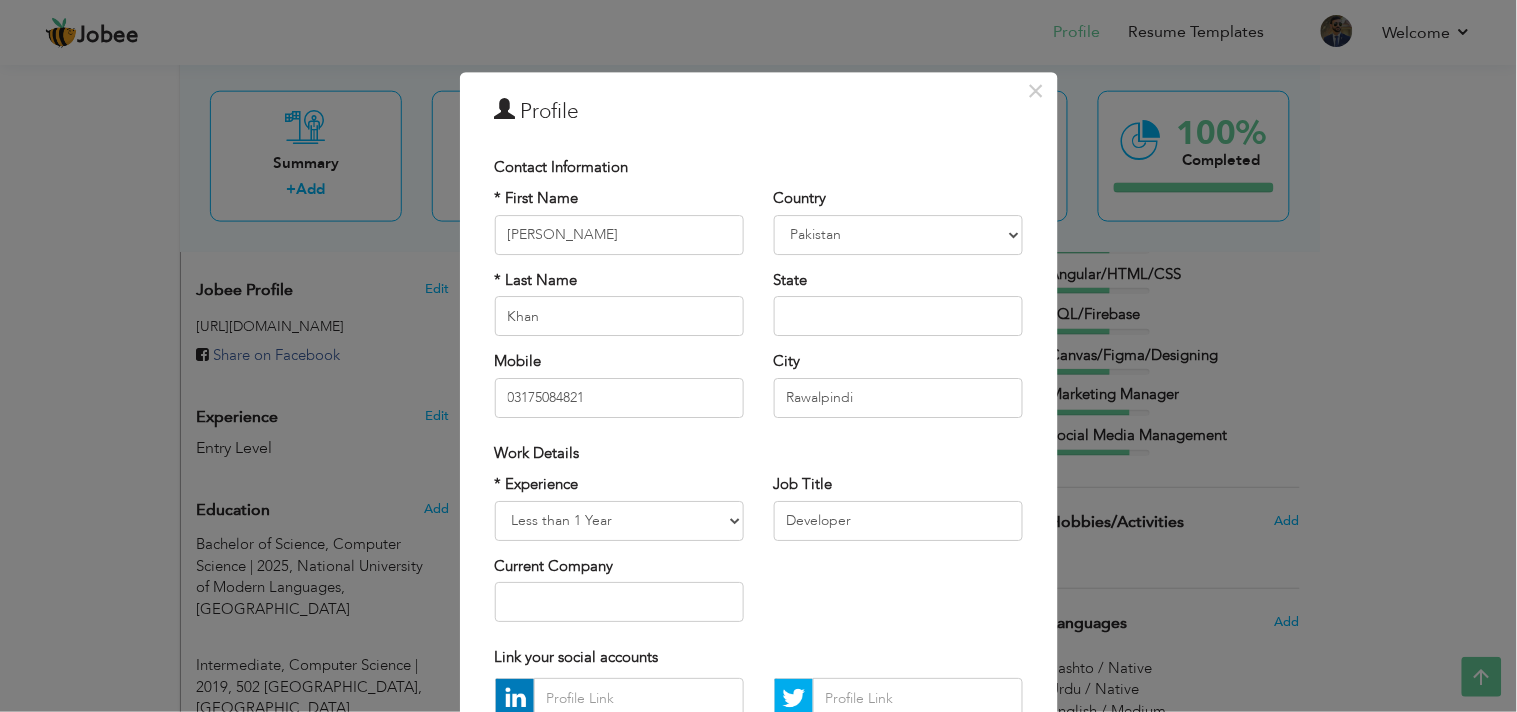 click on "×
Profile
Contact Information
* First Name
Hassan Ali
* Last Name
U.K" at bounding box center (758, 356) 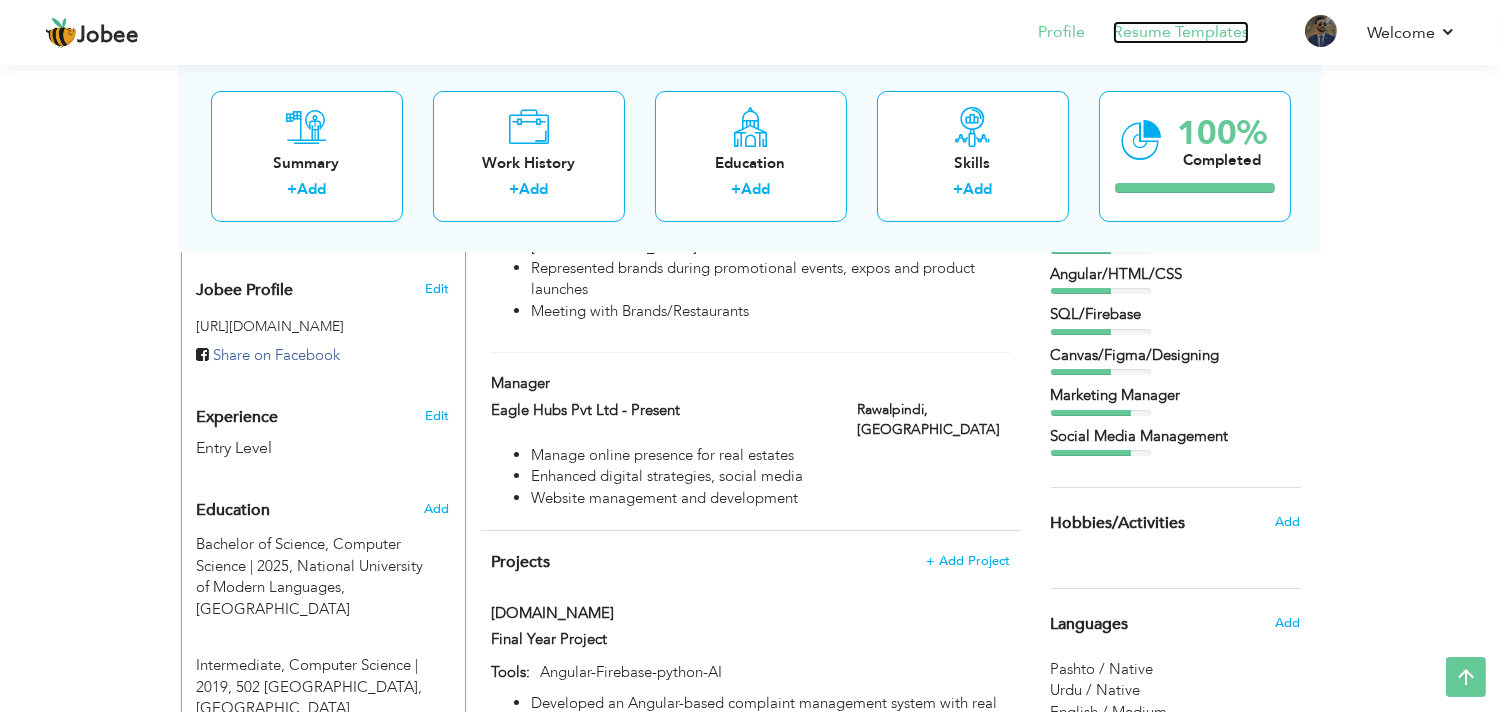 click on "Resume Templates" at bounding box center (1181, 32) 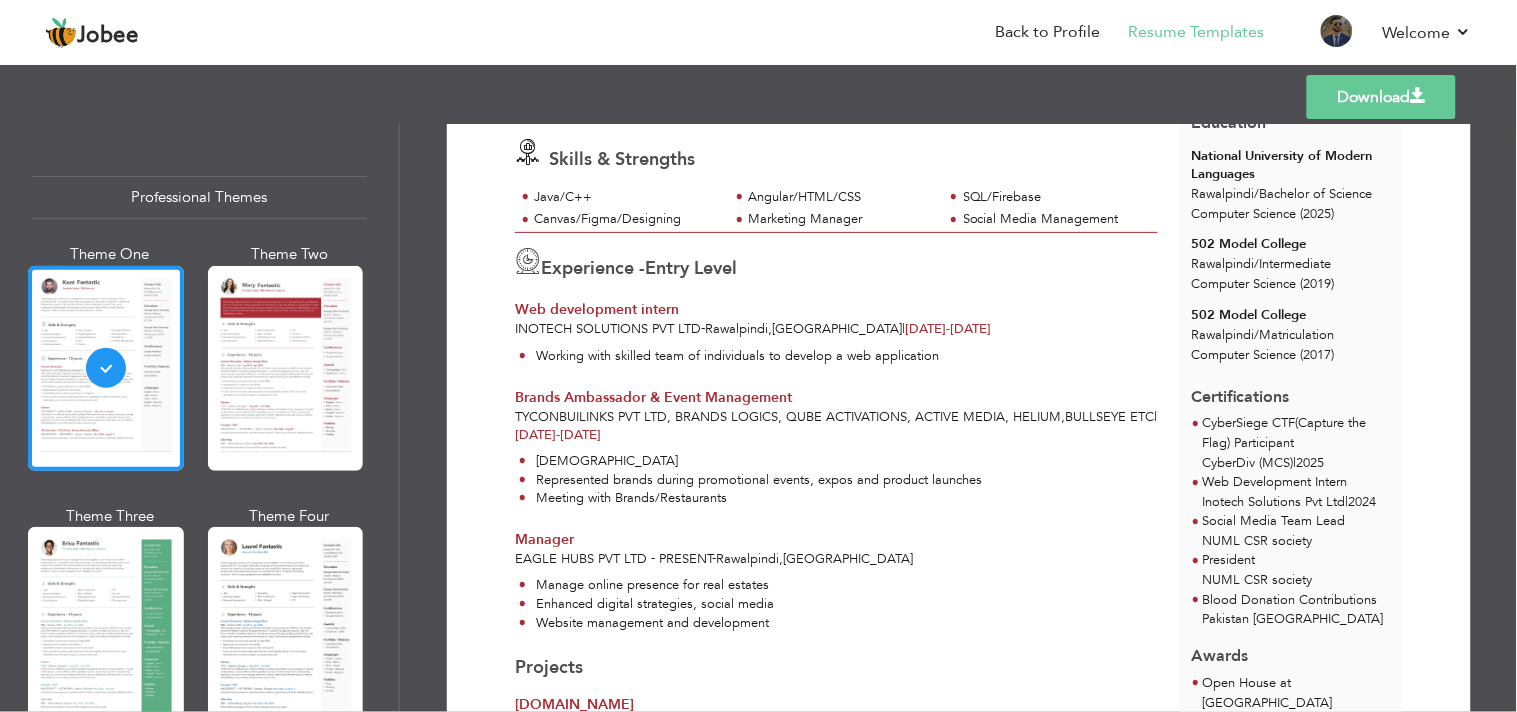 scroll, scrollTop: 240, scrollLeft: 0, axis: vertical 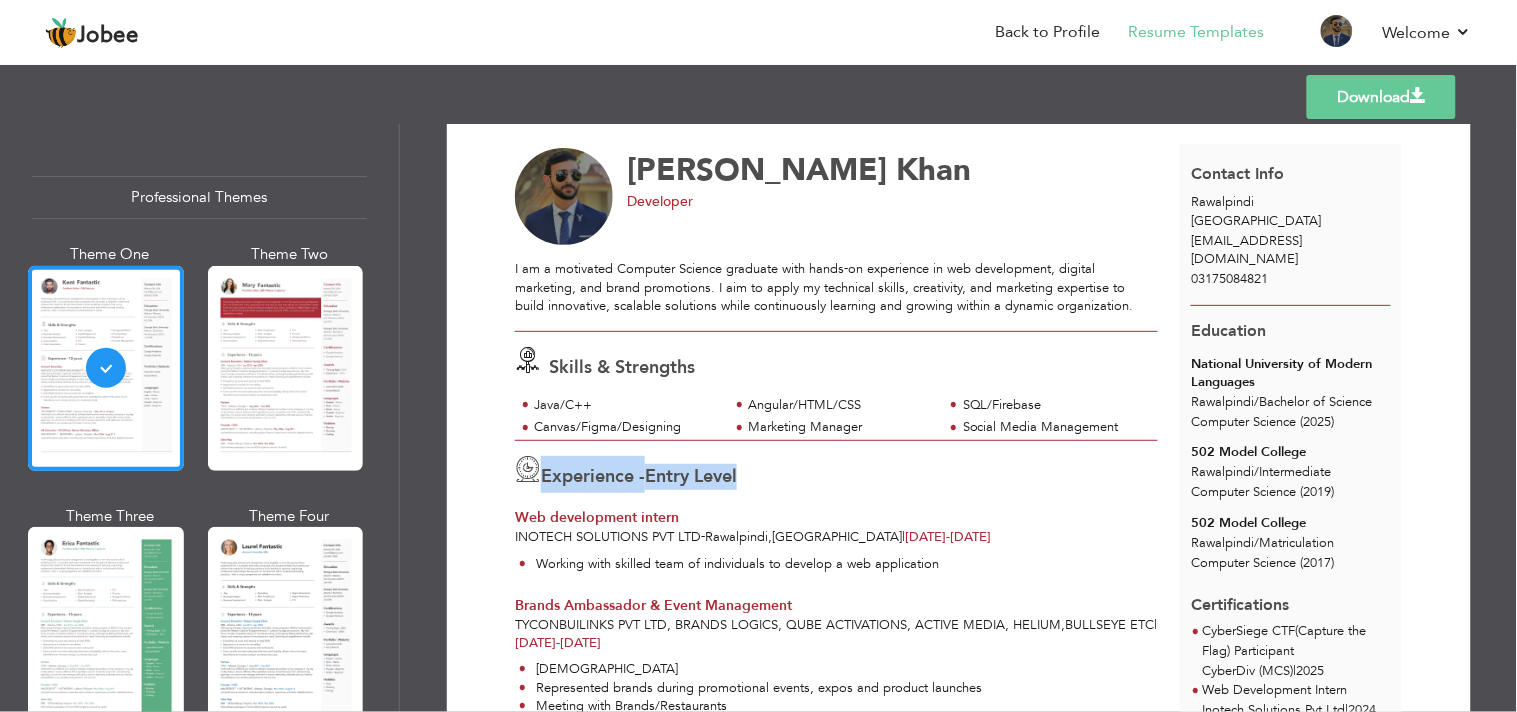 drag, startPoint x: 770, startPoint y: 461, endPoint x: 507, endPoint y: 466, distance: 263.04752 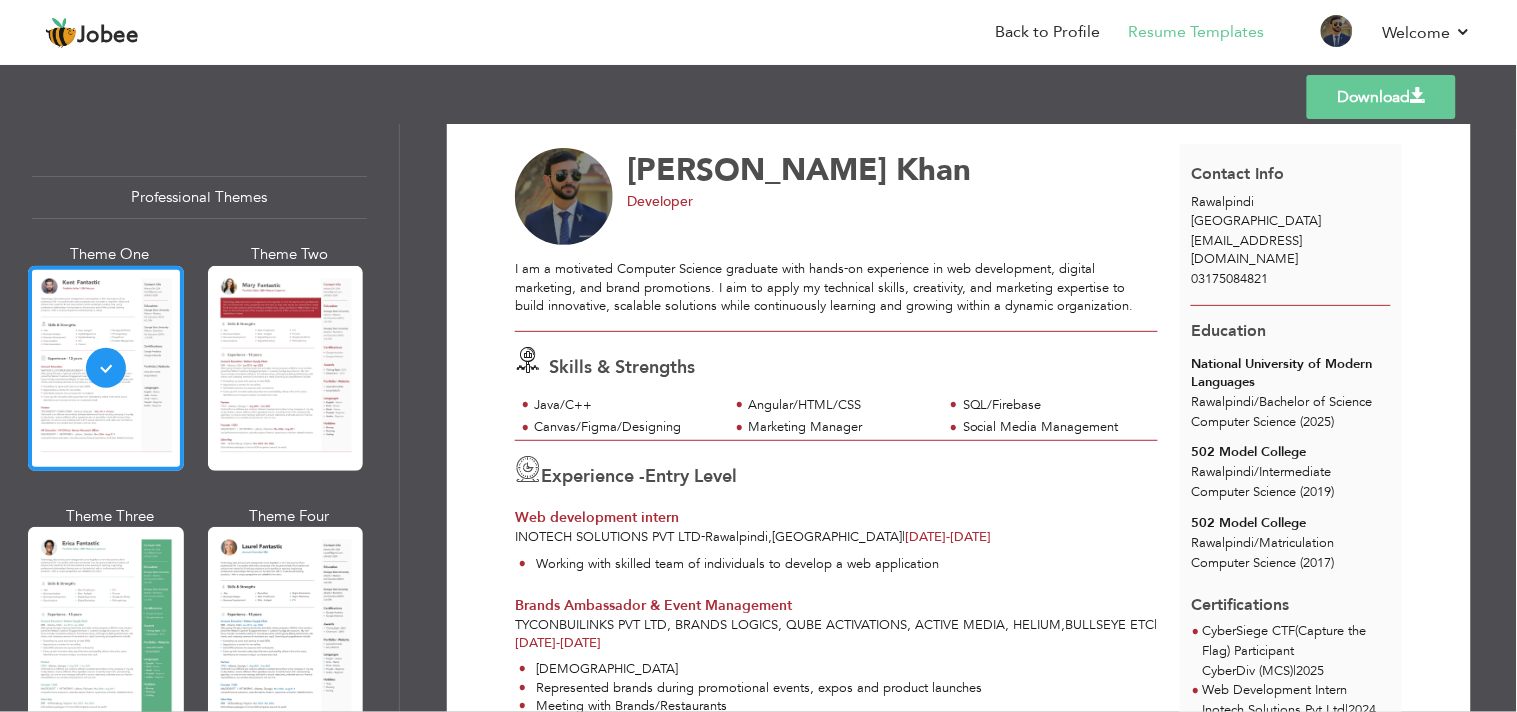 click on "Experience -  Entry Level" at bounding box center [836, 474] 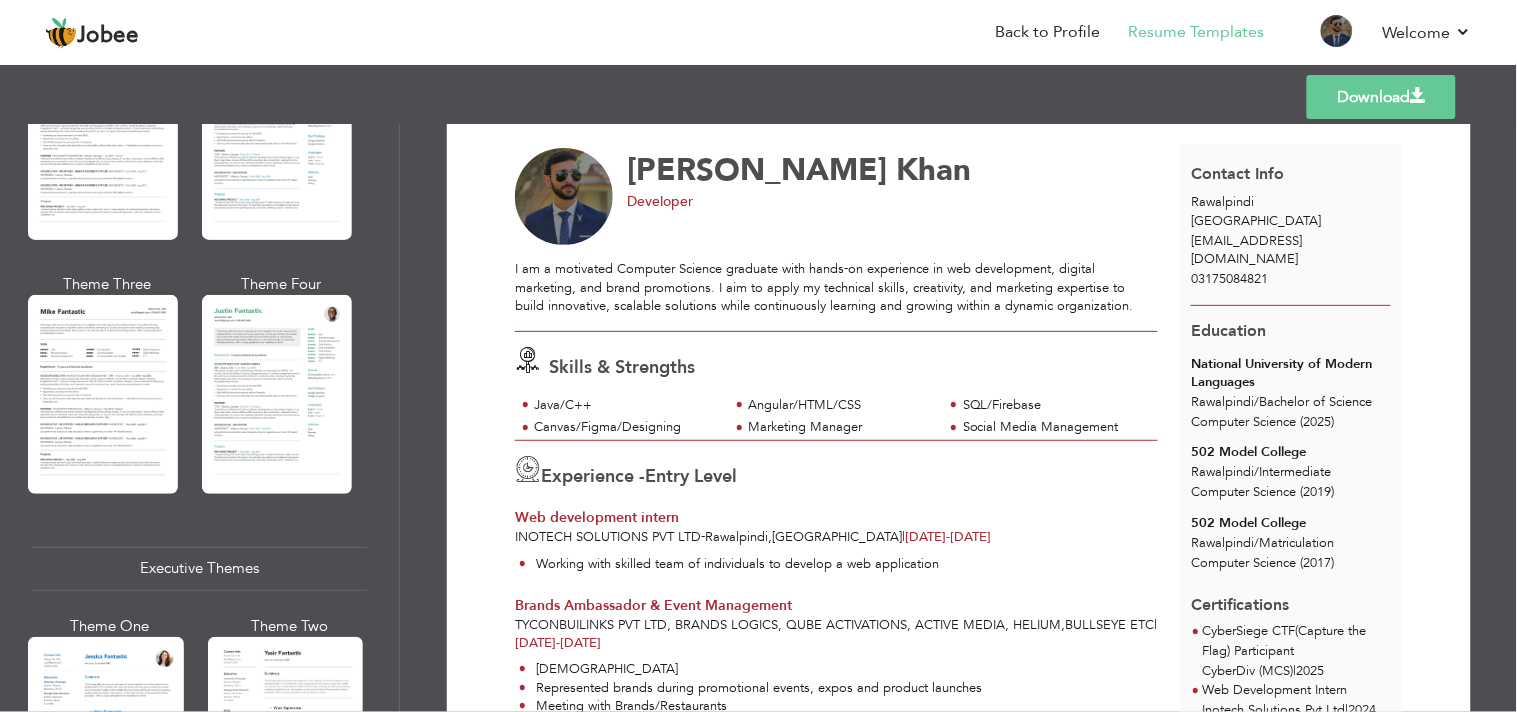 scroll, scrollTop: 942, scrollLeft: 0, axis: vertical 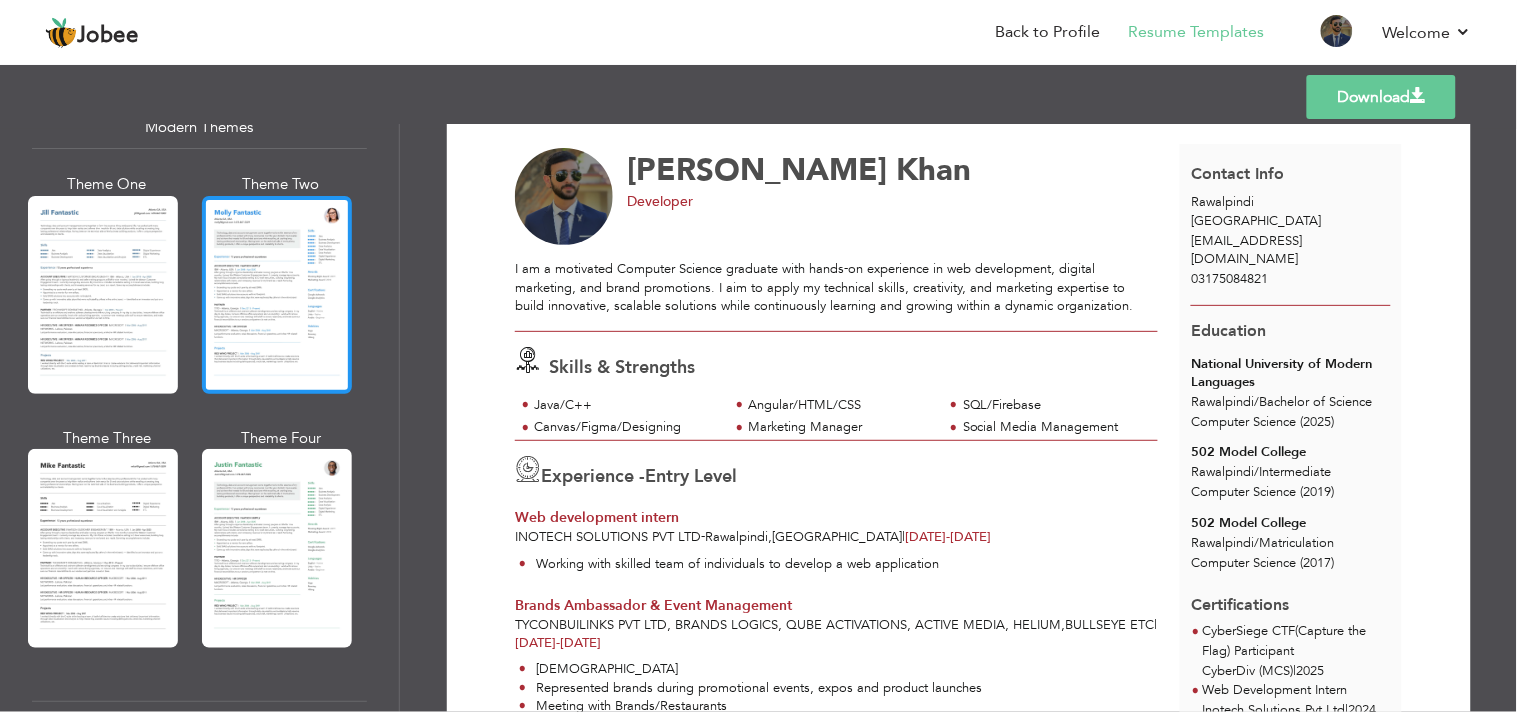 click at bounding box center [277, 295] 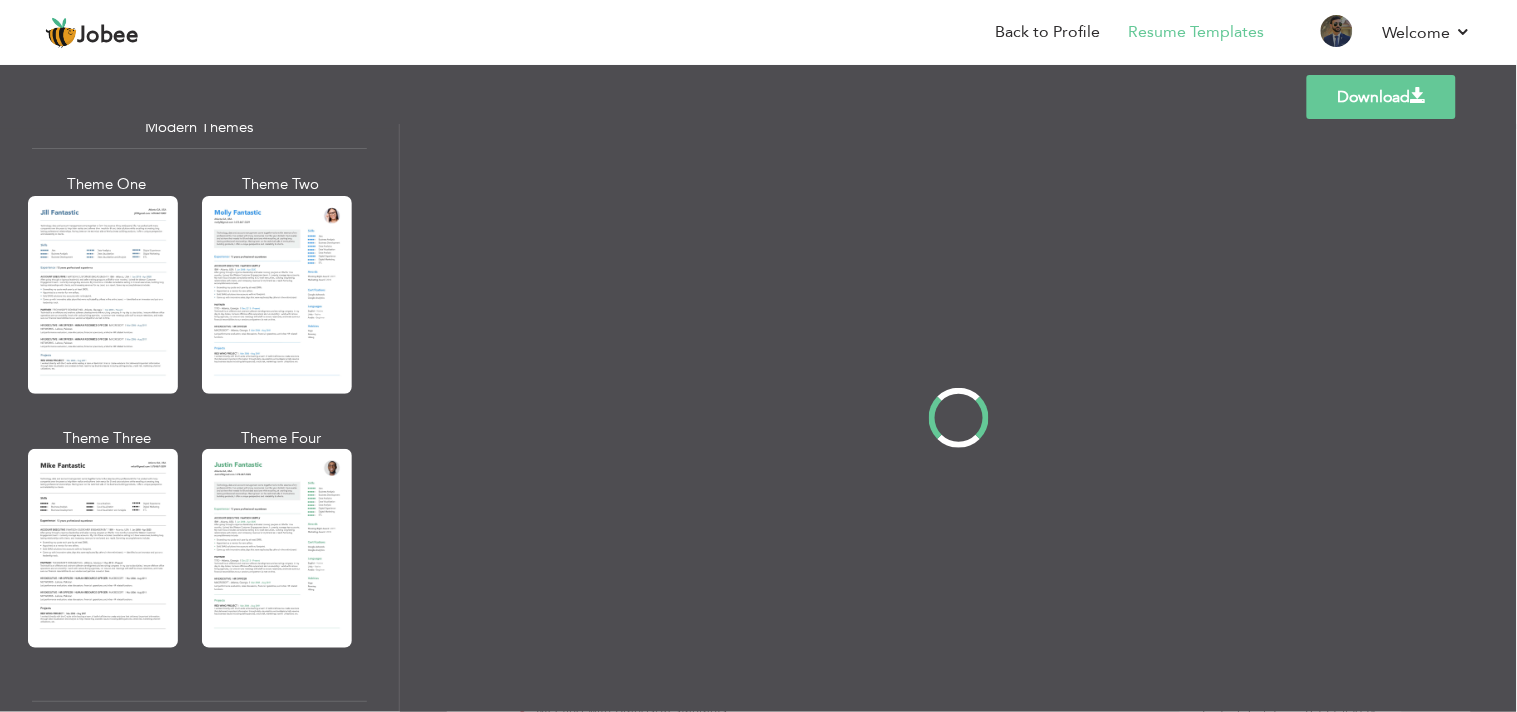 scroll, scrollTop: 0, scrollLeft: 0, axis: both 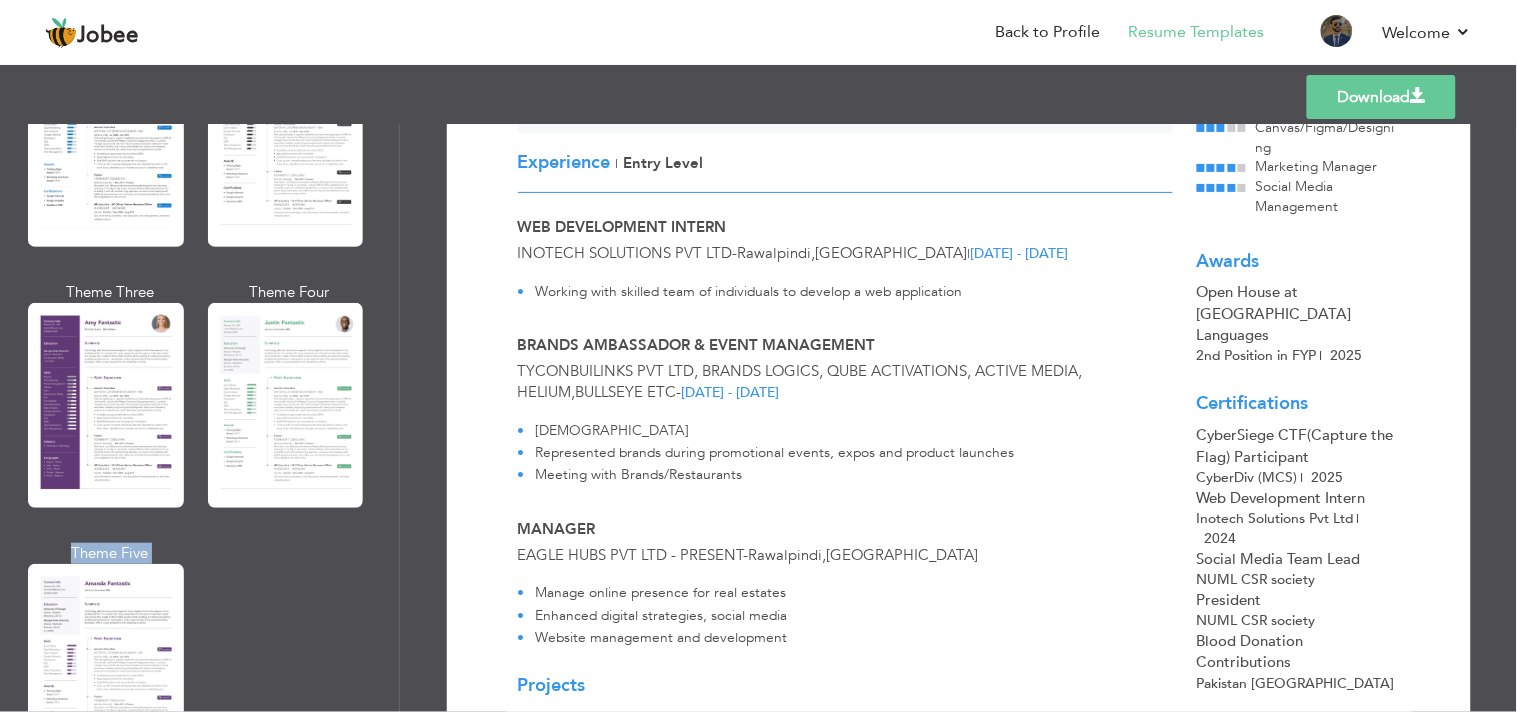 drag, startPoint x: 403, startPoint y: 423, endPoint x: 398, endPoint y: 471, distance: 48.259712 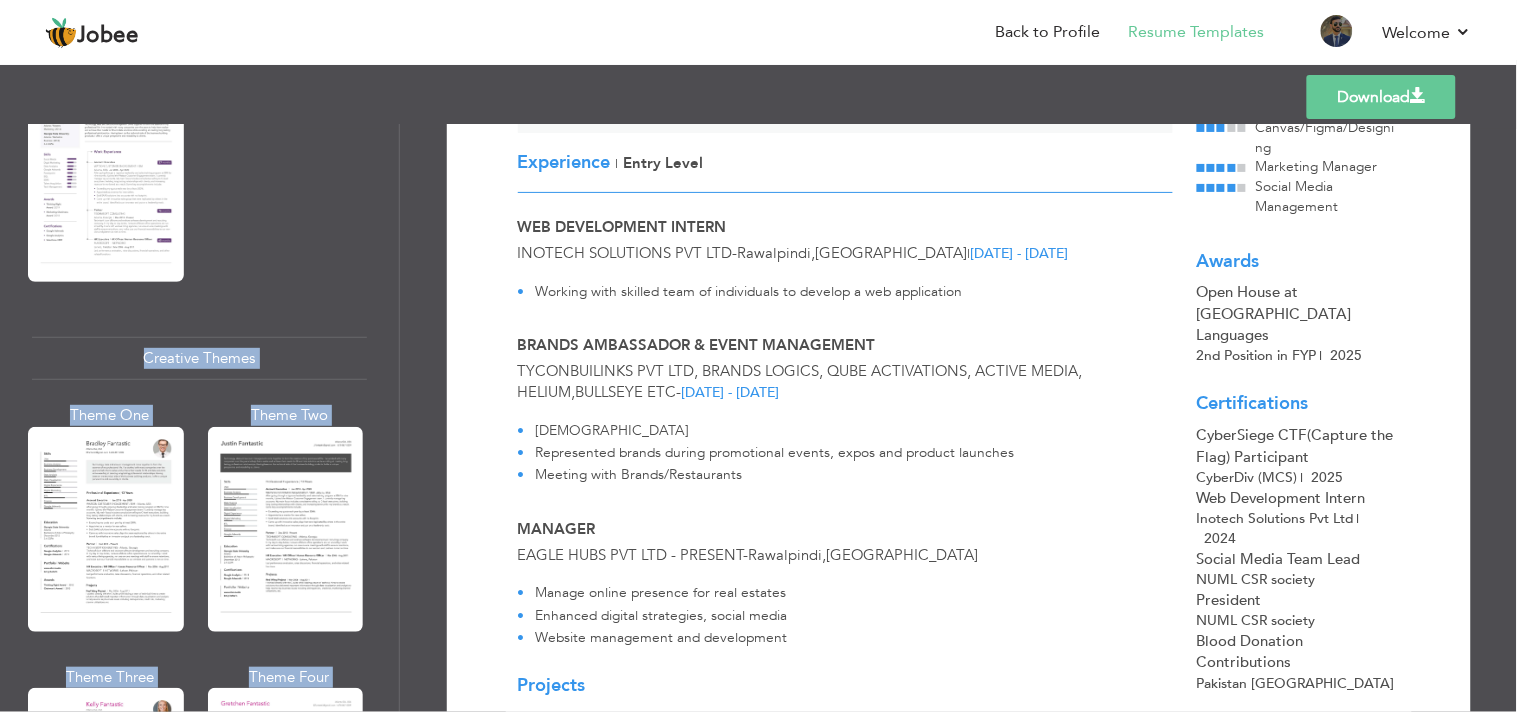 scroll, scrollTop: 2216, scrollLeft: 0, axis: vertical 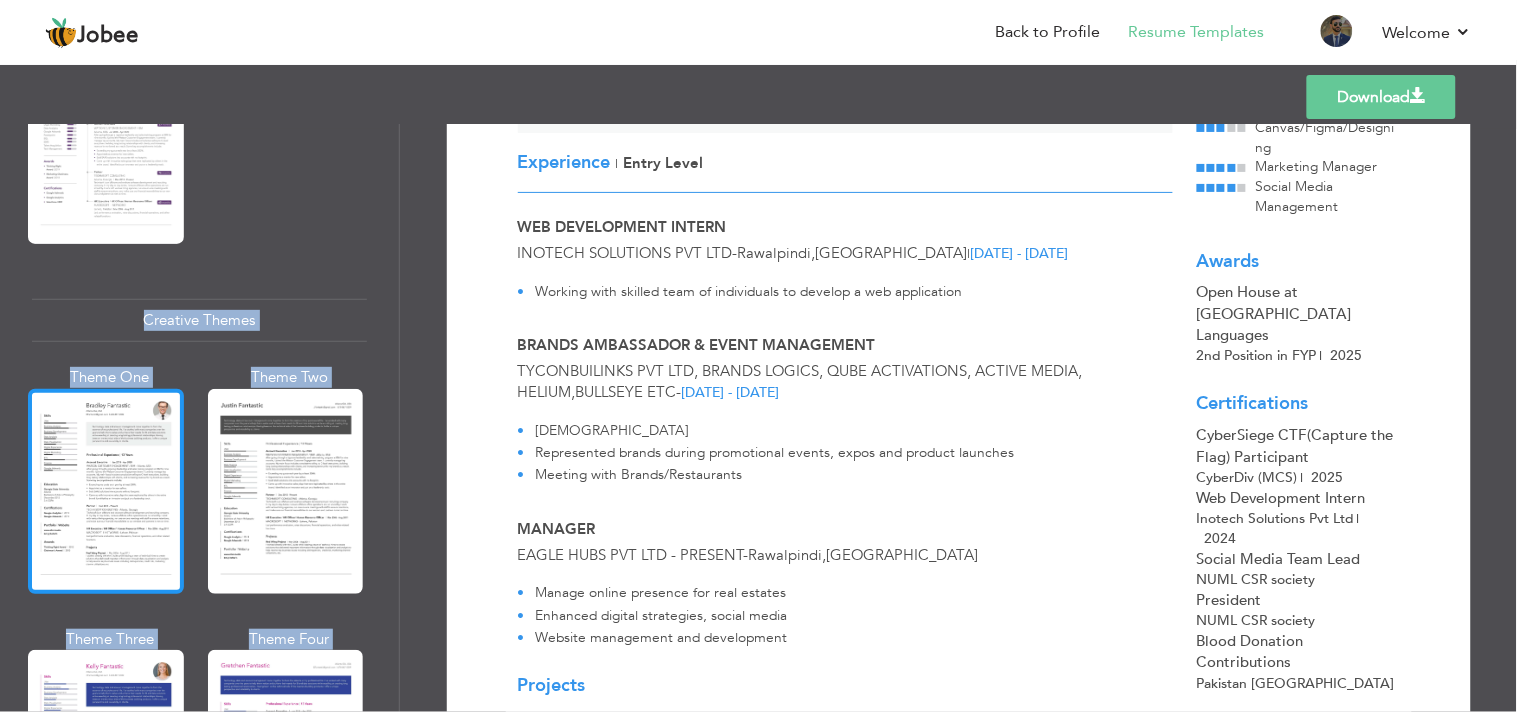 click at bounding box center [106, 491] 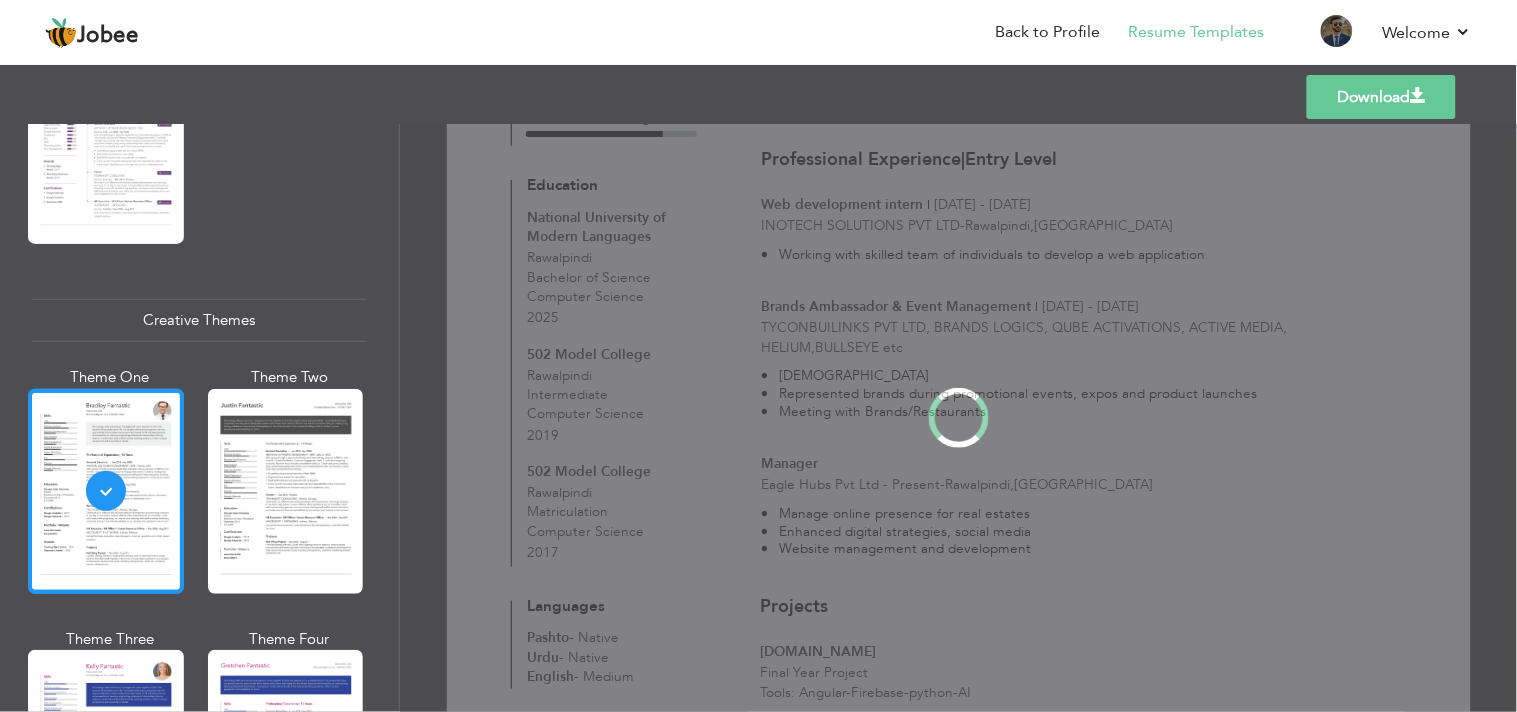 scroll, scrollTop: 0, scrollLeft: 0, axis: both 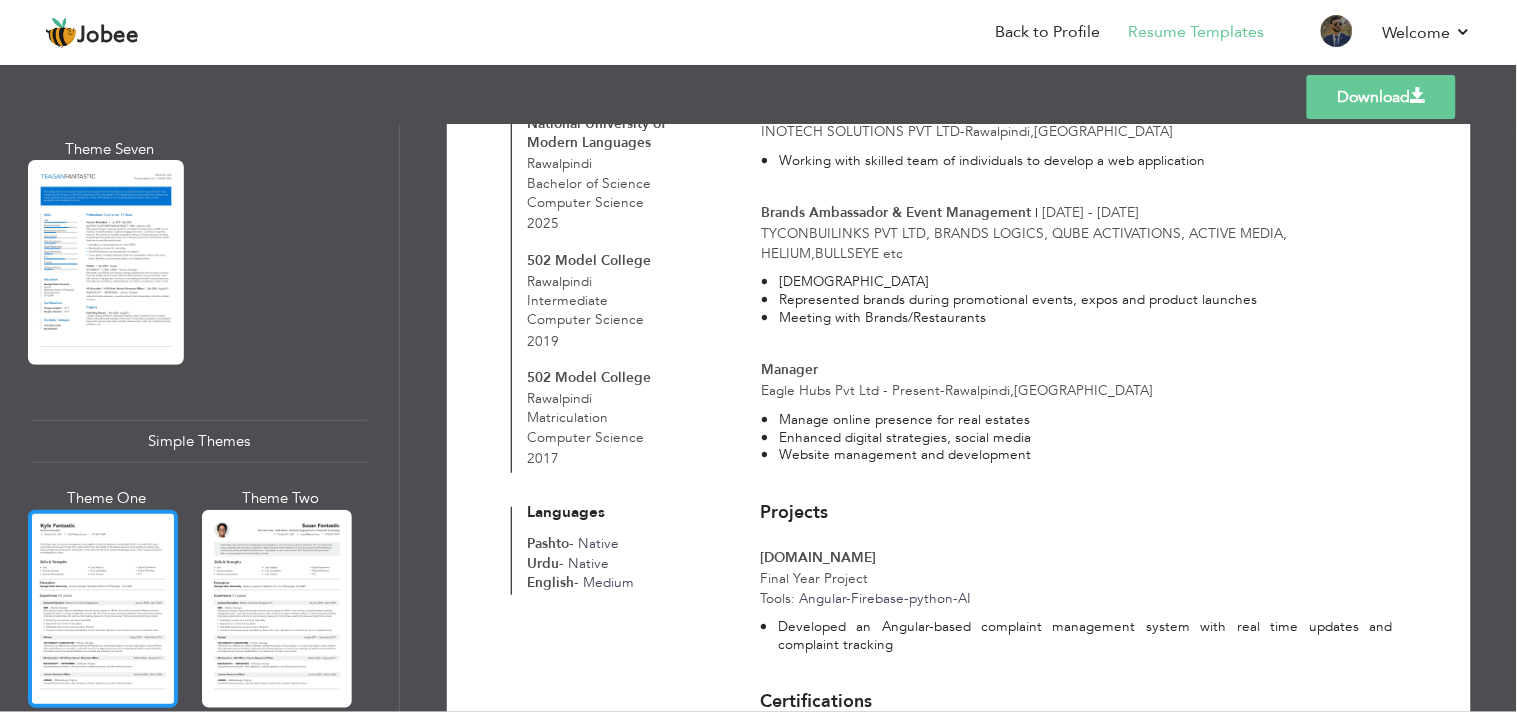 click at bounding box center (103, 609) 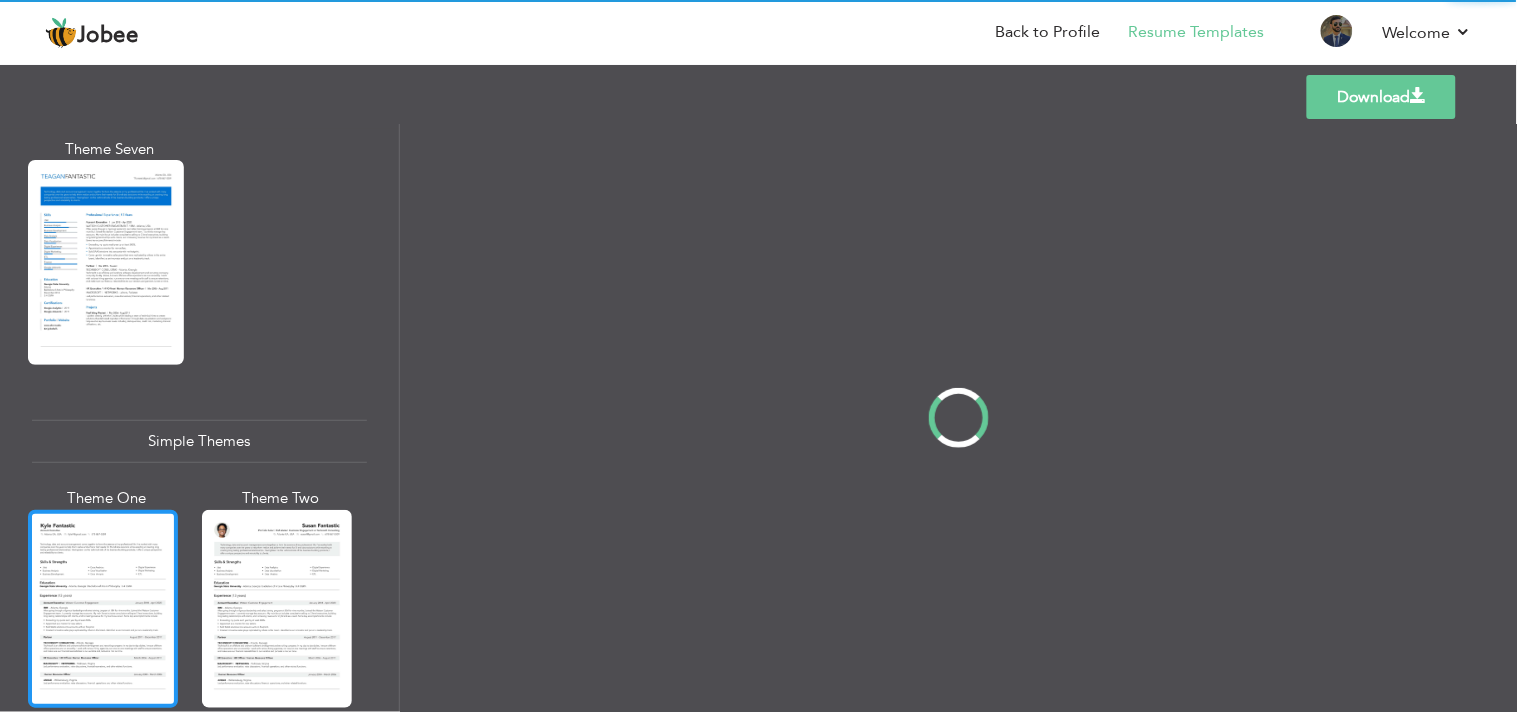 scroll, scrollTop: 0, scrollLeft: 0, axis: both 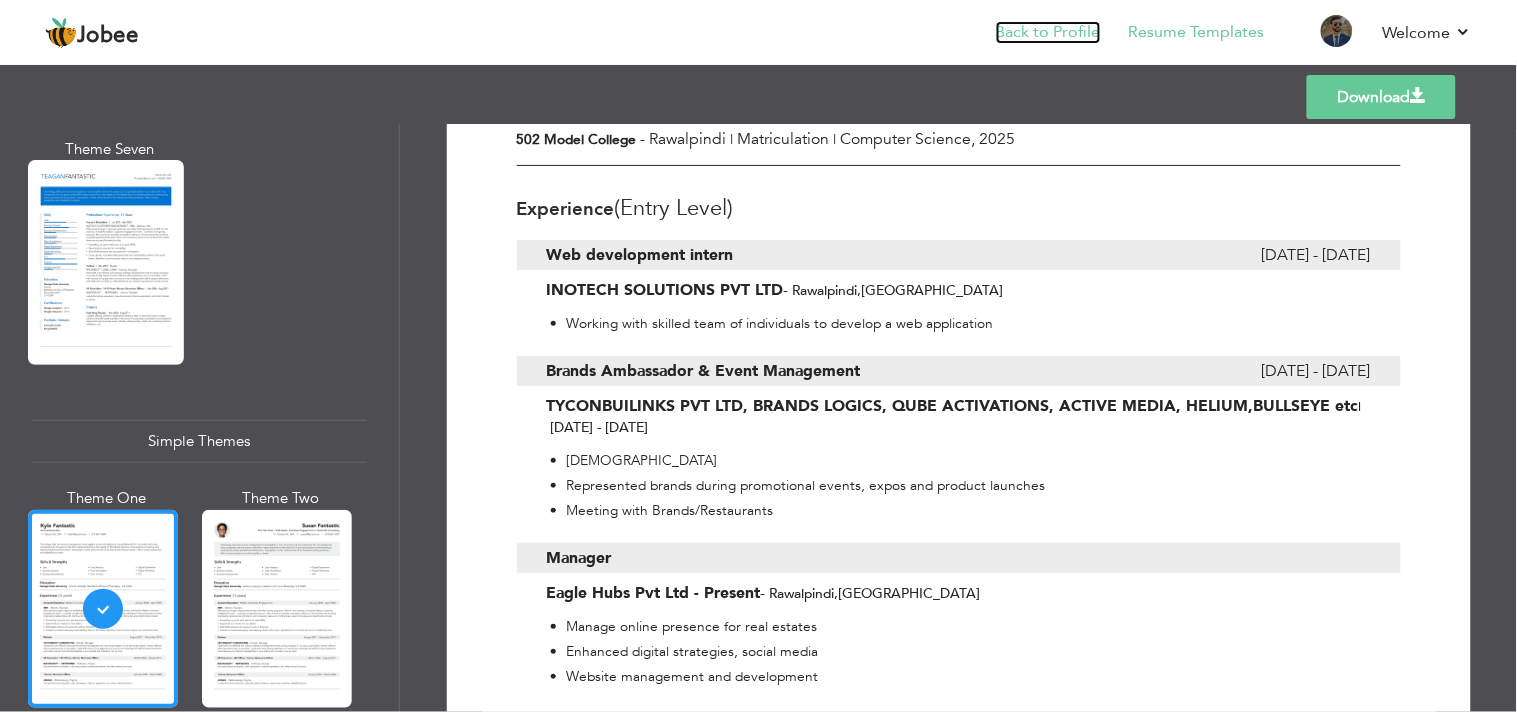 click on "Back to Profile" at bounding box center [1048, 32] 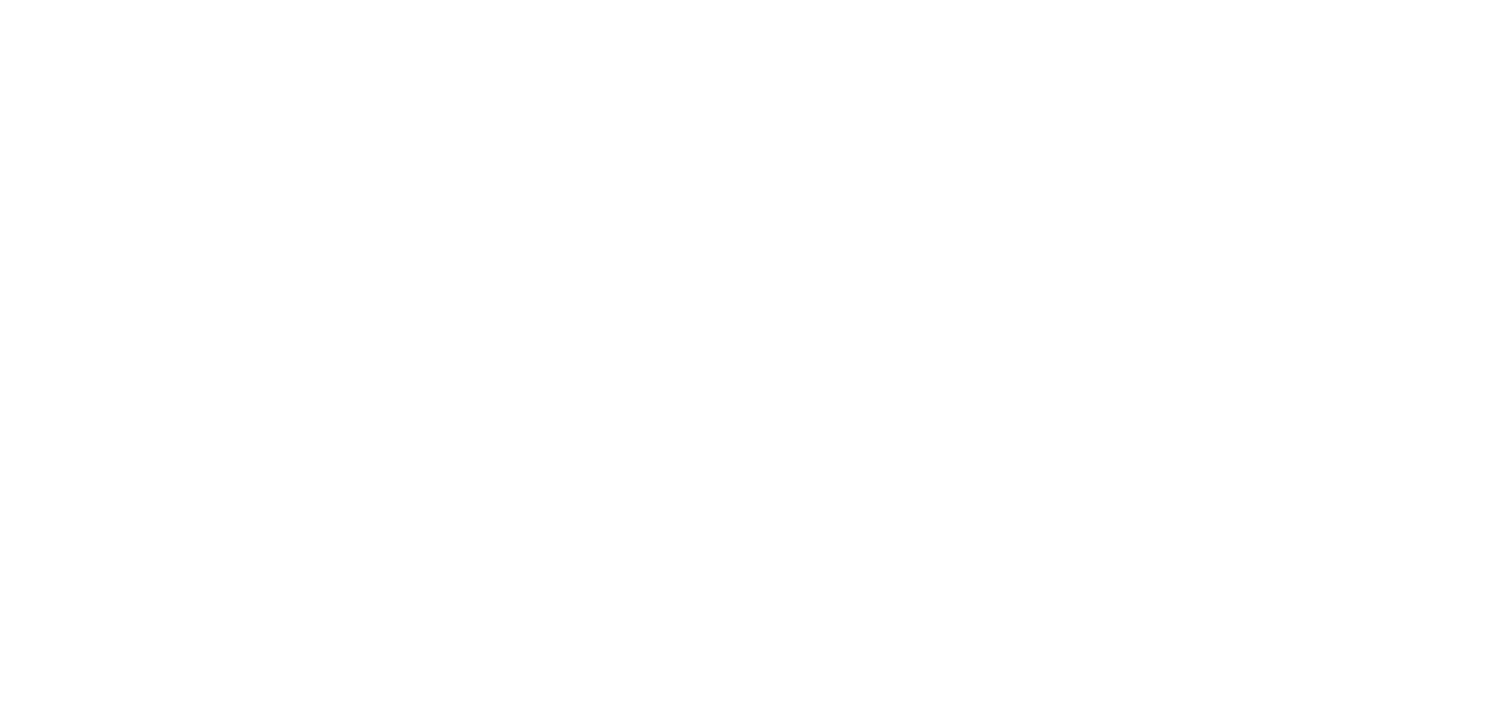 scroll, scrollTop: 0, scrollLeft: 0, axis: both 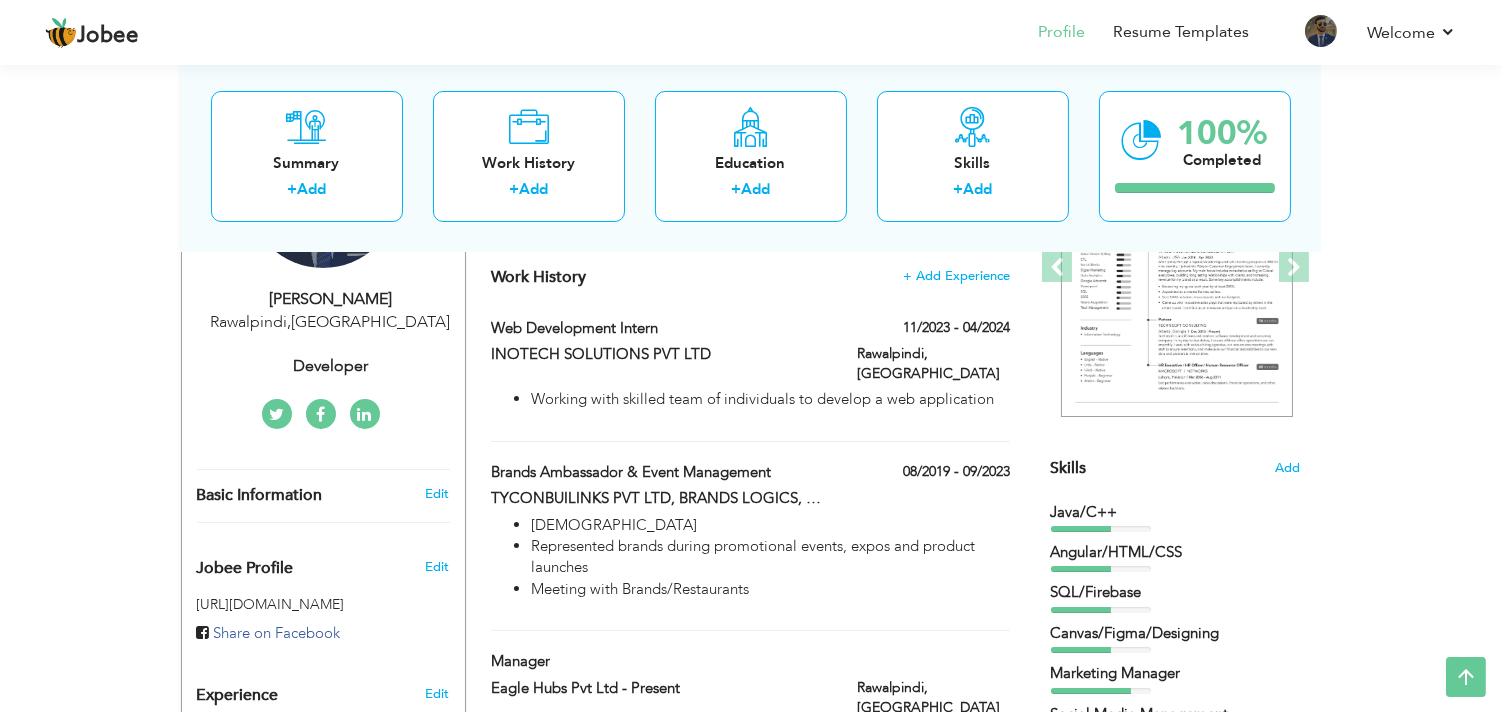 drag, startPoint x: 1516, startPoint y: 217, endPoint x: 1512, endPoint y: 314, distance: 97.082436 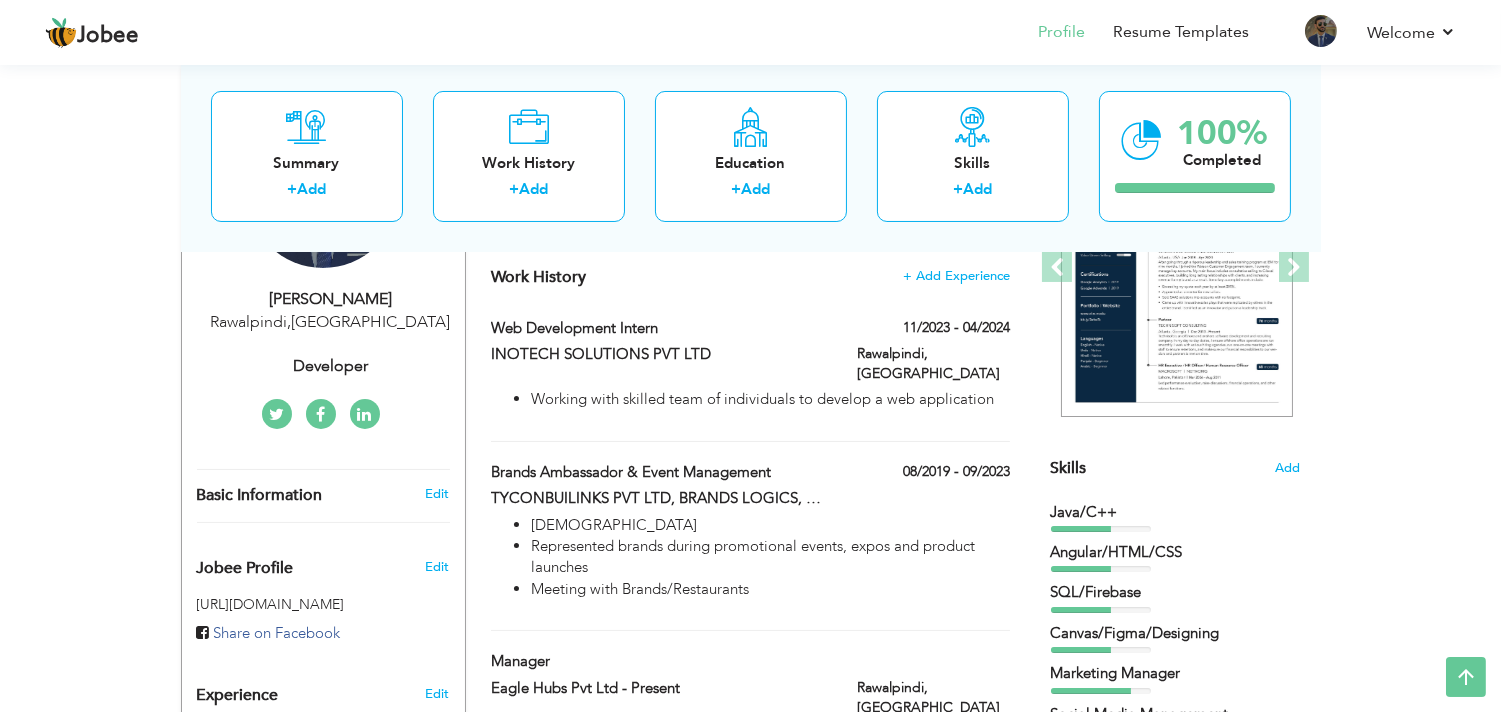 click on "Web development intern" at bounding box center (659, 331) 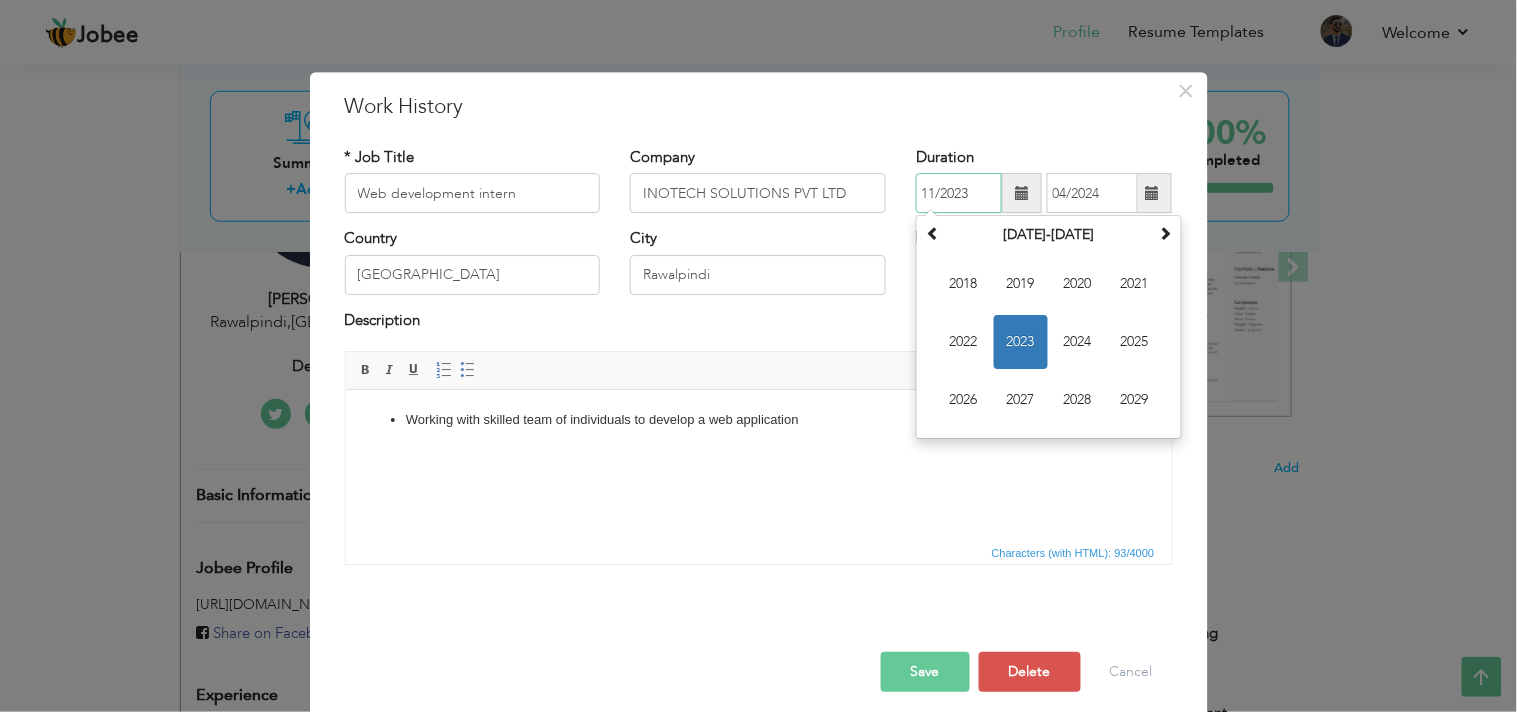 drag, startPoint x: 974, startPoint y: 190, endPoint x: 716, endPoint y: 237, distance: 262.24606 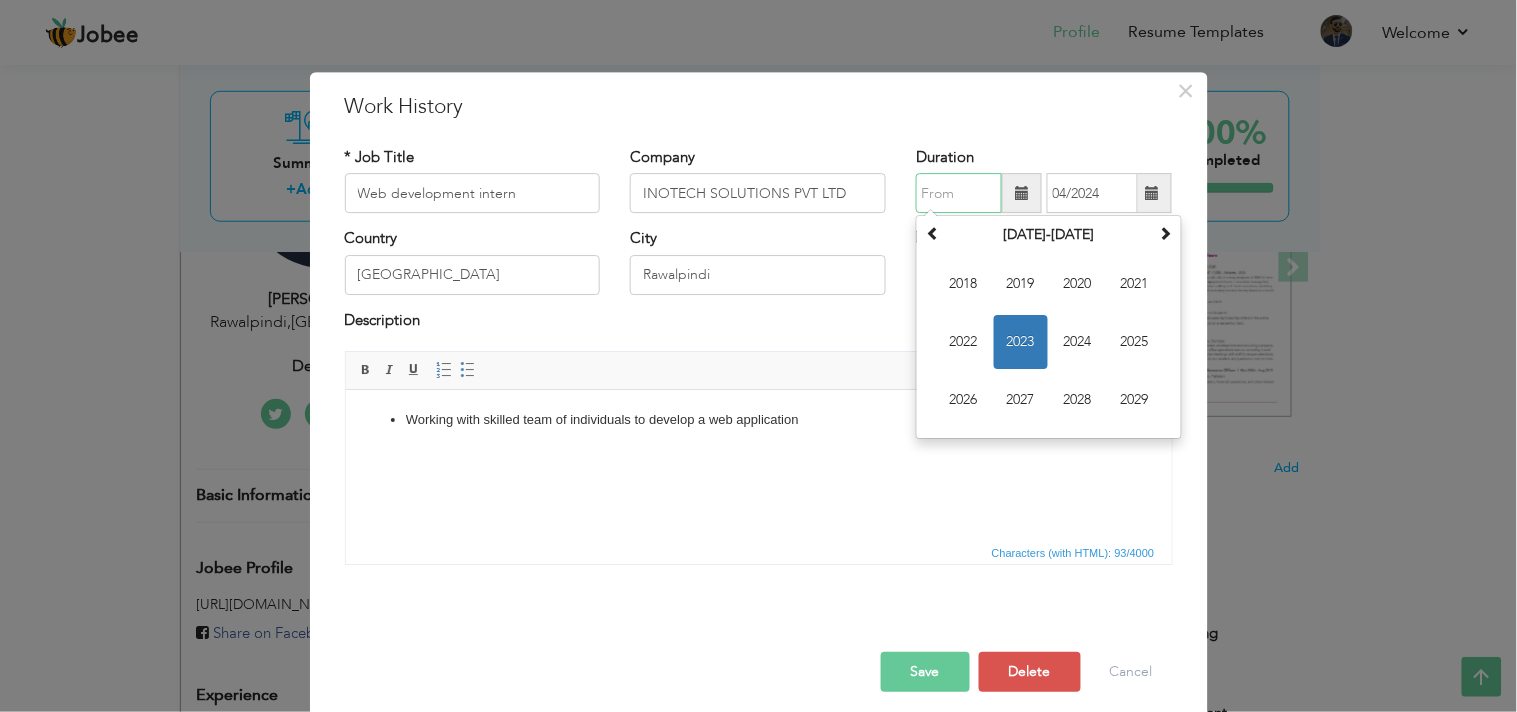 type 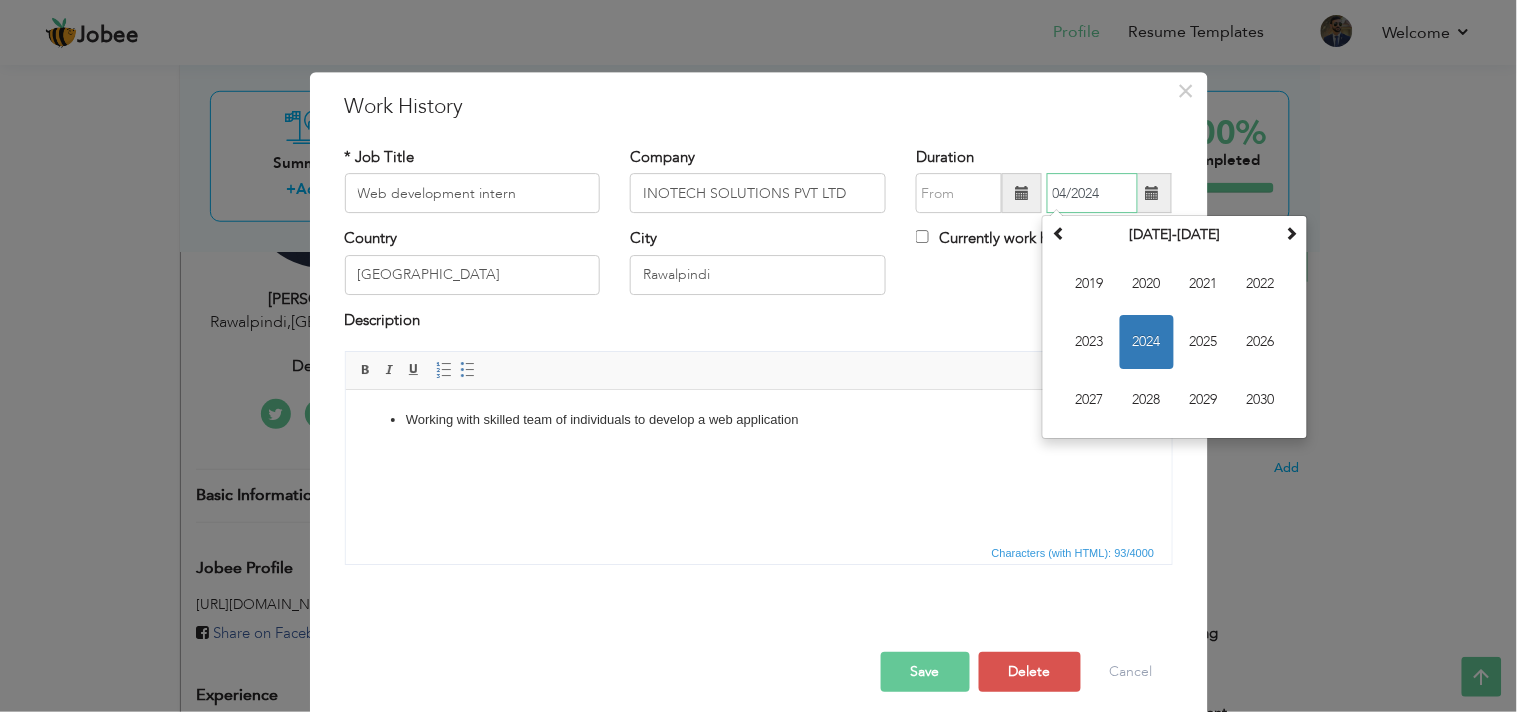 drag, startPoint x: 1108, startPoint y: 193, endPoint x: 888, endPoint y: 188, distance: 220.05681 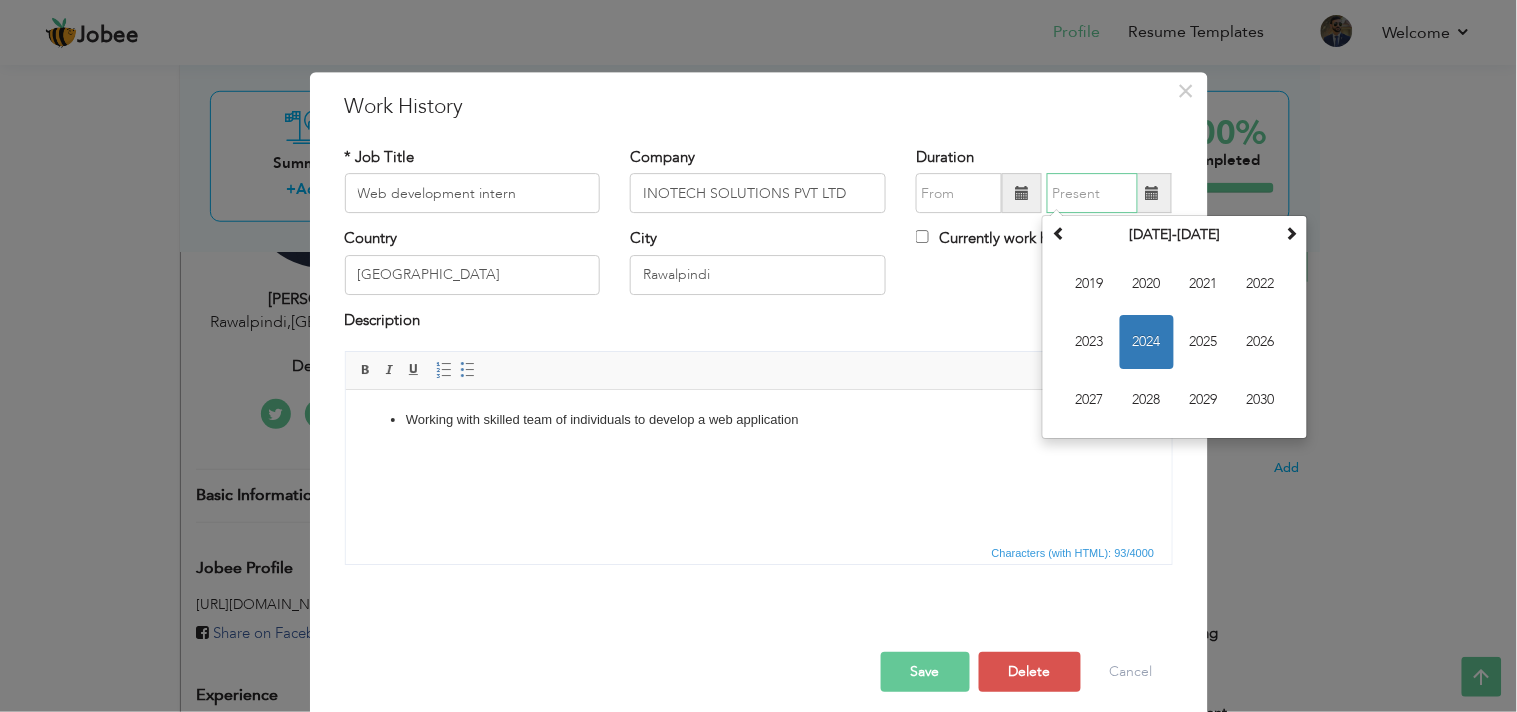 type 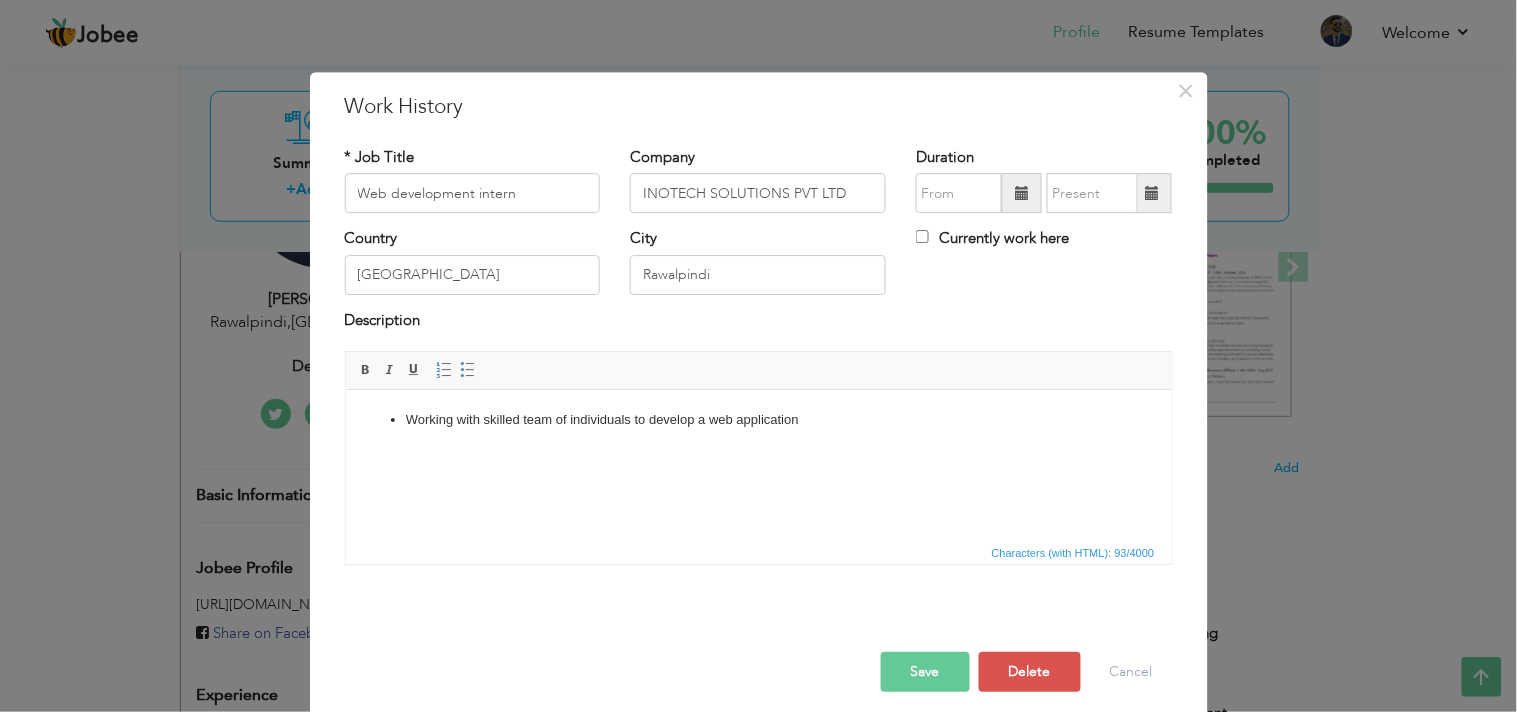click on "Save" at bounding box center [925, 672] 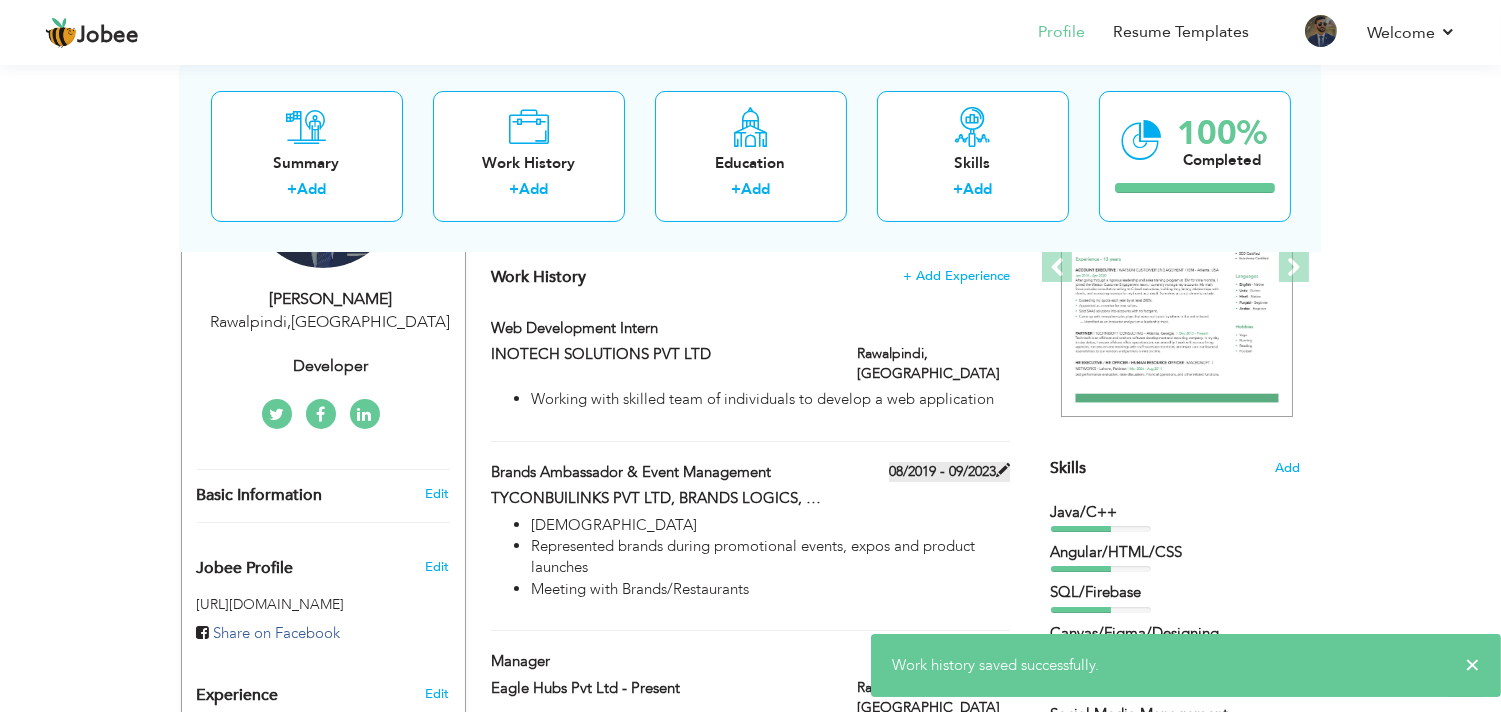 click on "08/2019 - 09/2023" at bounding box center [949, 472] 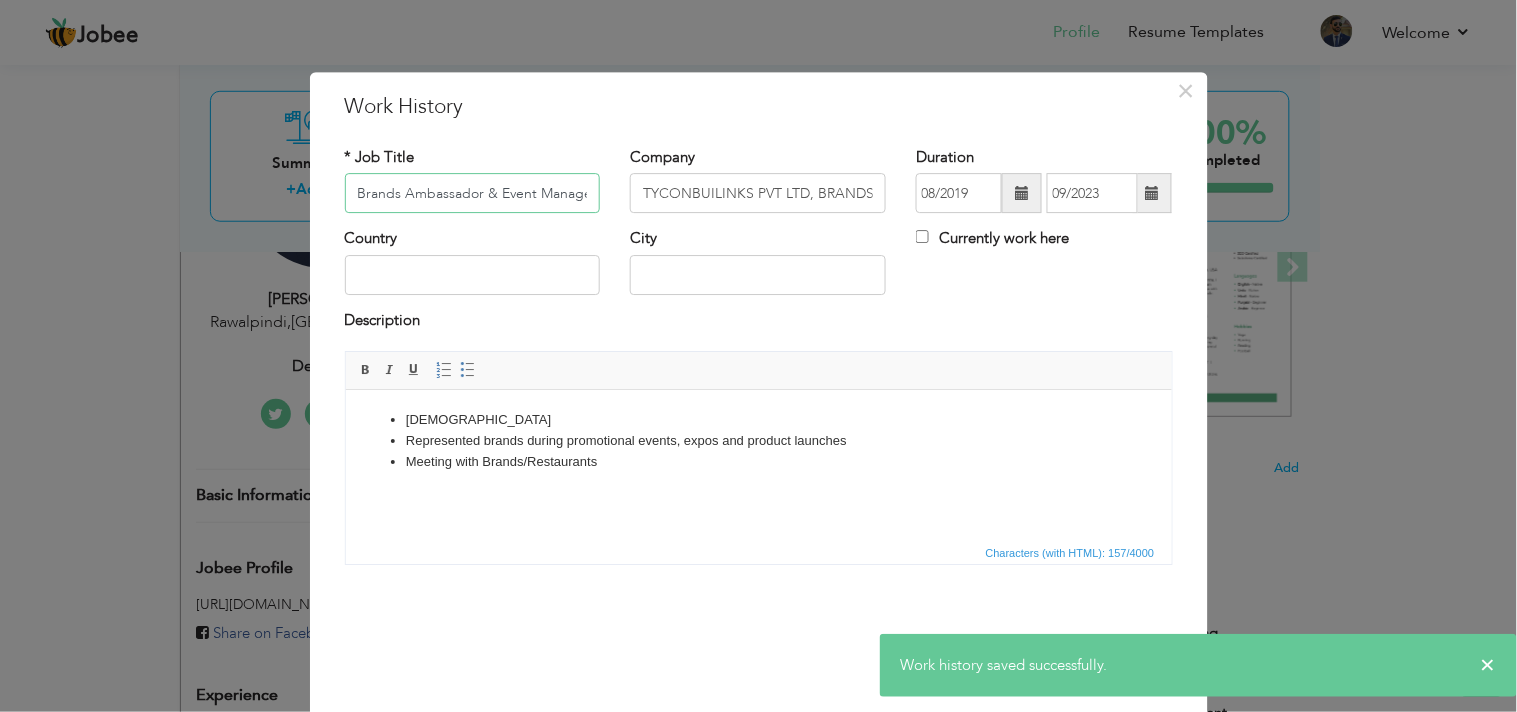 scroll, scrollTop: 0, scrollLeft: 33, axis: horizontal 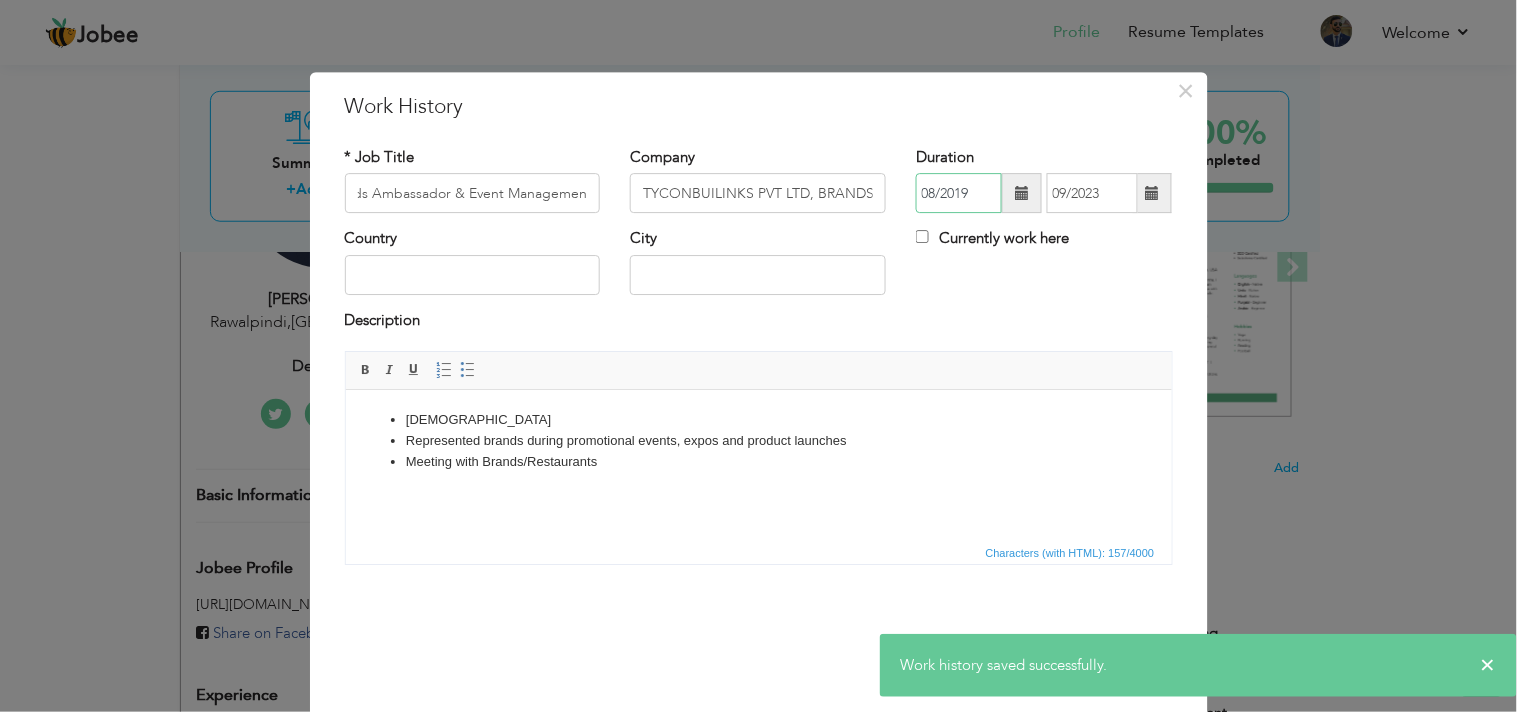 drag, startPoint x: 972, startPoint y: 192, endPoint x: 833, endPoint y: 226, distance: 143.09787 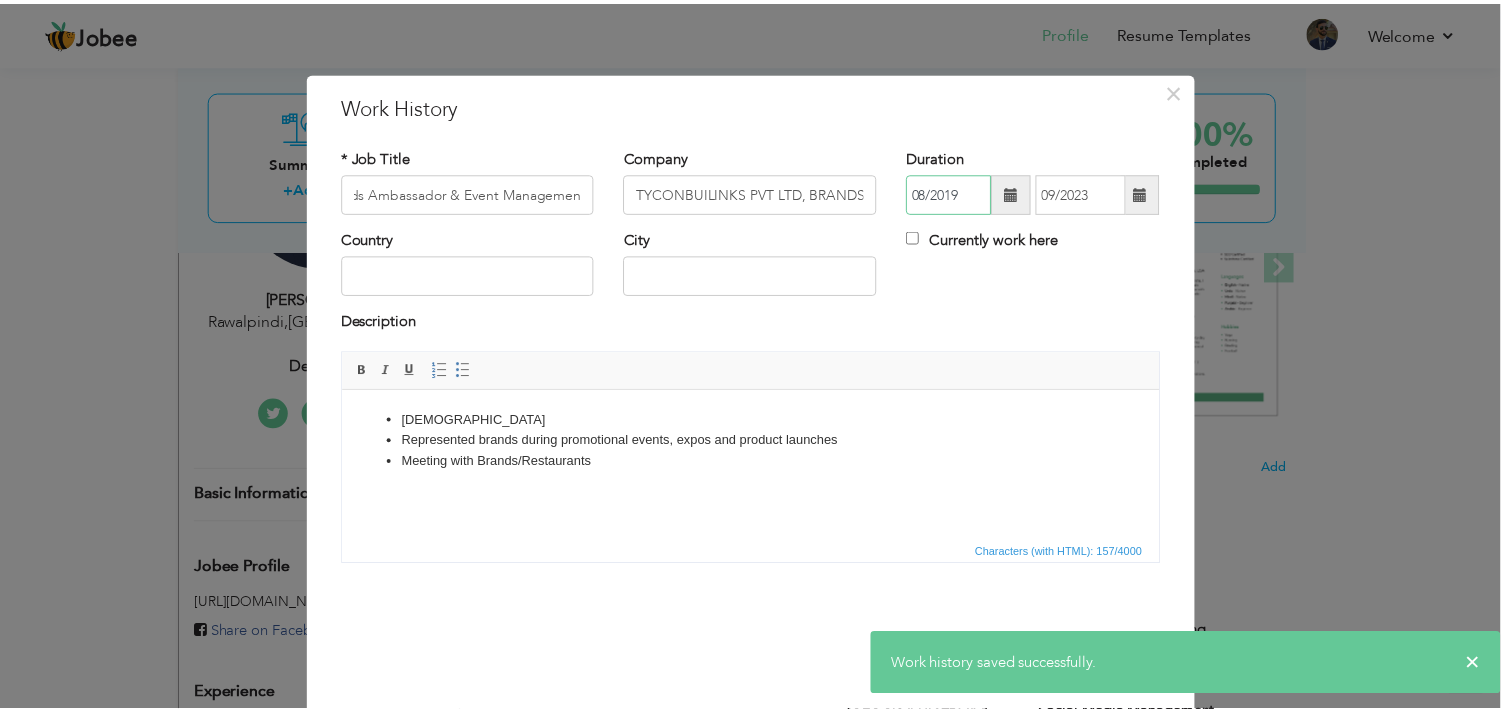 scroll, scrollTop: 0, scrollLeft: 0, axis: both 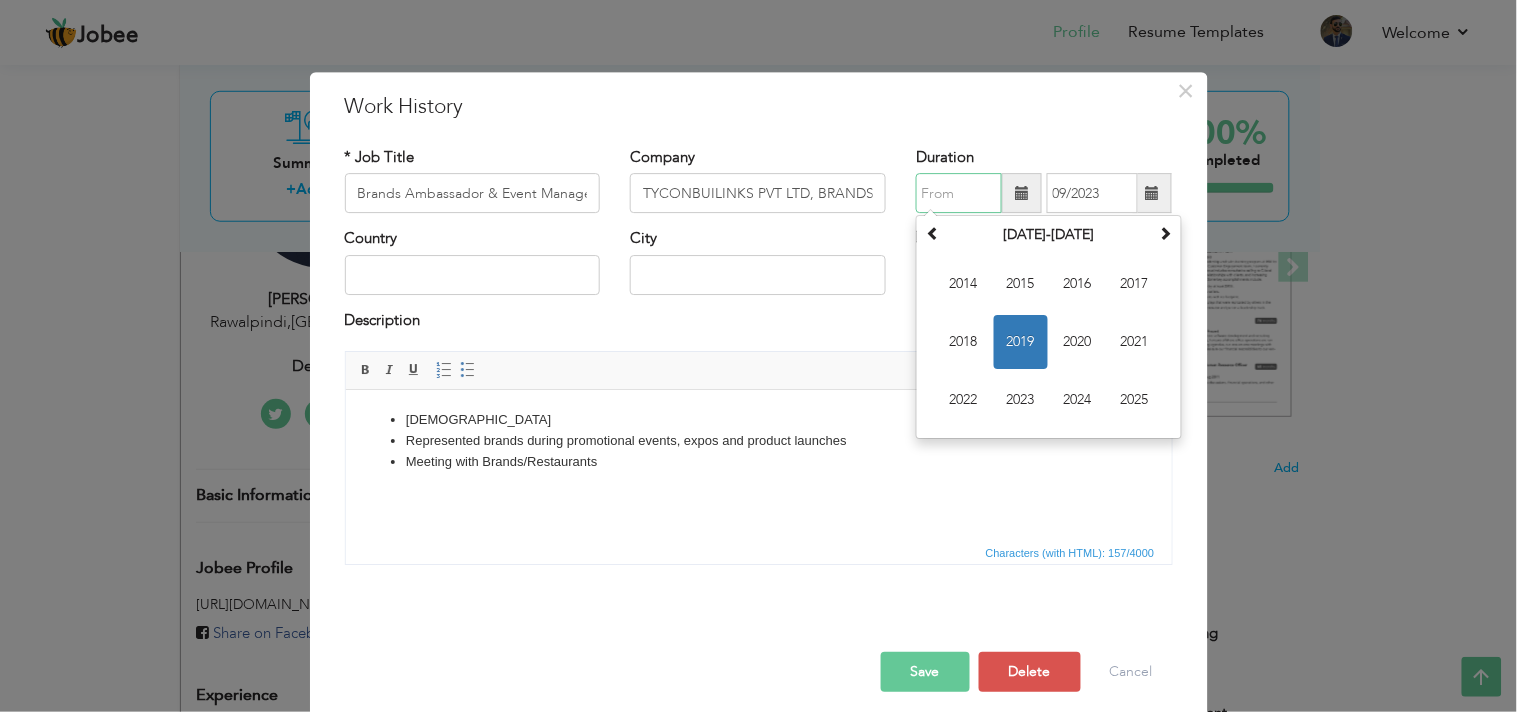 type 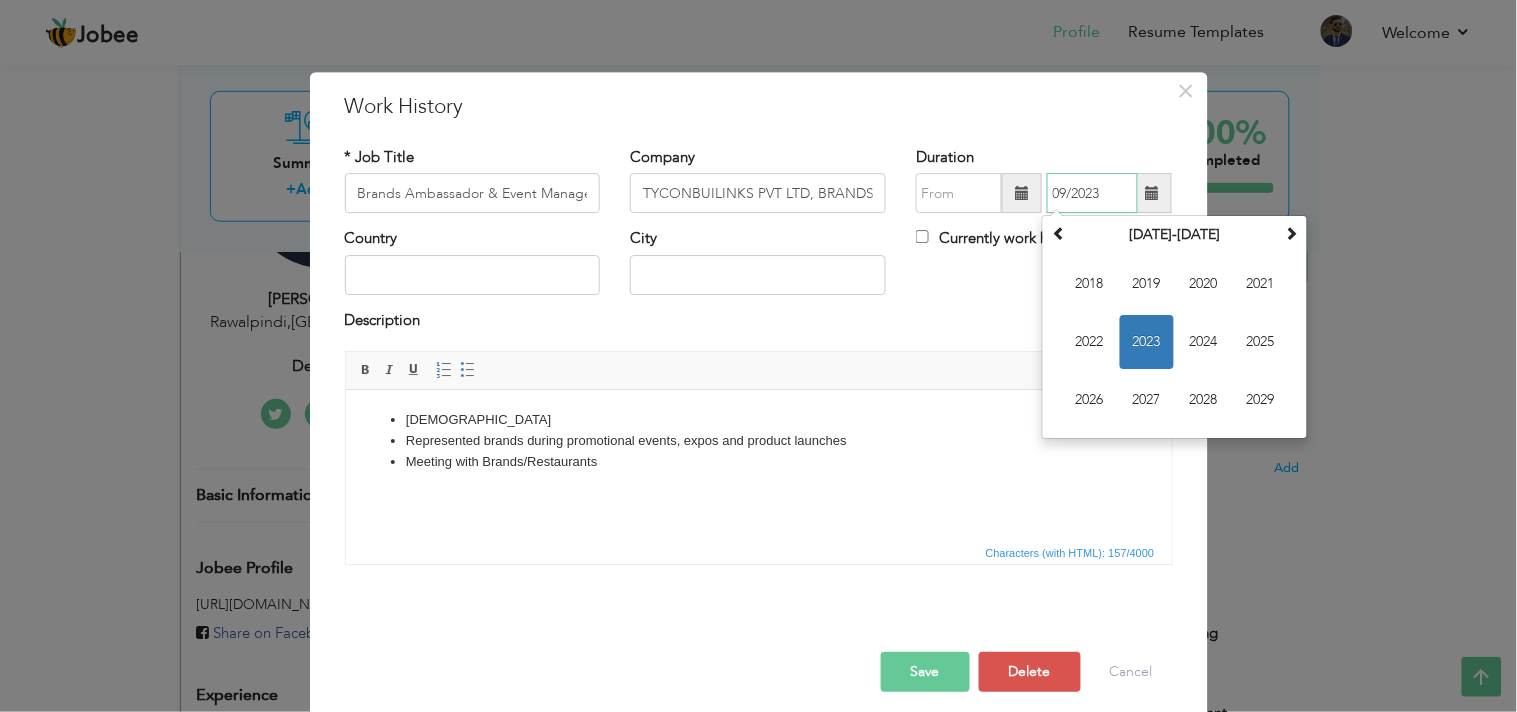 drag, startPoint x: 998, startPoint y: 190, endPoint x: 948, endPoint y: 196, distance: 50.358715 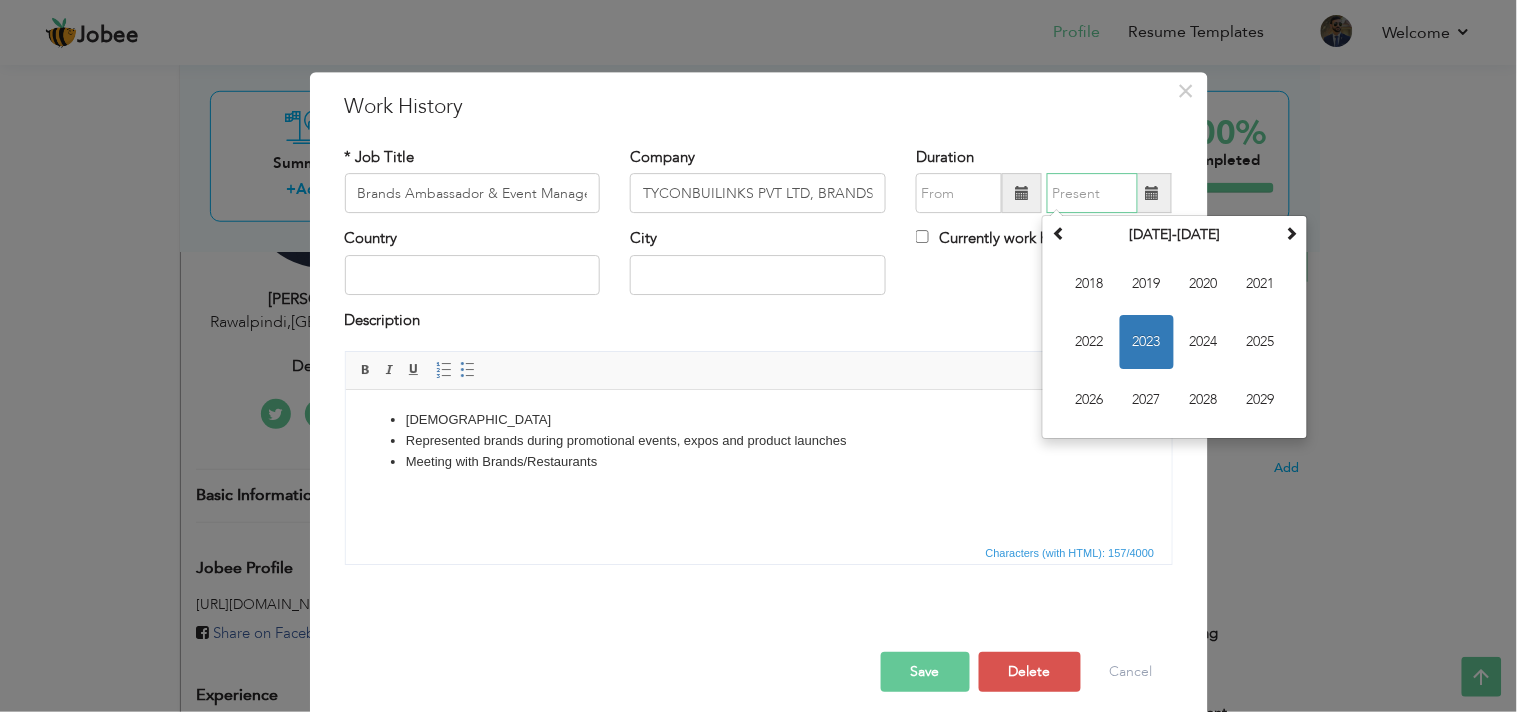 type 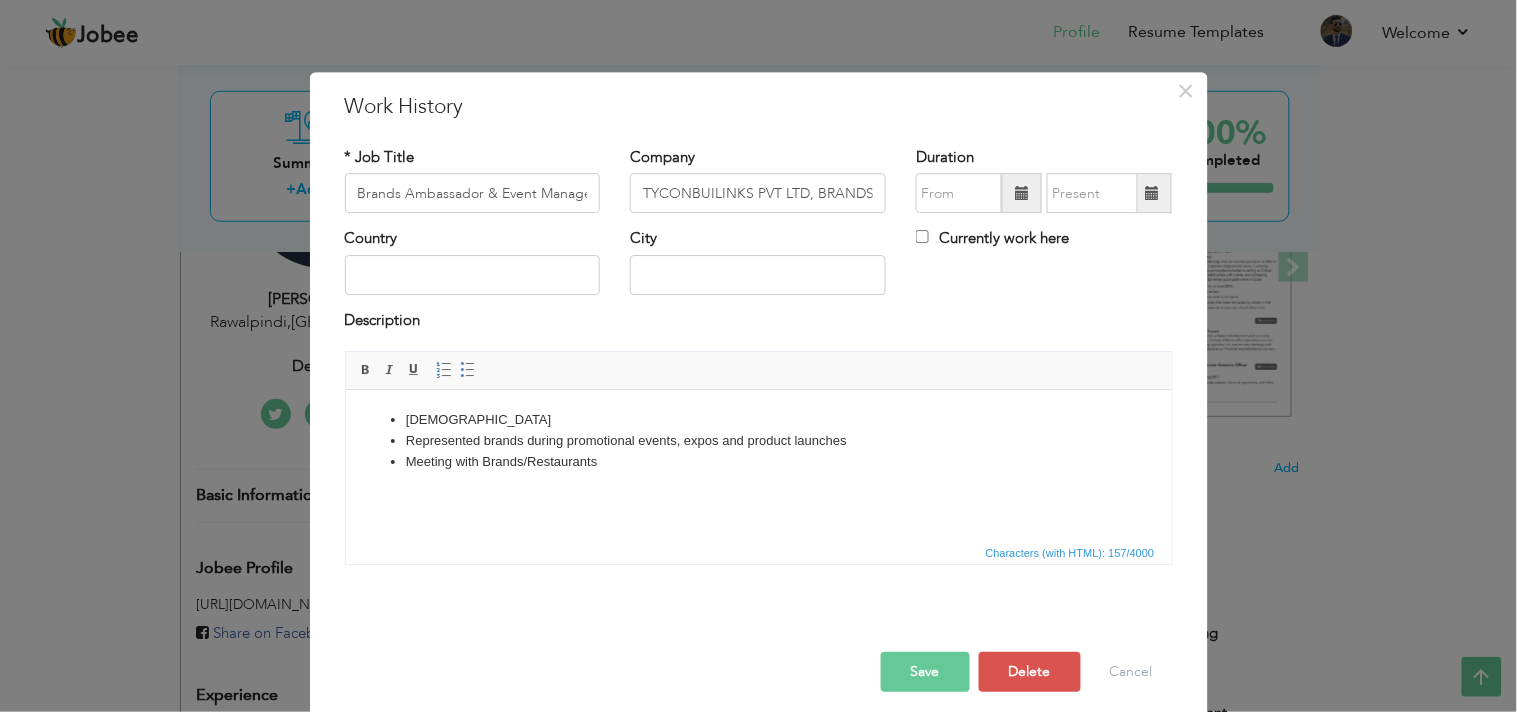 click on "Save" at bounding box center (925, 672) 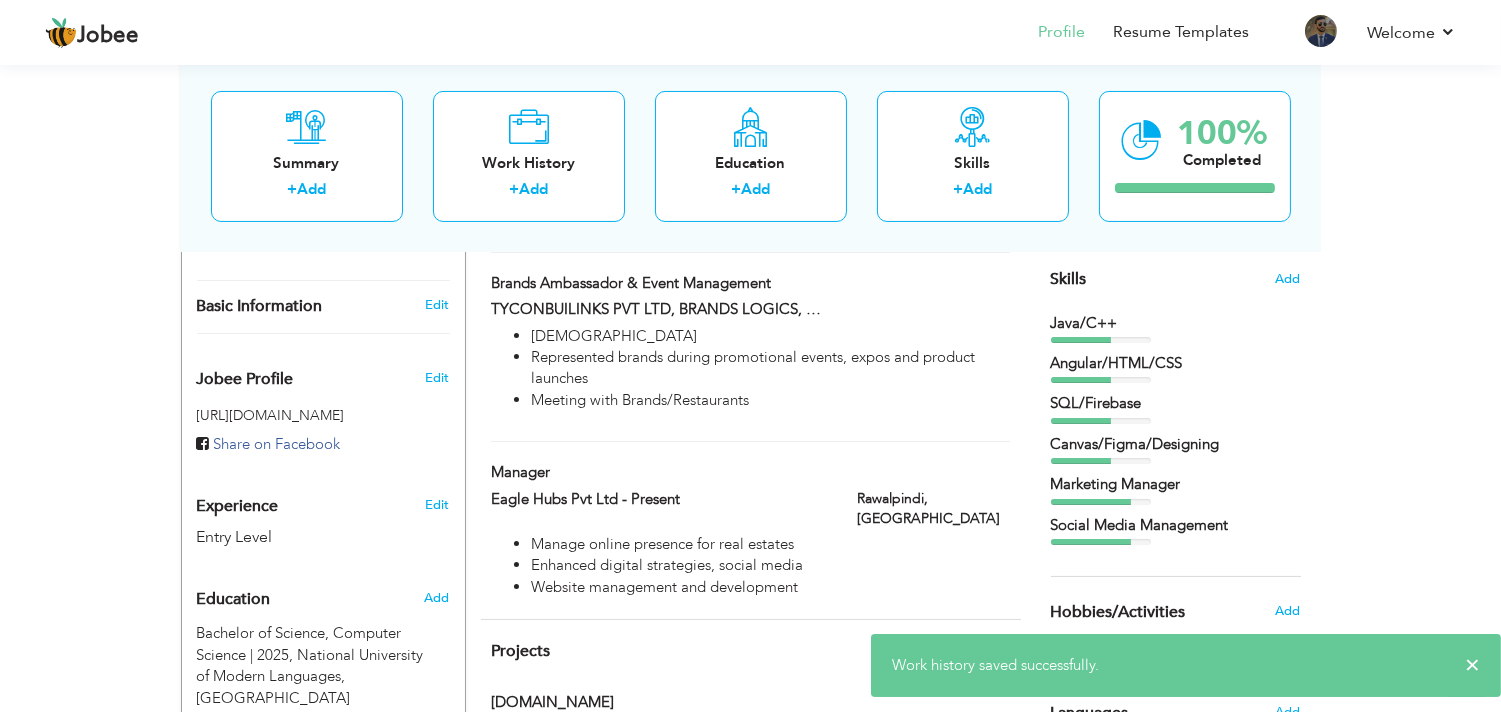 scroll, scrollTop: 632, scrollLeft: 0, axis: vertical 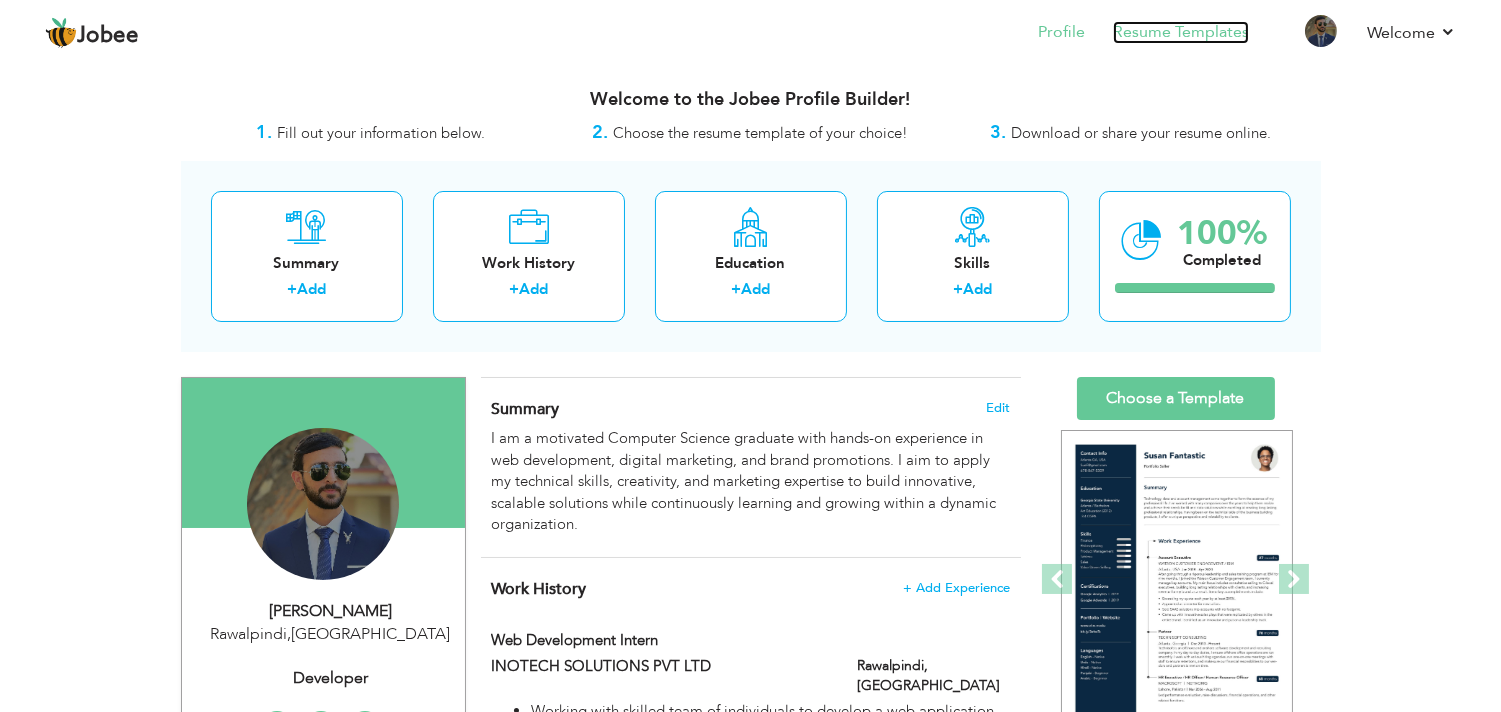 click on "Resume Templates" at bounding box center (1181, 32) 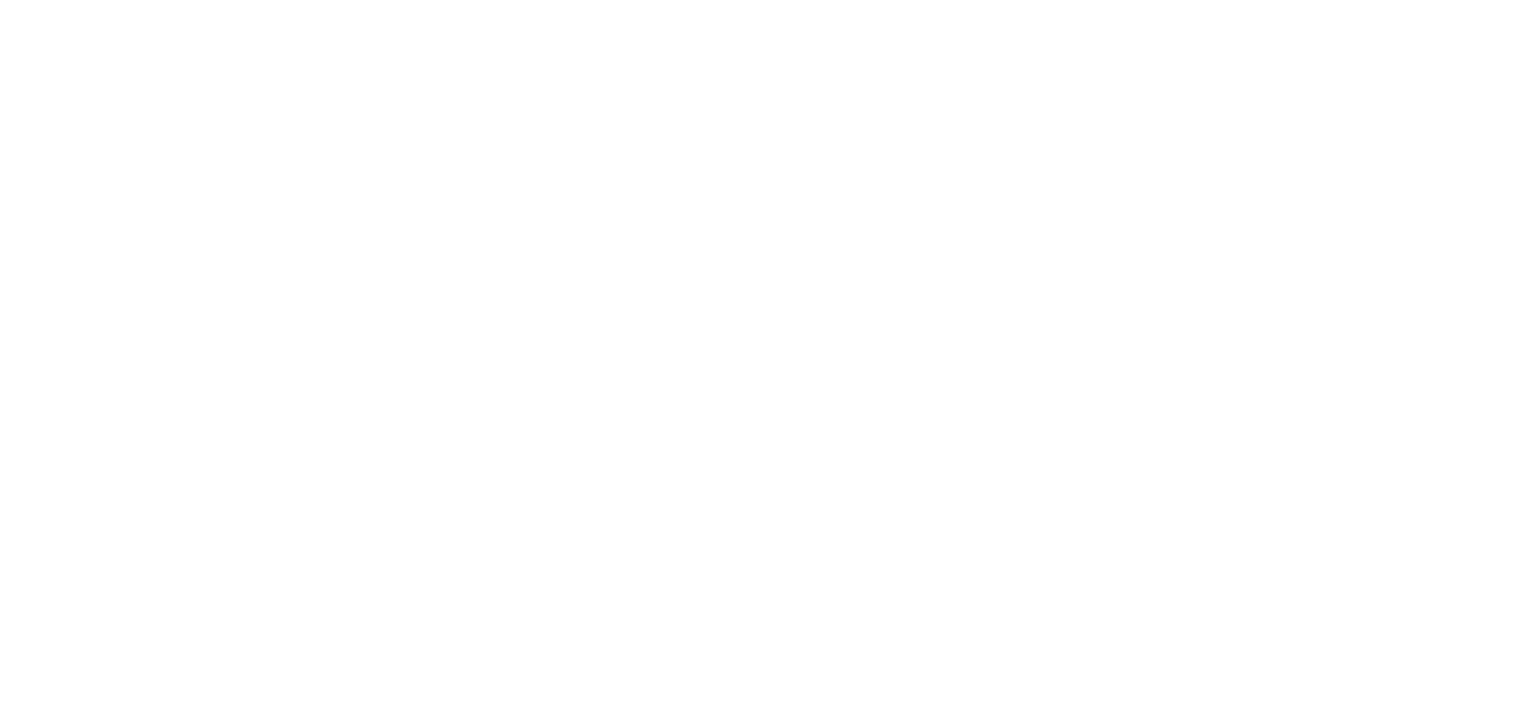 scroll, scrollTop: 0, scrollLeft: 0, axis: both 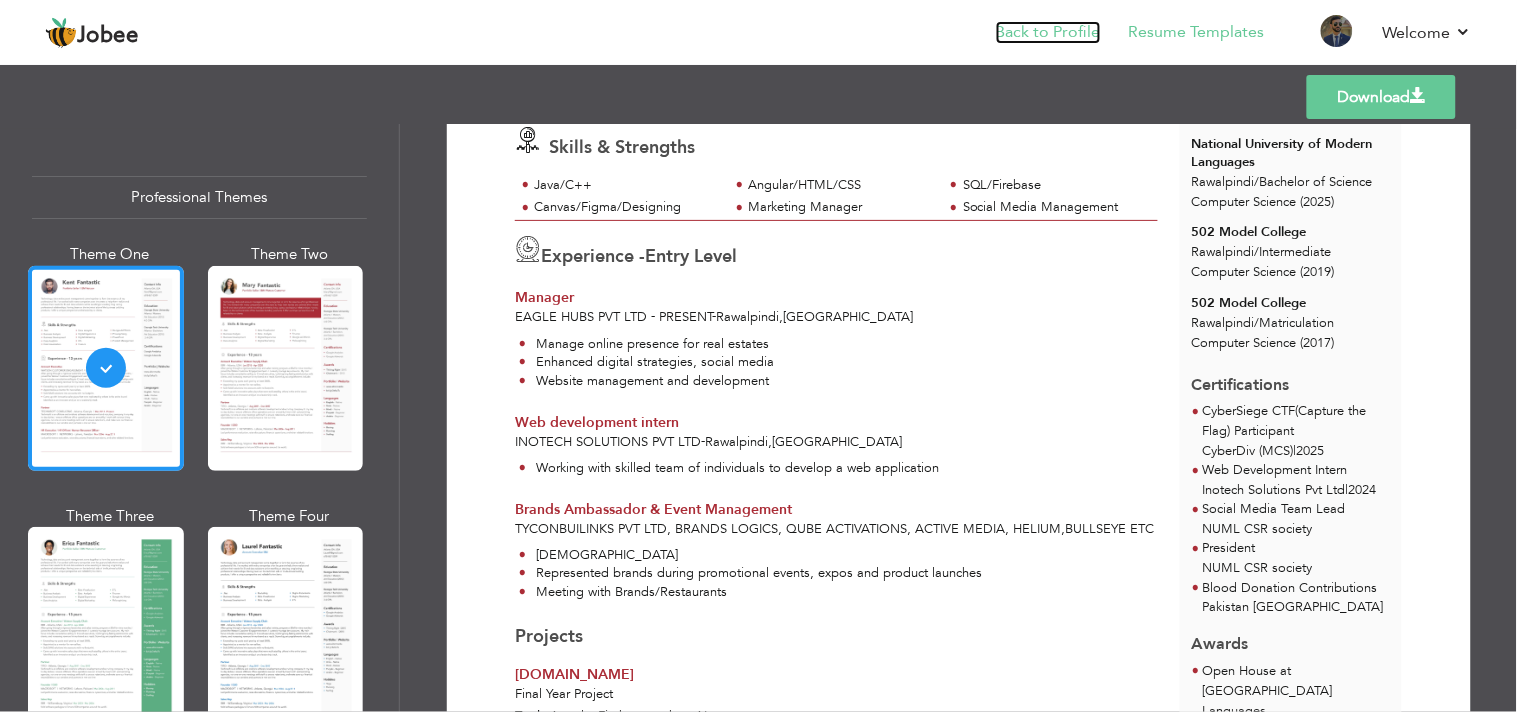 click on "Back to Profile" at bounding box center [1048, 32] 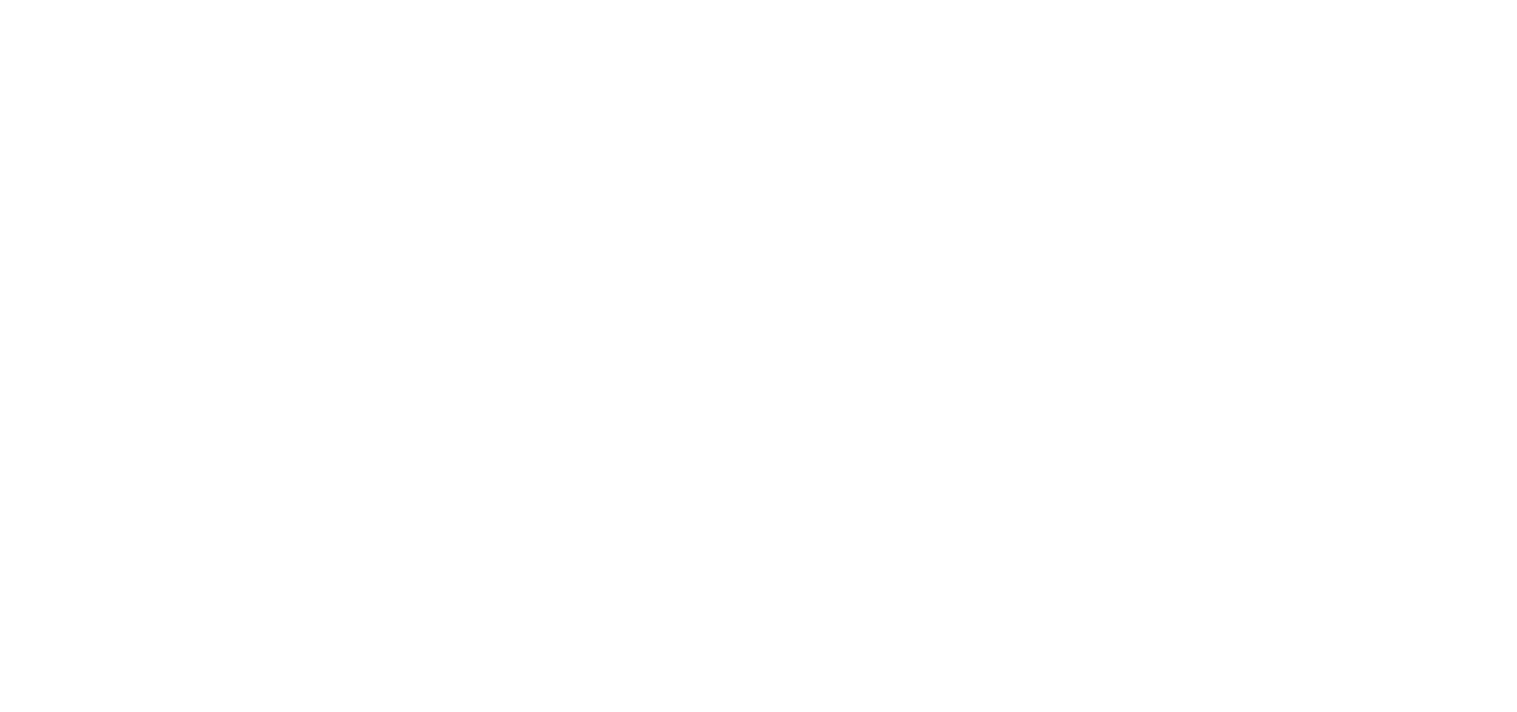scroll, scrollTop: 0, scrollLeft: 0, axis: both 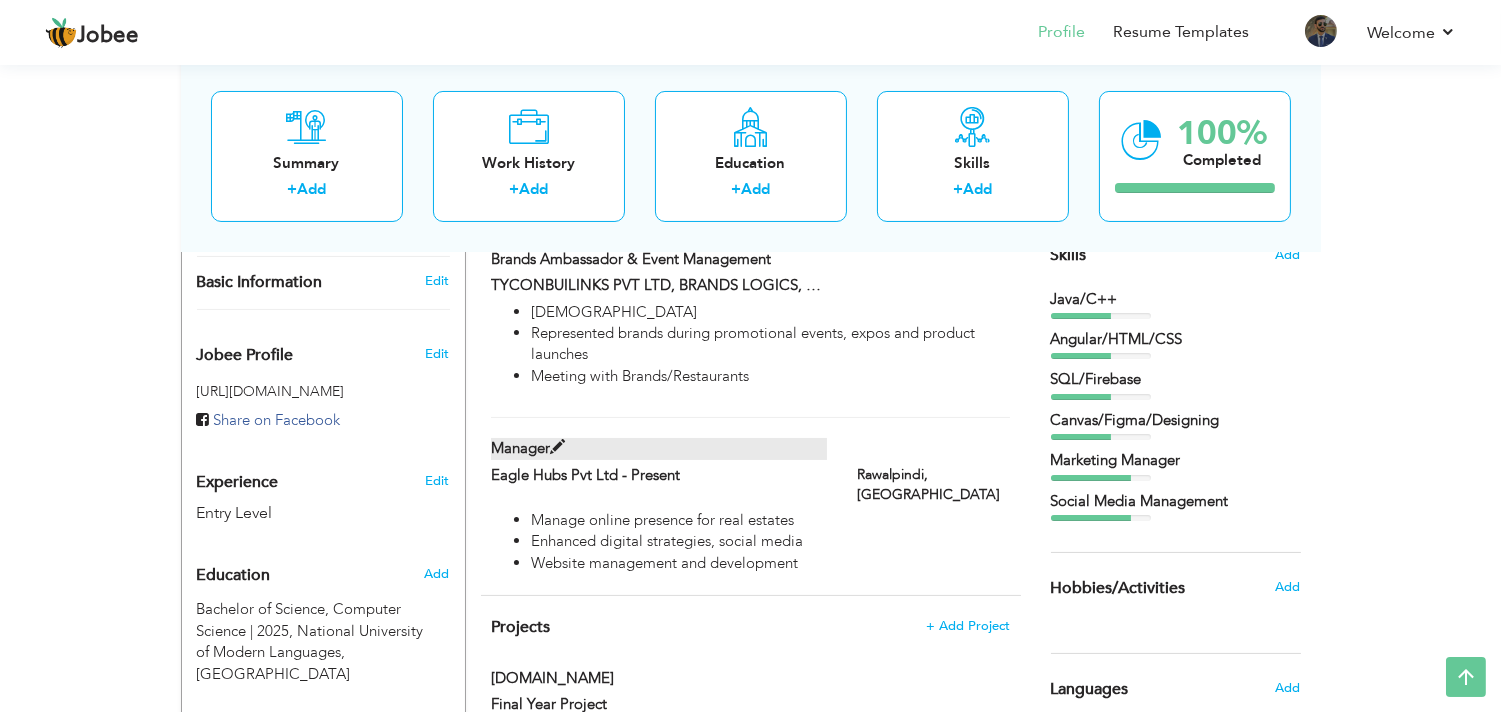 click on "Manager" at bounding box center (659, 448) 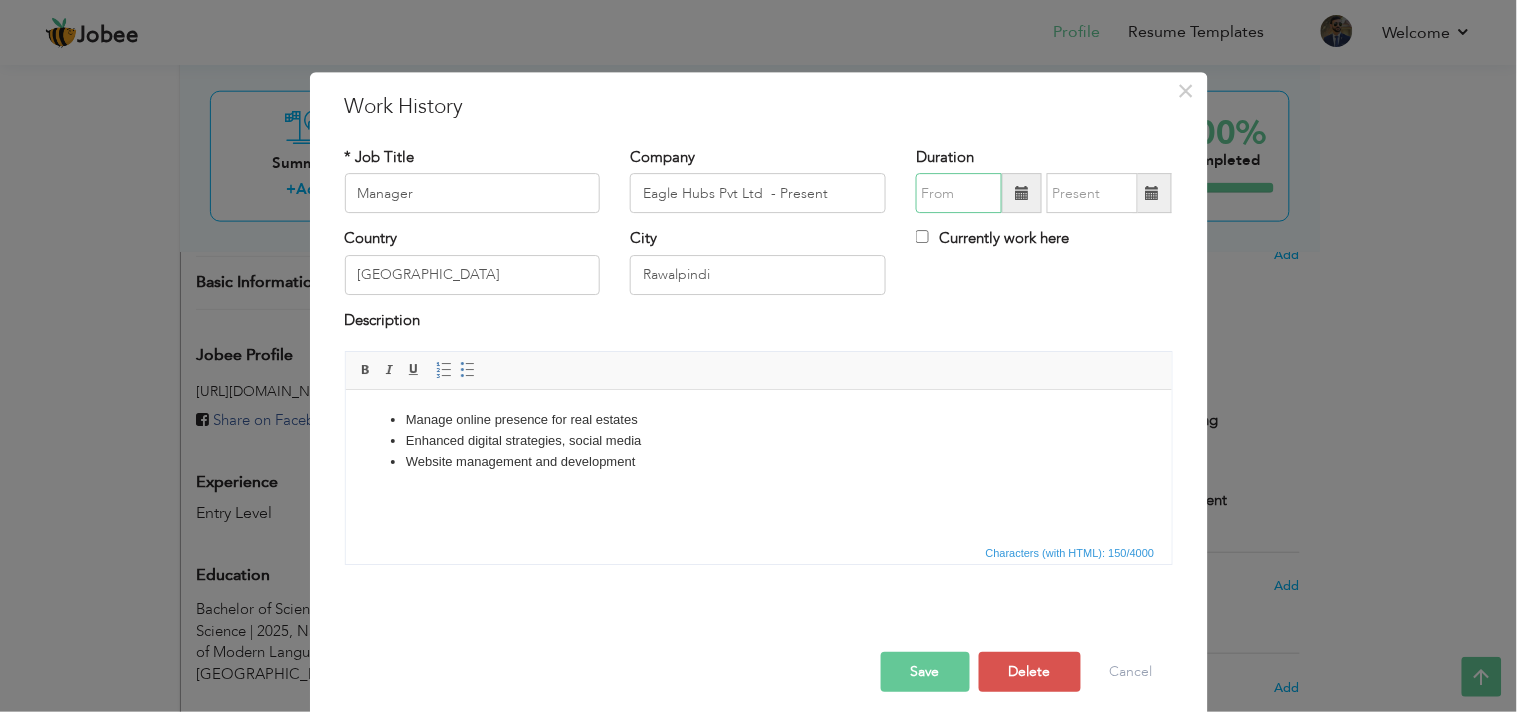 click at bounding box center [959, 194] 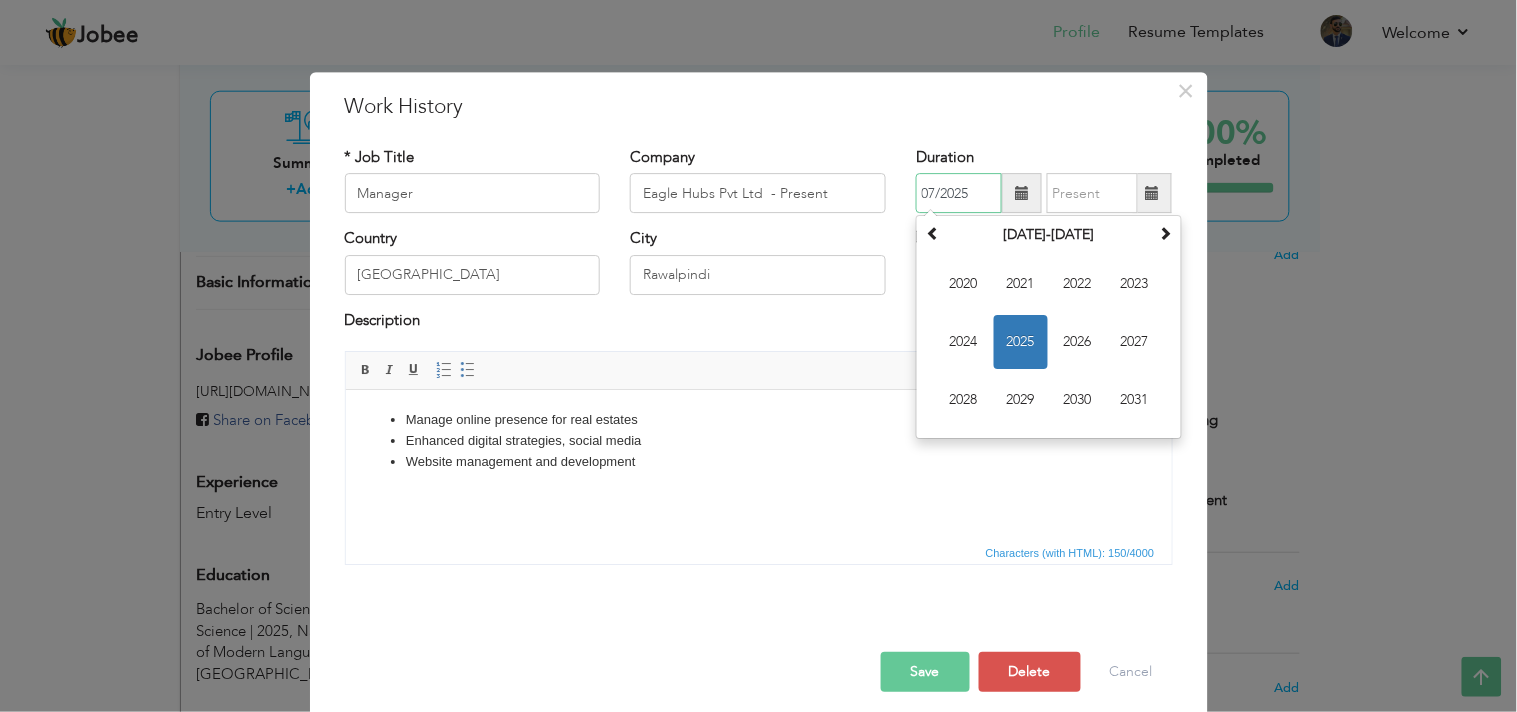 click on "2020 2021 2022 2023 2024 2025 2026 2027 2028 2029 2030 2031" at bounding box center [1049, 343] 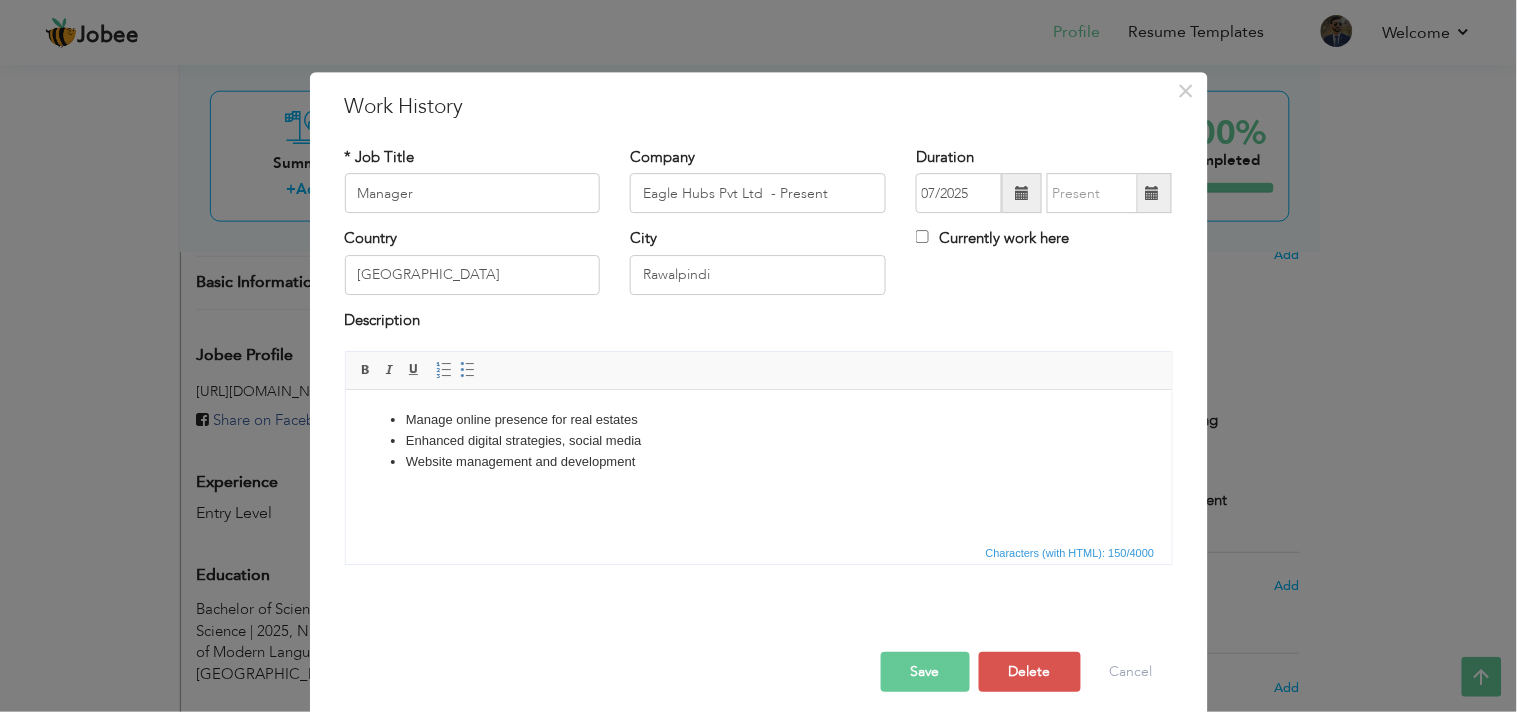 click on "Duration
07/2025
Currently work here" at bounding box center (1044, 187) 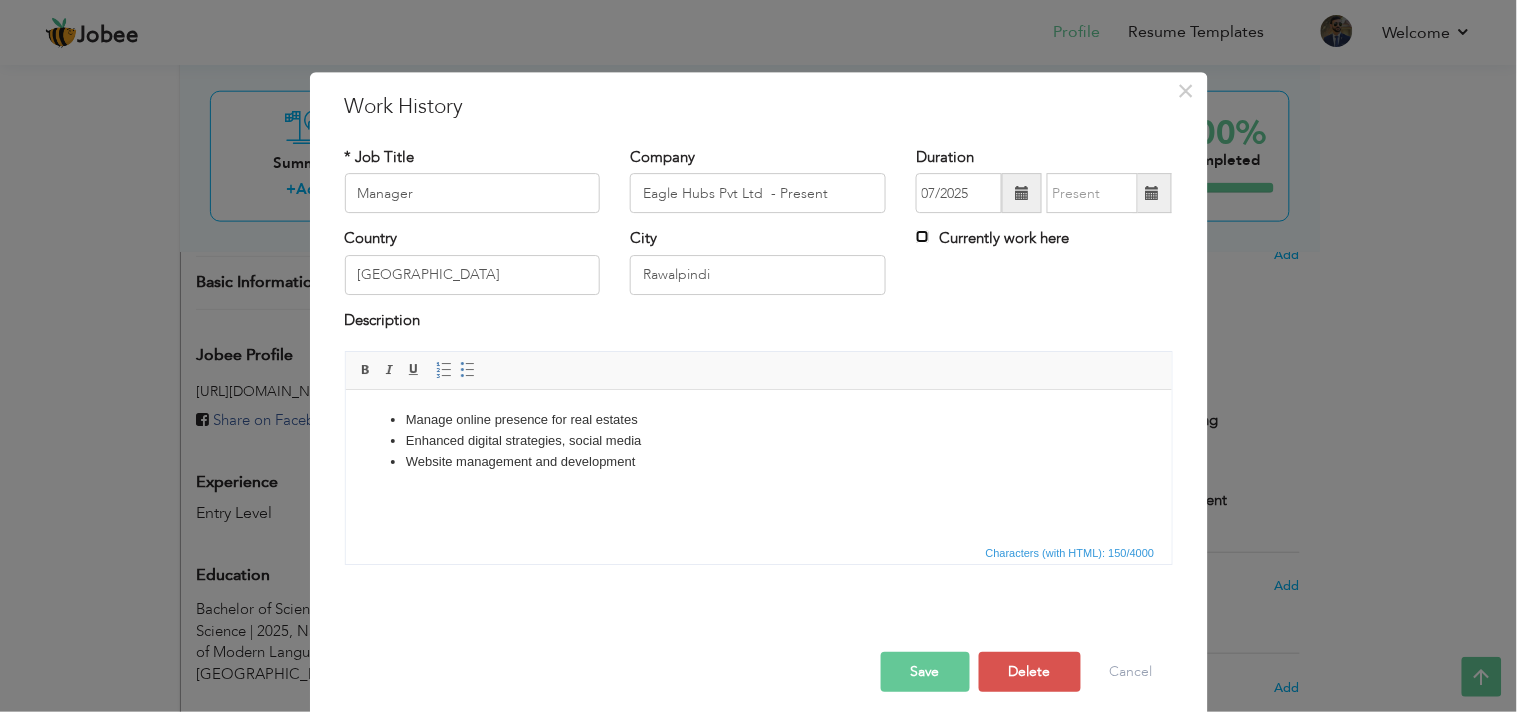 click on "Currently work here" at bounding box center [922, 237] 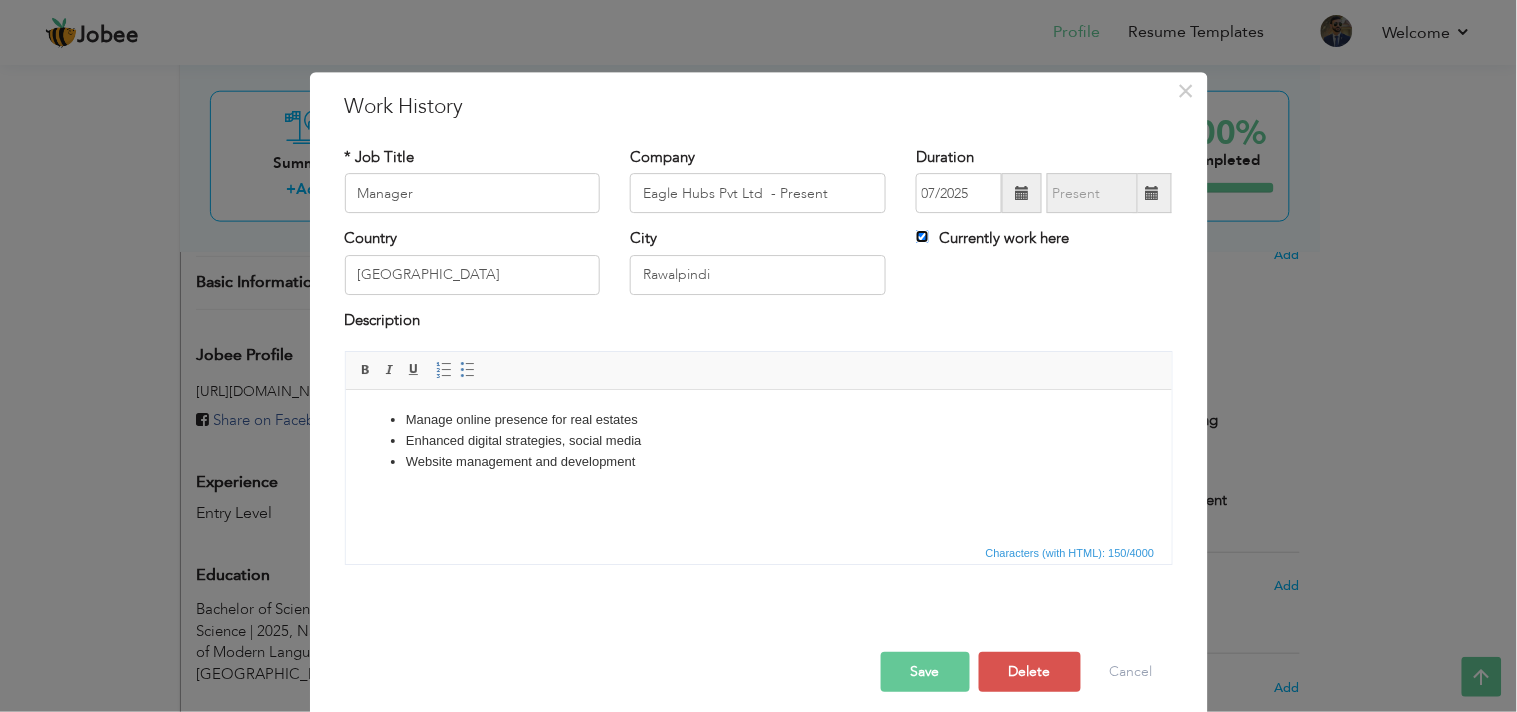 click on "Currently work here" at bounding box center (922, 237) 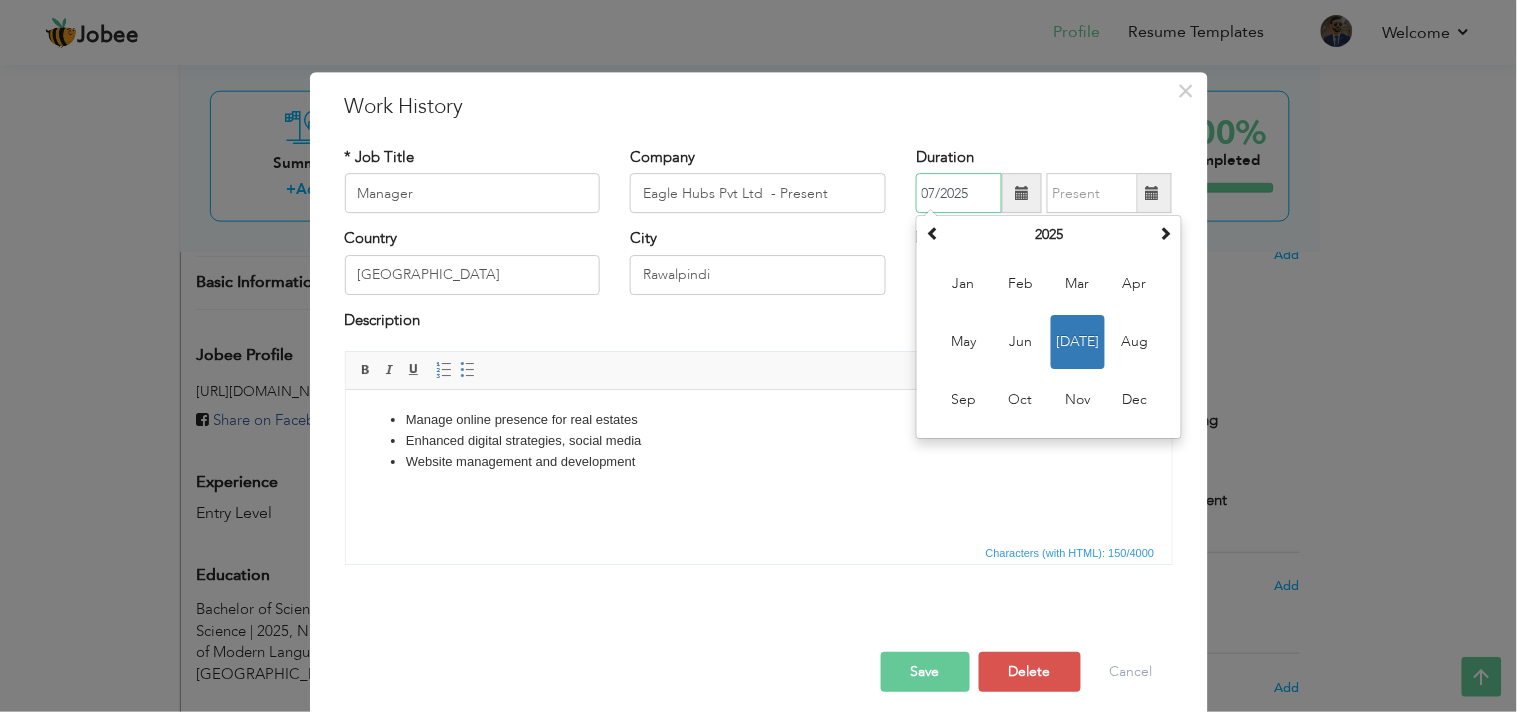 drag, startPoint x: 963, startPoint y: 197, endPoint x: 907, endPoint y: 196, distance: 56.008926 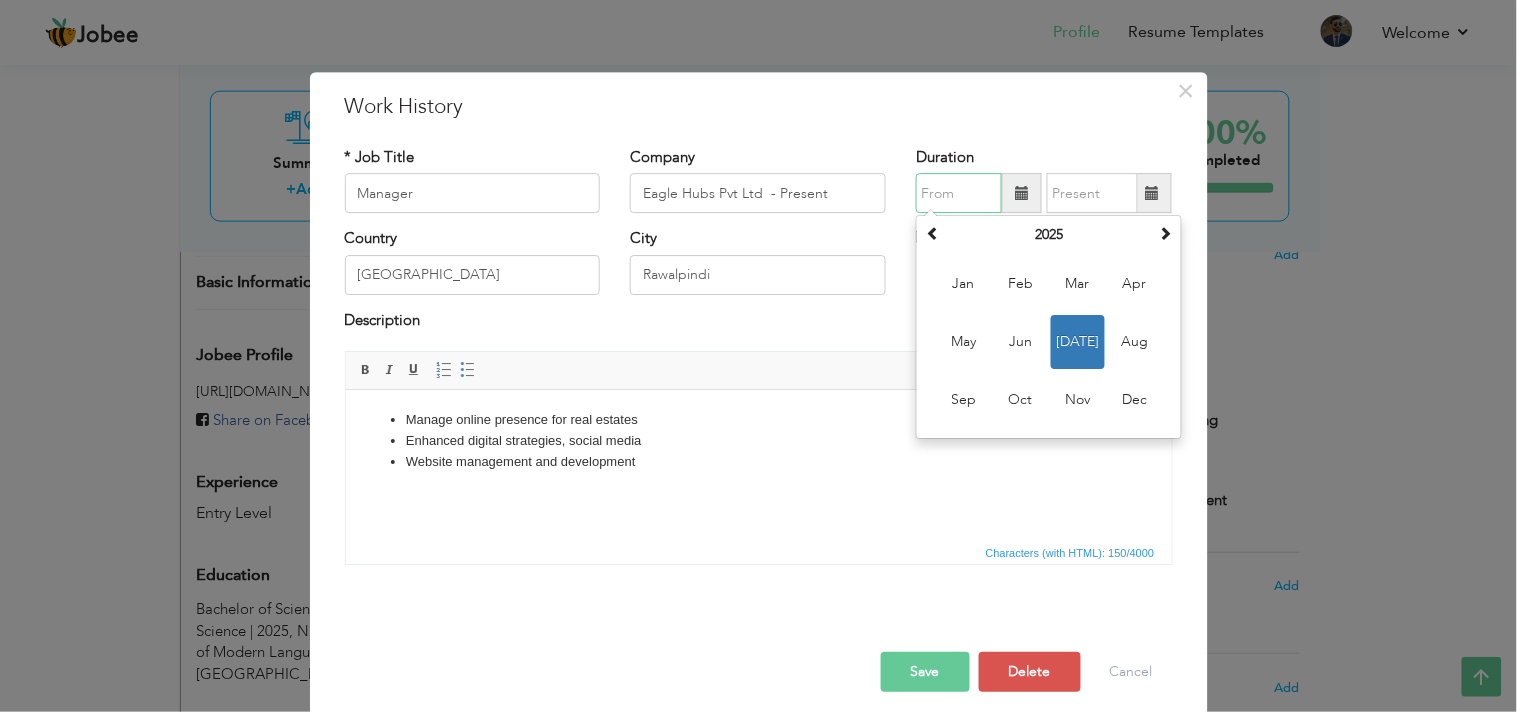 type 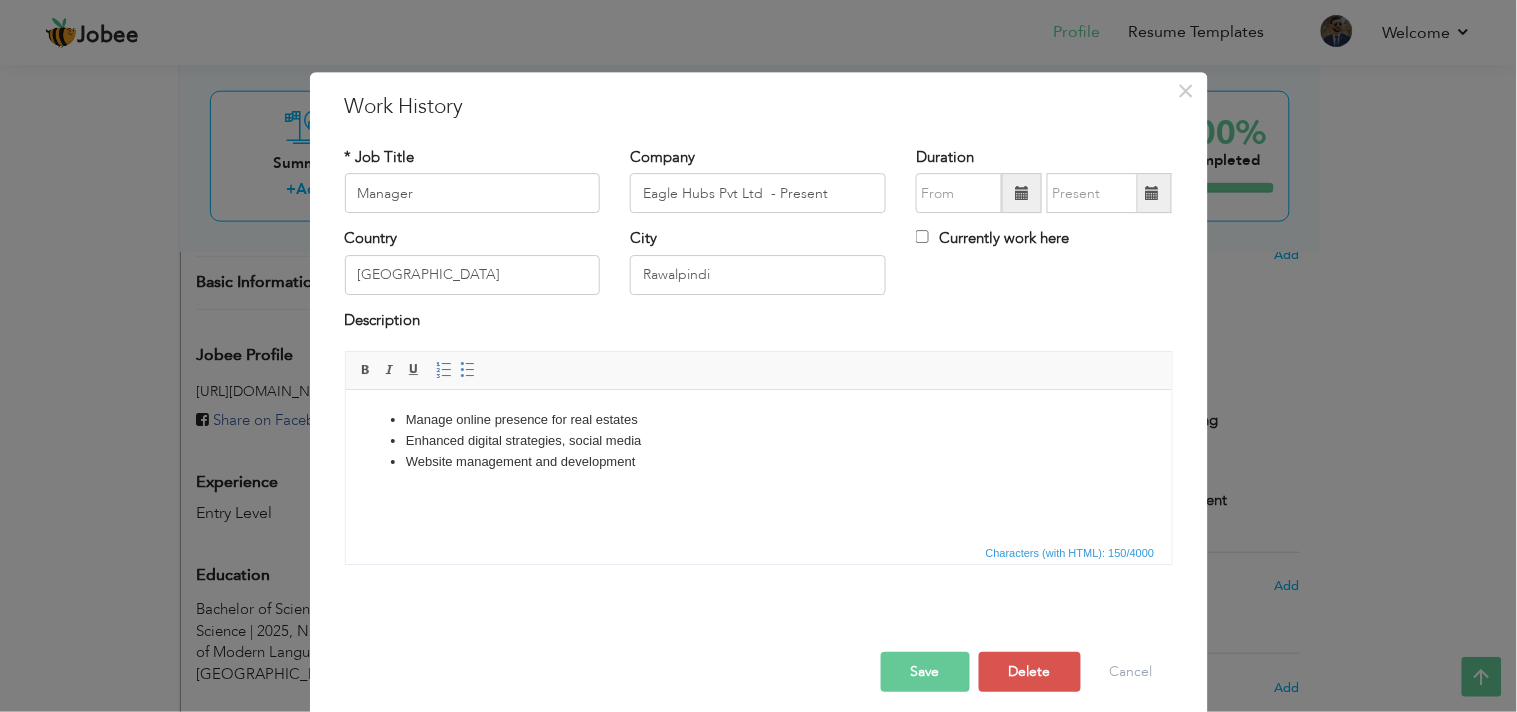 click on "Save" at bounding box center (925, 672) 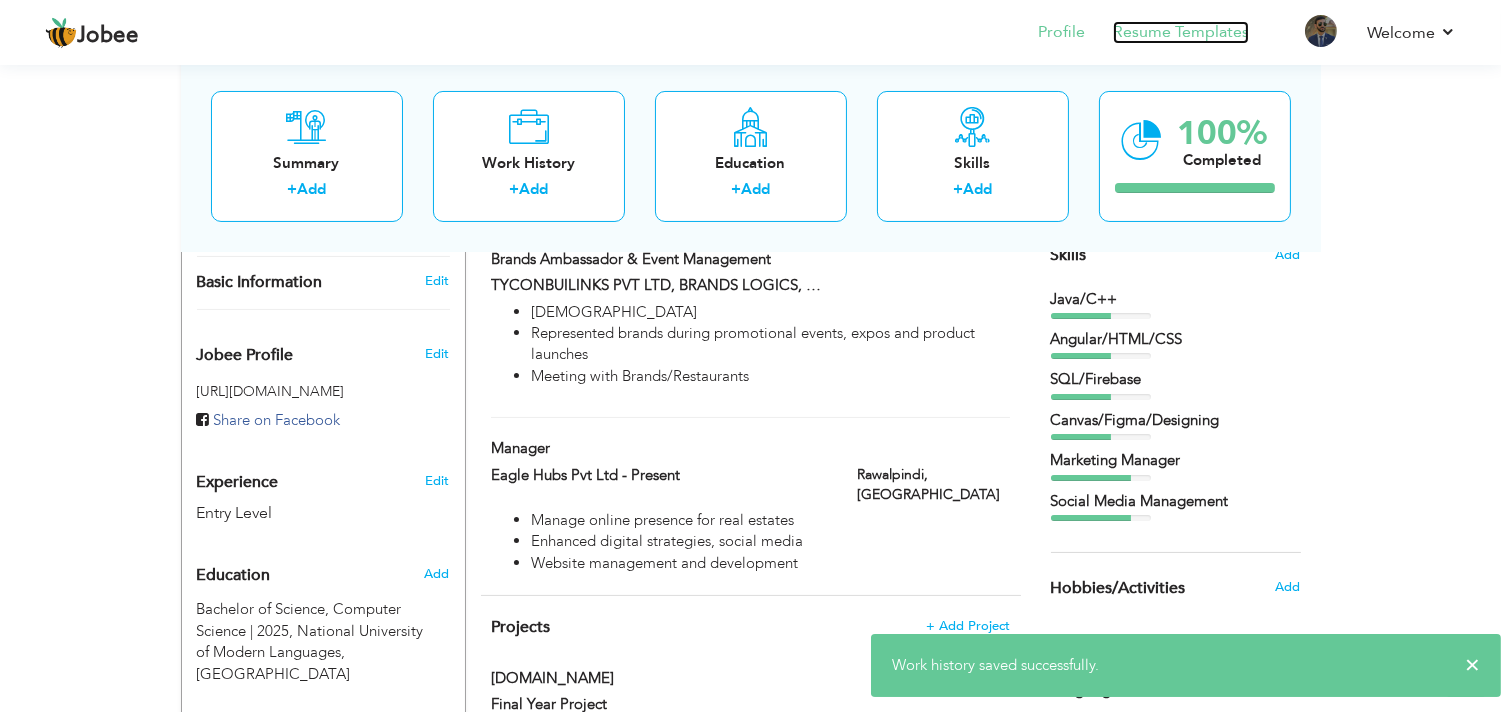click on "Resume Templates" at bounding box center (1181, 32) 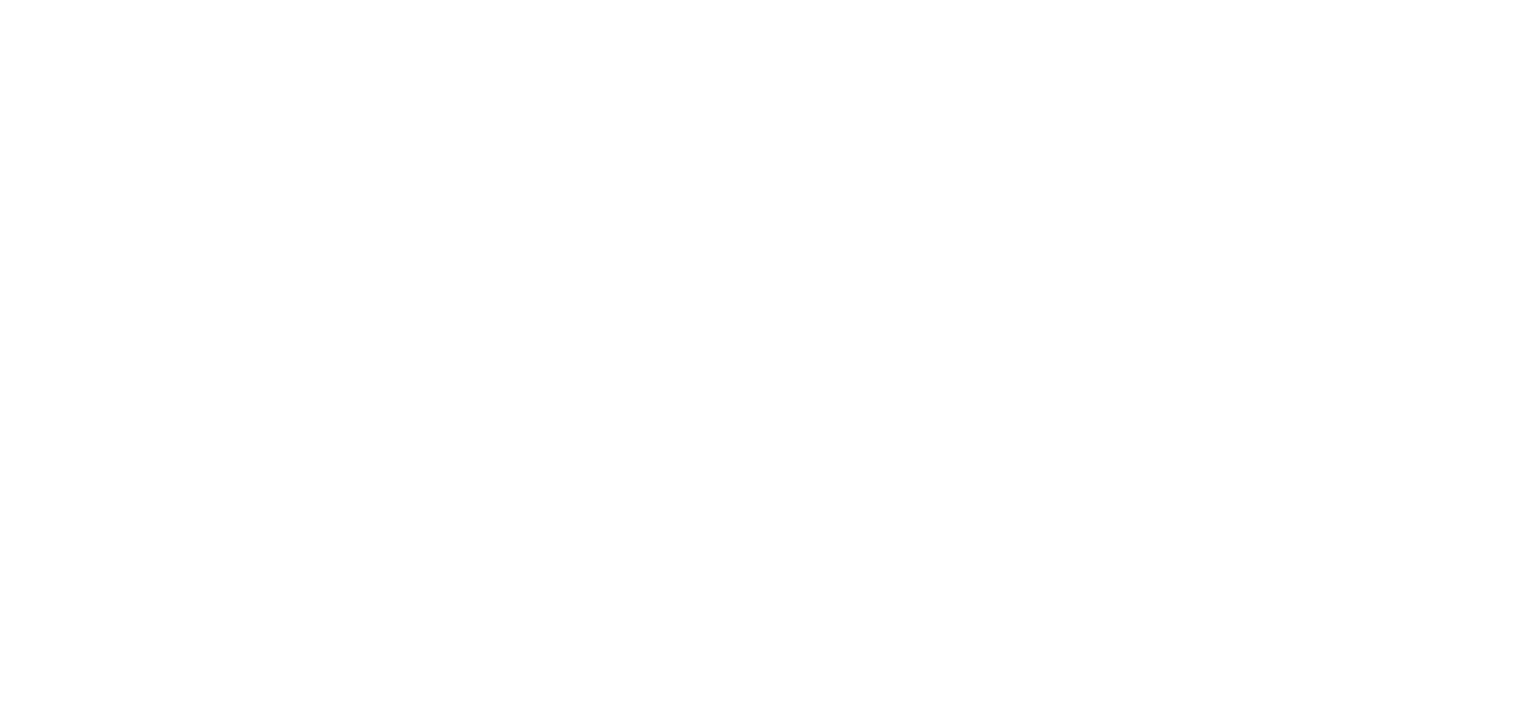 scroll, scrollTop: 0, scrollLeft: 0, axis: both 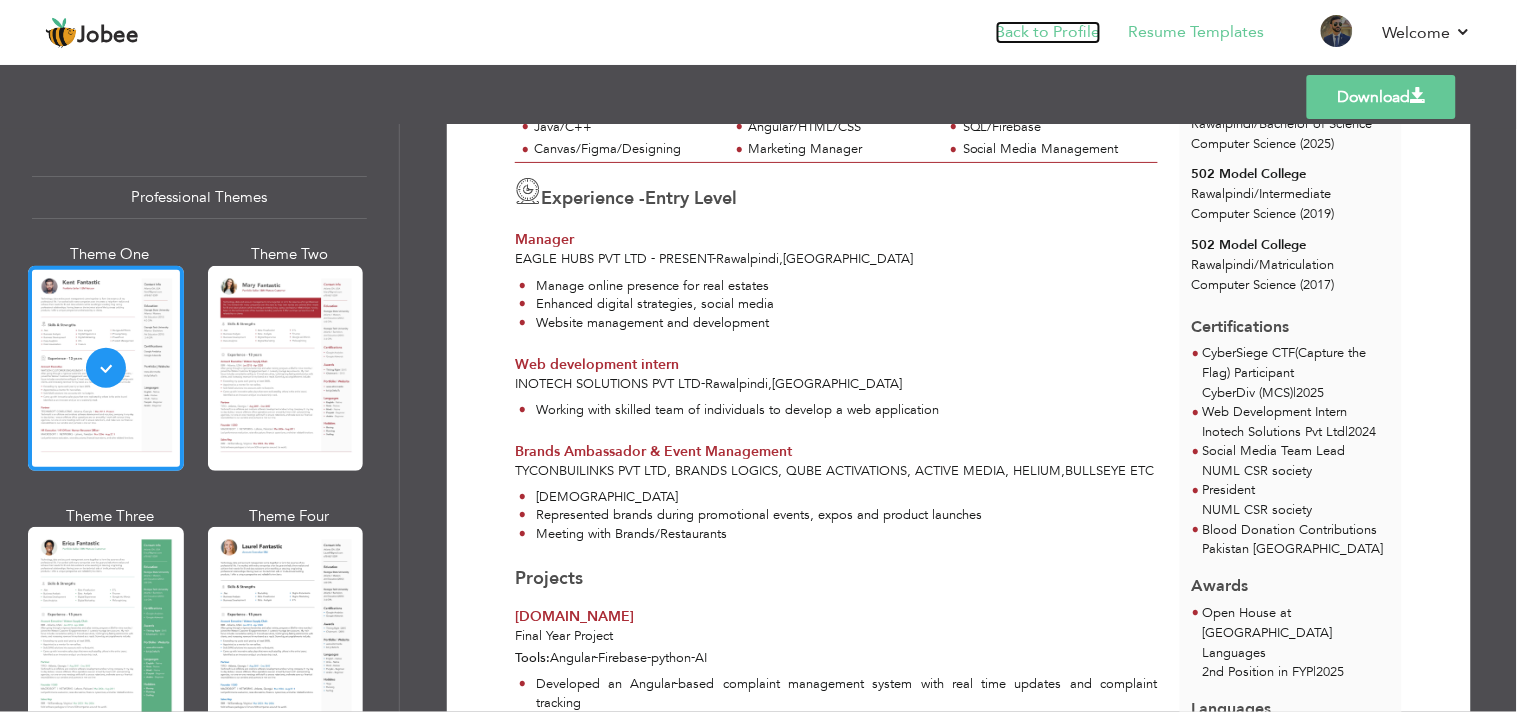 click on "Back to Profile" at bounding box center [1048, 32] 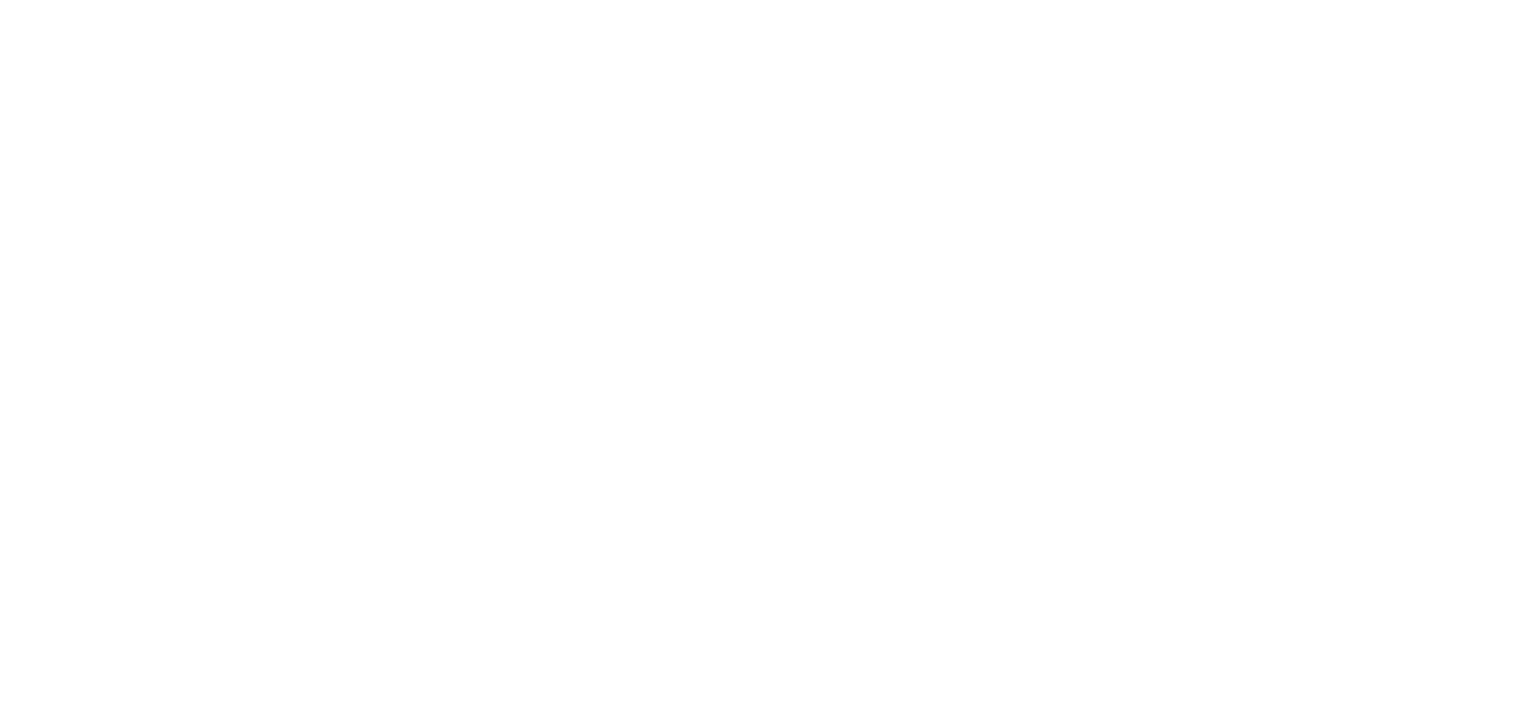 scroll, scrollTop: 0, scrollLeft: 0, axis: both 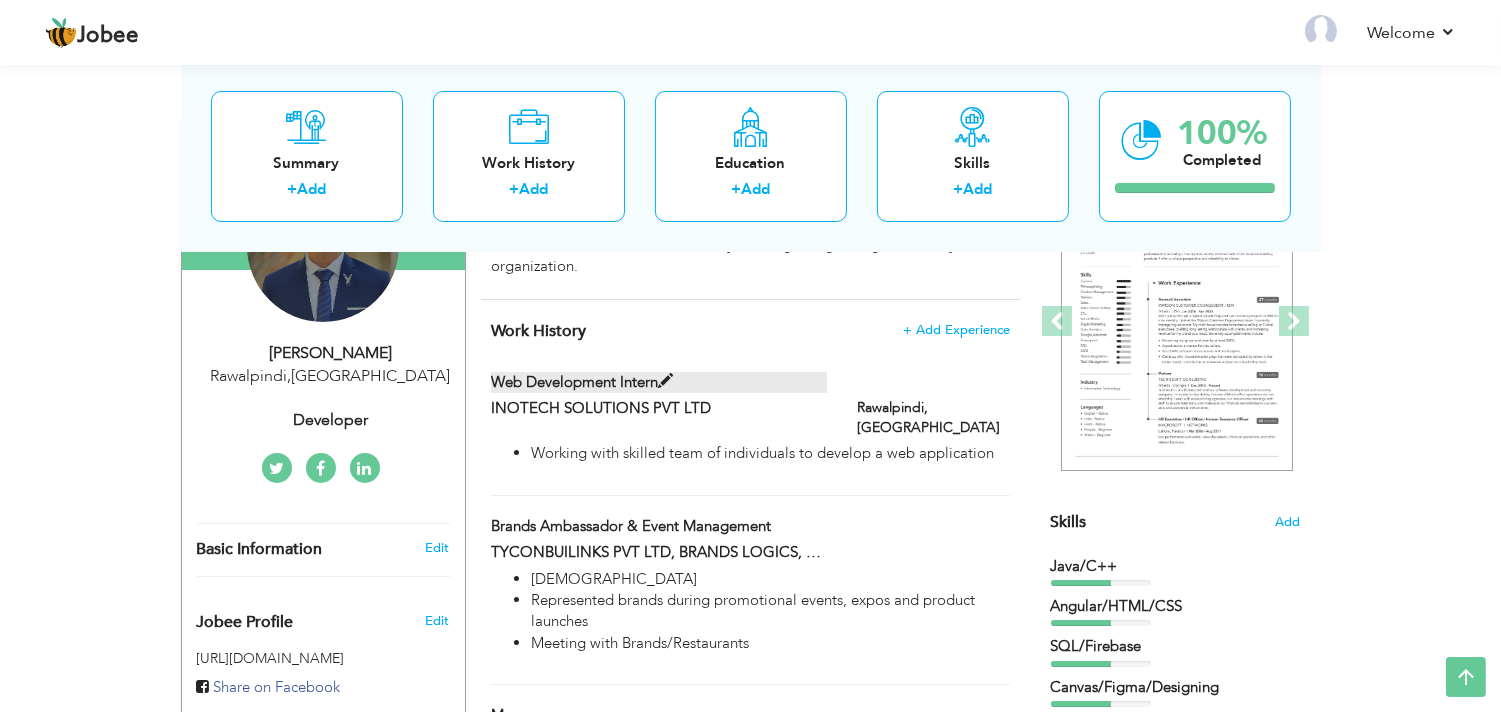click on "Web development intern" at bounding box center [659, 382] 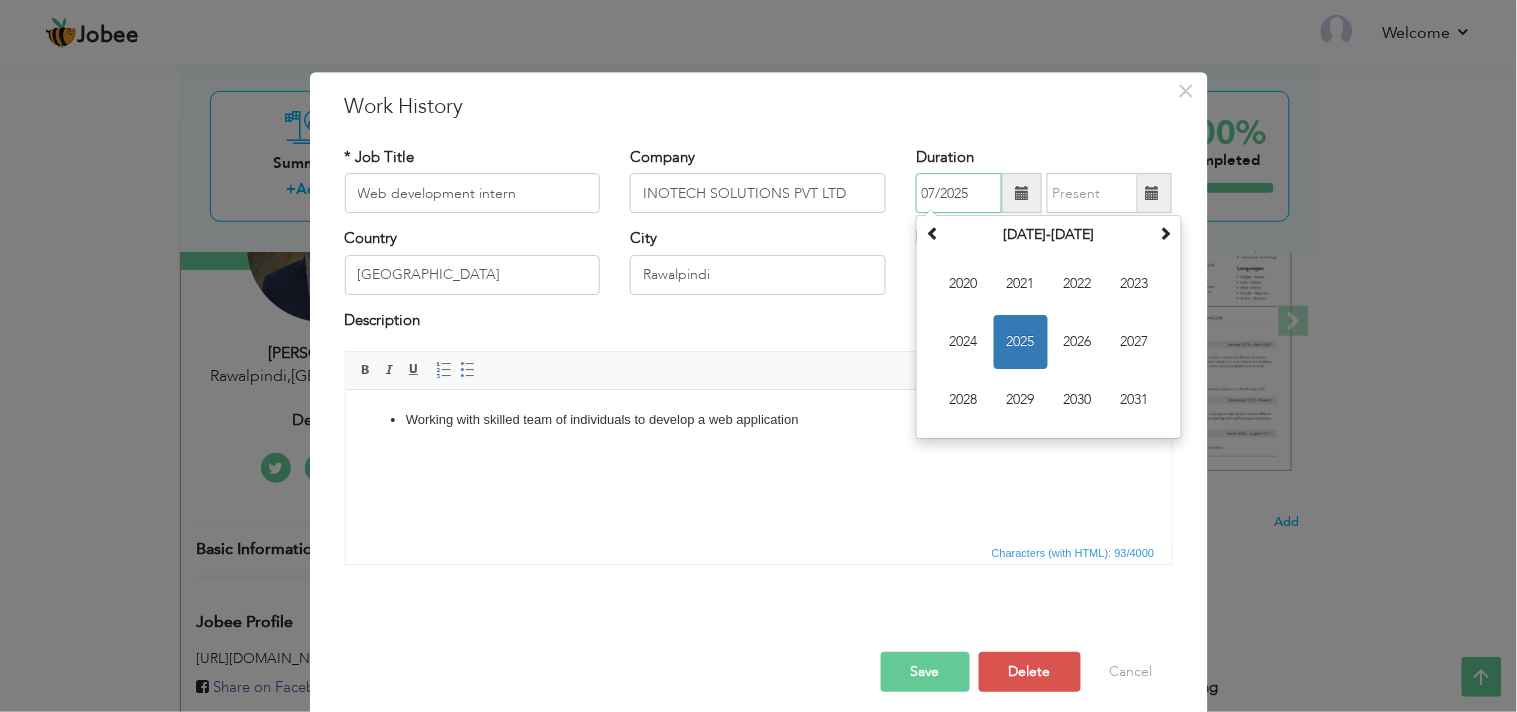 click on "07/2025" at bounding box center (959, 194) 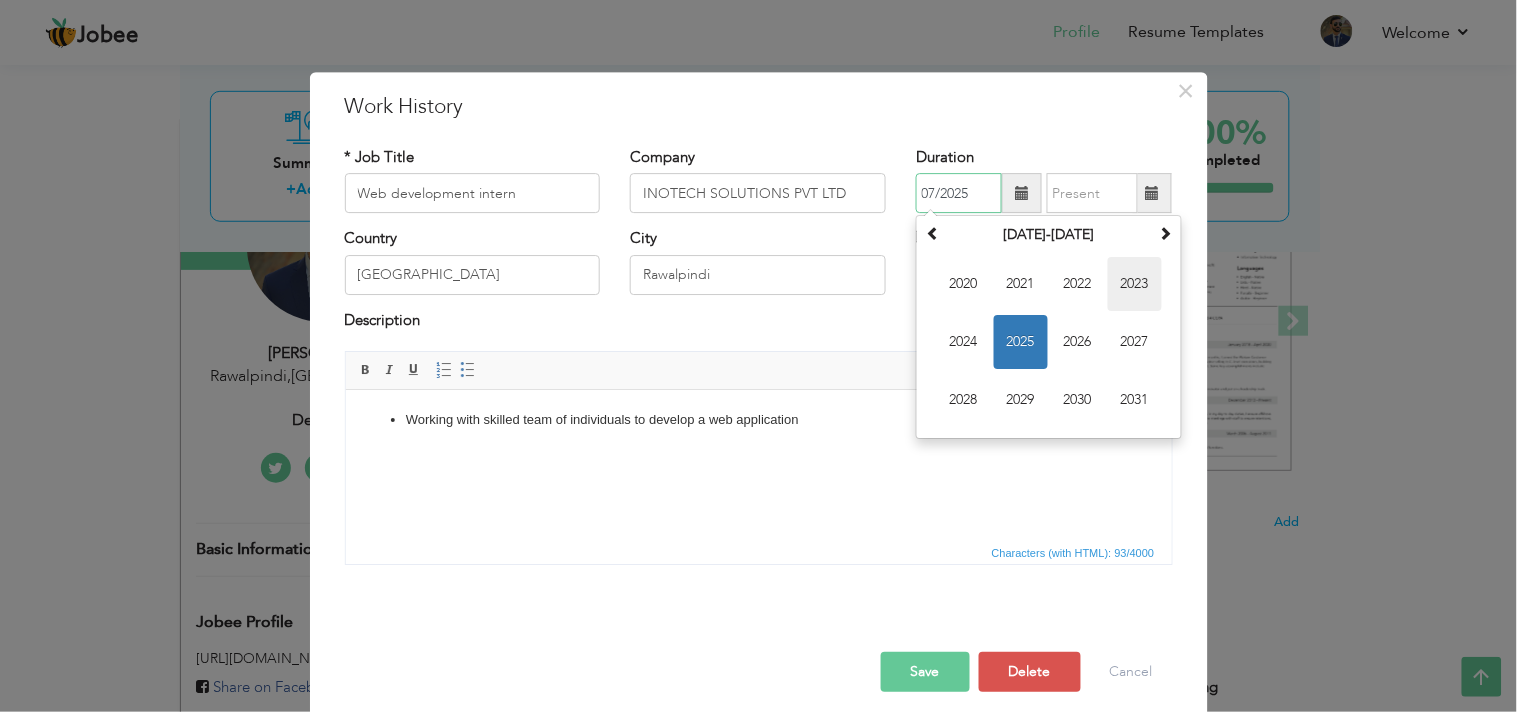 click on "2023" at bounding box center (1135, 285) 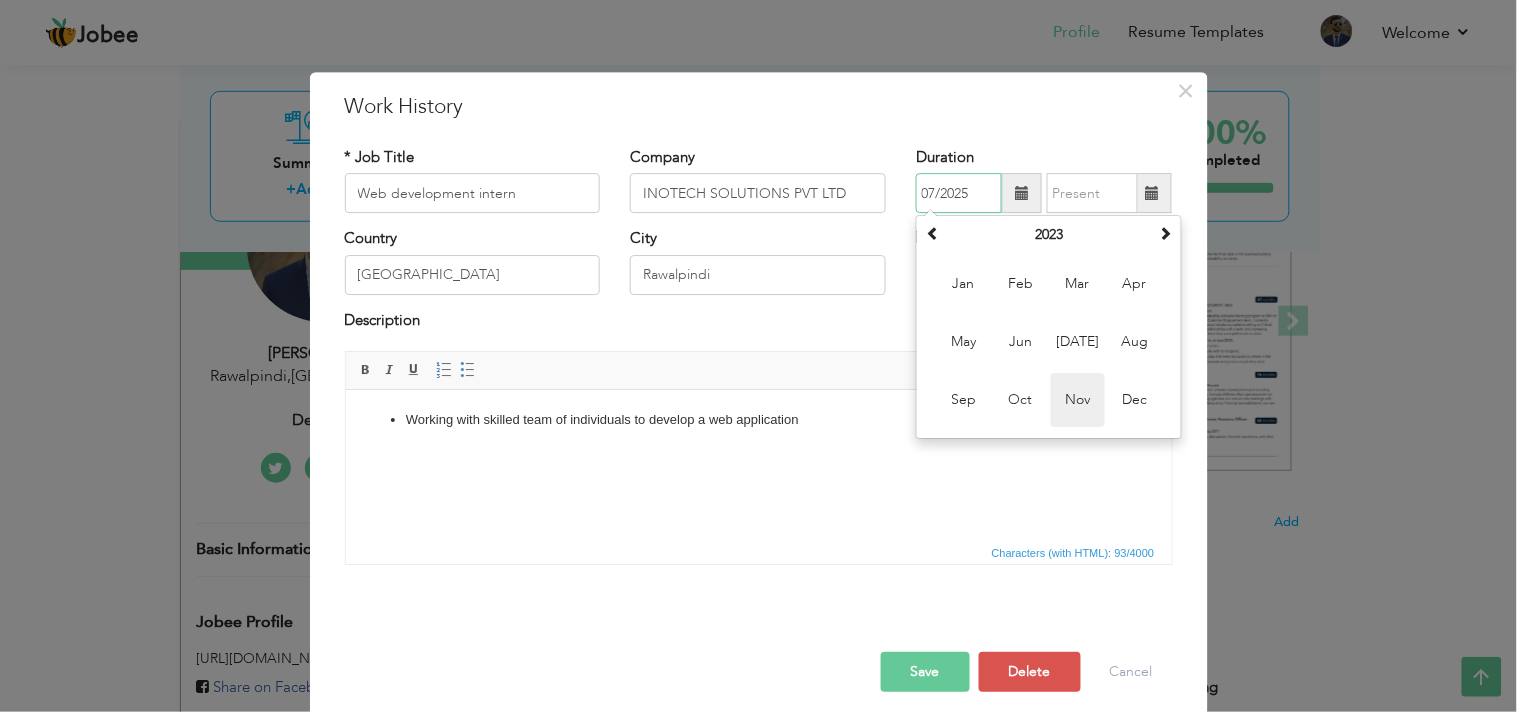 click on "Nov" at bounding box center [1078, 401] 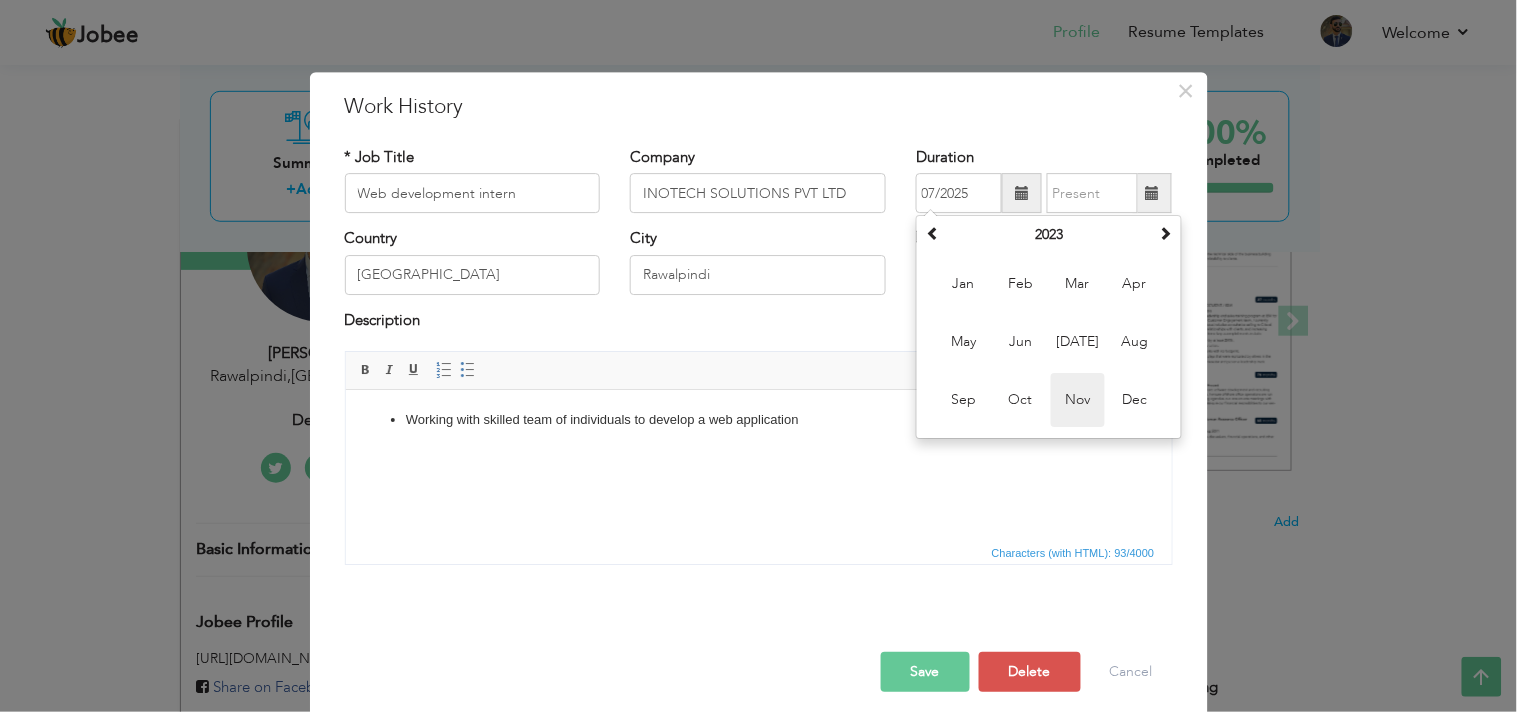 type on "11/2023" 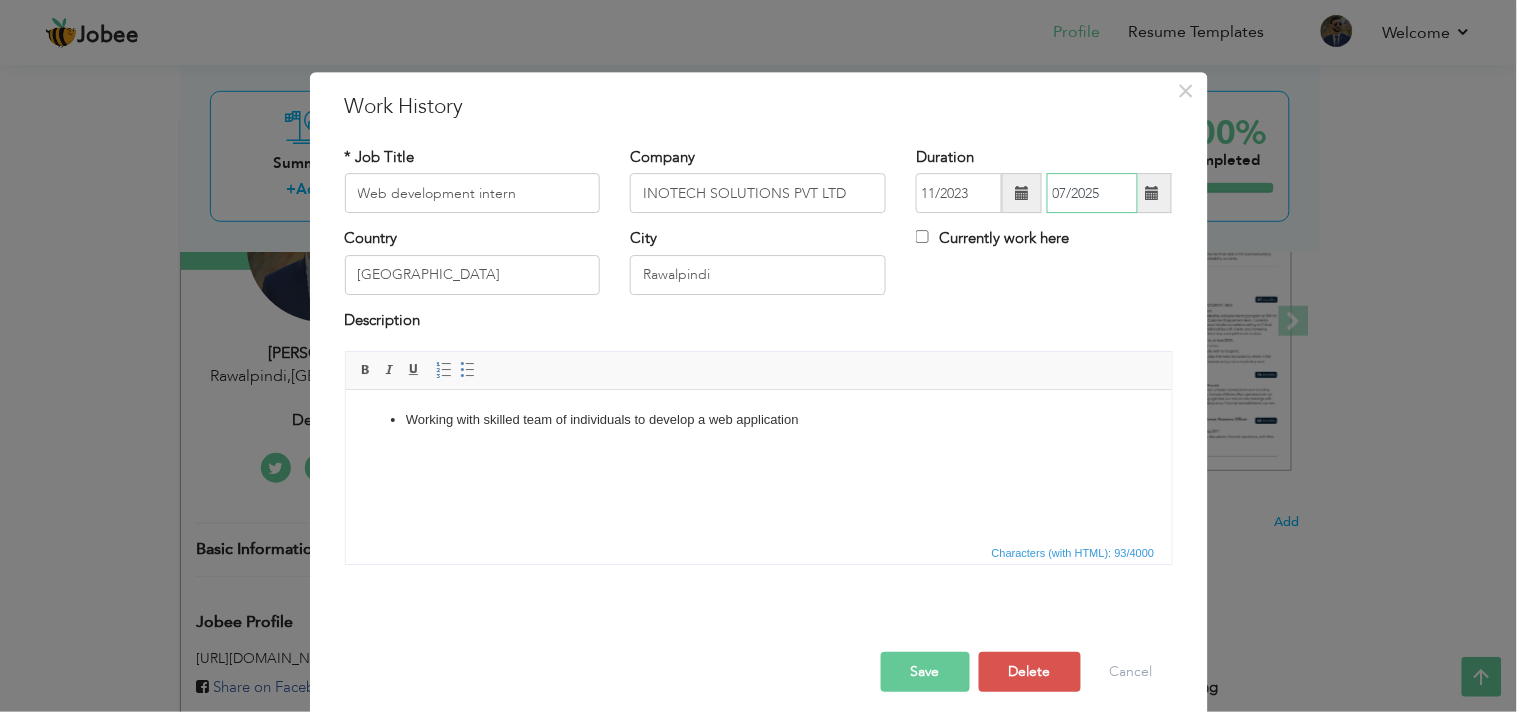 click on "07/2025" at bounding box center [1092, 194] 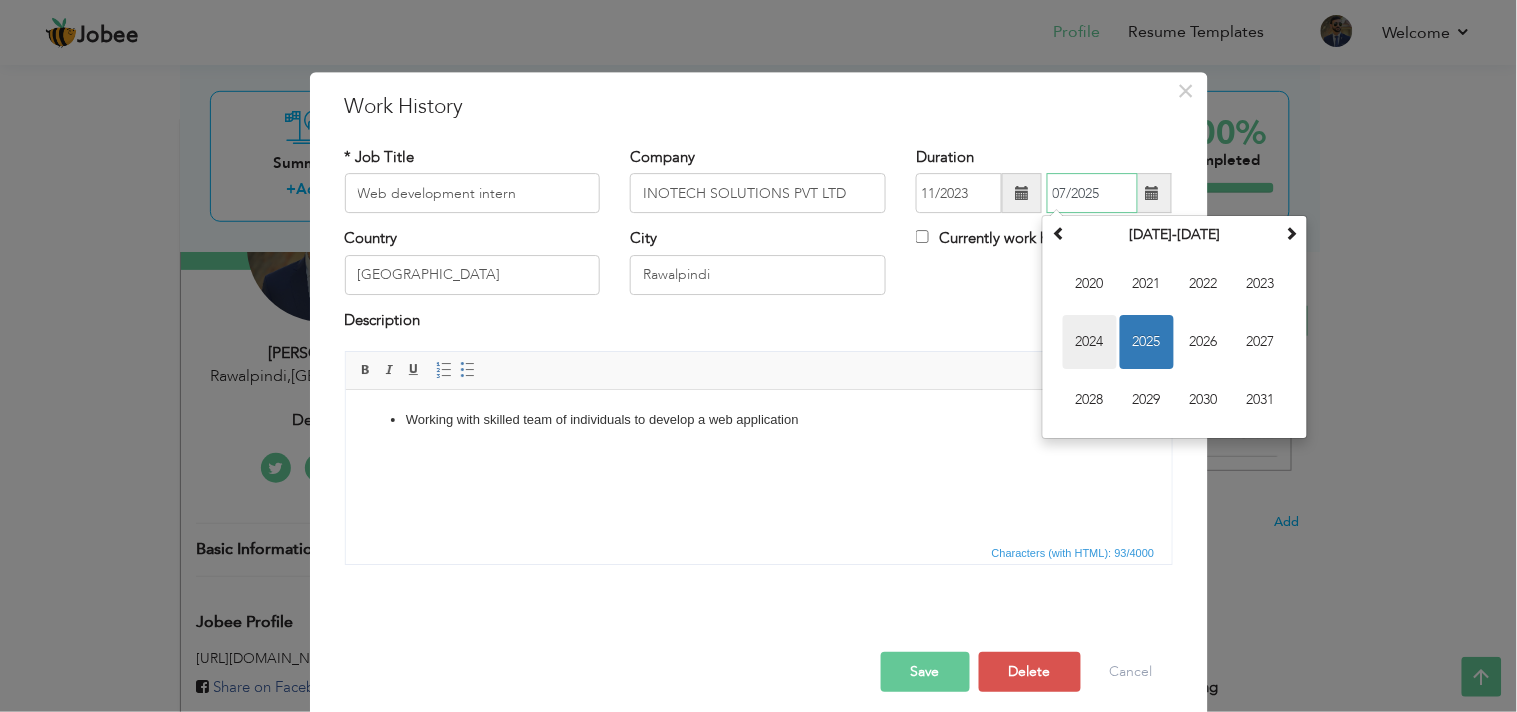 click on "2024" at bounding box center (1090, 343) 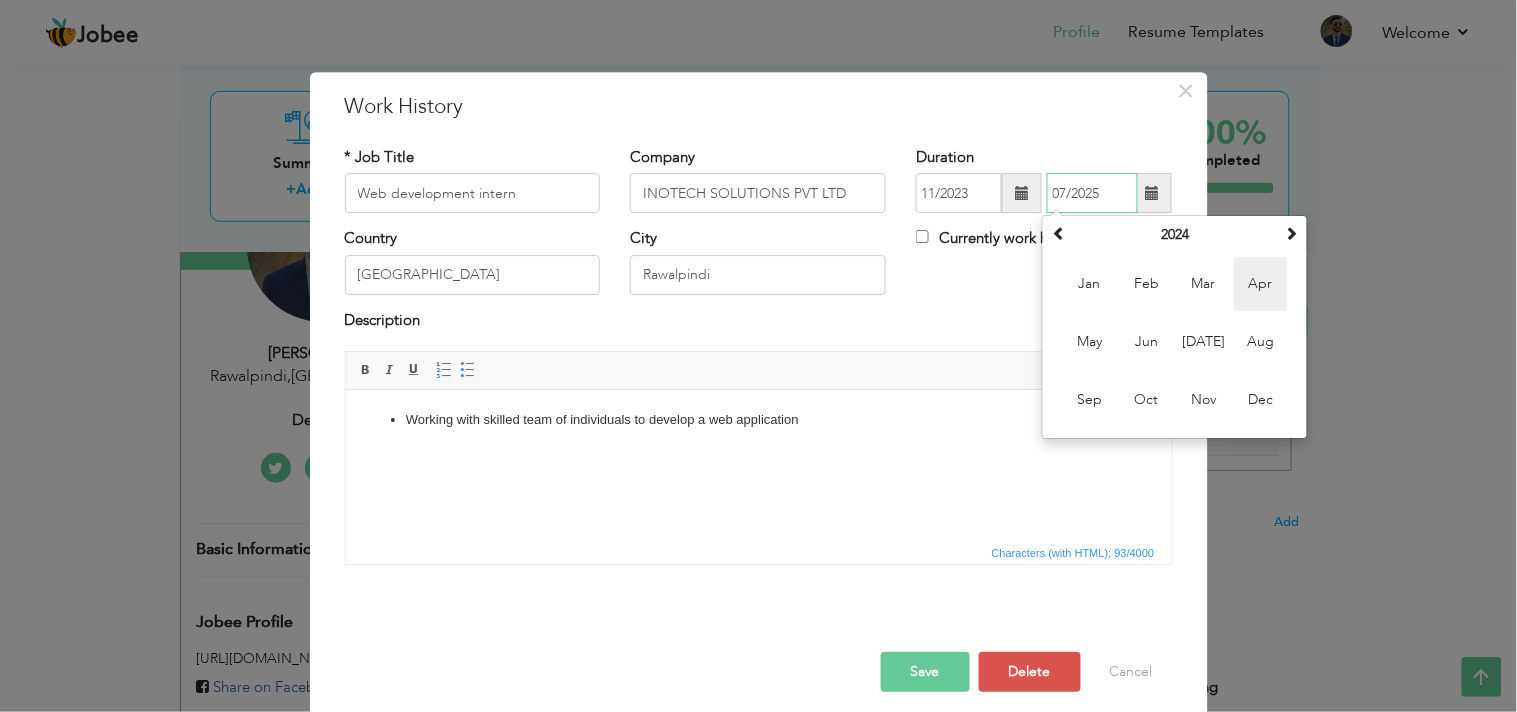 click on "Apr" at bounding box center [1261, 285] 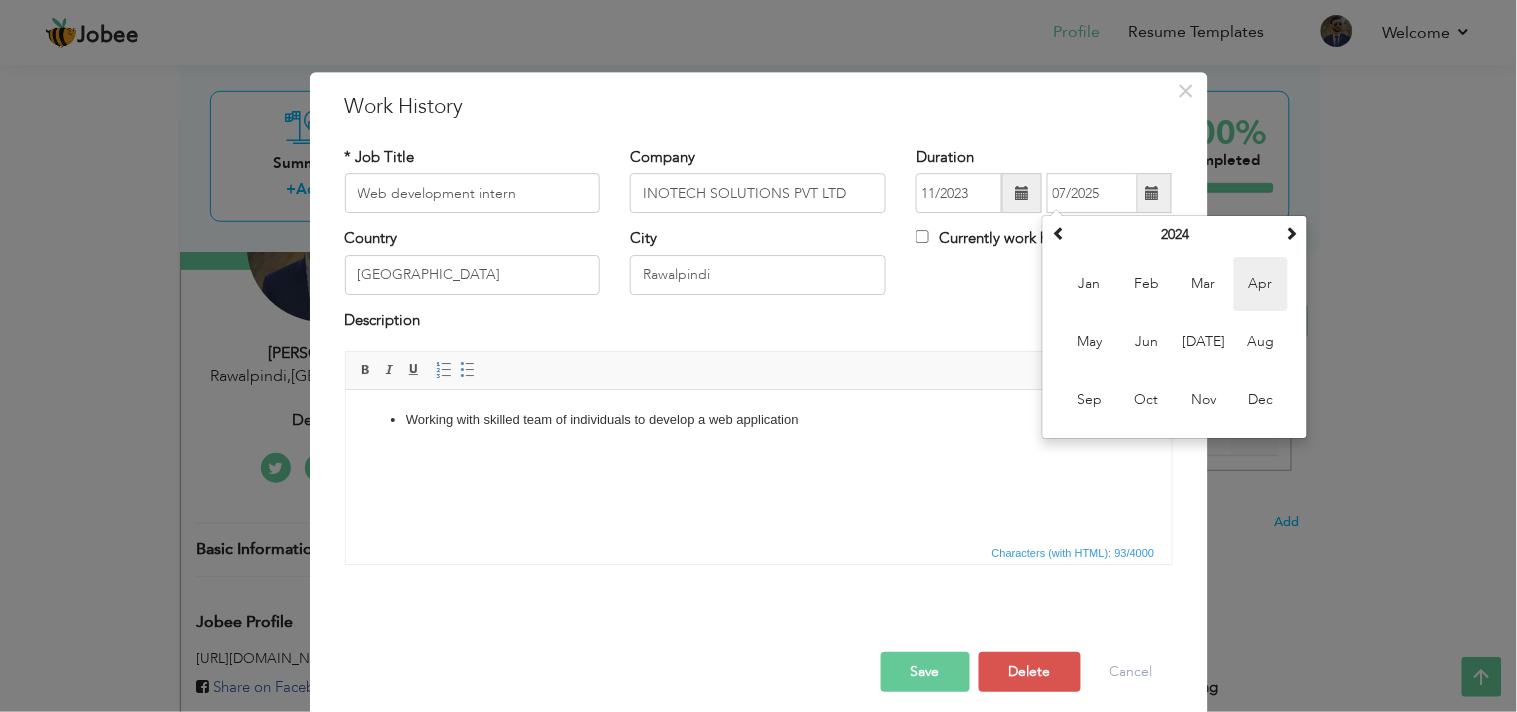 type on "04/2024" 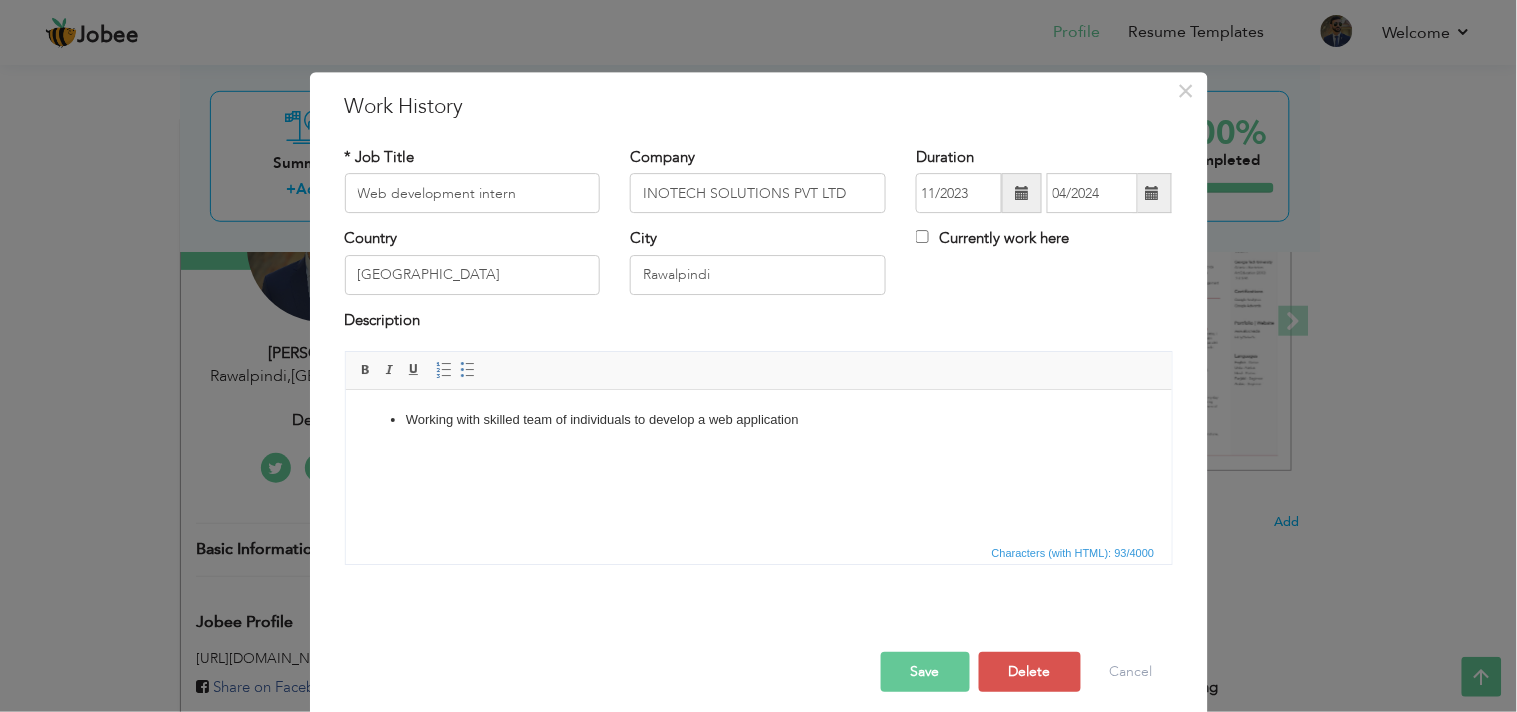 click on "Save" at bounding box center [925, 672] 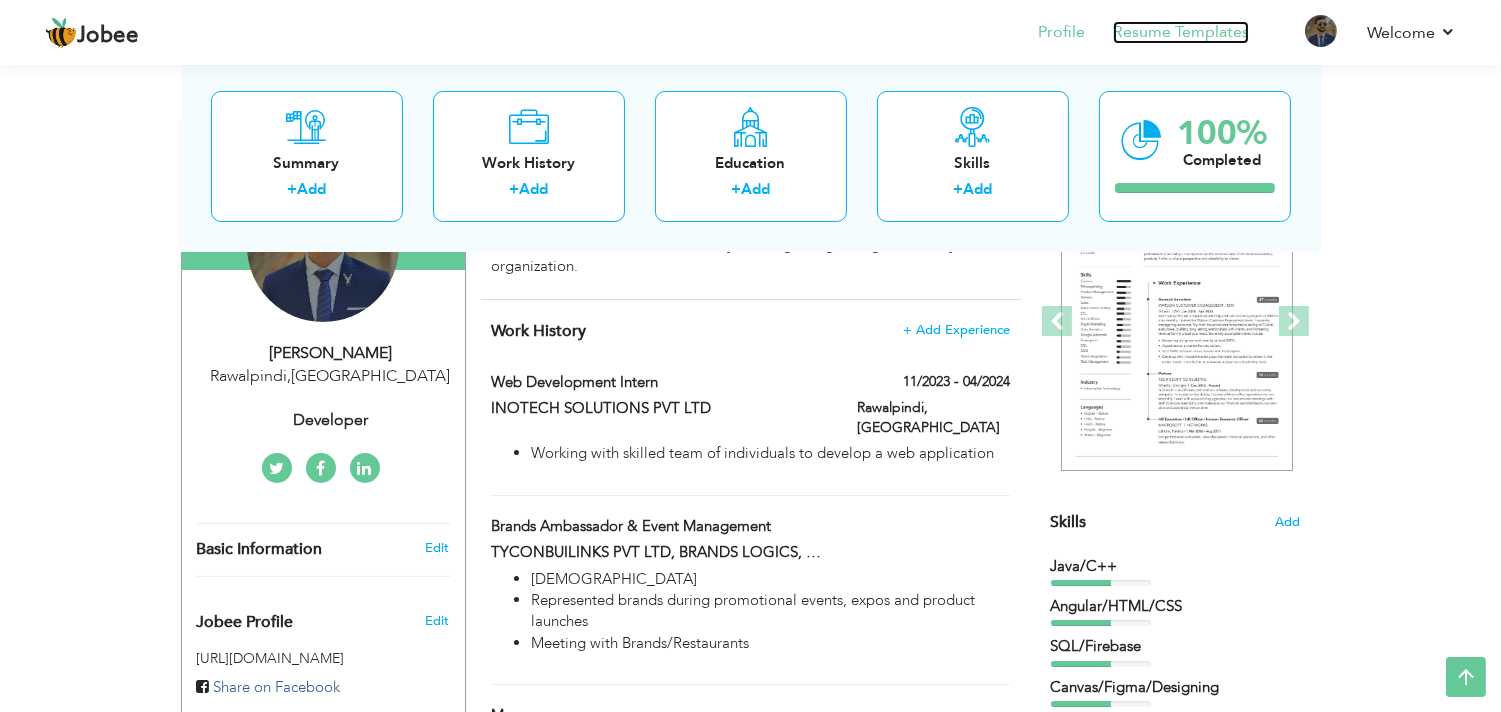 click on "Resume Templates" at bounding box center [1181, 32] 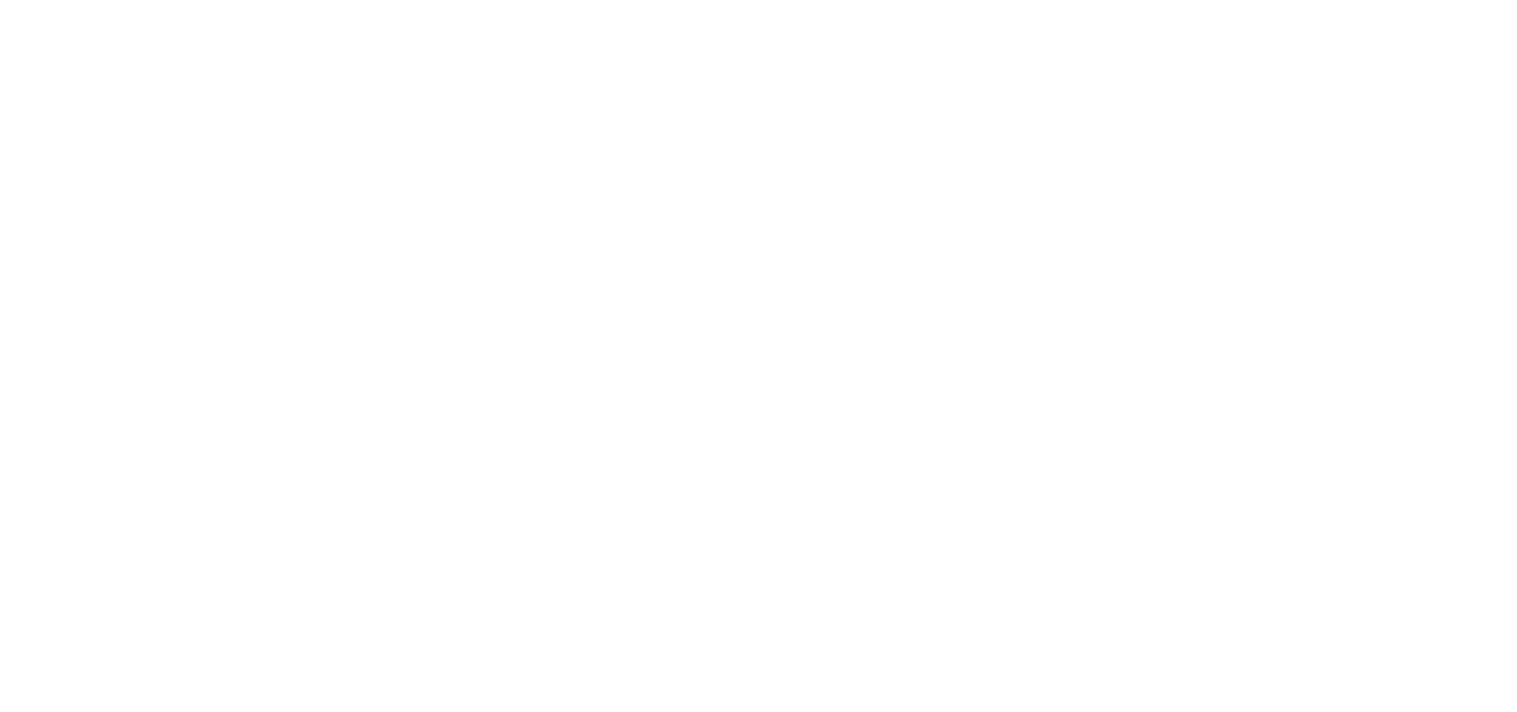 scroll, scrollTop: 0, scrollLeft: 0, axis: both 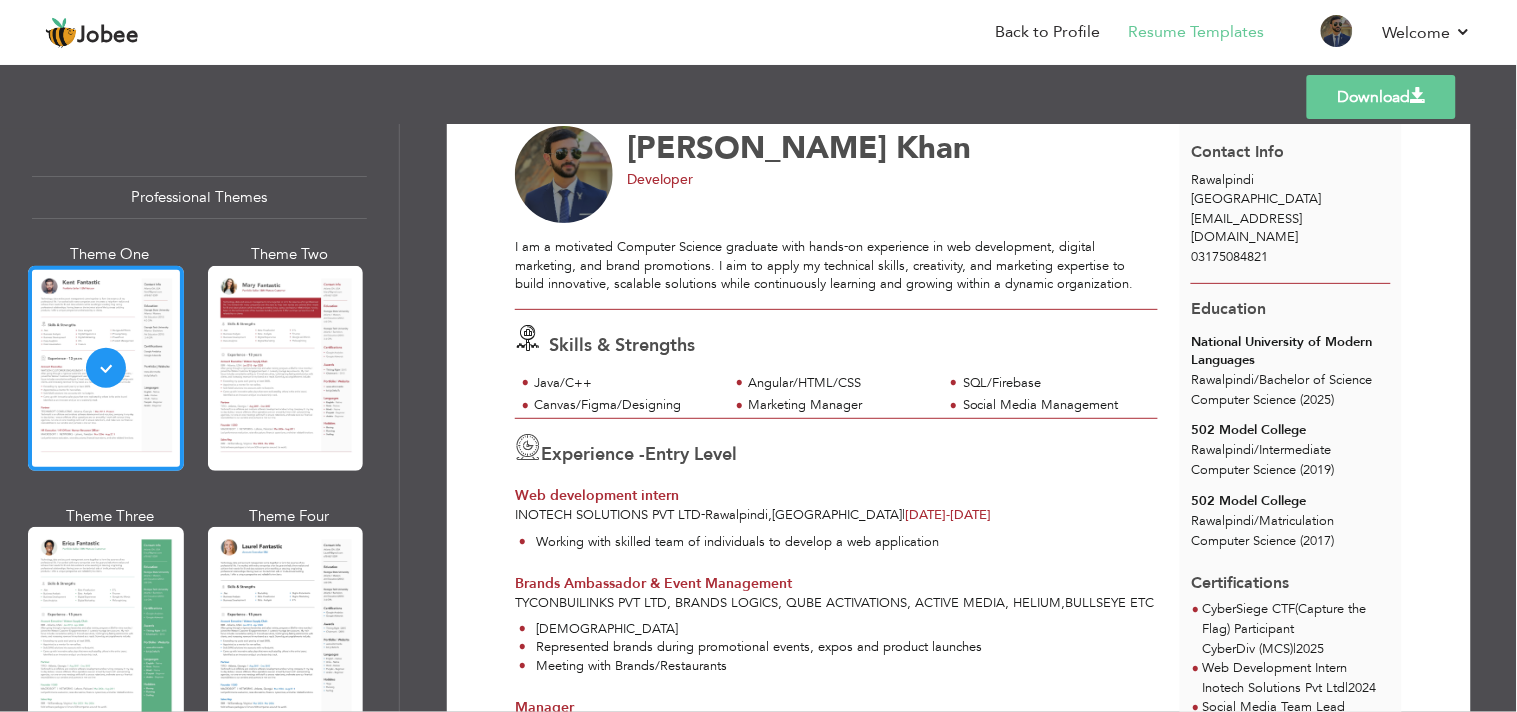 drag, startPoint x: 1505, startPoint y: 338, endPoint x: 1516, endPoint y: 452, distance: 114.52947 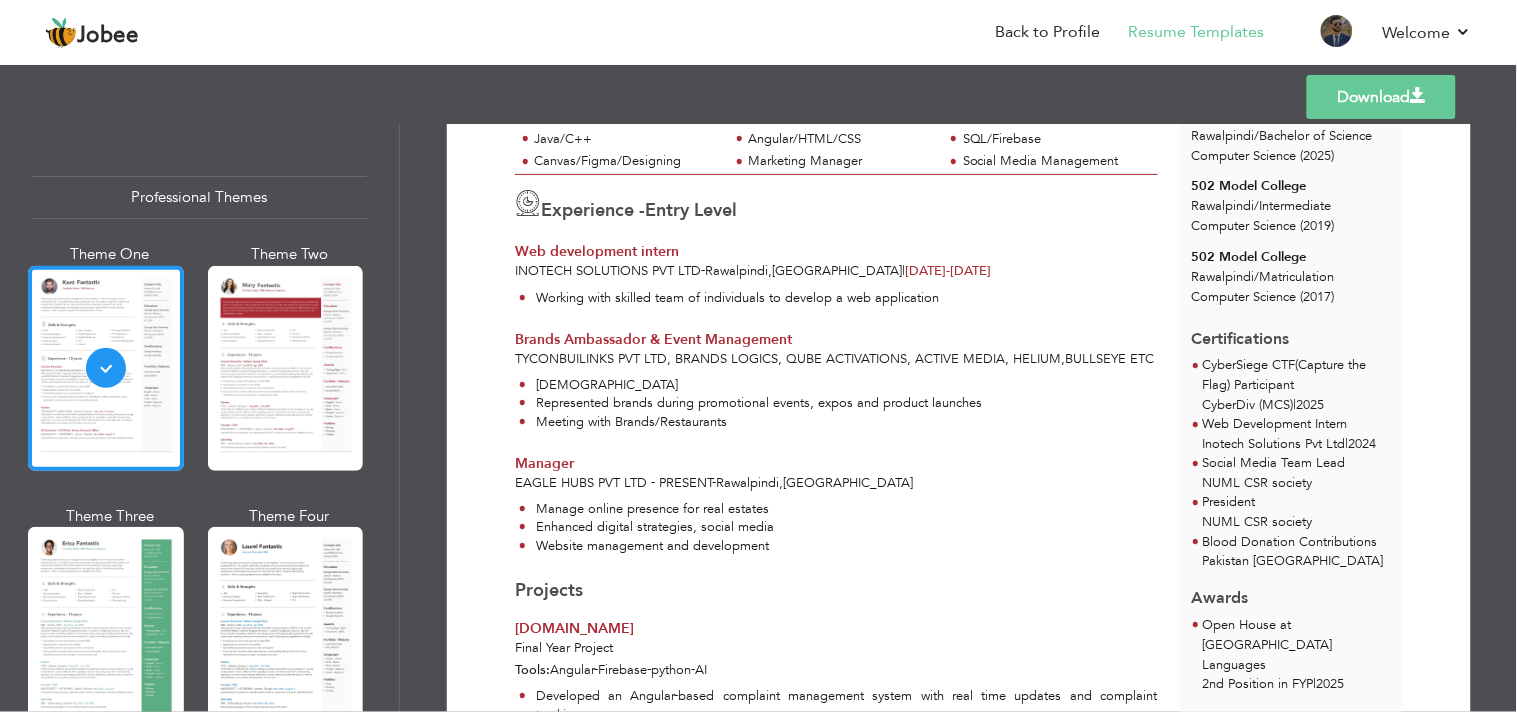 scroll, scrollTop: 470, scrollLeft: 0, axis: vertical 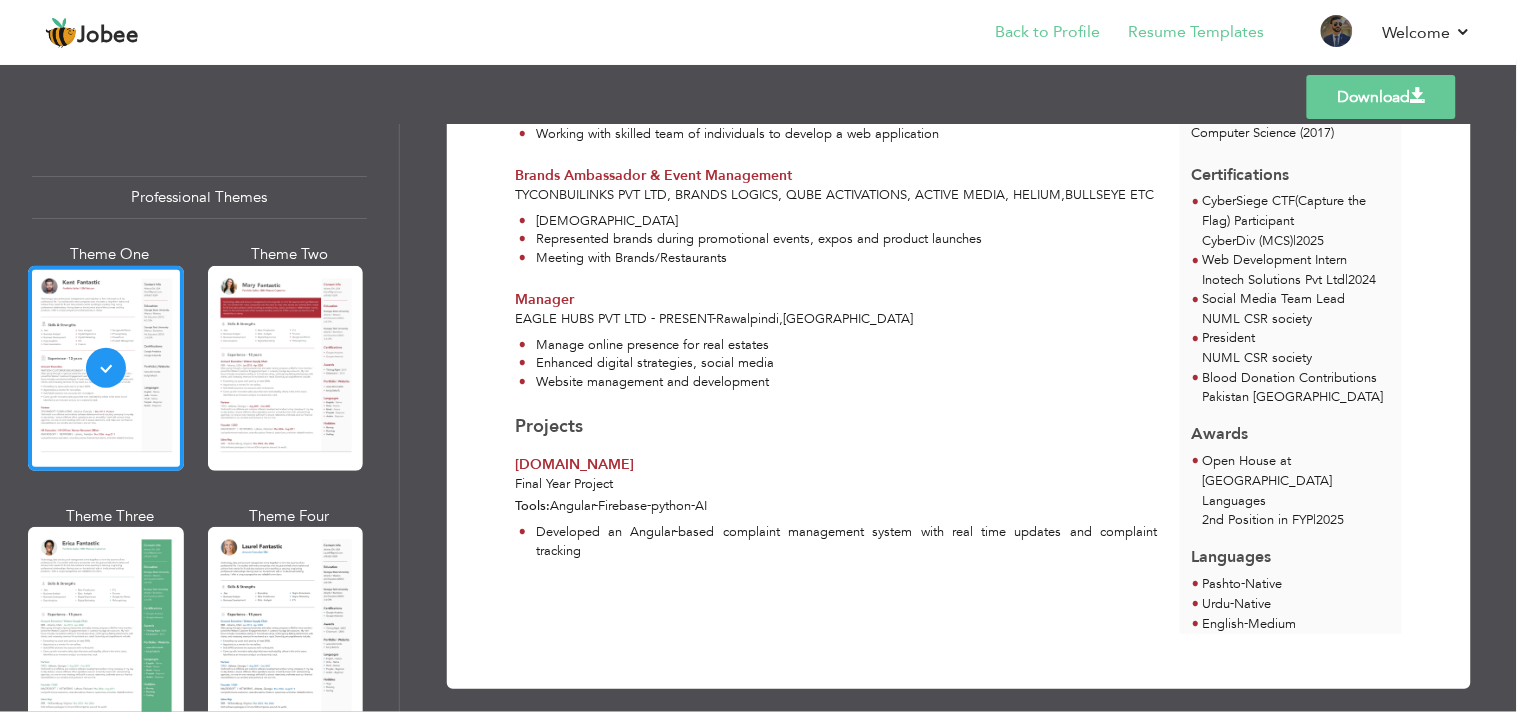 click on "Back to Profile" at bounding box center (1034, 34) 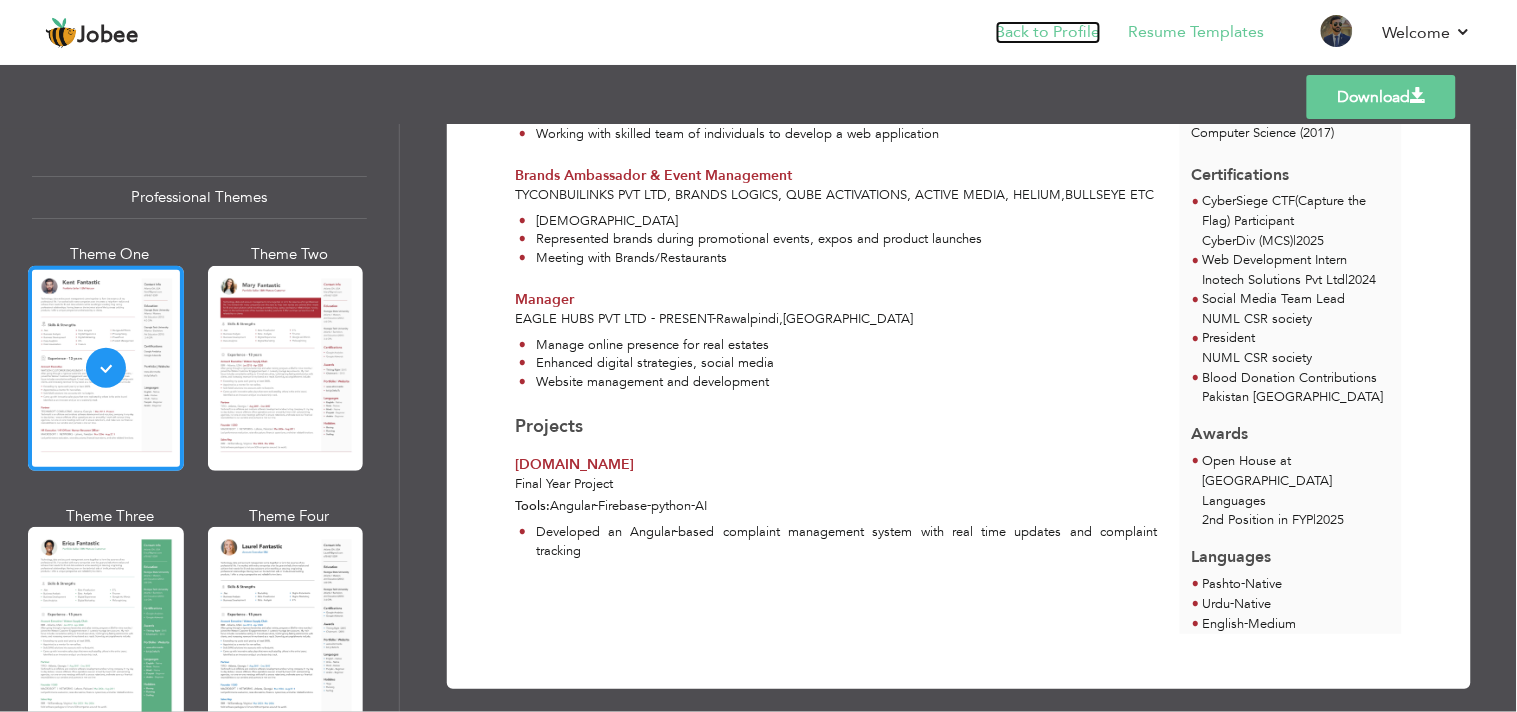 click on "Back to Profile" at bounding box center (1048, 32) 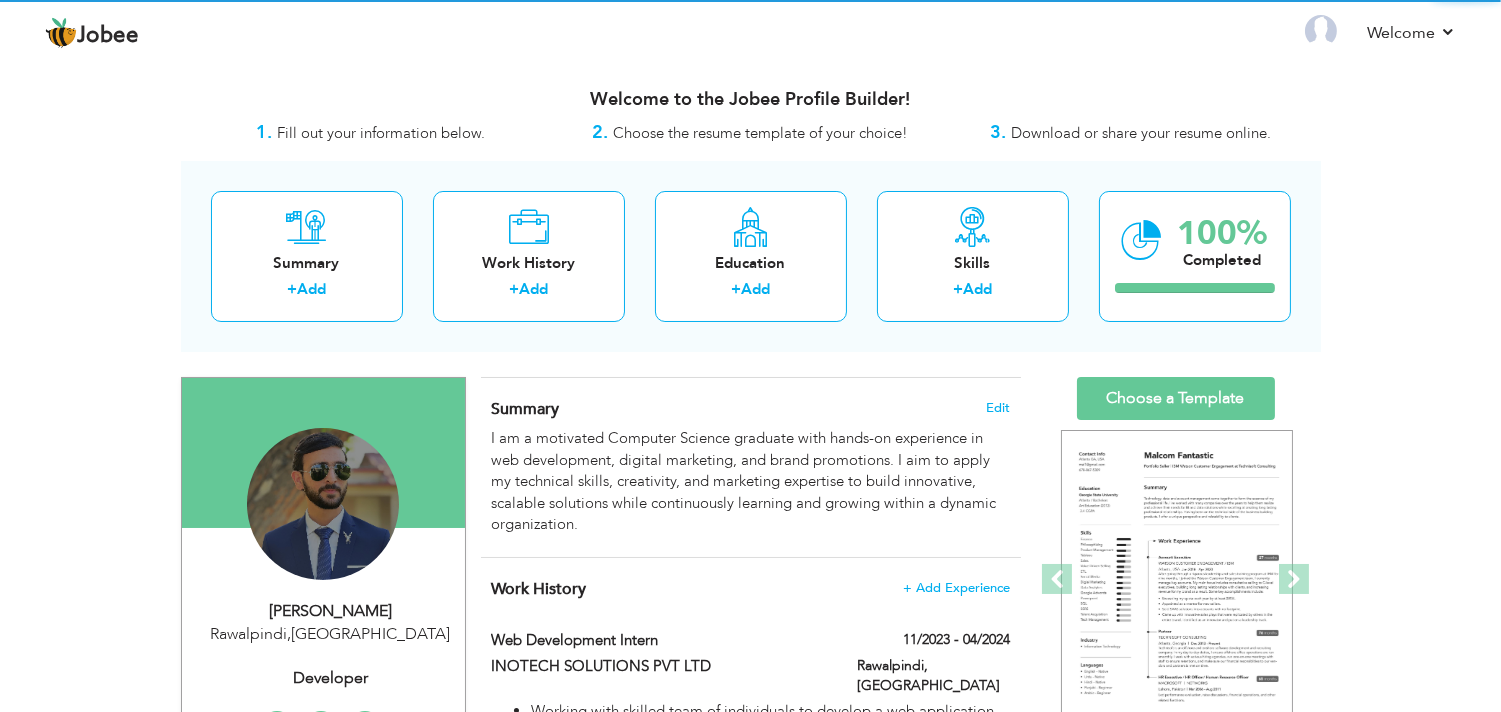 scroll, scrollTop: 0, scrollLeft: 0, axis: both 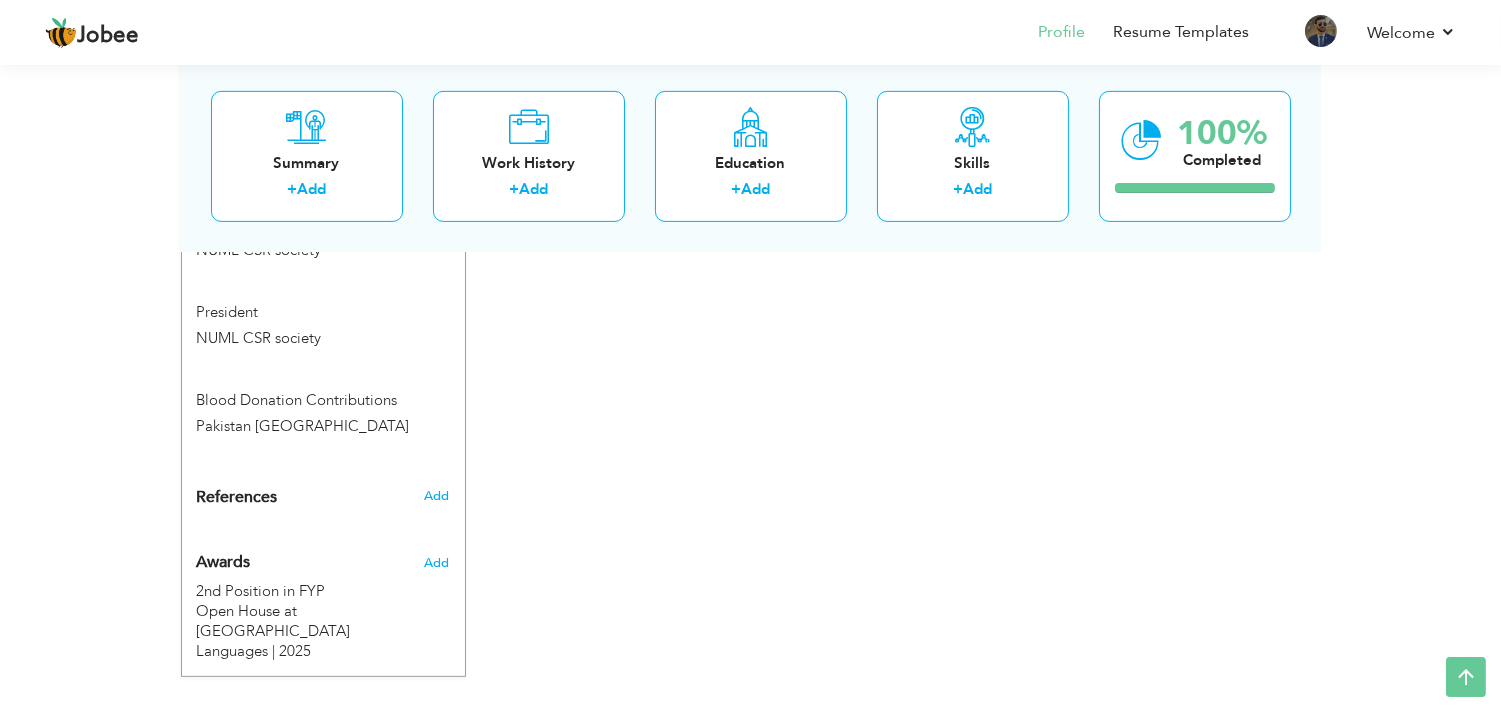 drag, startPoint x: 1516, startPoint y: 122, endPoint x: 1516, endPoint y: 631, distance: 509 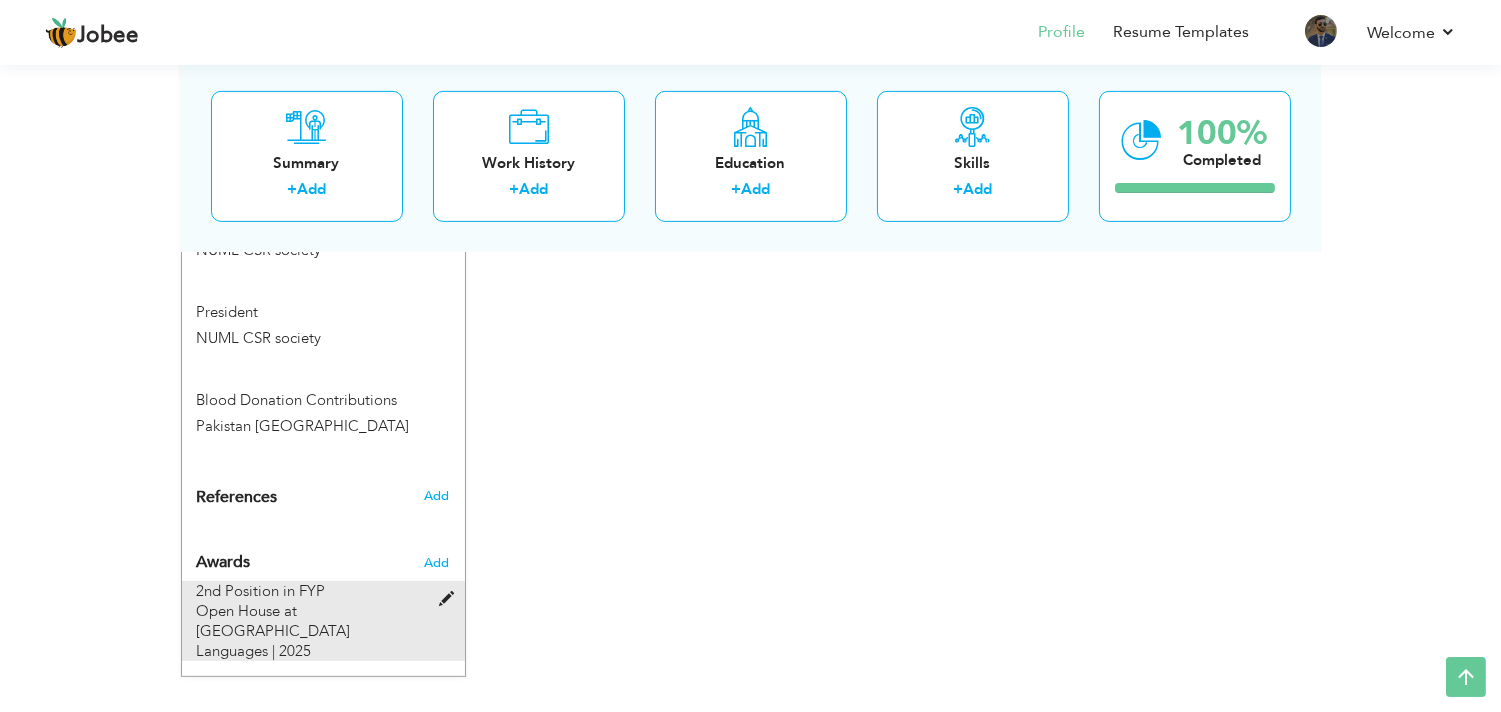 click on "2nd Position in FYP
Open House at National University of Modern Languages | 2025" at bounding box center (311, 621) 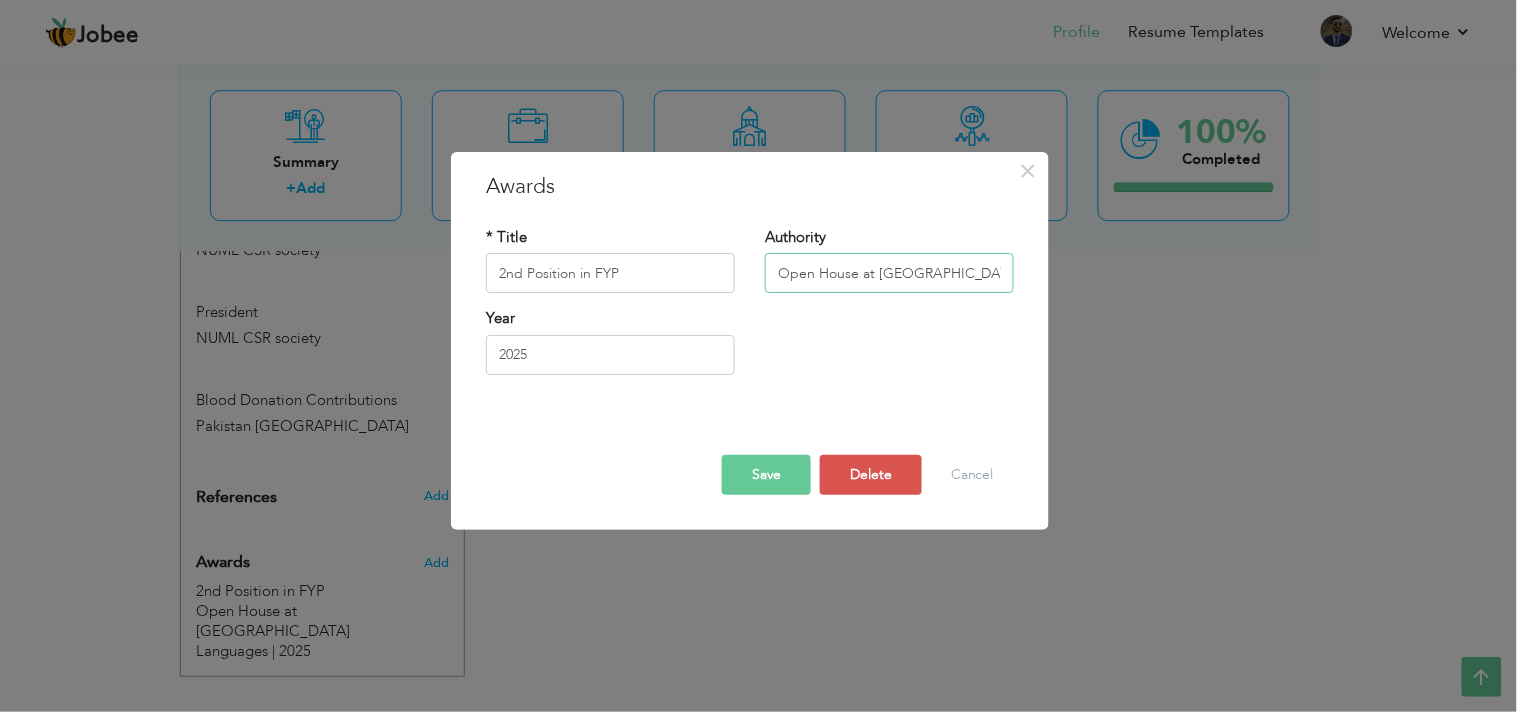 scroll, scrollTop: 0, scrollLeft: 134, axis: horizontal 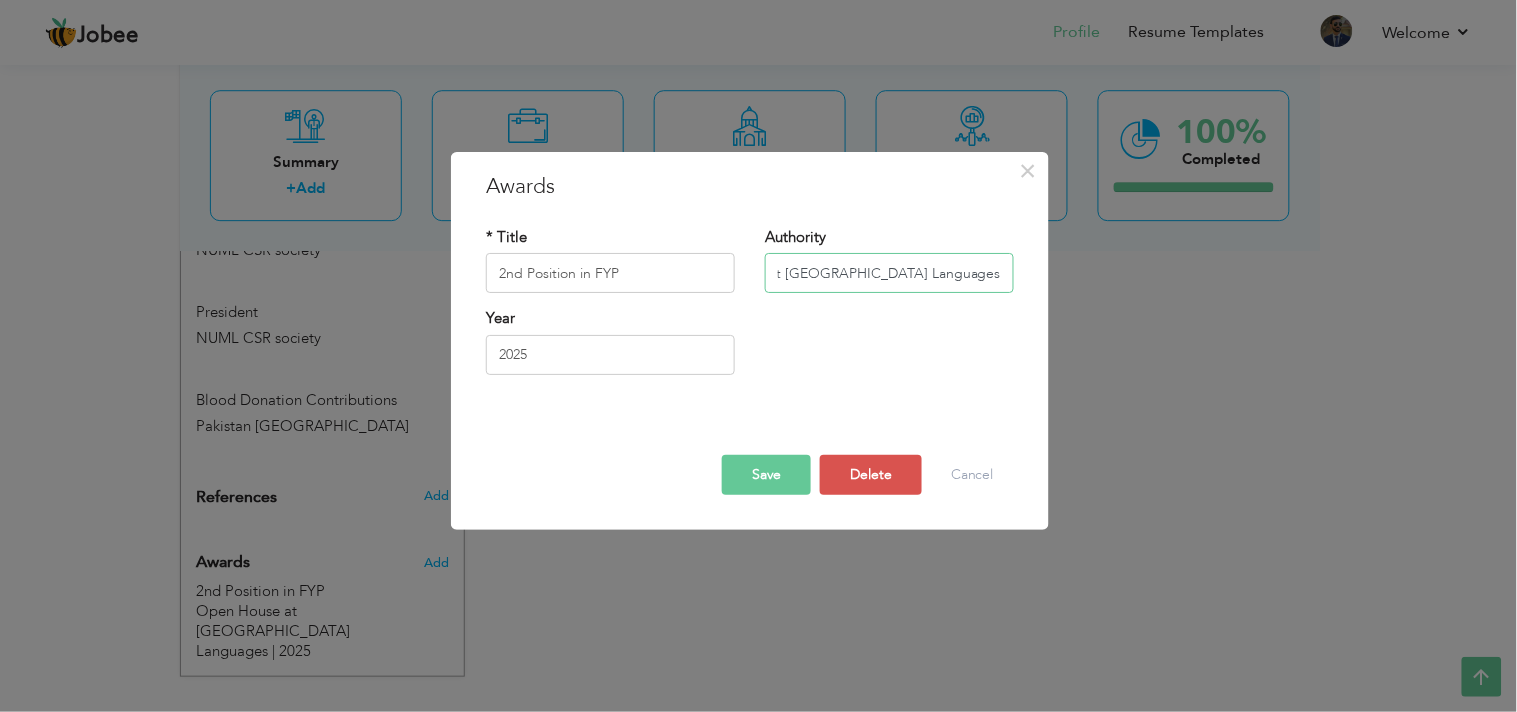 drag, startPoint x: 878, startPoint y: 268, endPoint x: 1048, endPoint y: 268, distance: 170 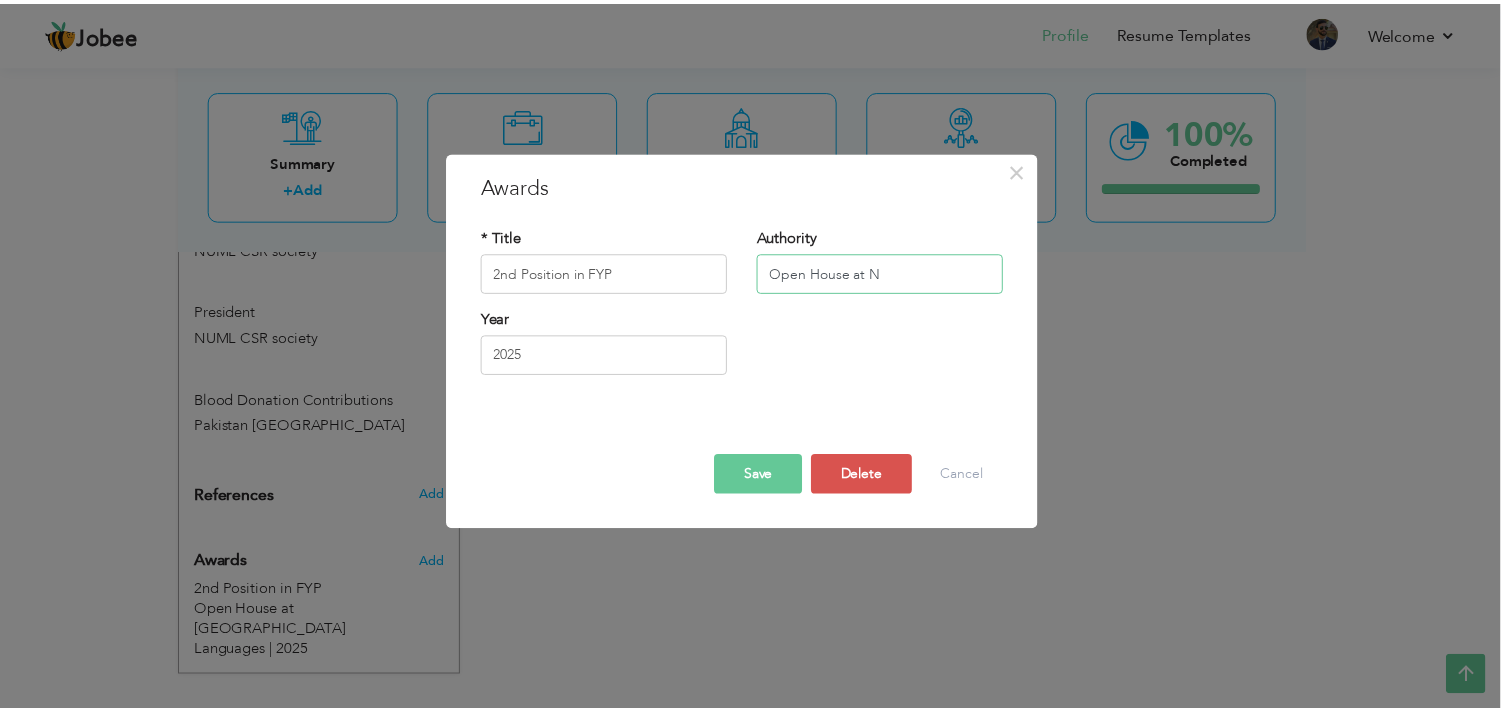 scroll, scrollTop: 0, scrollLeft: 0, axis: both 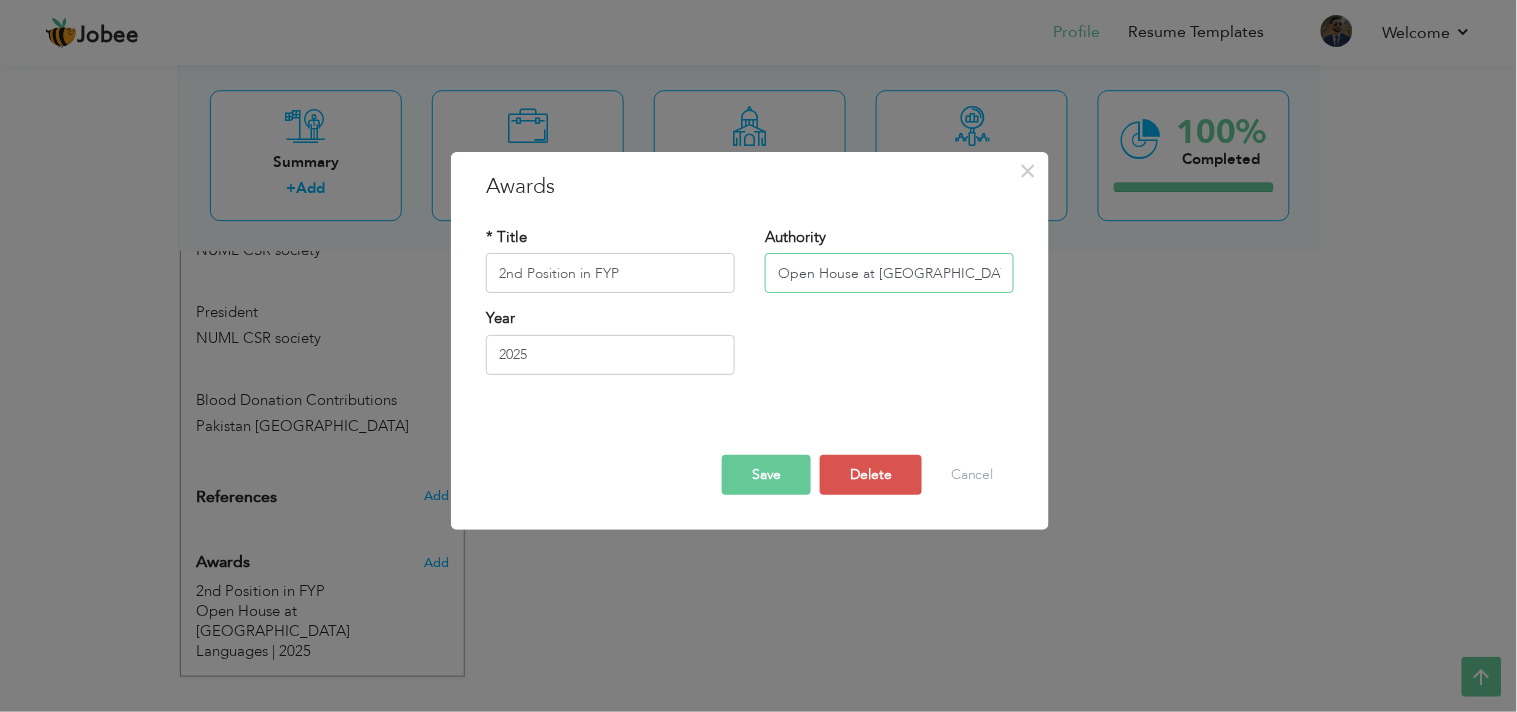 type on "Open House at NUML" 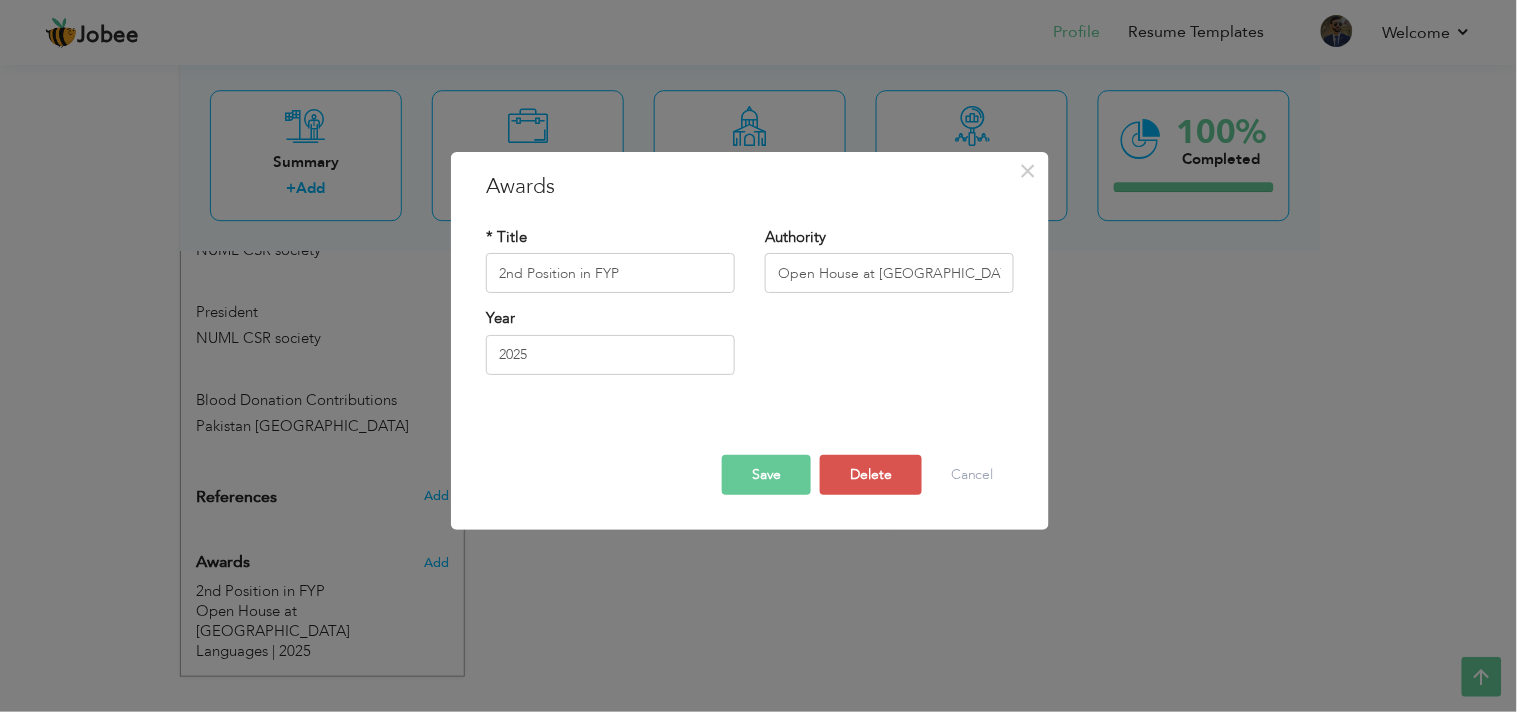 click on "Save" at bounding box center (766, 475) 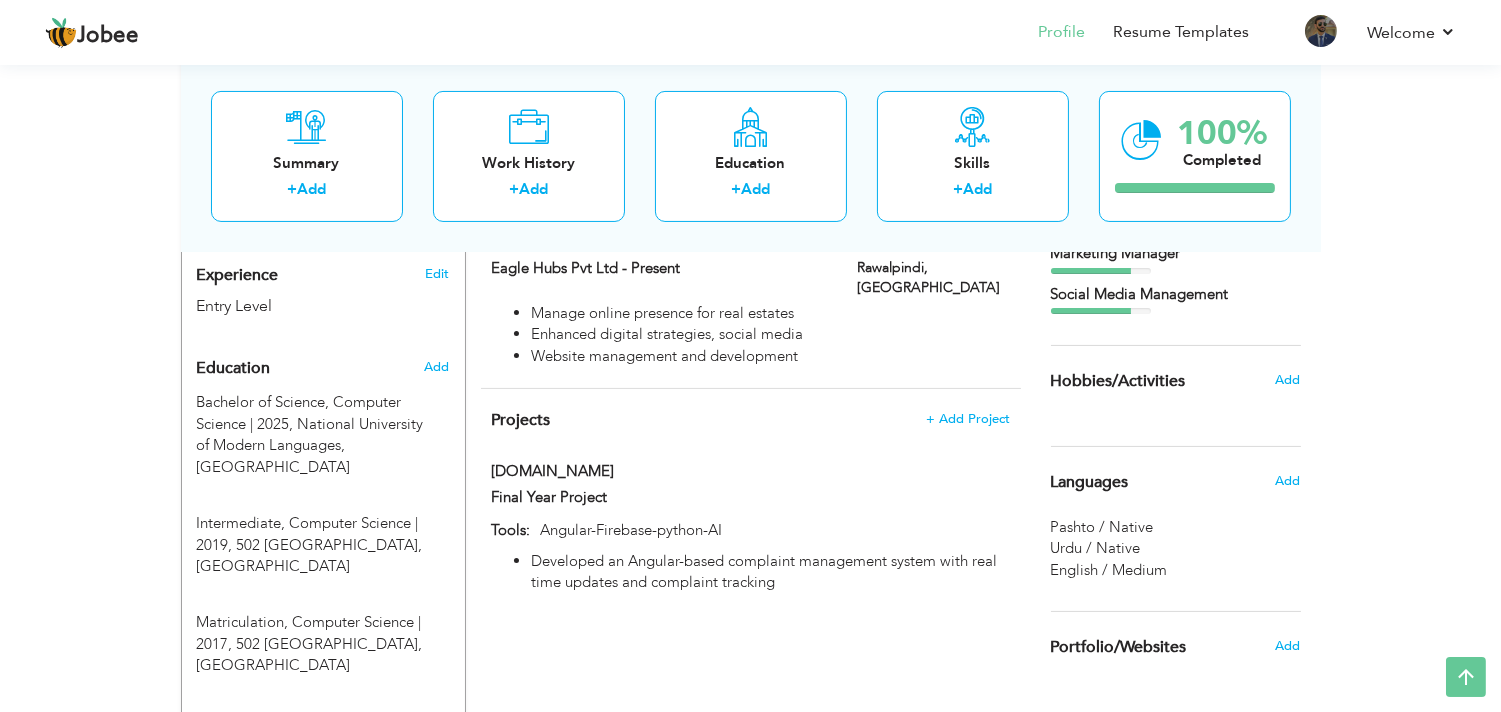 scroll, scrollTop: 724, scrollLeft: 0, axis: vertical 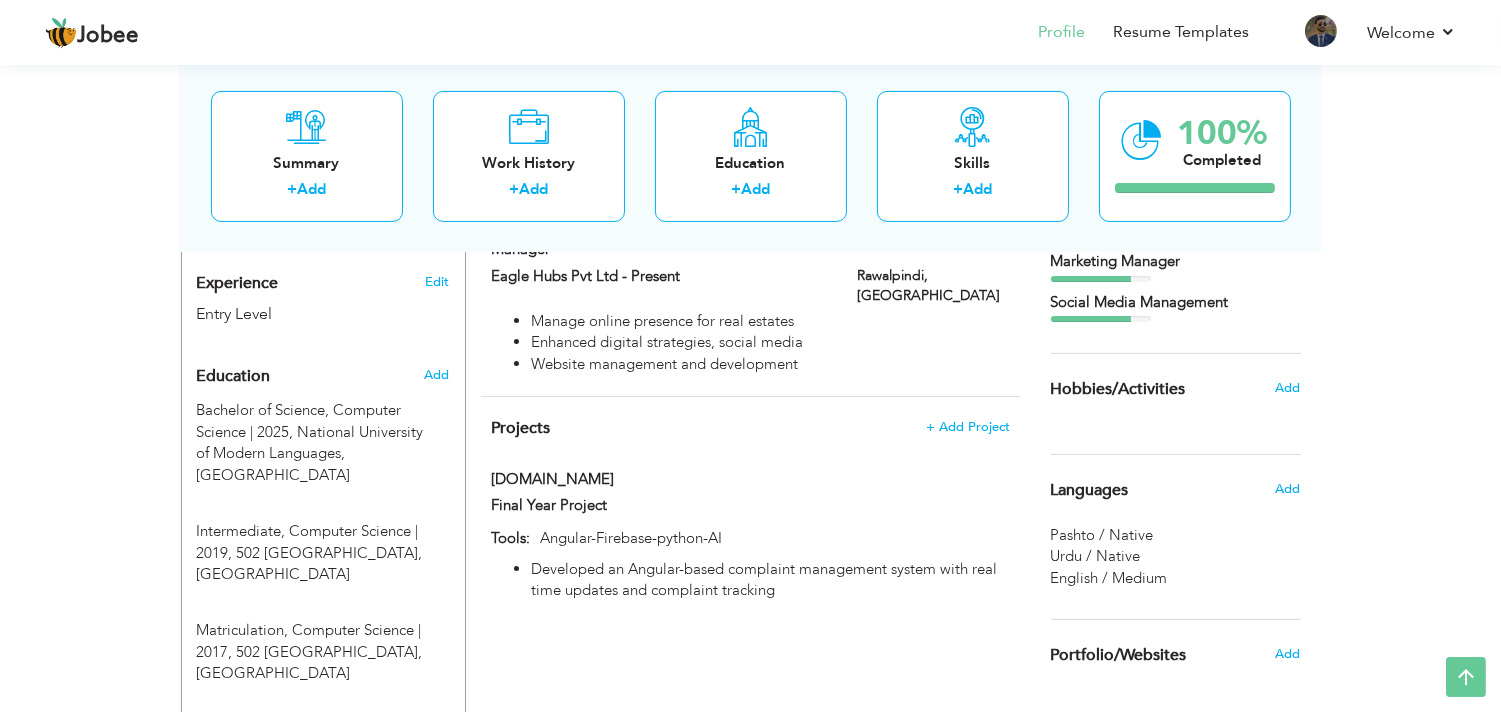 click on "Add" at bounding box center [440, 375] 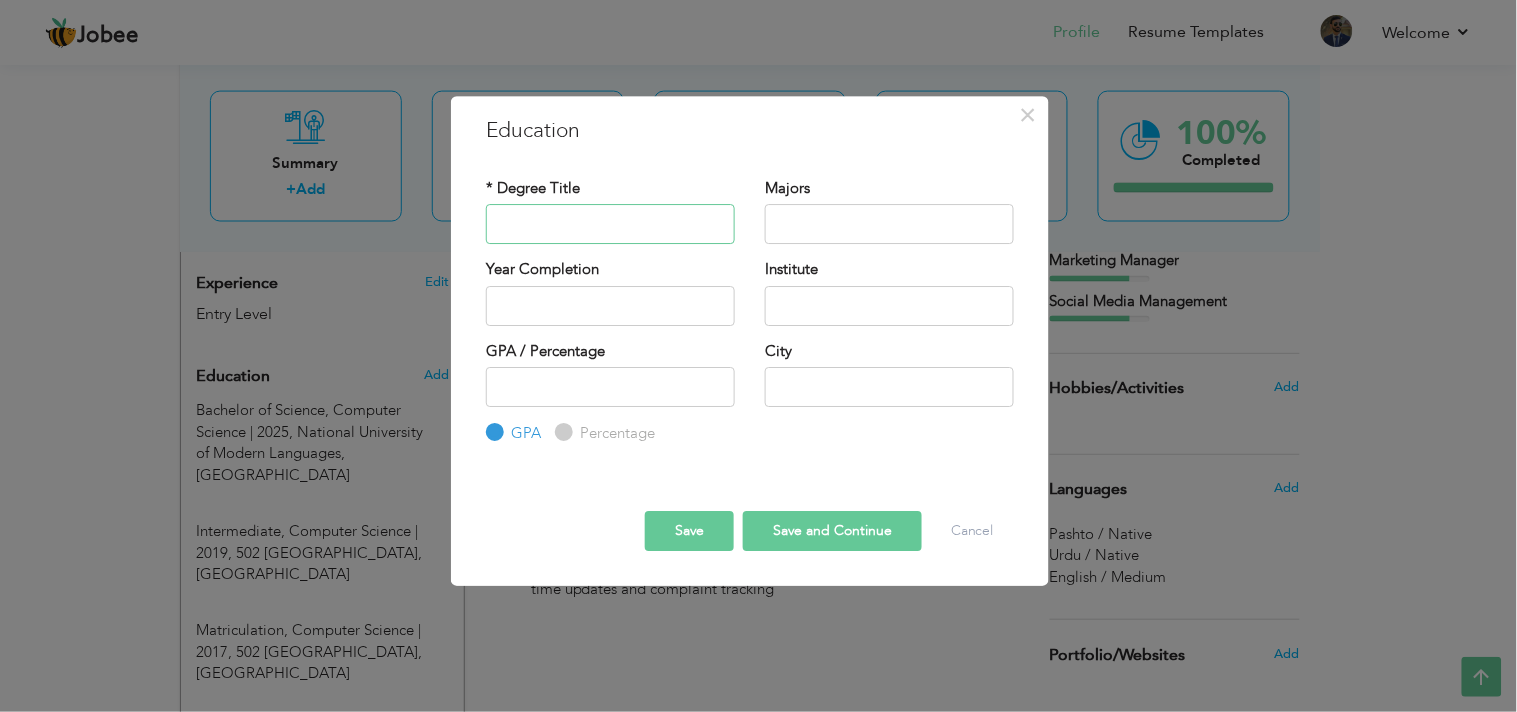 click at bounding box center [610, 224] 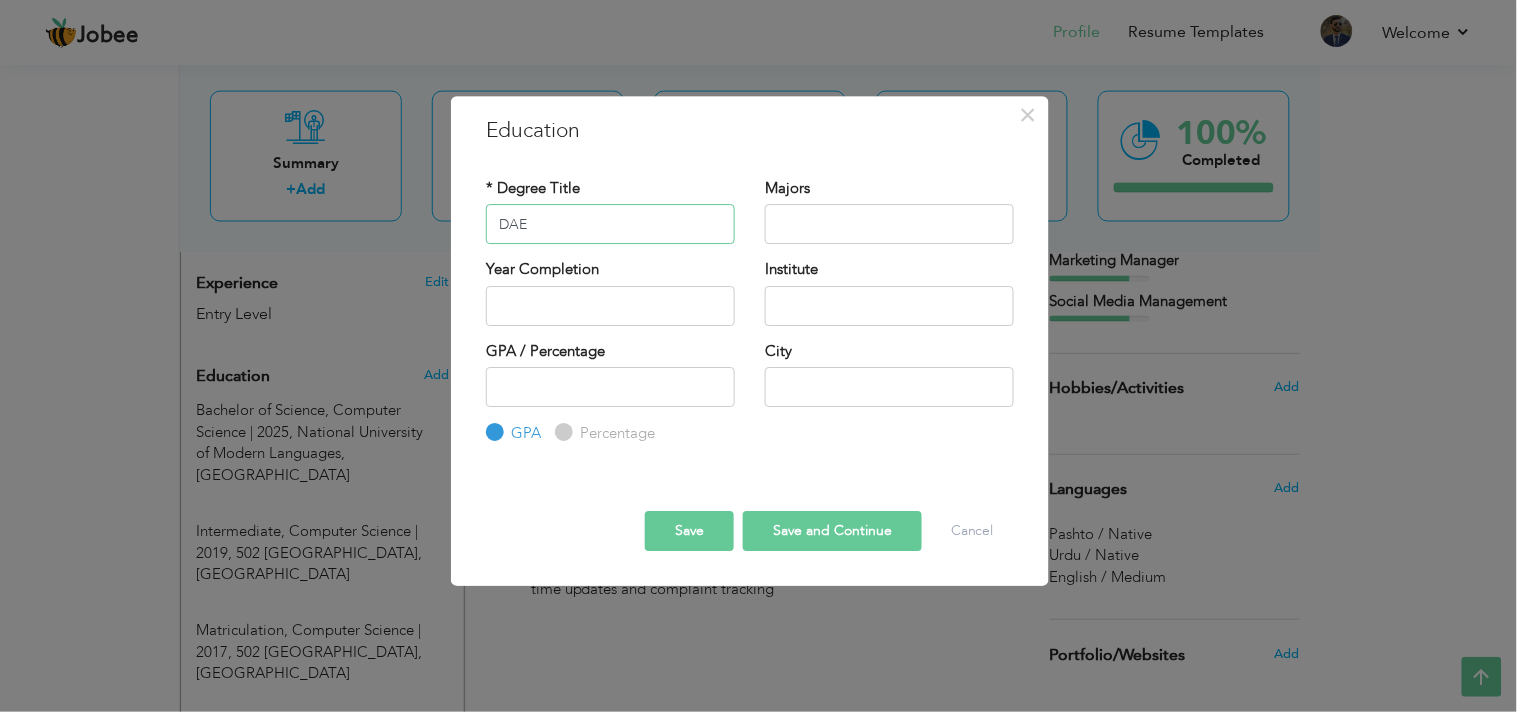 type on "DAE" 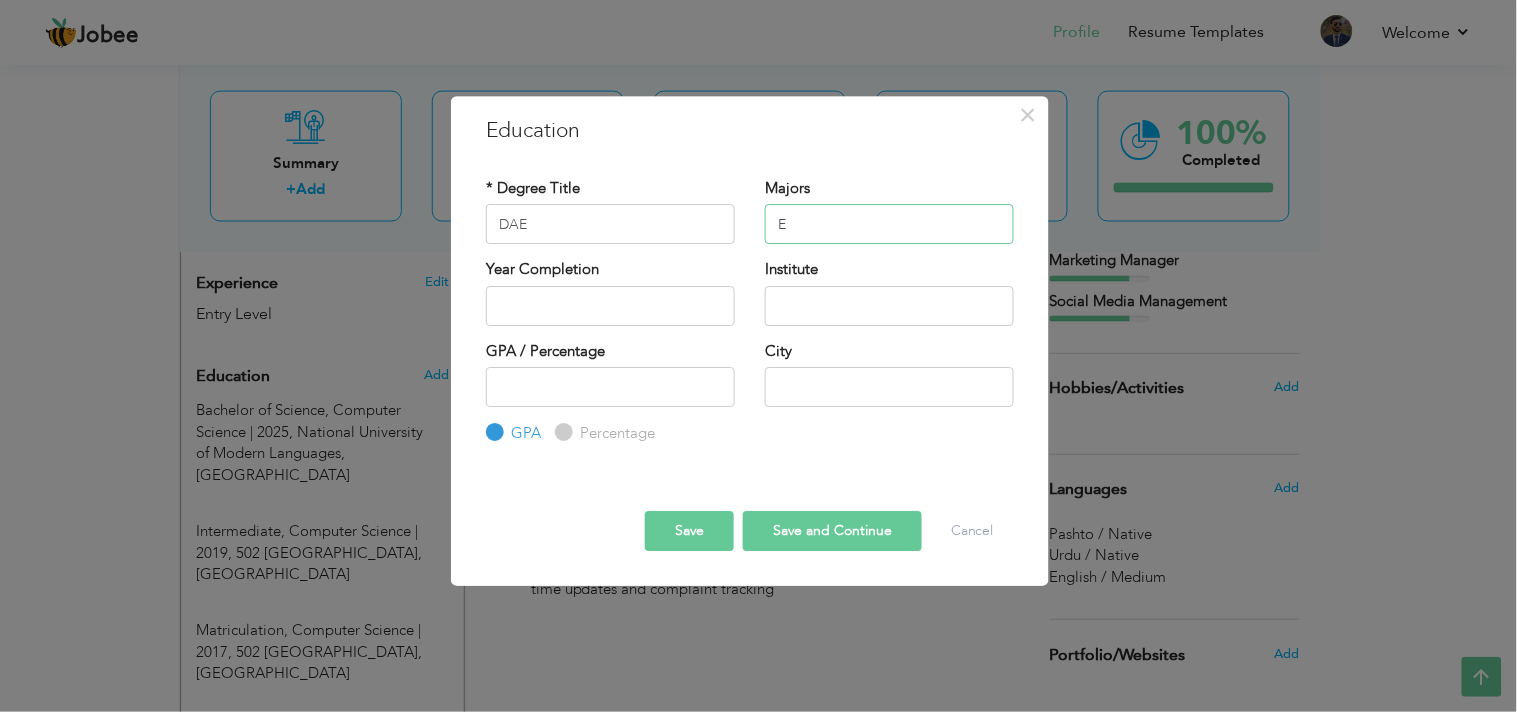 type on "E" 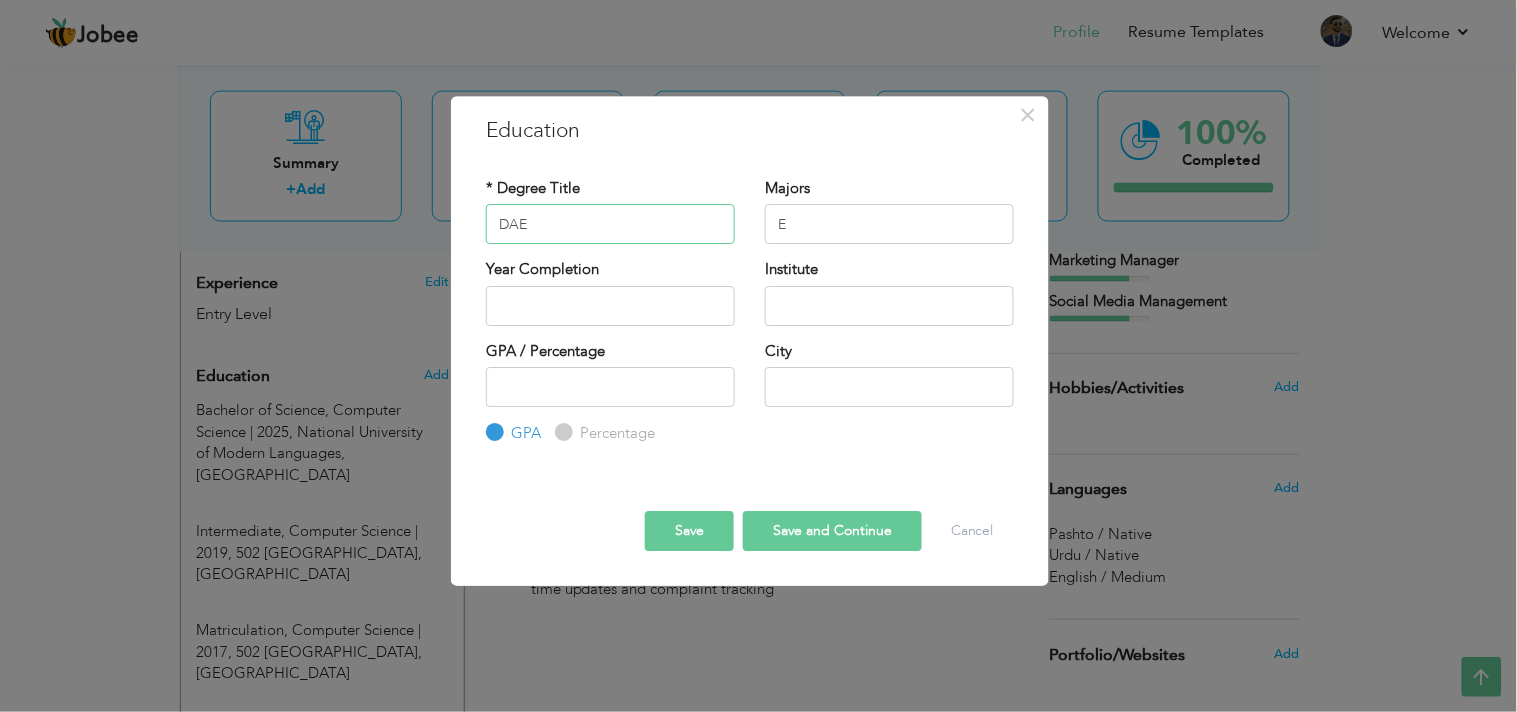 drag, startPoint x: 580, startPoint y: 224, endPoint x: 447, endPoint y: 211, distance: 133.63383 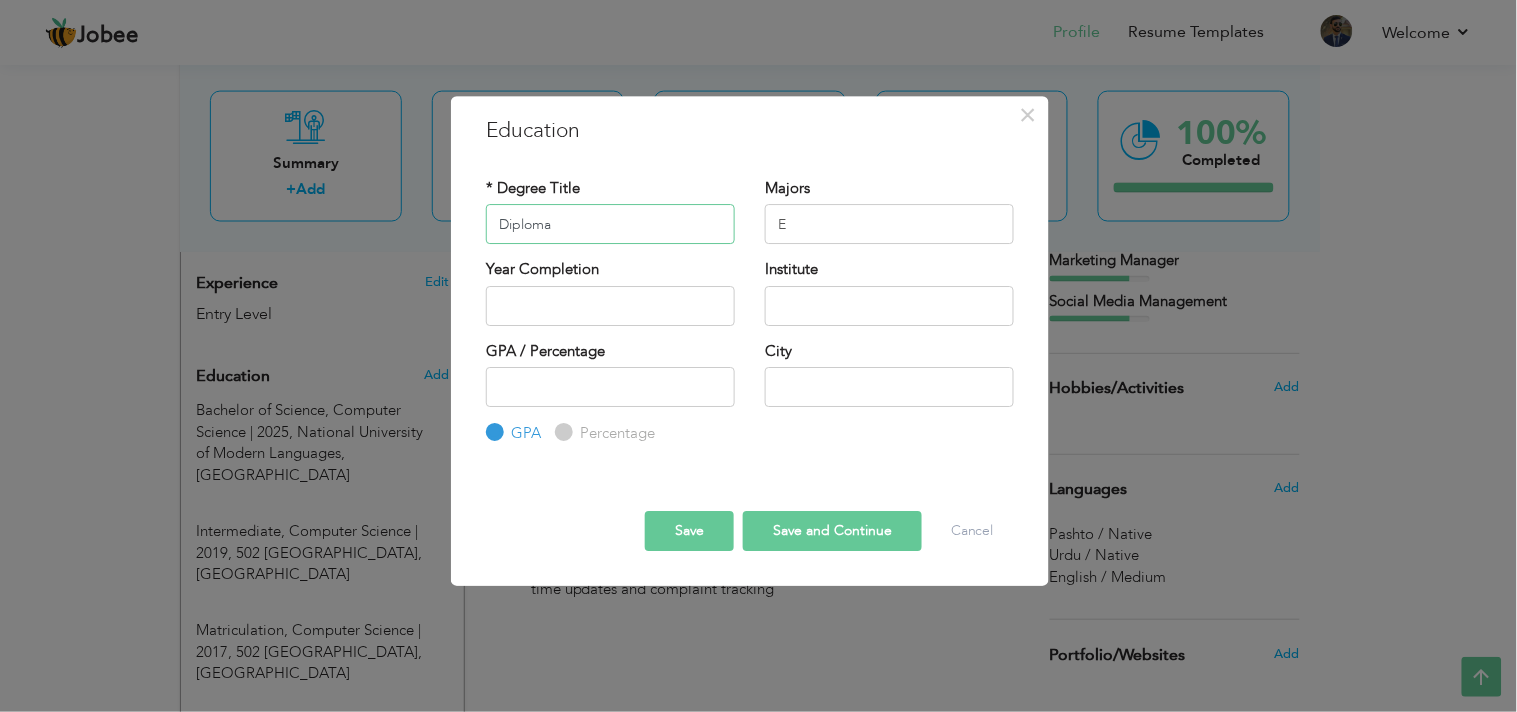 type on "Diploma" 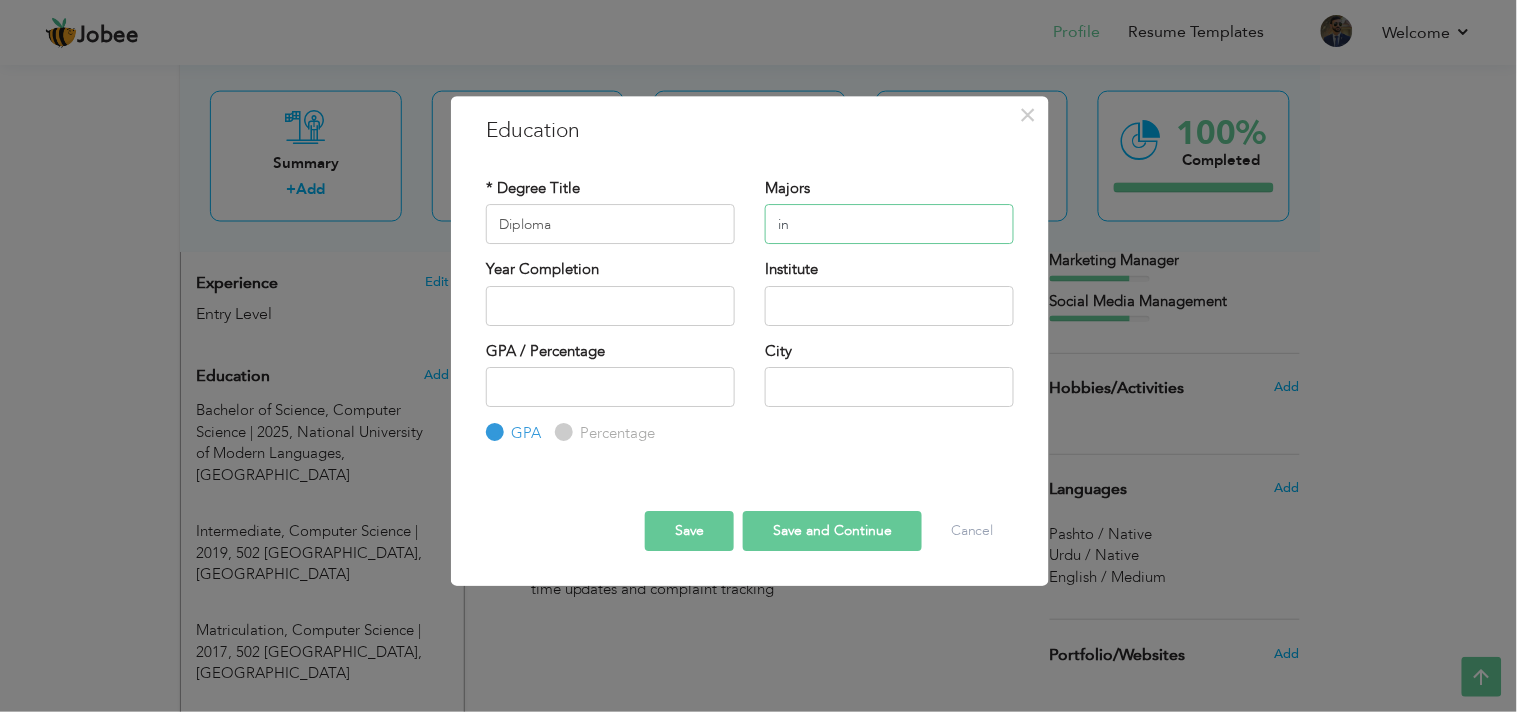 type on "i" 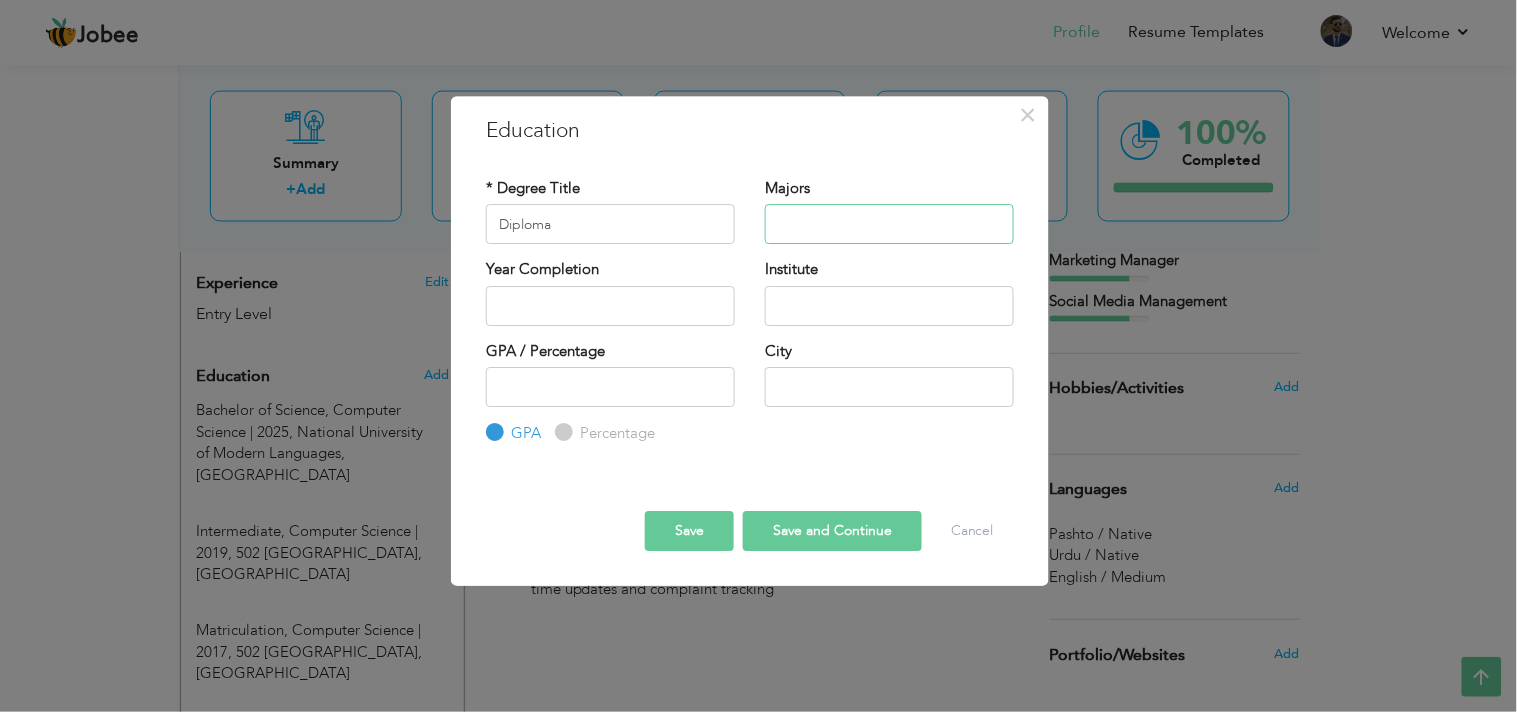 type 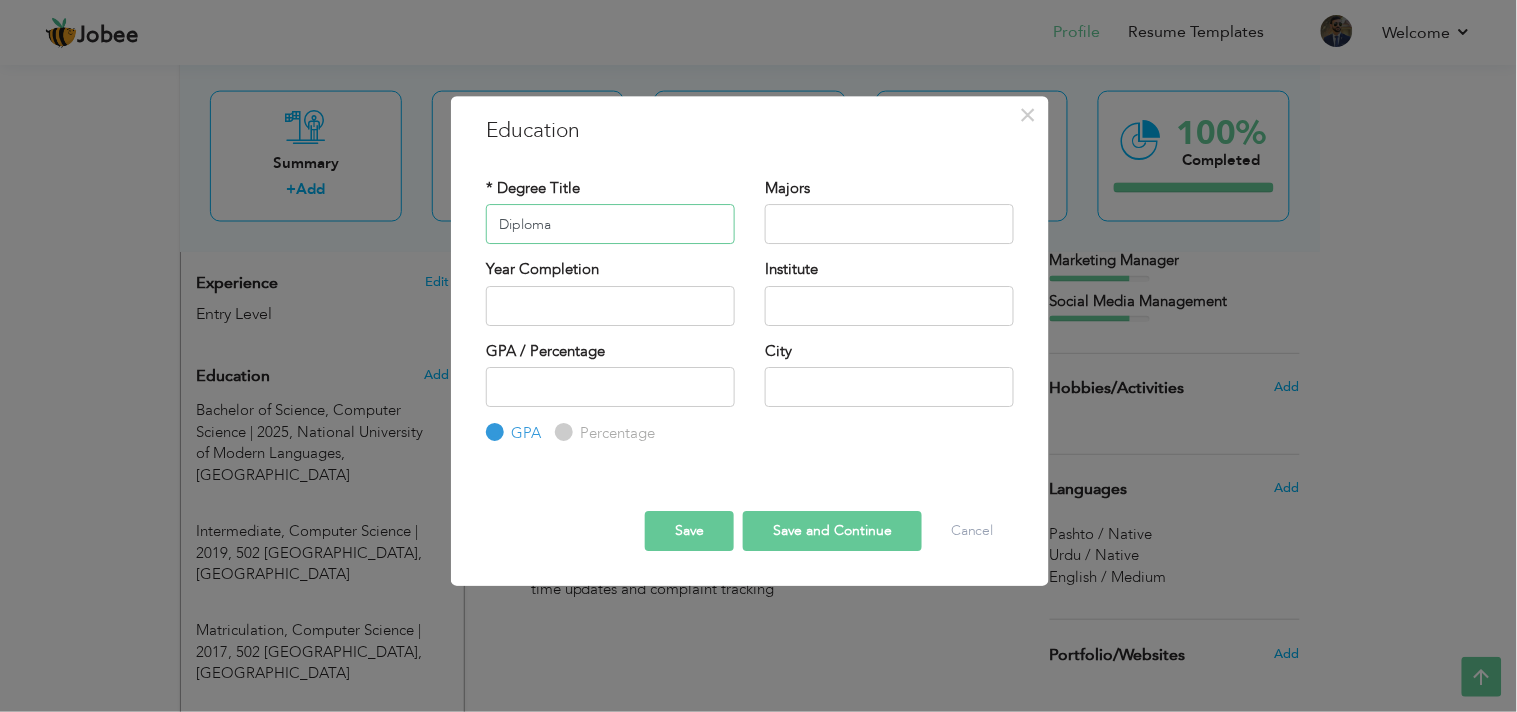 click on "Diploma" at bounding box center (610, 224) 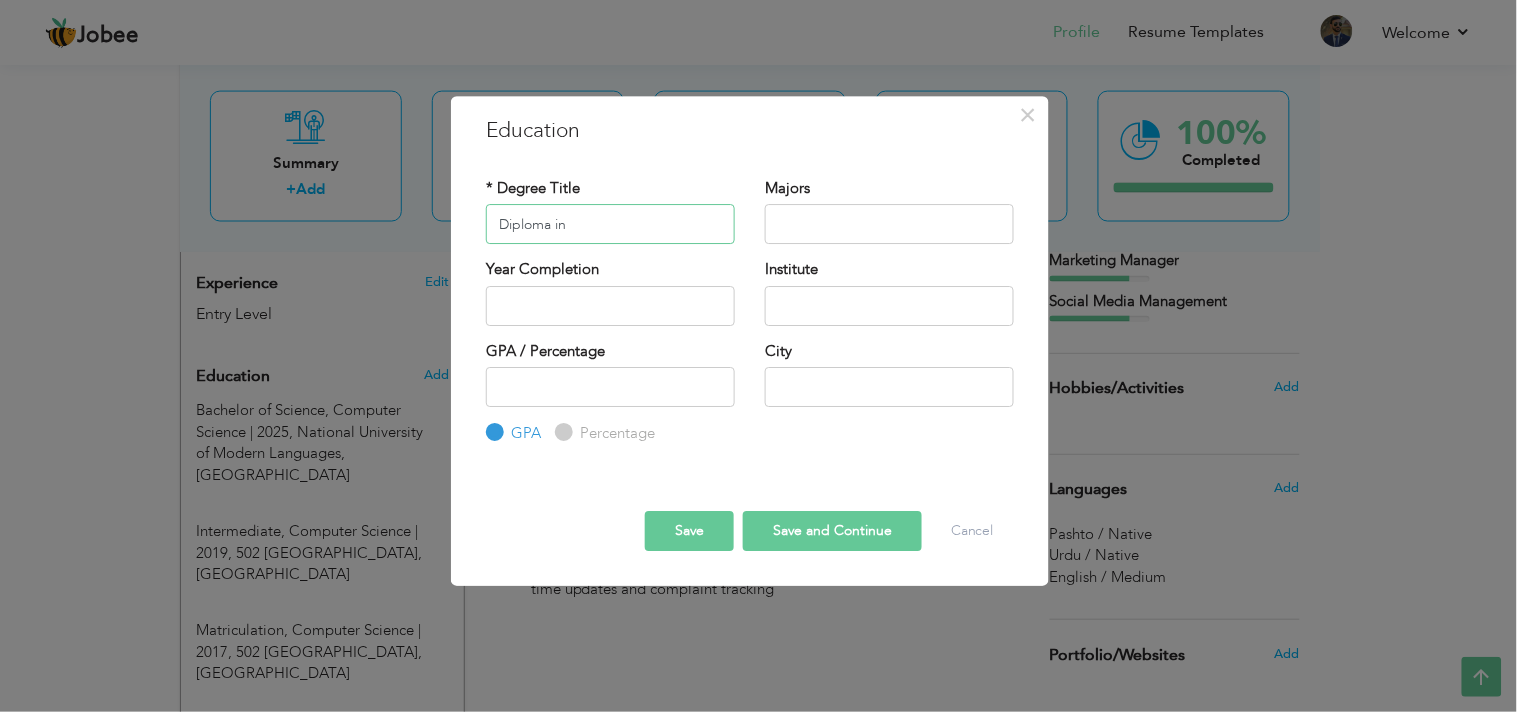 type on "Diploma in" 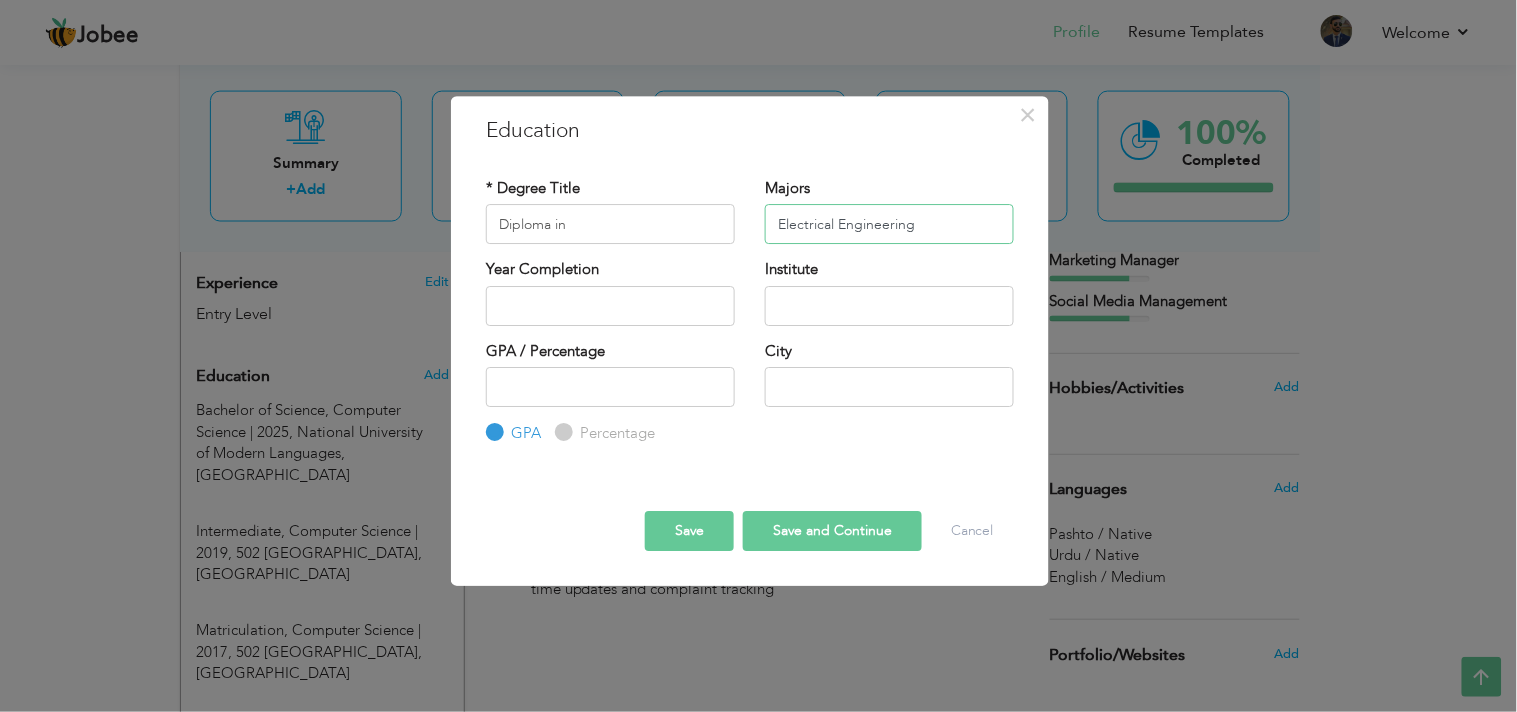 type on "Electrical Engineering" 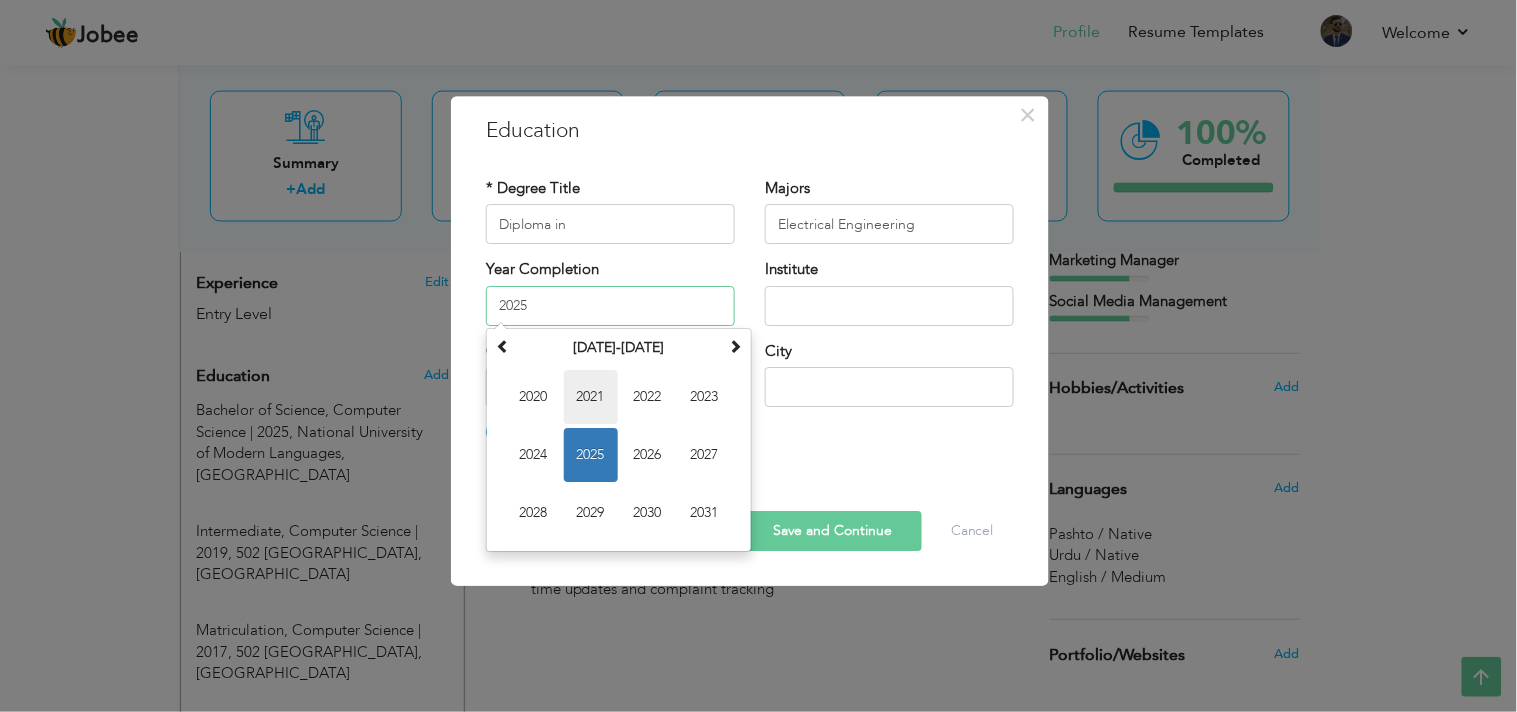 click on "2021" at bounding box center (591, 397) 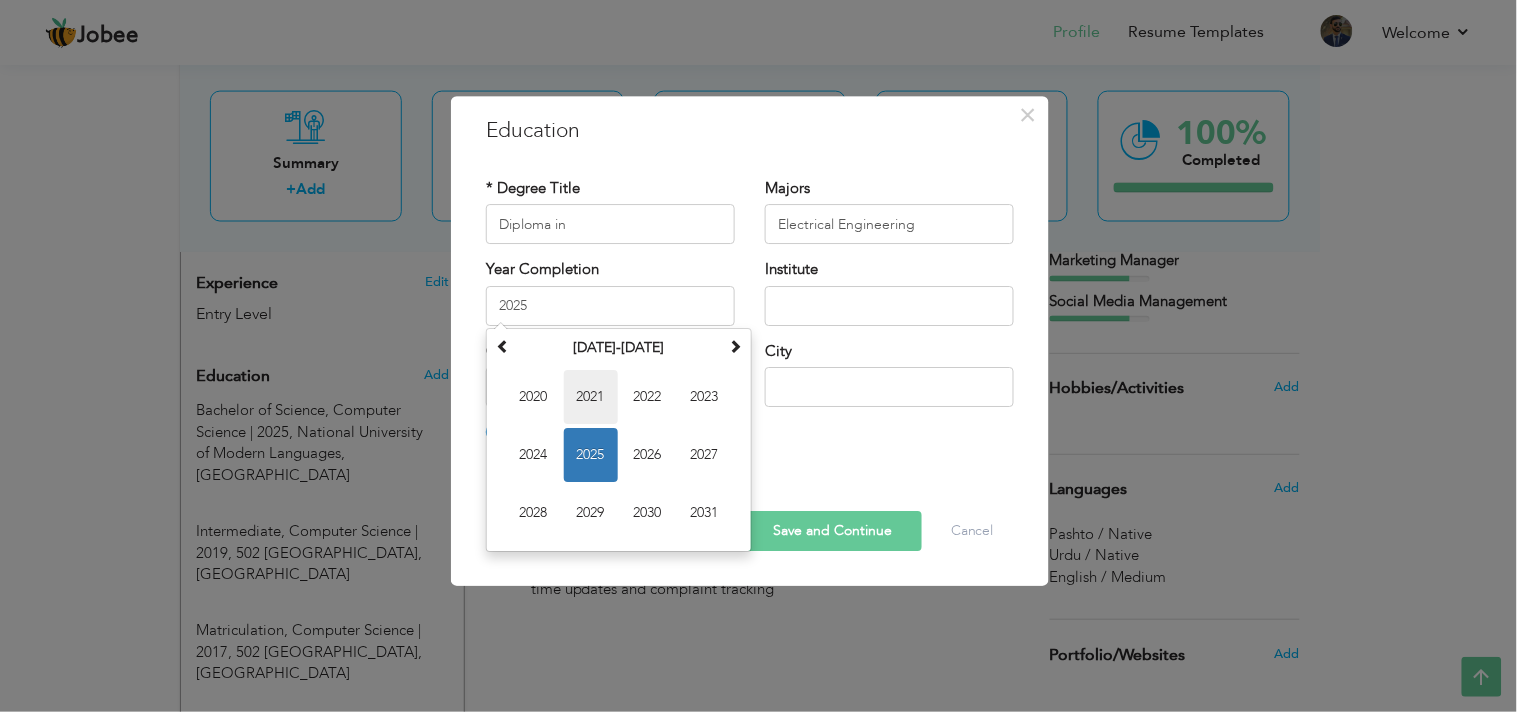 type on "2021" 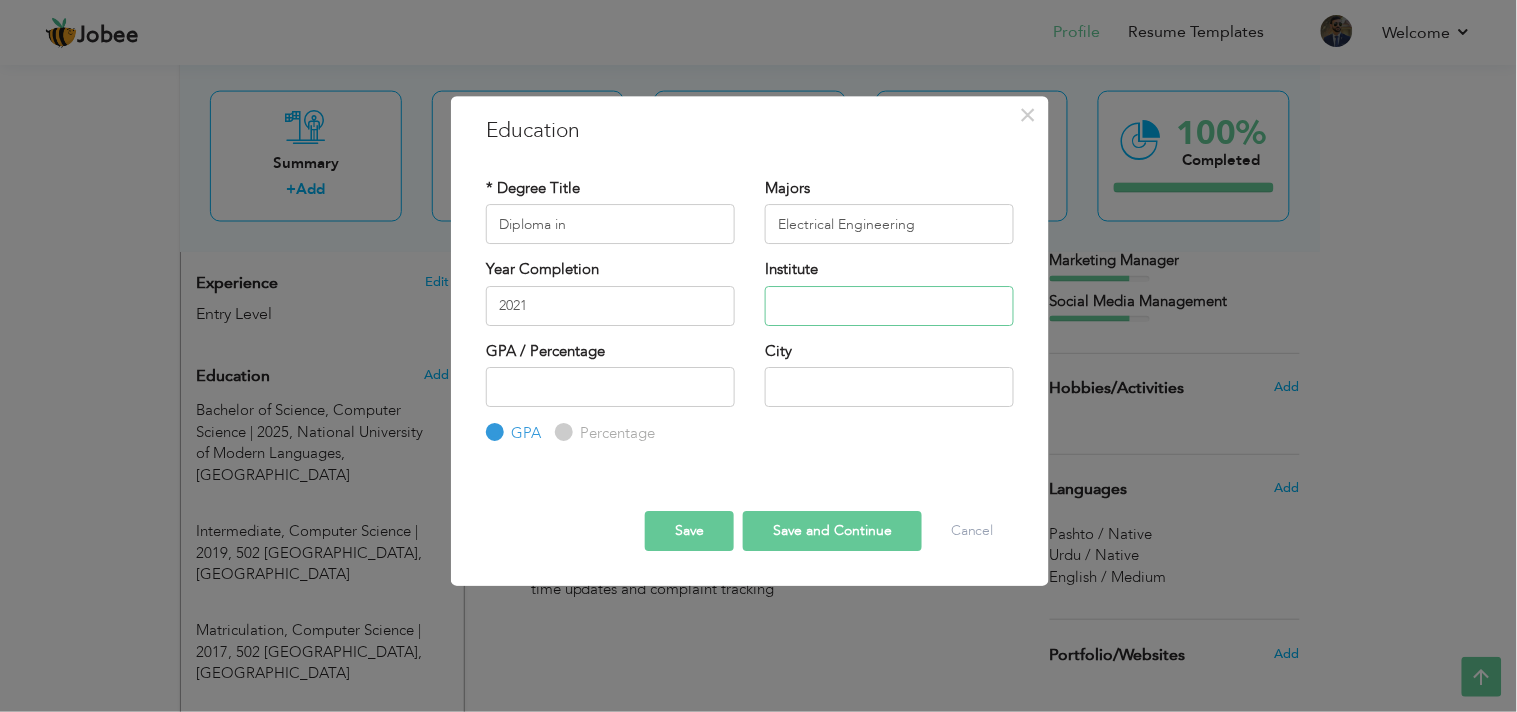 click at bounding box center [889, 306] 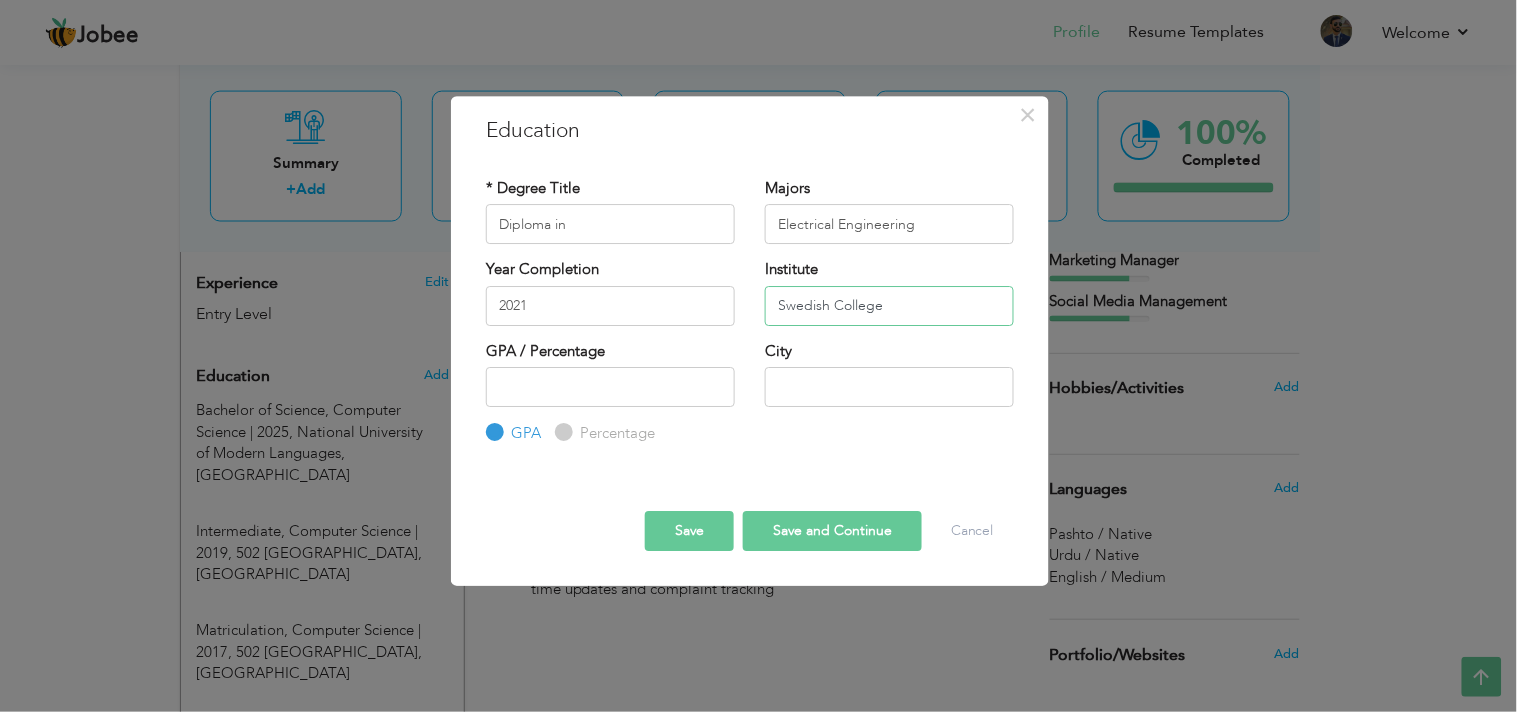 type on "Swedish College" 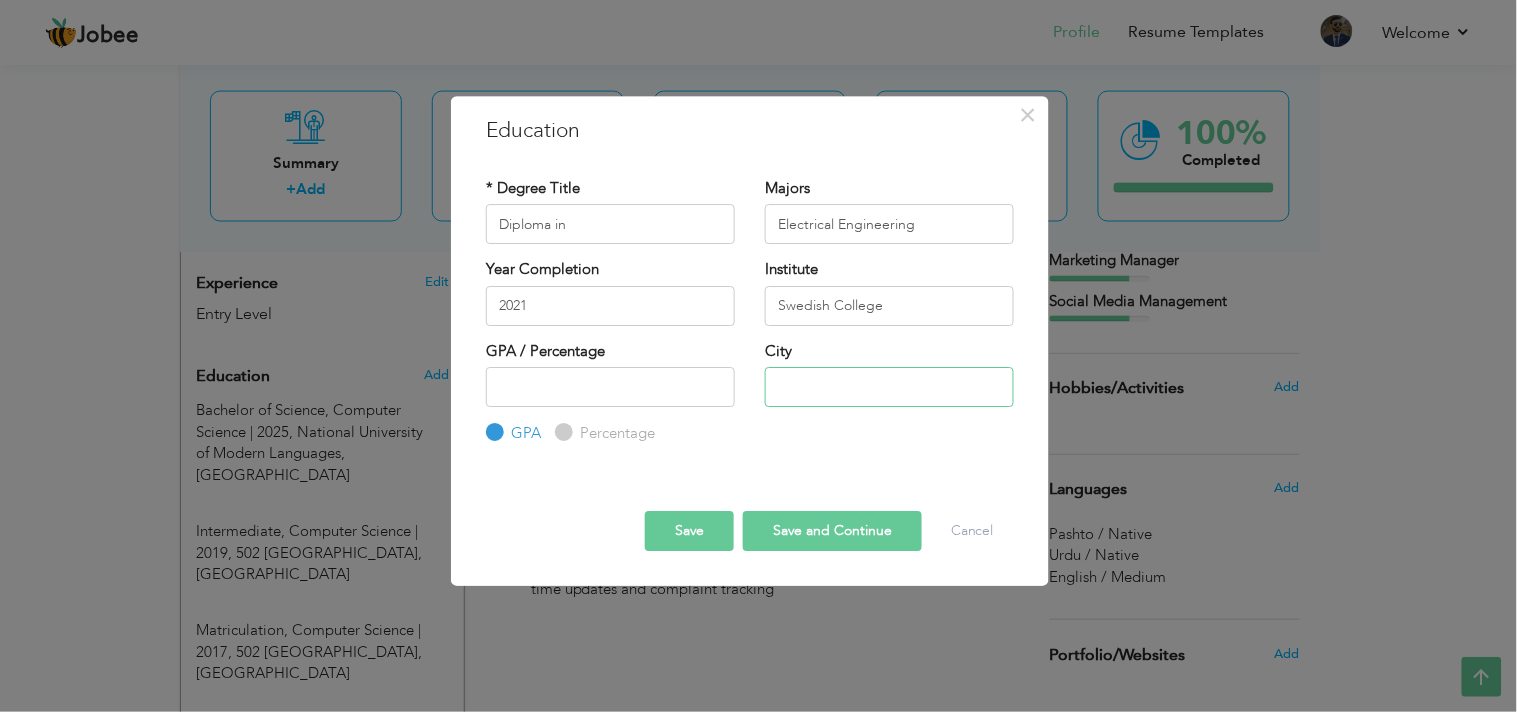 click at bounding box center (889, 387) 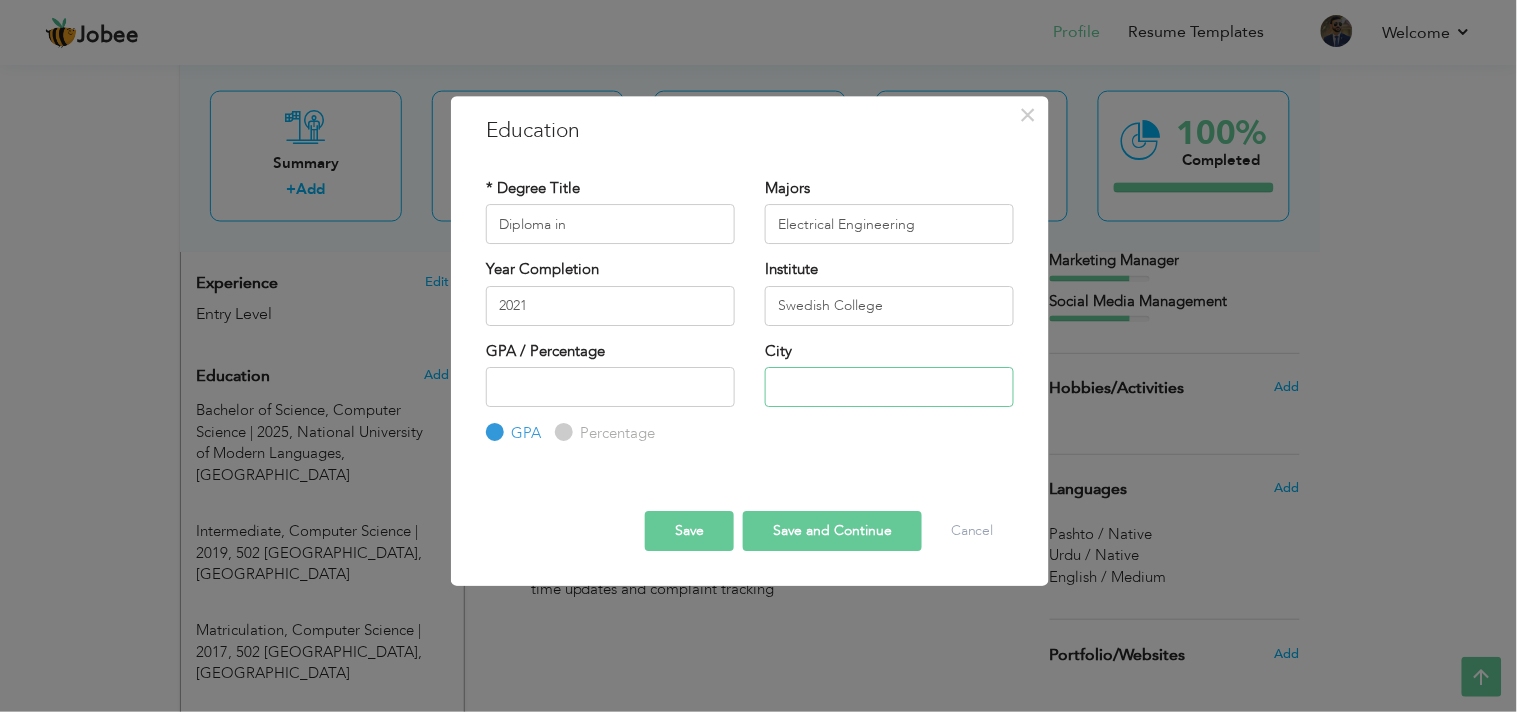 type on "Rawalpindi" 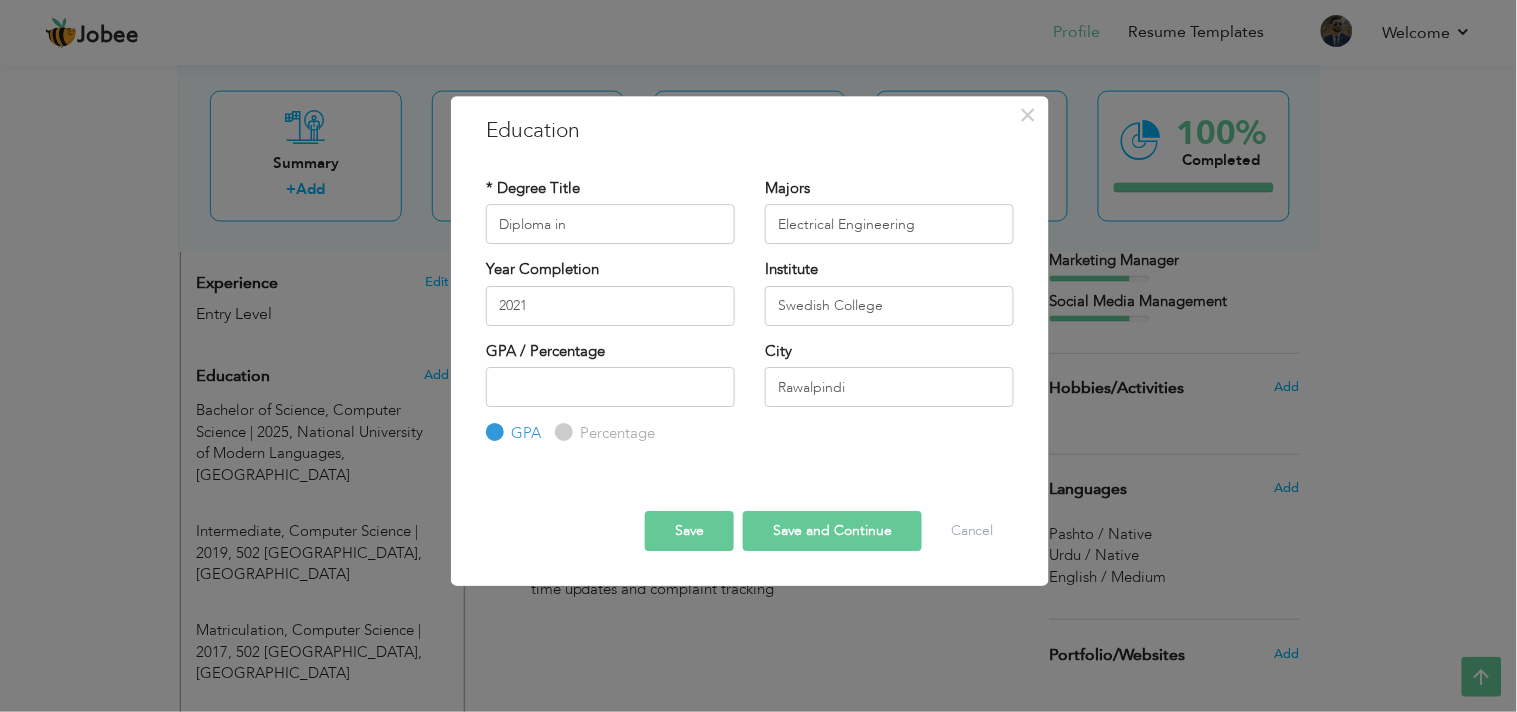 click on "Save" at bounding box center [689, 531] 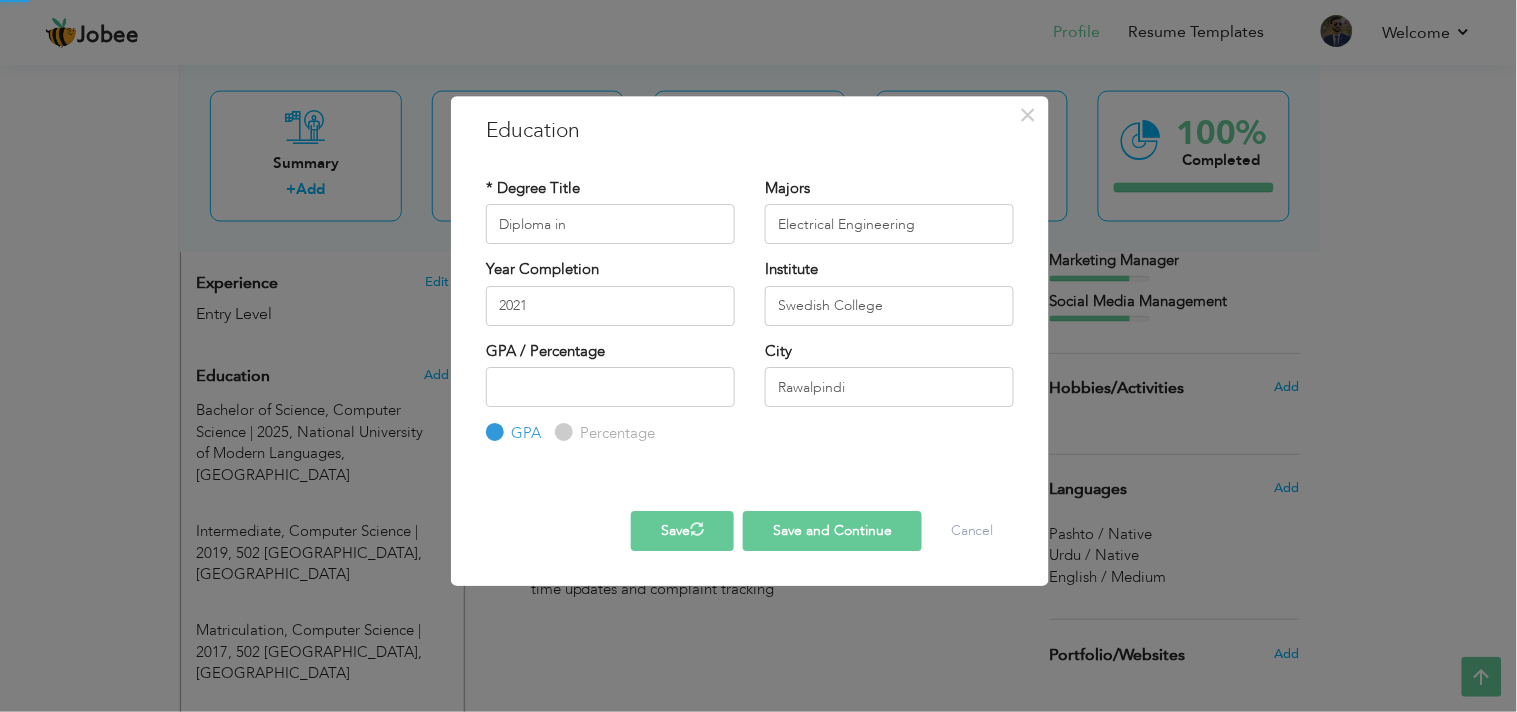 click at bounding box center (697, 529) 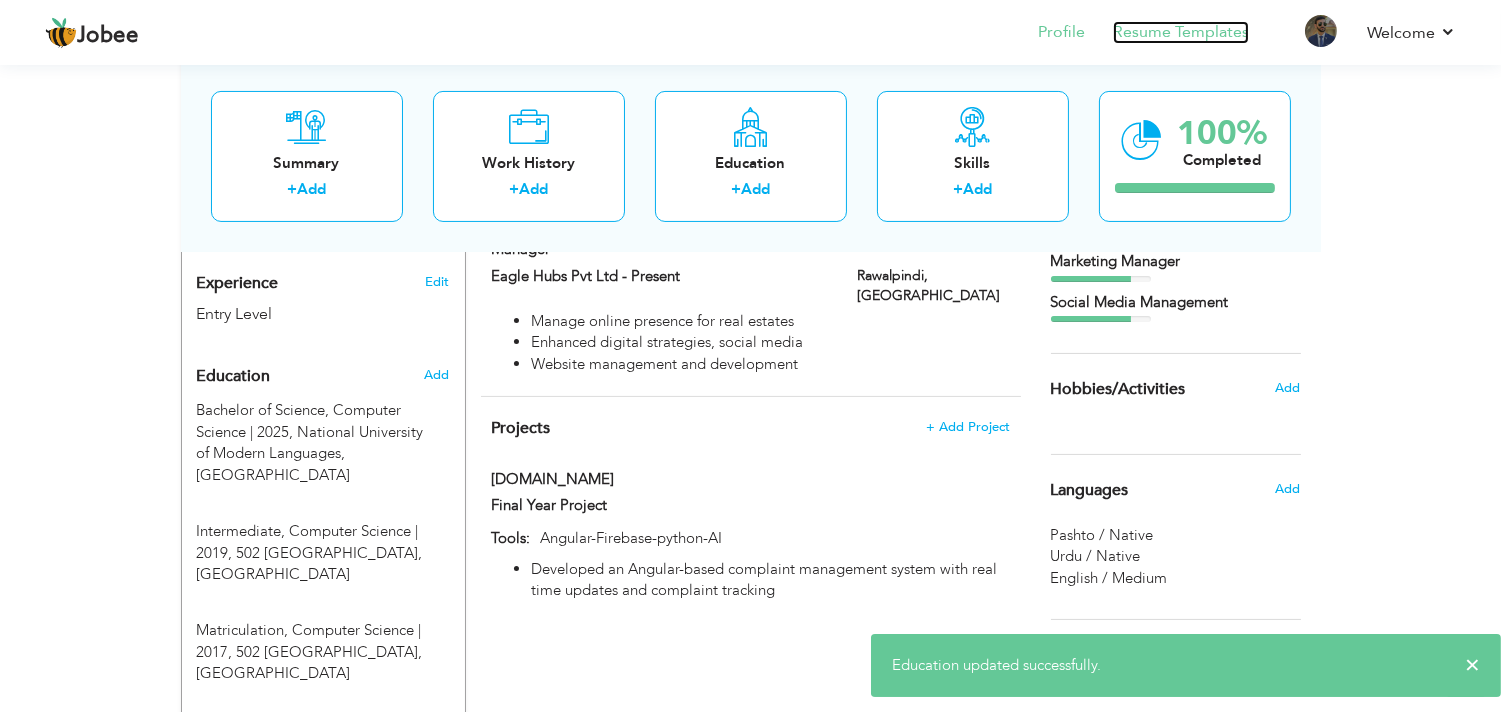 click on "Resume Templates" at bounding box center (1181, 32) 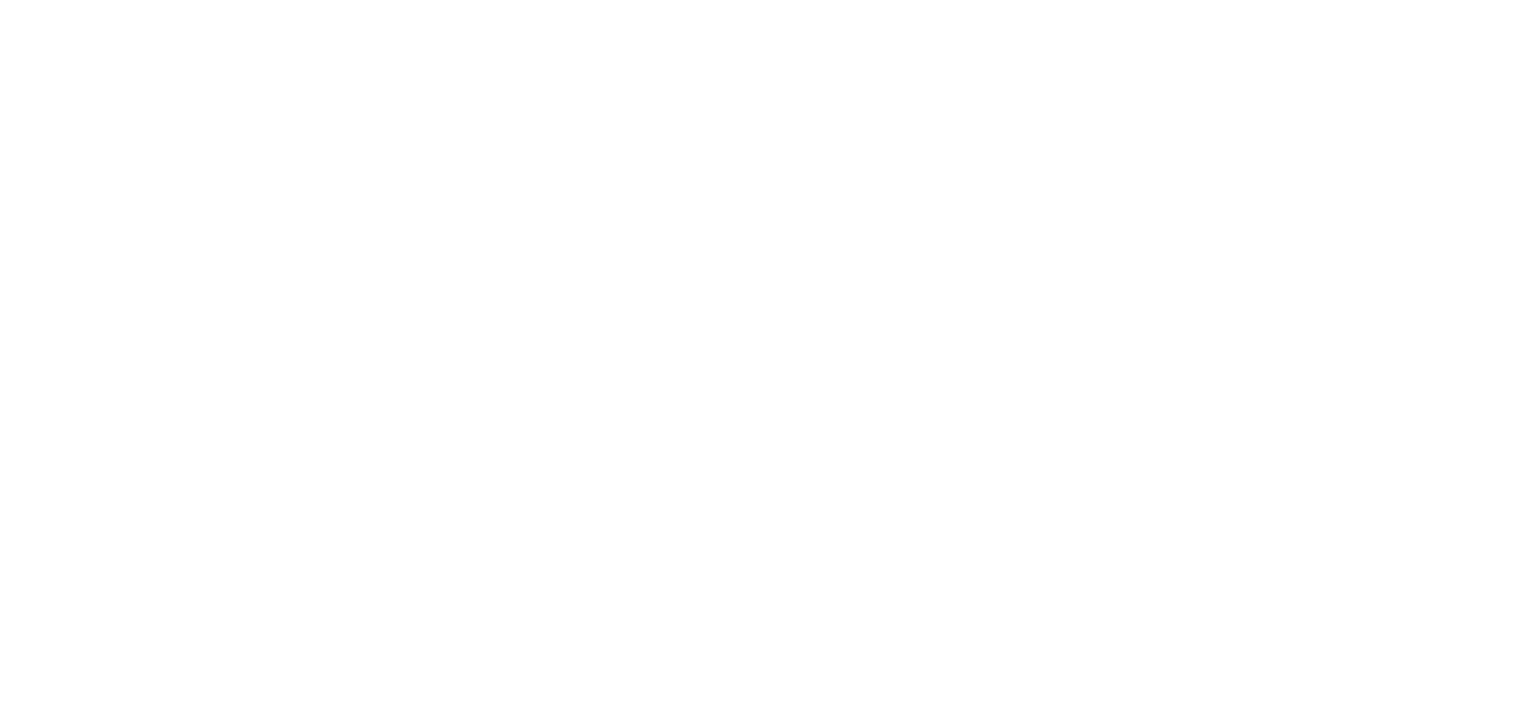 scroll, scrollTop: 0, scrollLeft: 0, axis: both 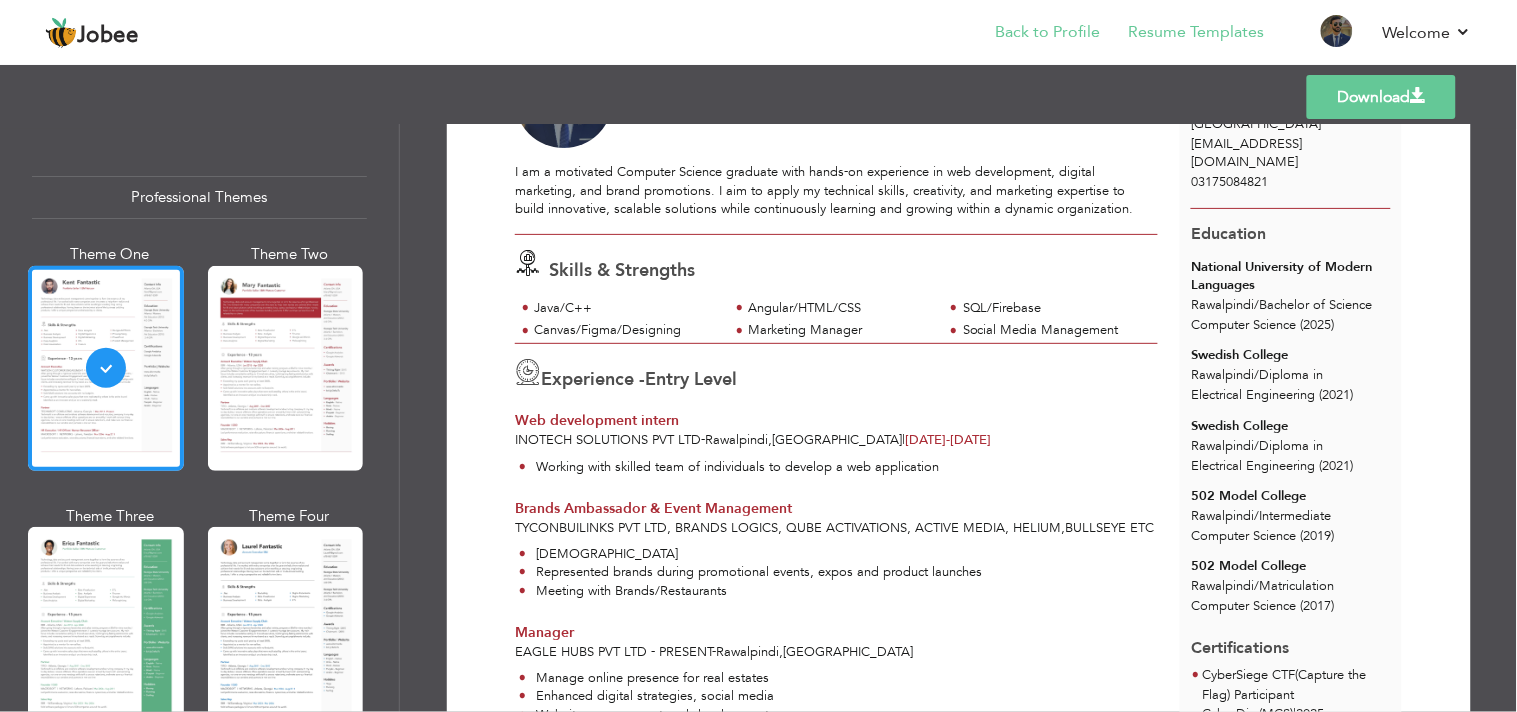 click on "Back to Profile" at bounding box center [1034, 34] 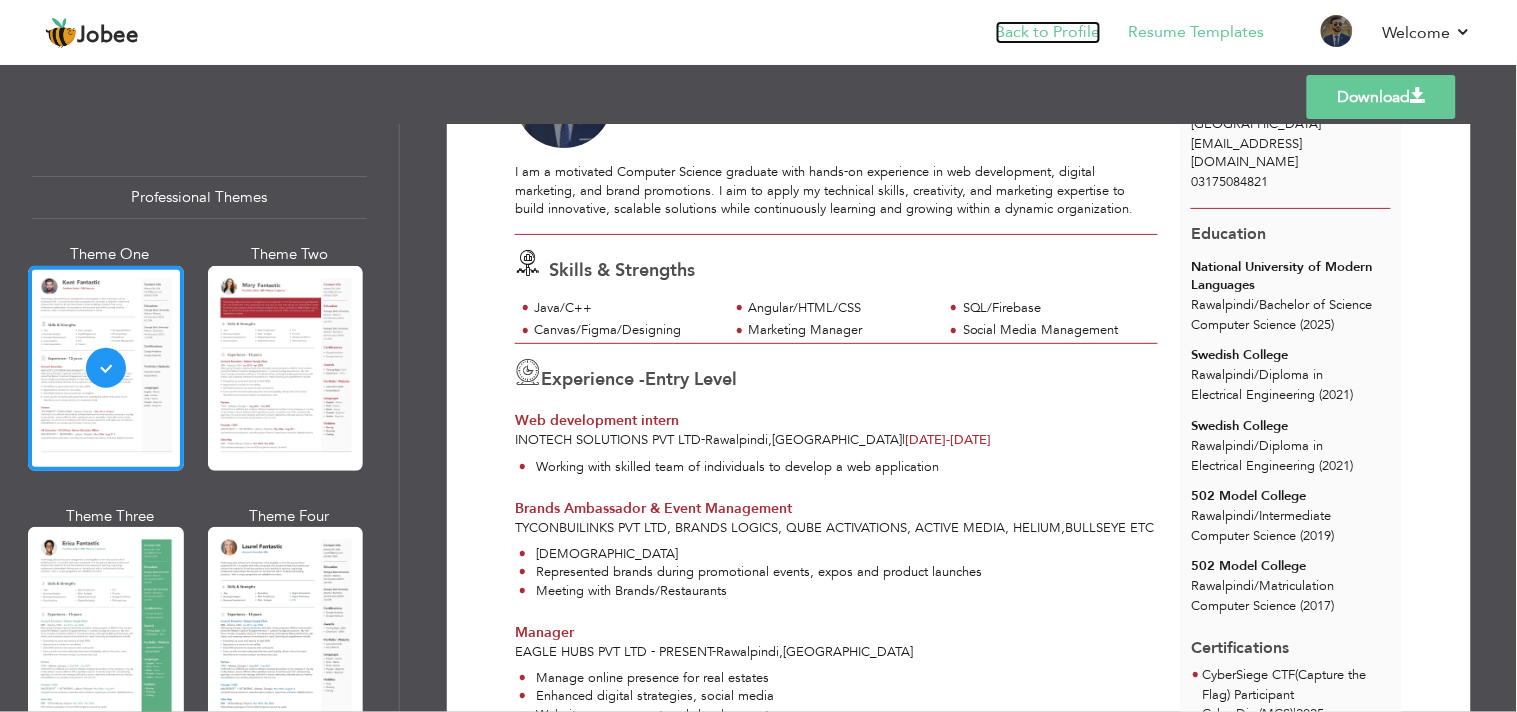 click on "Back to Profile" at bounding box center [1048, 32] 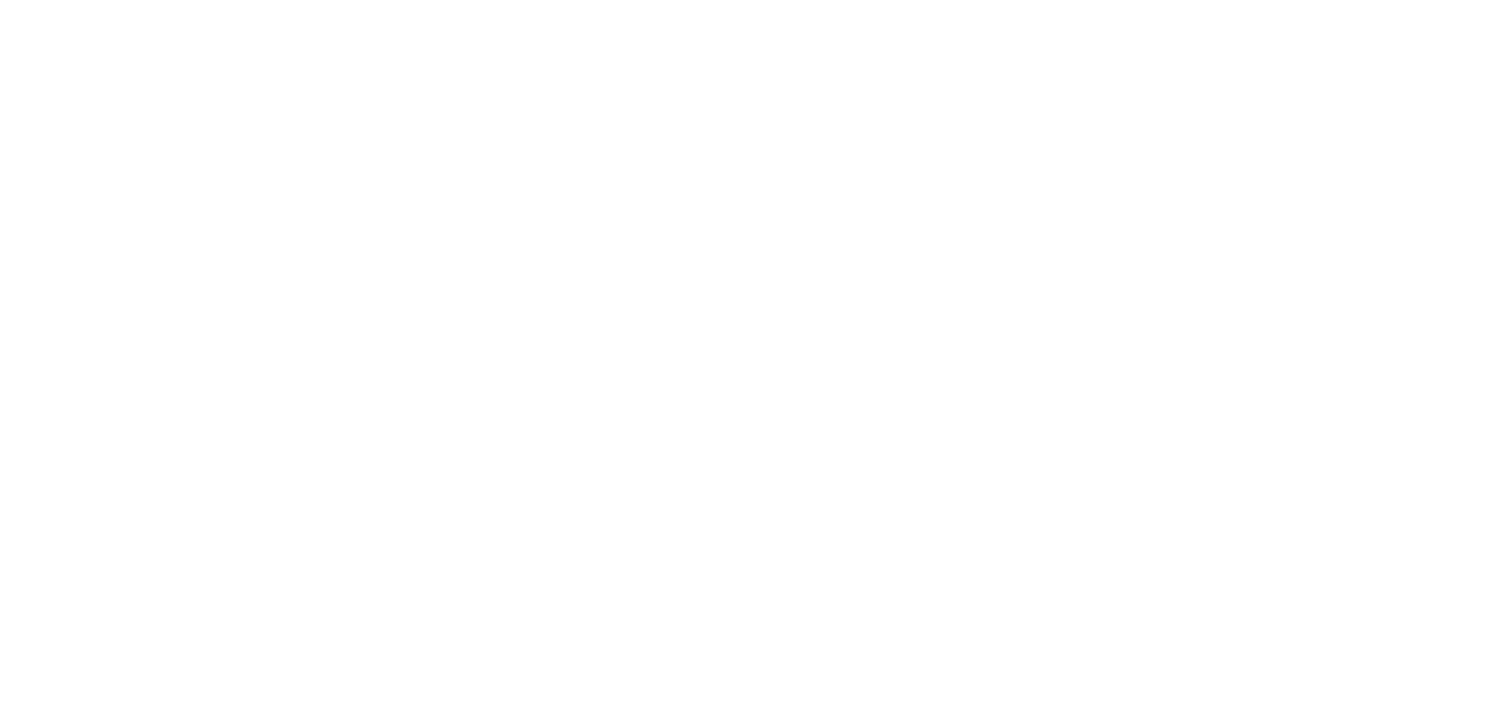 scroll, scrollTop: 0, scrollLeft: 0, axis: both 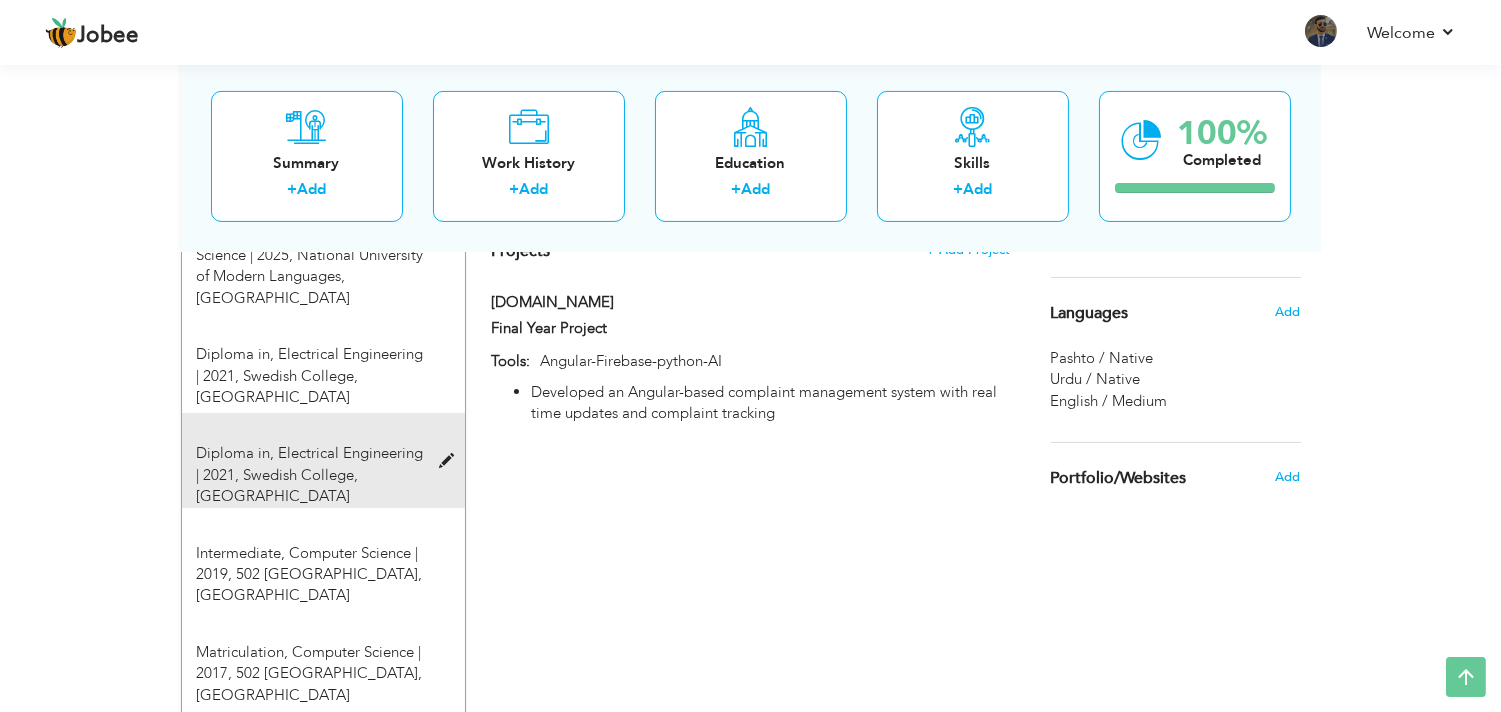 click on "Diploma in,  Electrical Engineering  |  2021,
Swedish College, Rawalpindi" at bounding box center [311, 475] 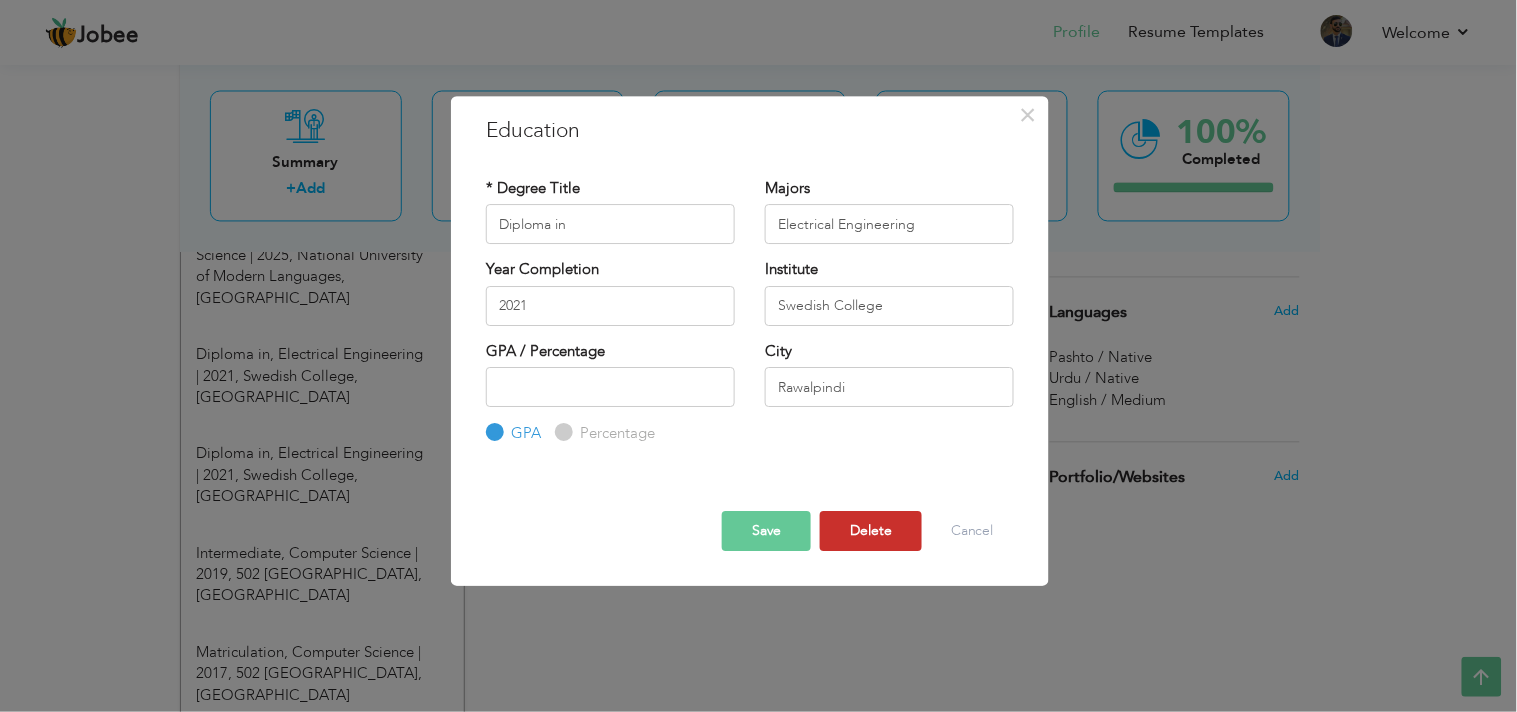click on "Delete" at bounding box center (871, 531) 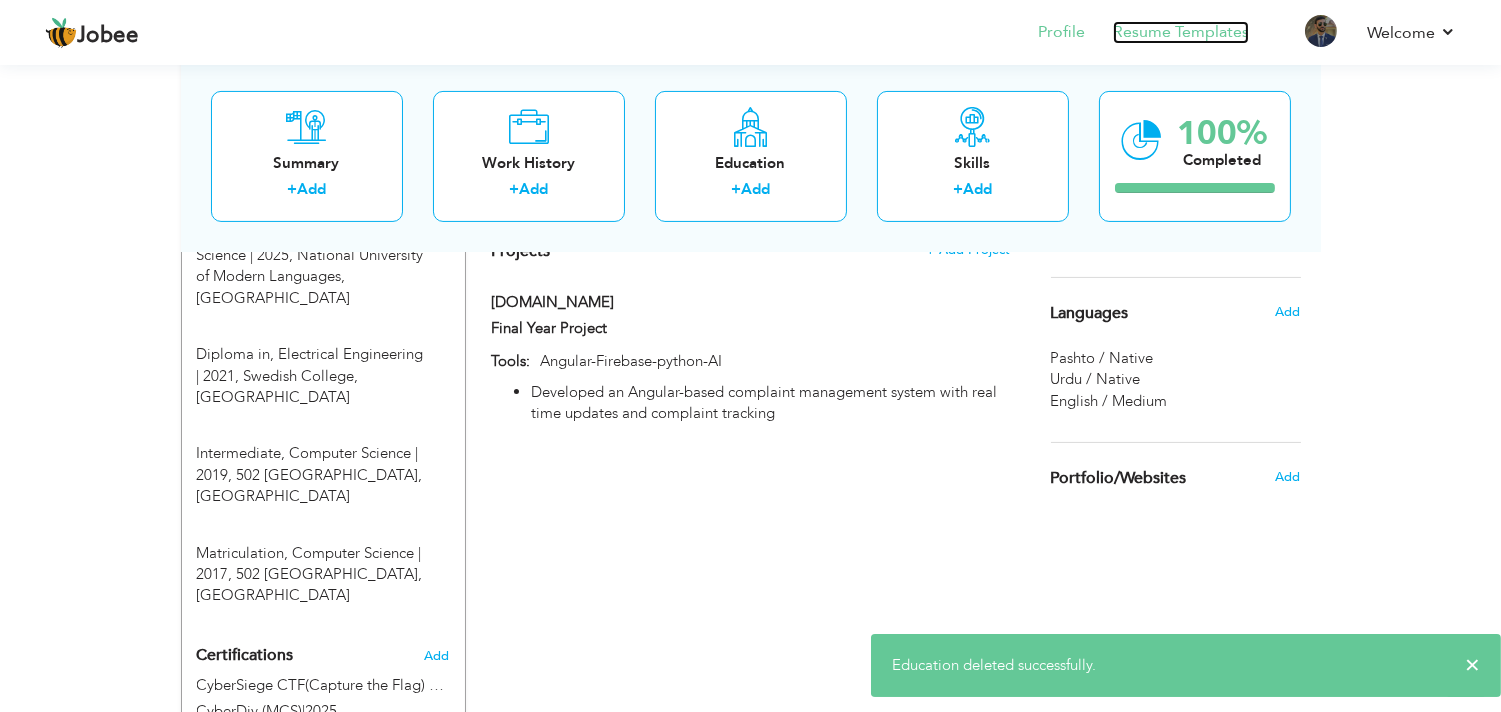 click on "Resume Templates" at bounding box center (1181, 32) 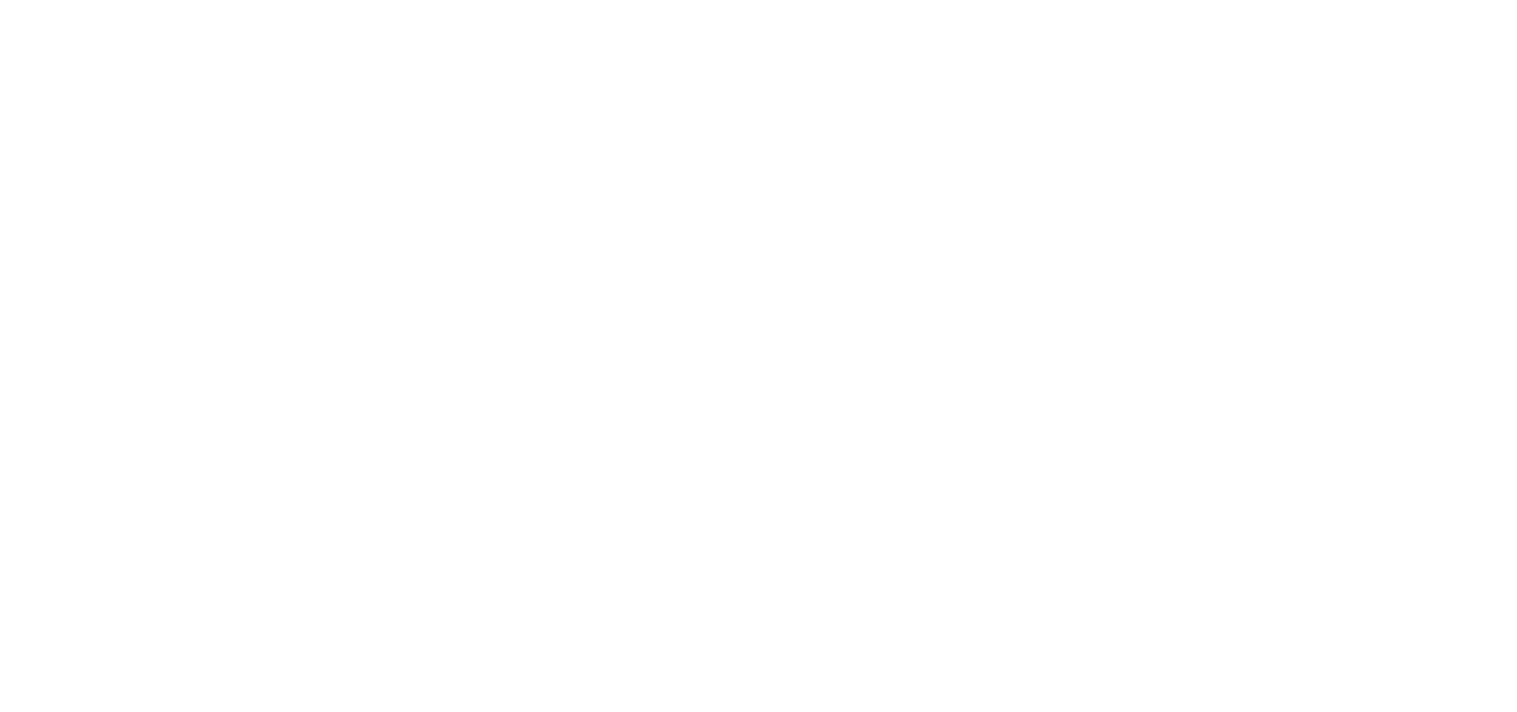 scroll, scrollTop: 0, scrollLeft: 0, axis: both 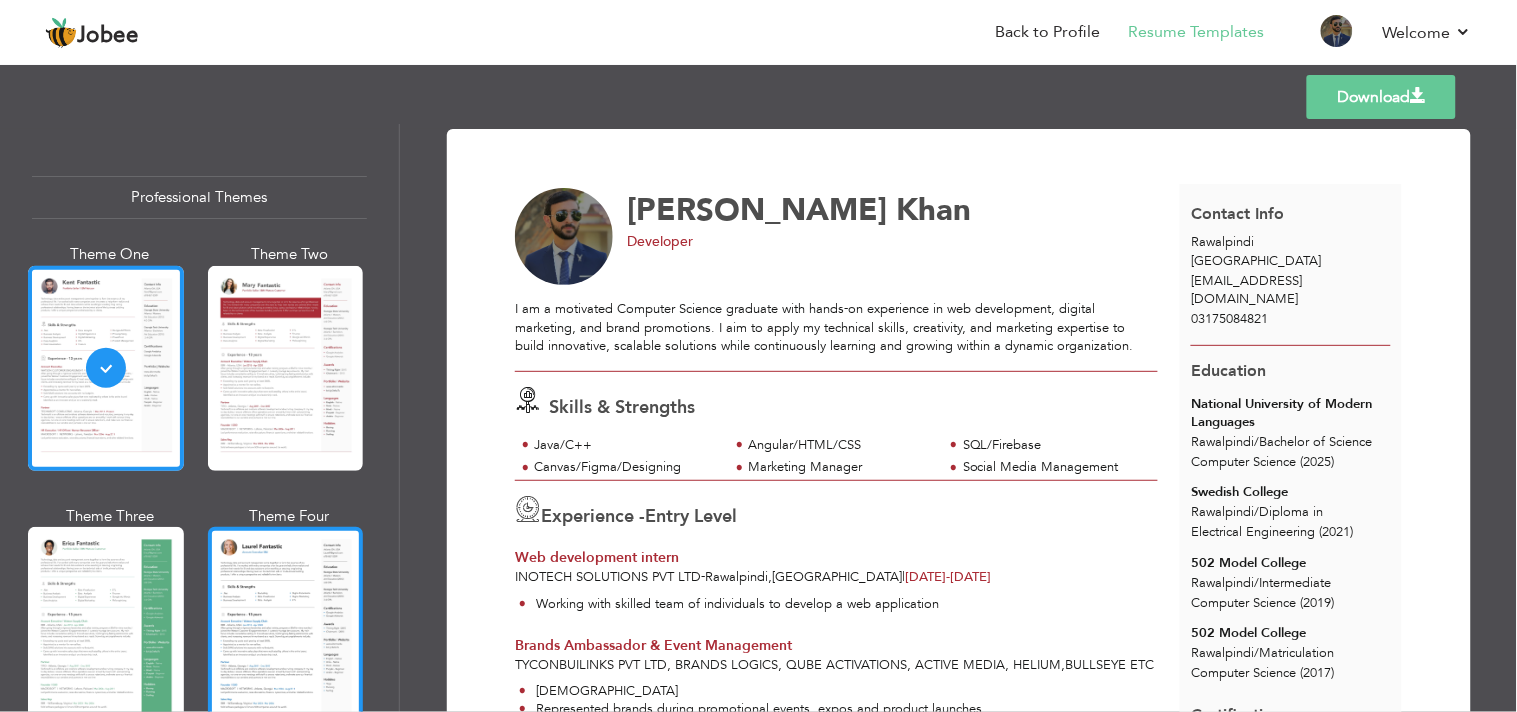 click at bounding box center [286, 629] 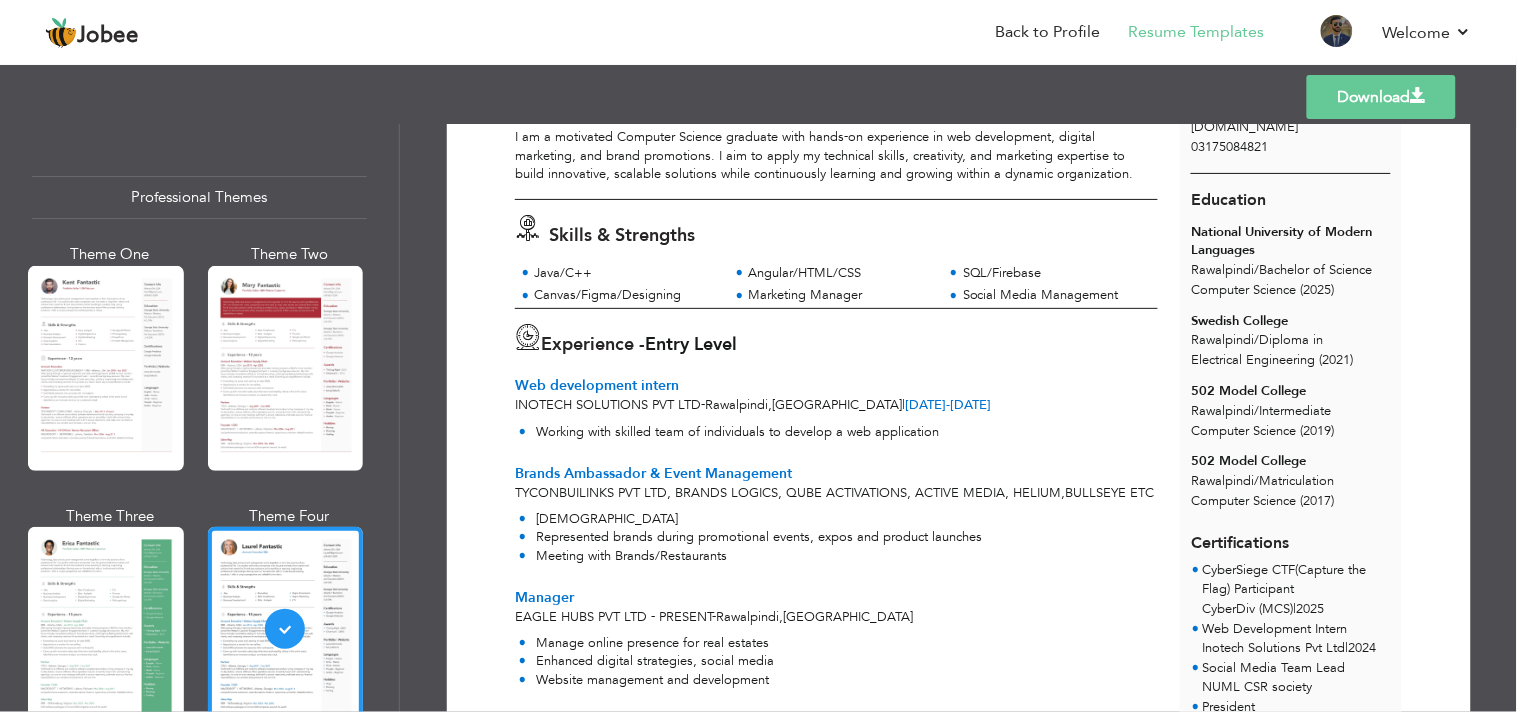 scroll, scrollTop: 0, scrollLeft: 0, axis: both 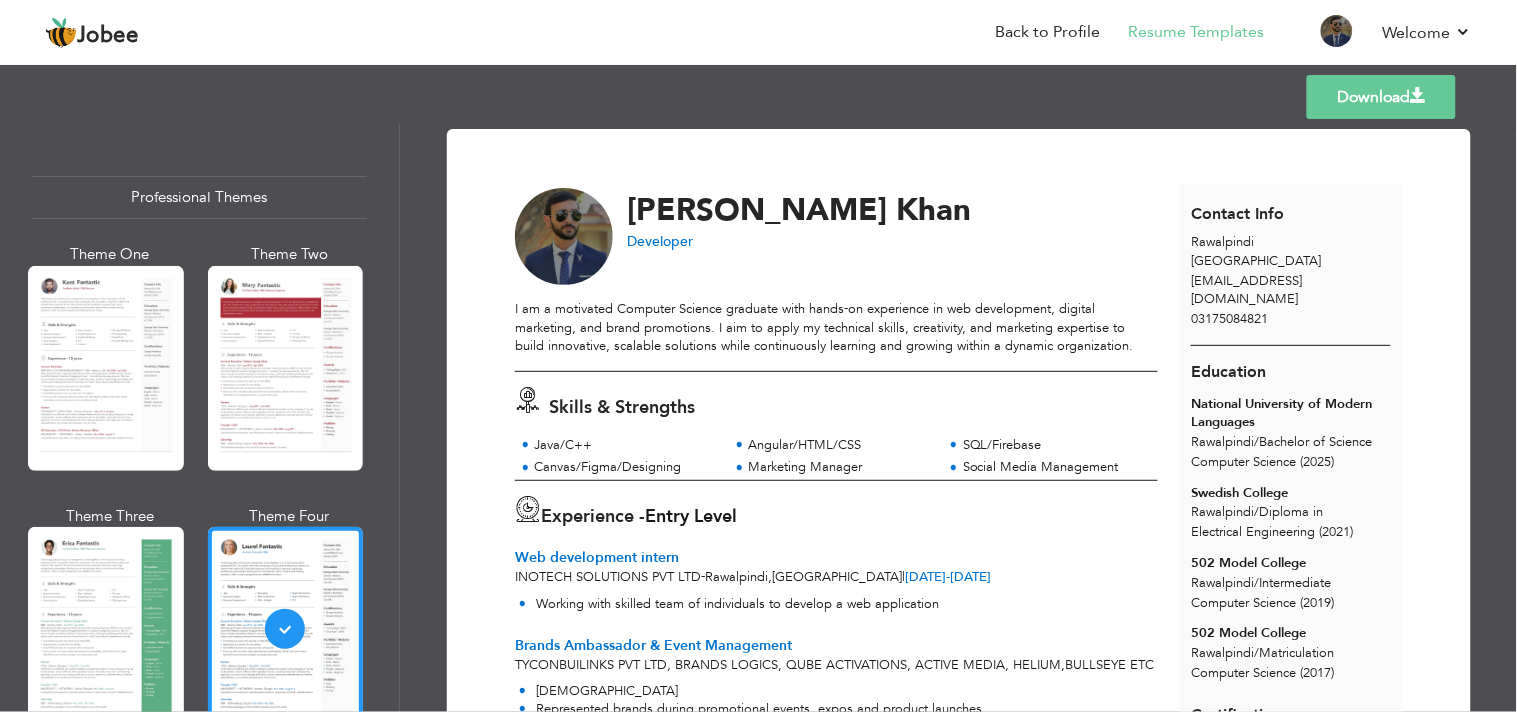 click on "Download" at bounding box center [1381, 97] 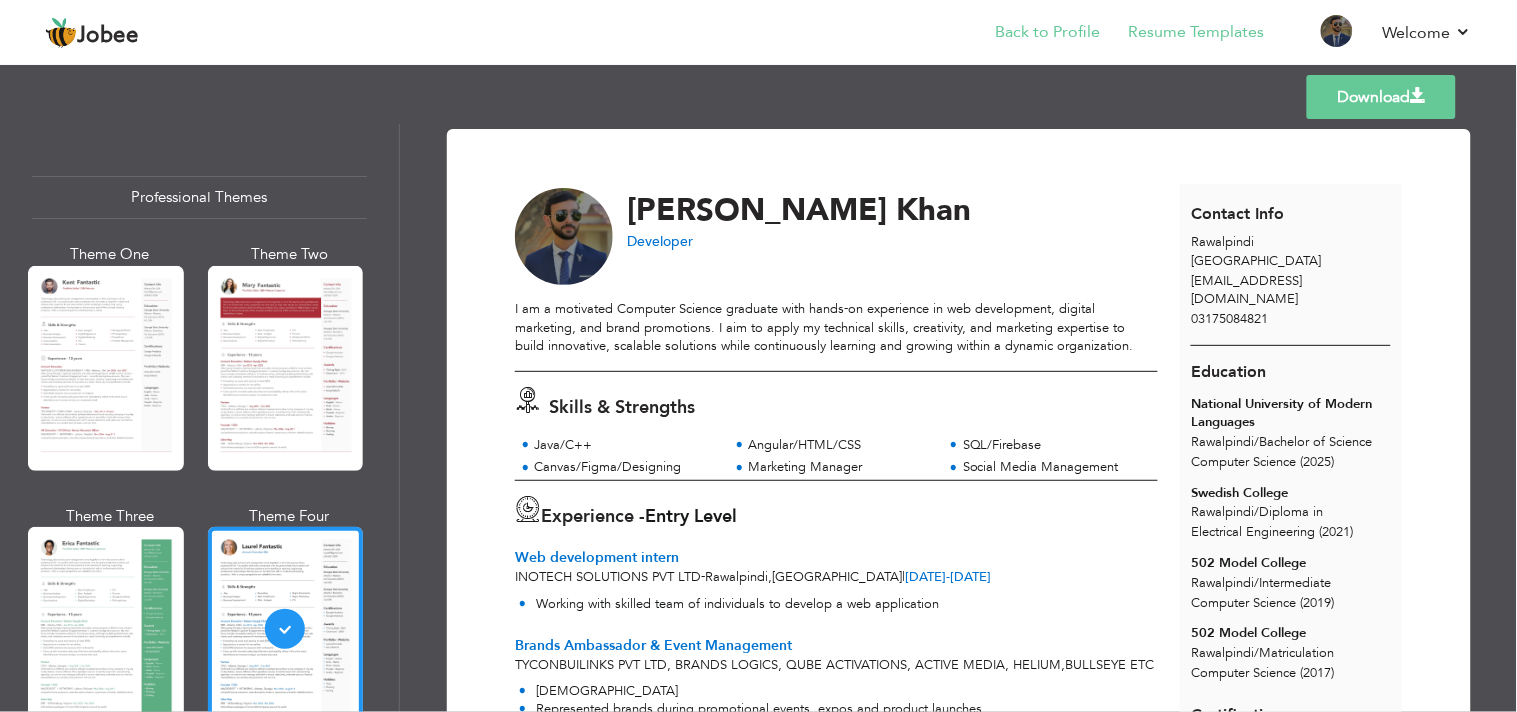 click on "Back to Profile" at bounding box center (1034, 34) 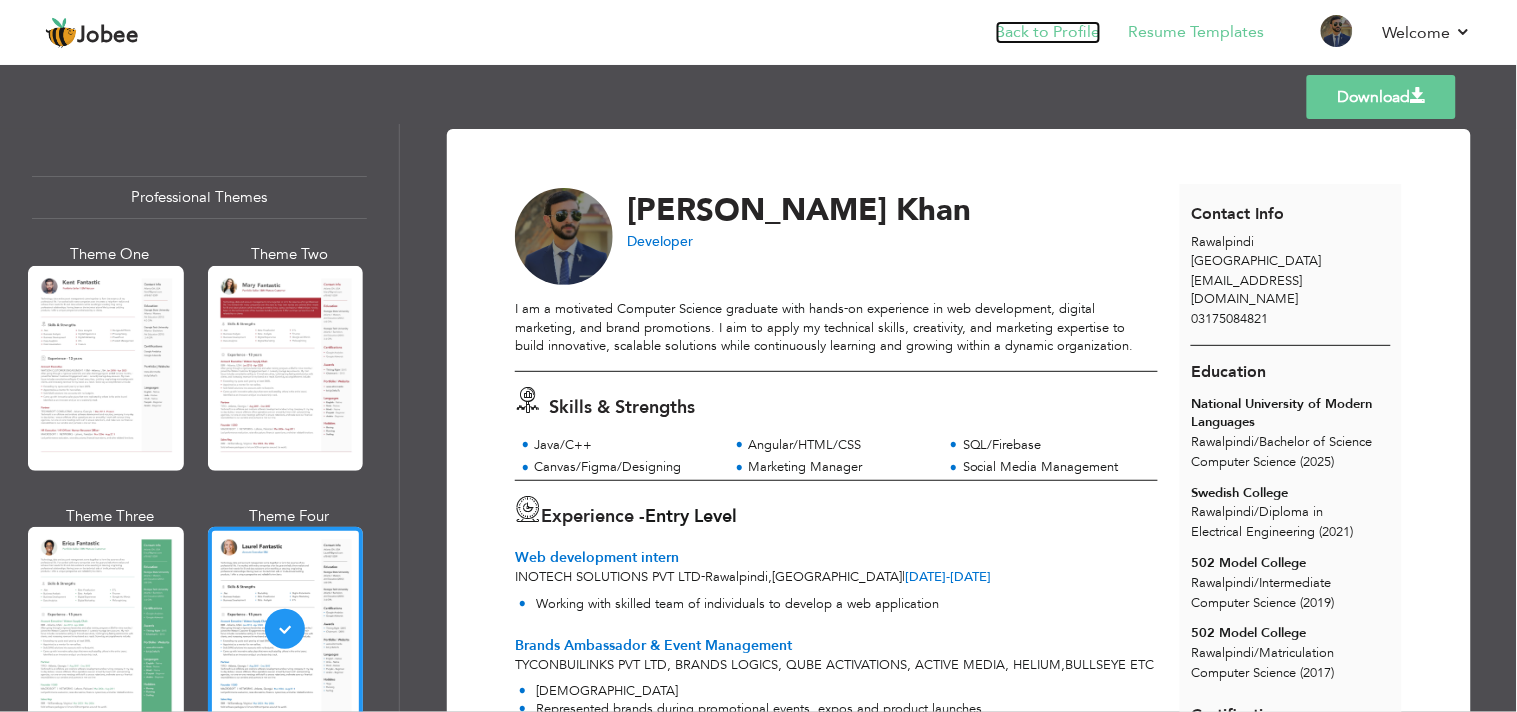 click on "Back to Profile" at bounding box center (1048, 32) 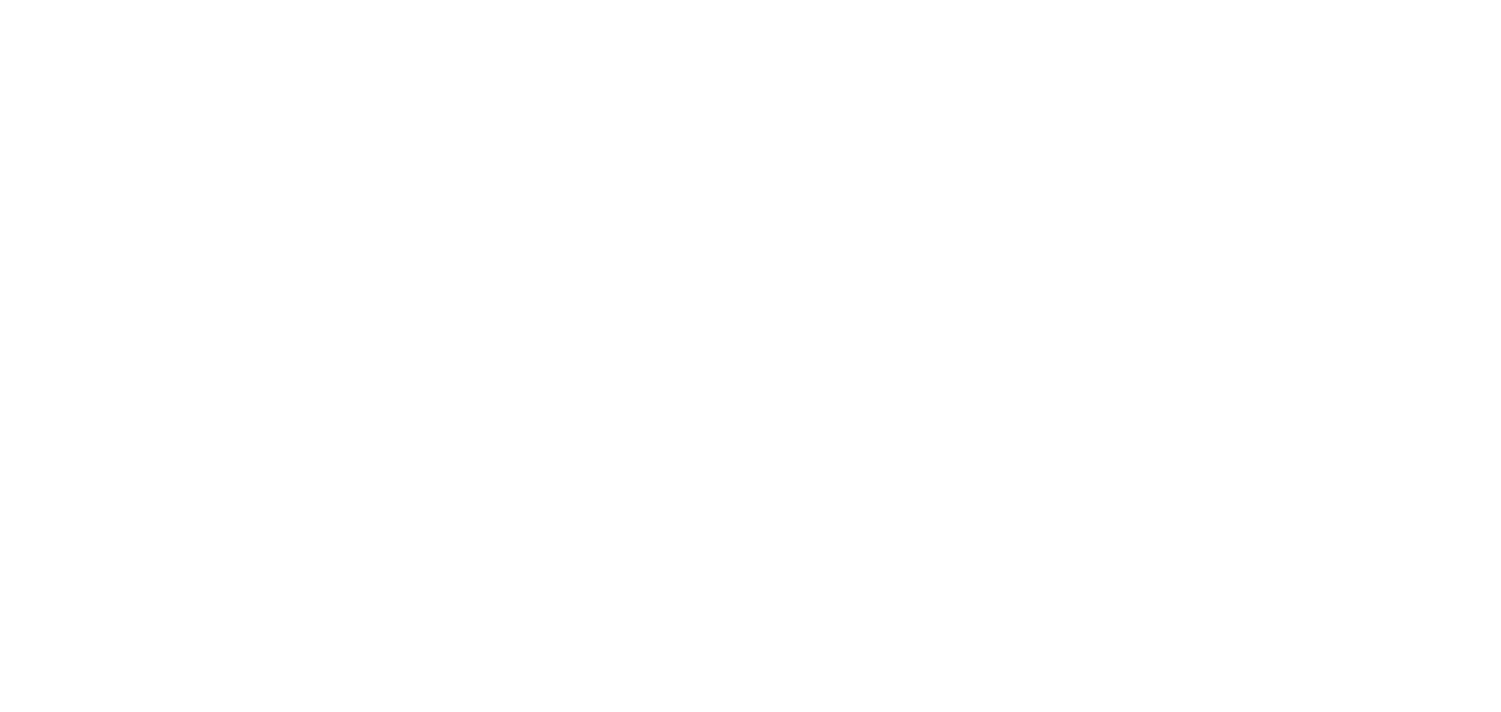 scroll, scrollTop: 0, scrollLeft: 0, axis: both 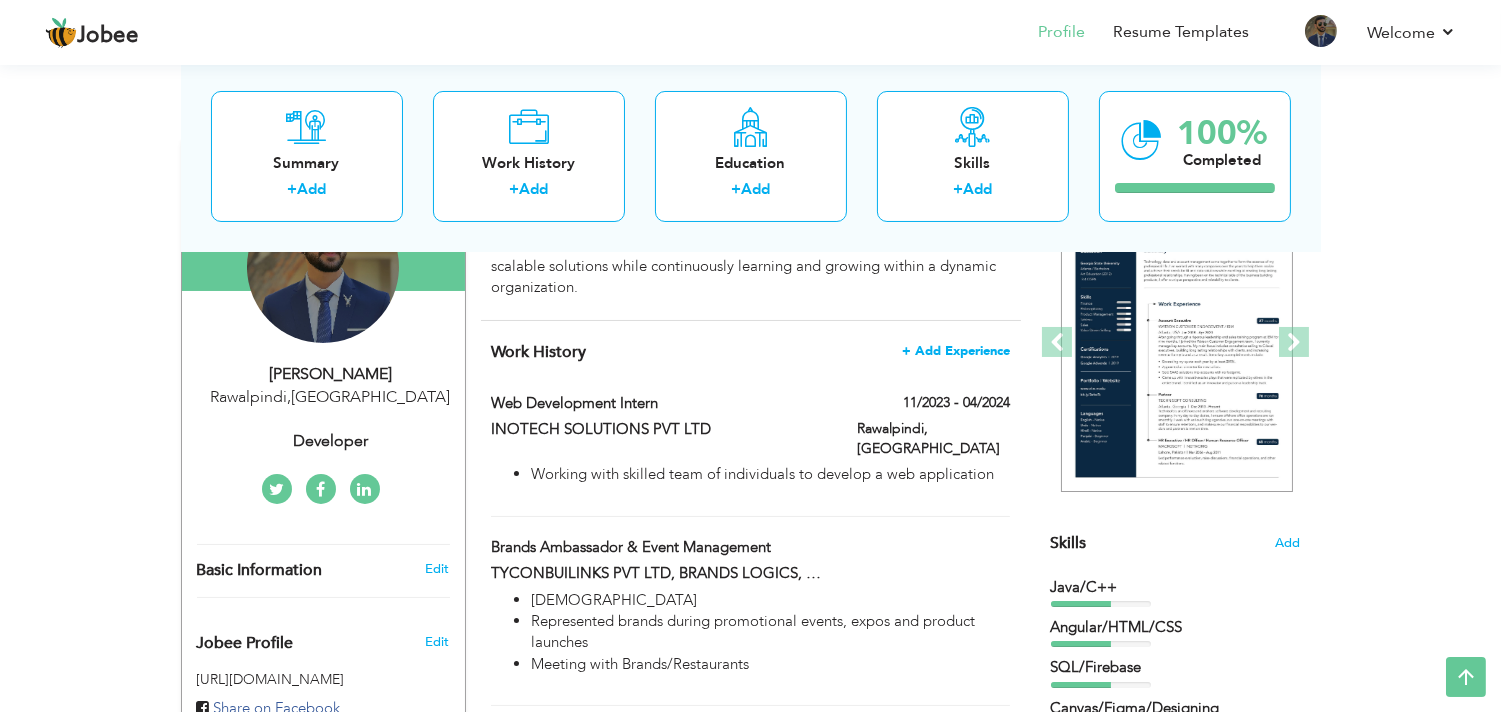 click on "+ Add Experience" at bounding box center (956, 351) 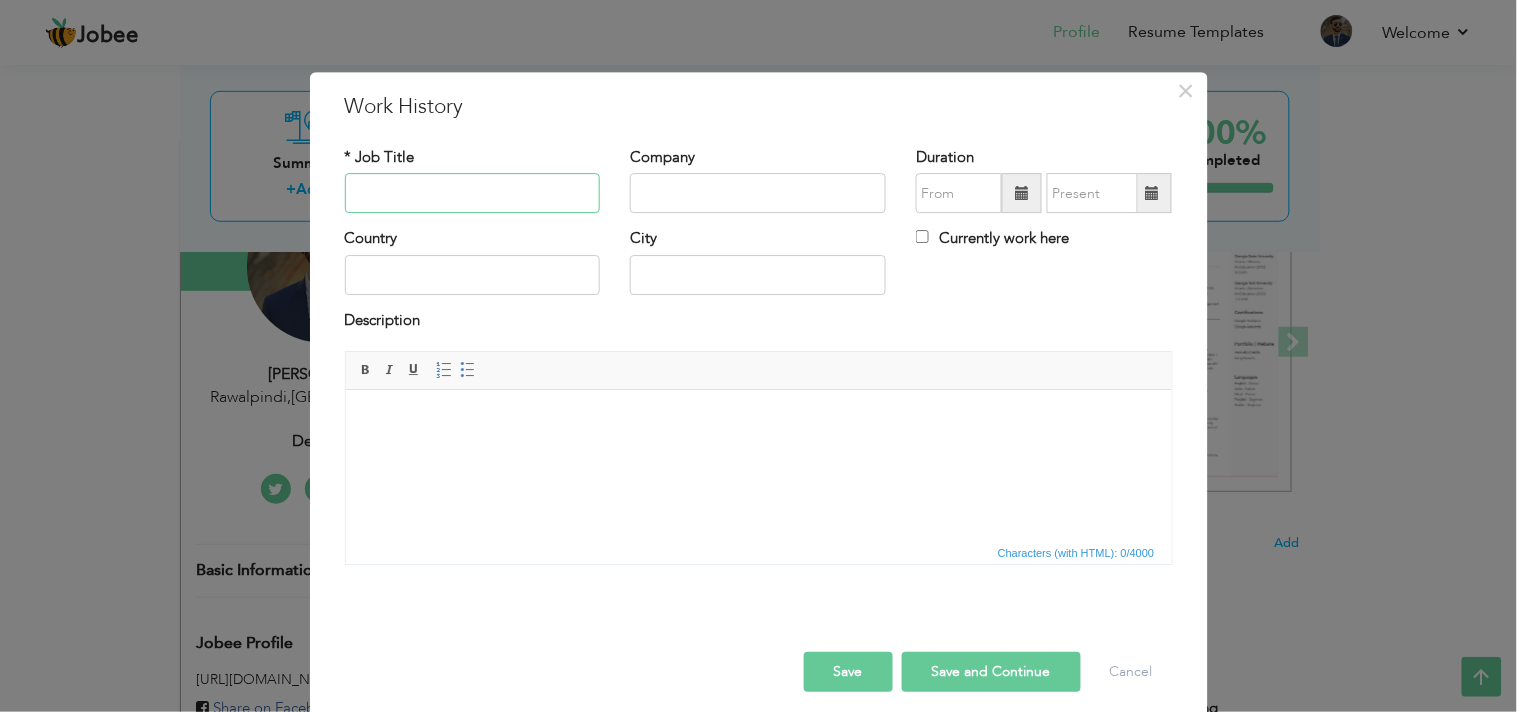 click at bounding box center [473, 194] 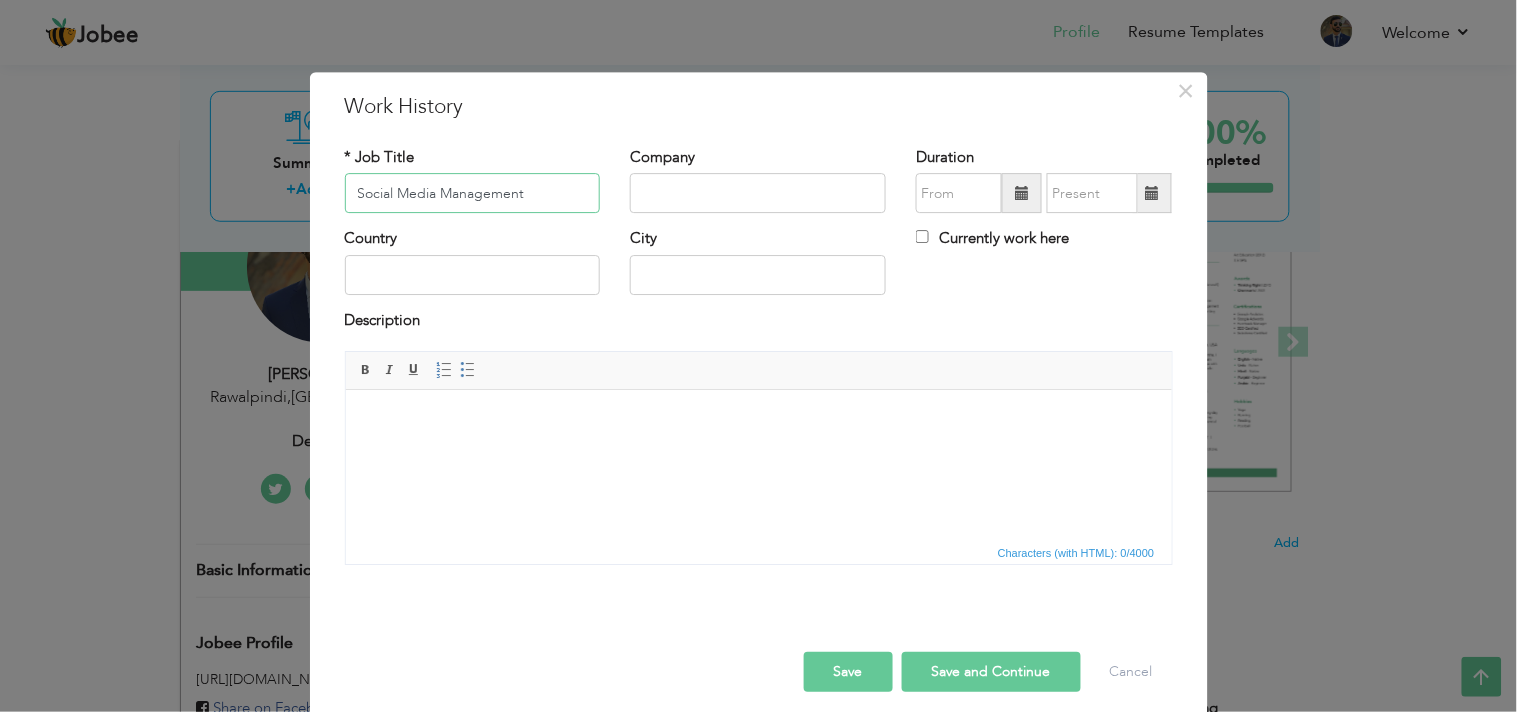 type on "Social Media Management" 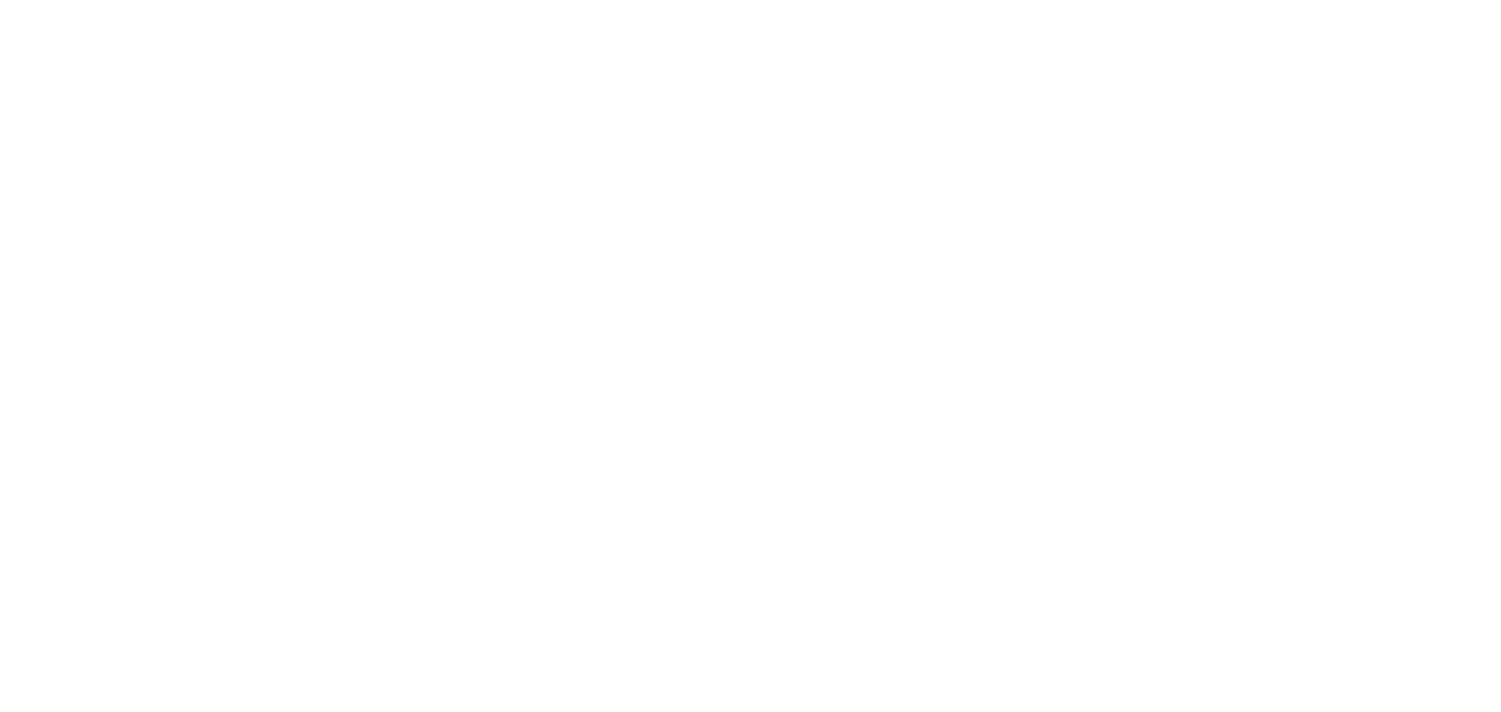 scroll, scrollTop: 0, scrollLeft: 0, axis: both 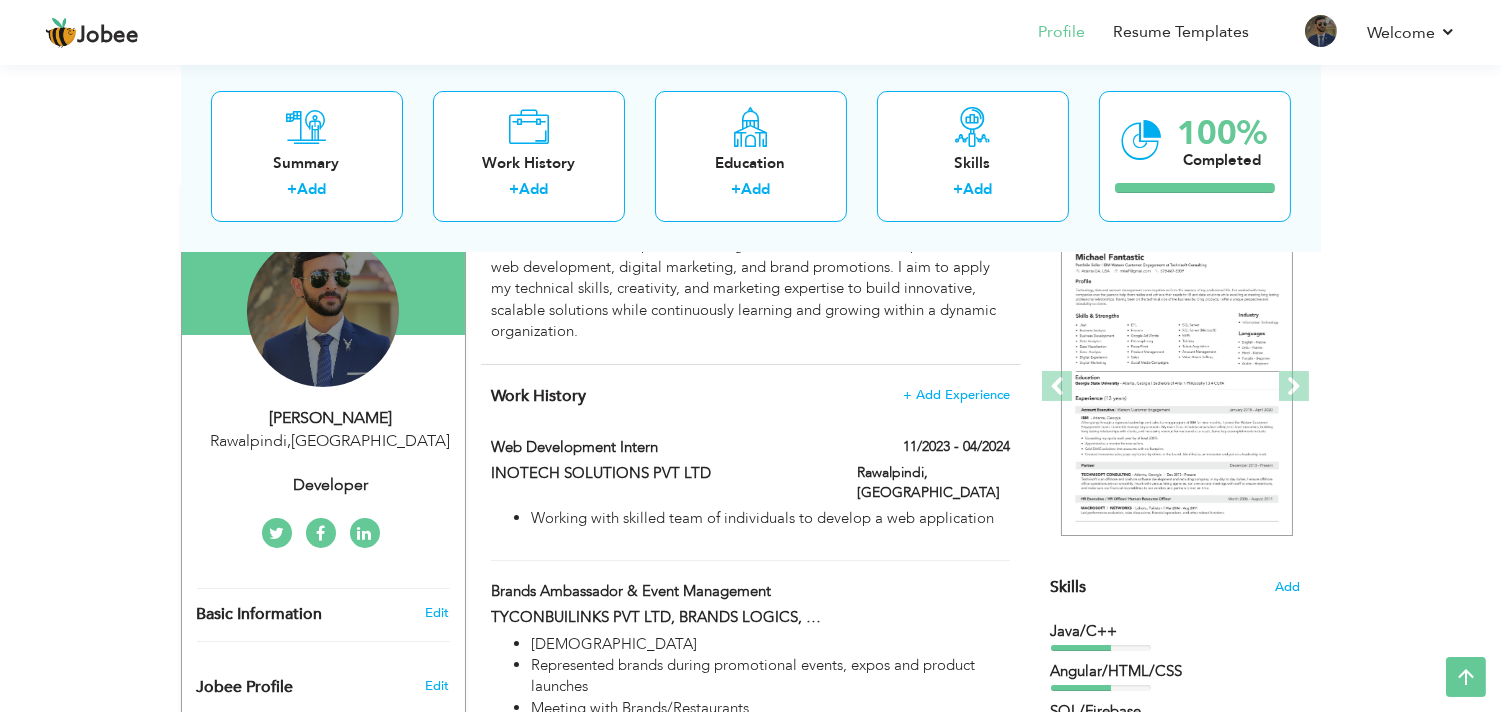 click on "Work History
+ Add Experience
Web development intern
11/2023 - 04/2024
Web development intern
11/2023 - 04/2024" at bounding box center [751, 646] 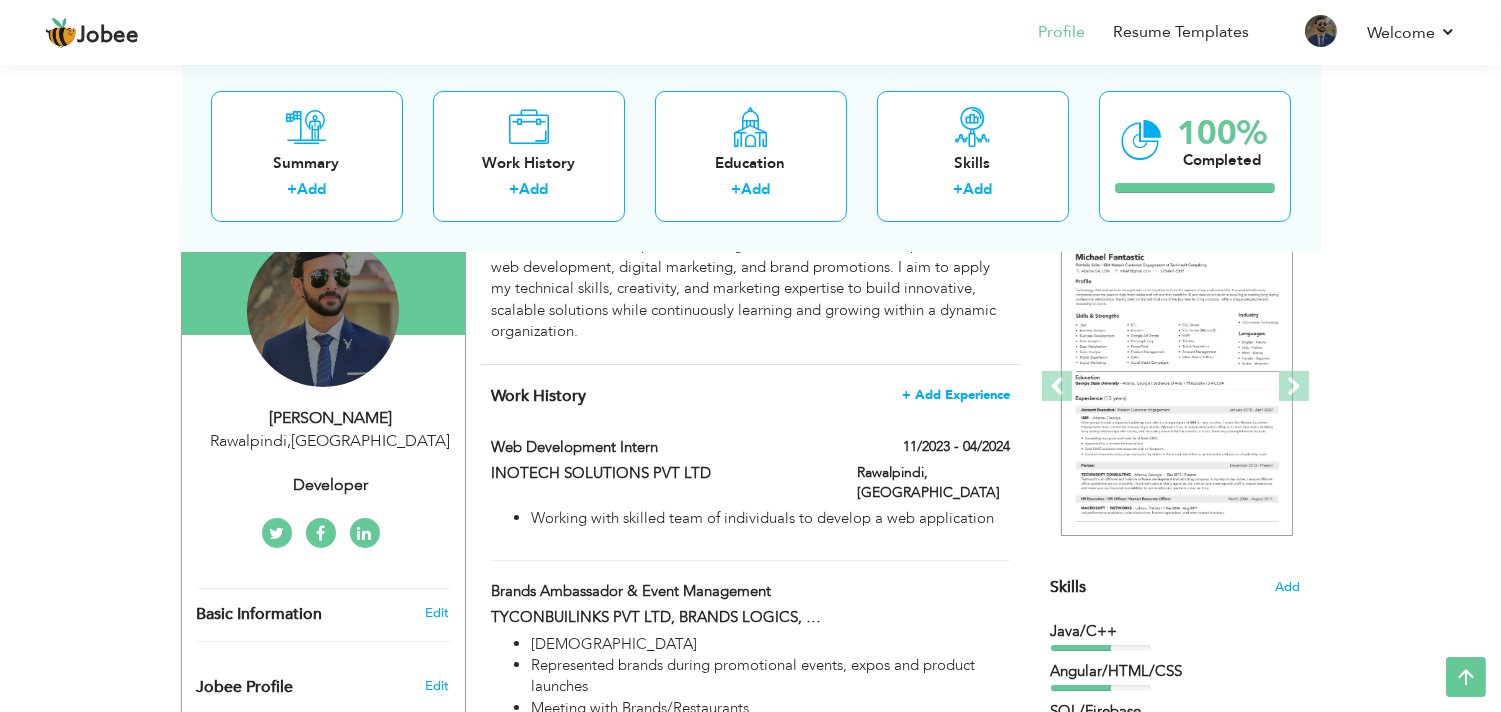 click on "+ Add Experience" at bounding box center (956, 395) 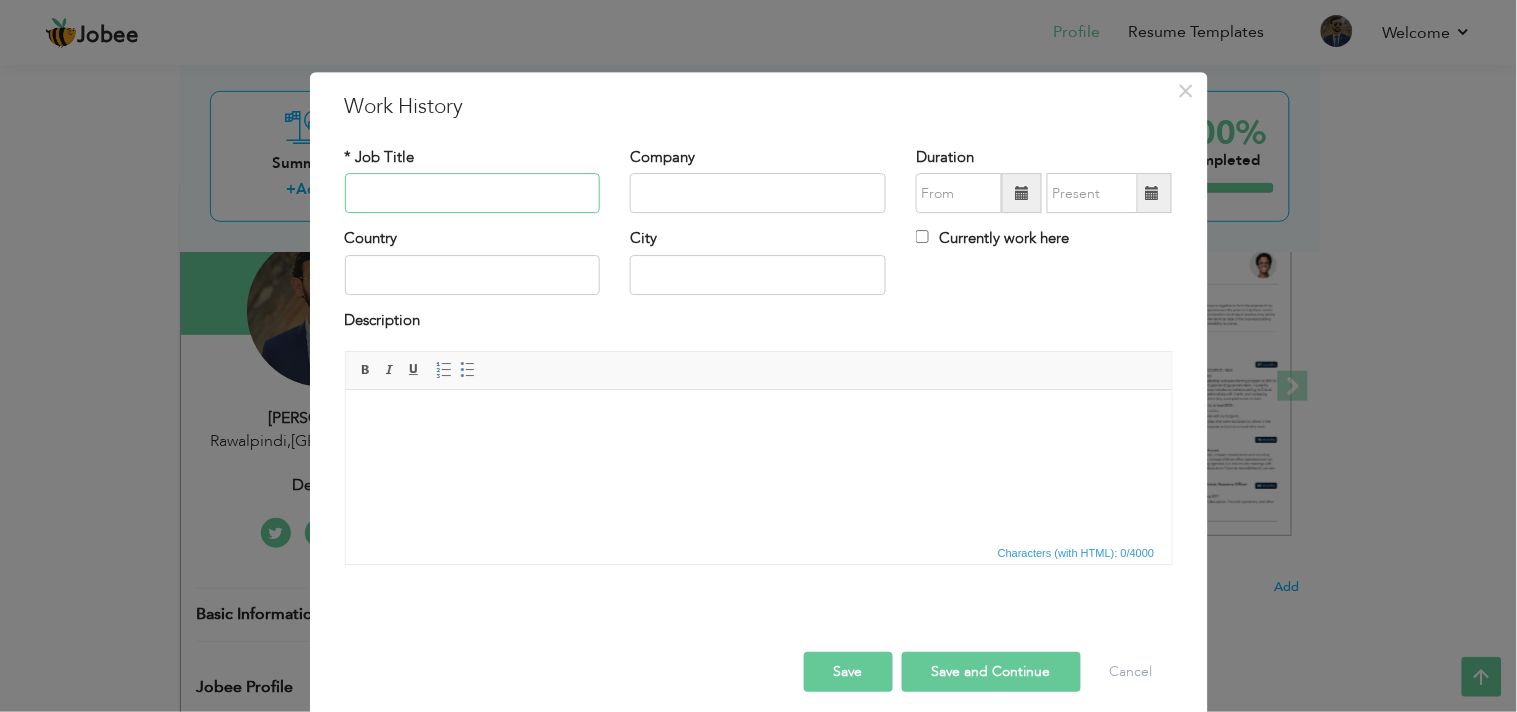 click at bounding box center (473, 194) 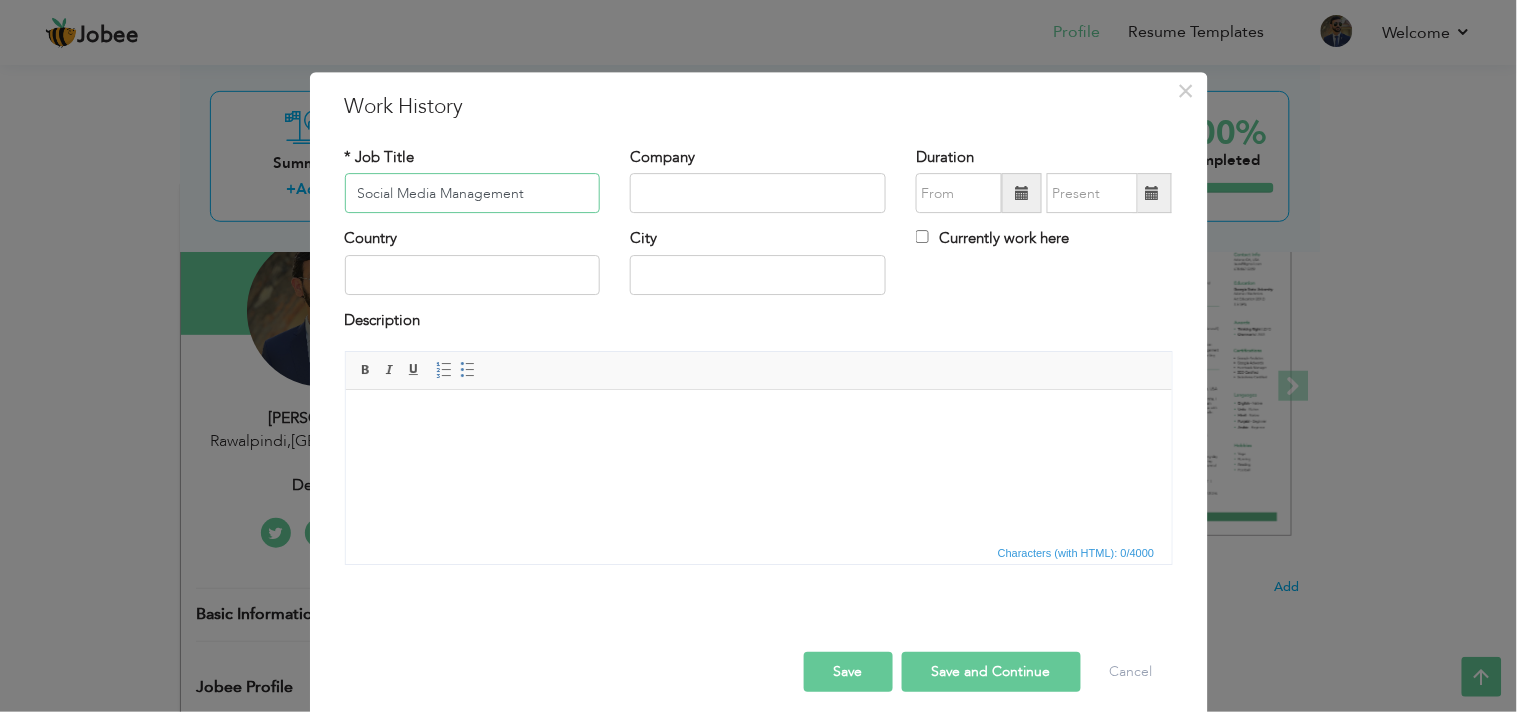 drag, startPoint x: 483, startPoint y: 197, endPoint x: 524, endPoint y: 264, distance: 78.54935 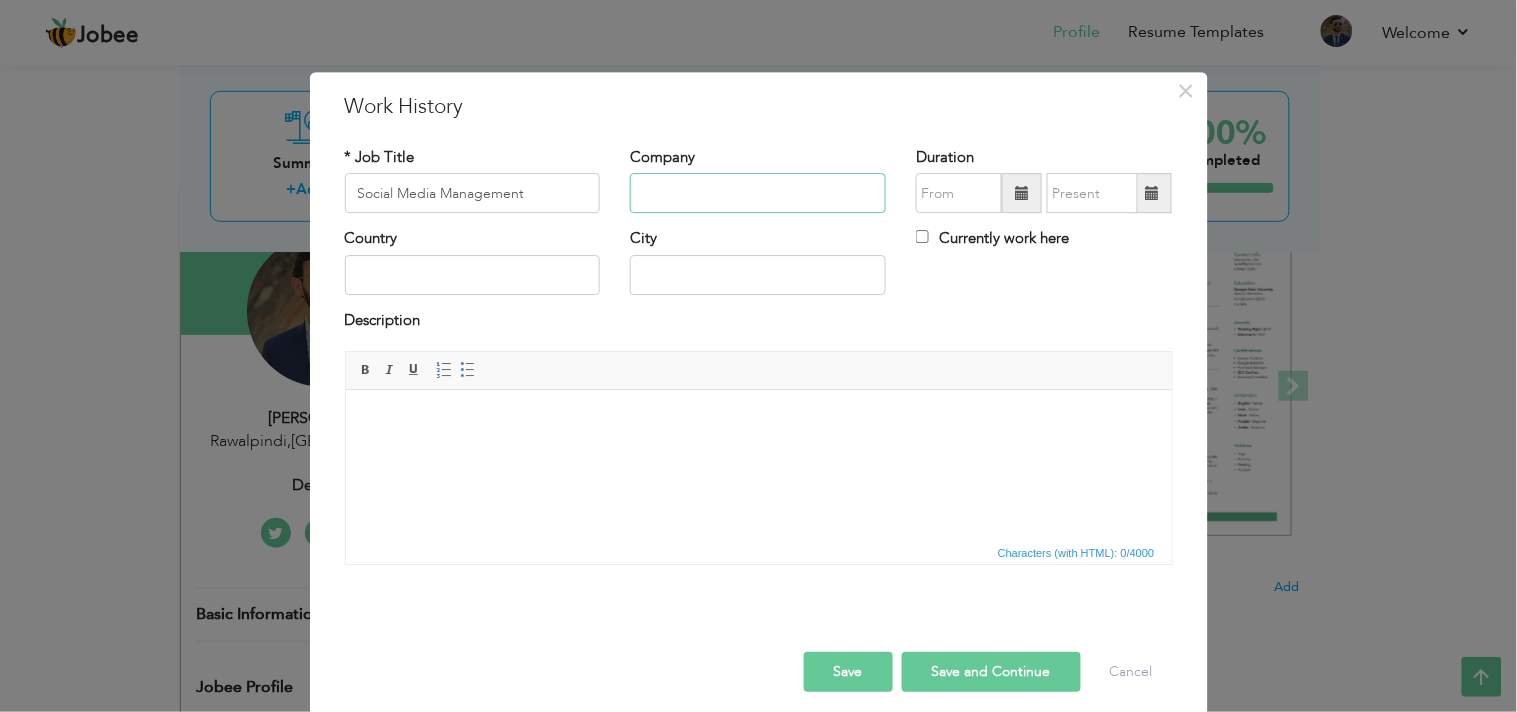 click at bounding box center [758, 194] 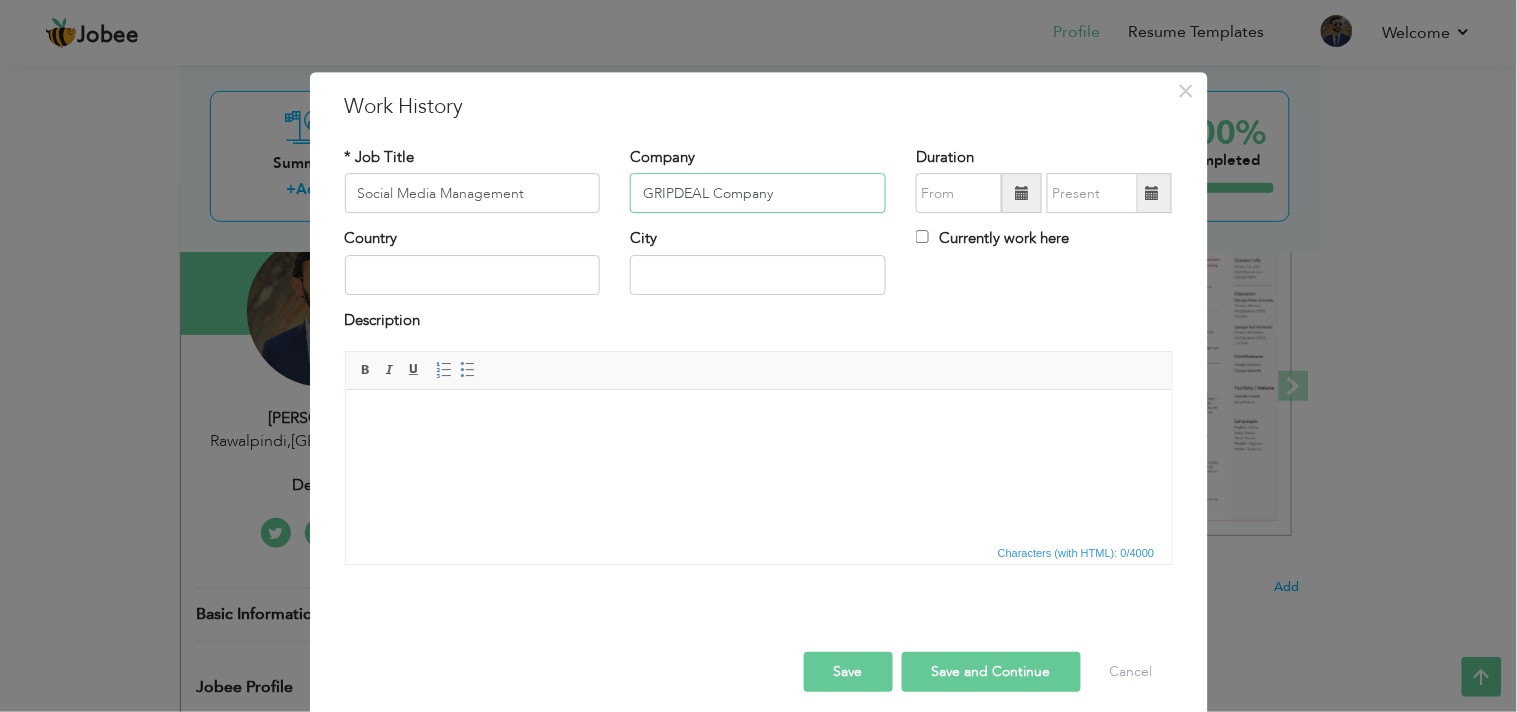 type on "GRIPDEAL Company" 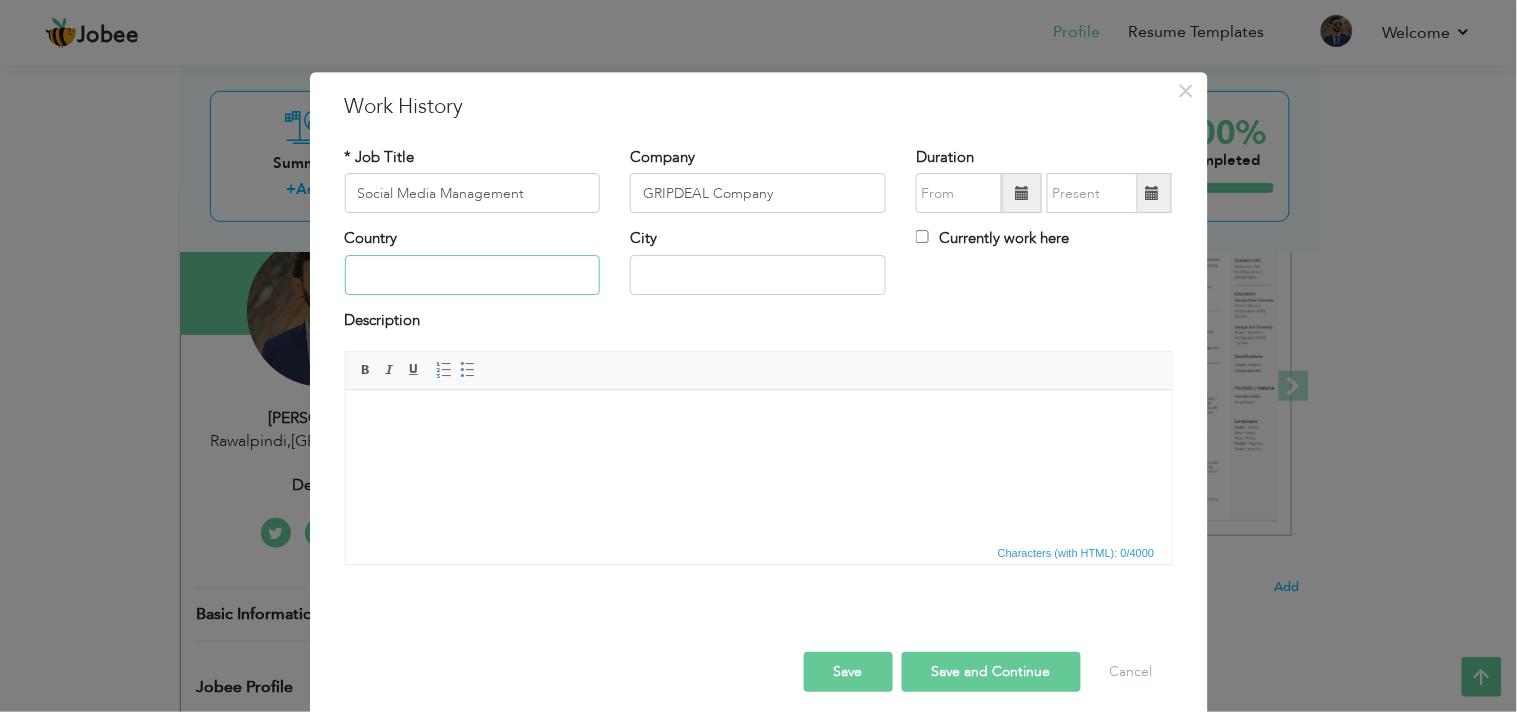 click at bounding box center [473, 275] 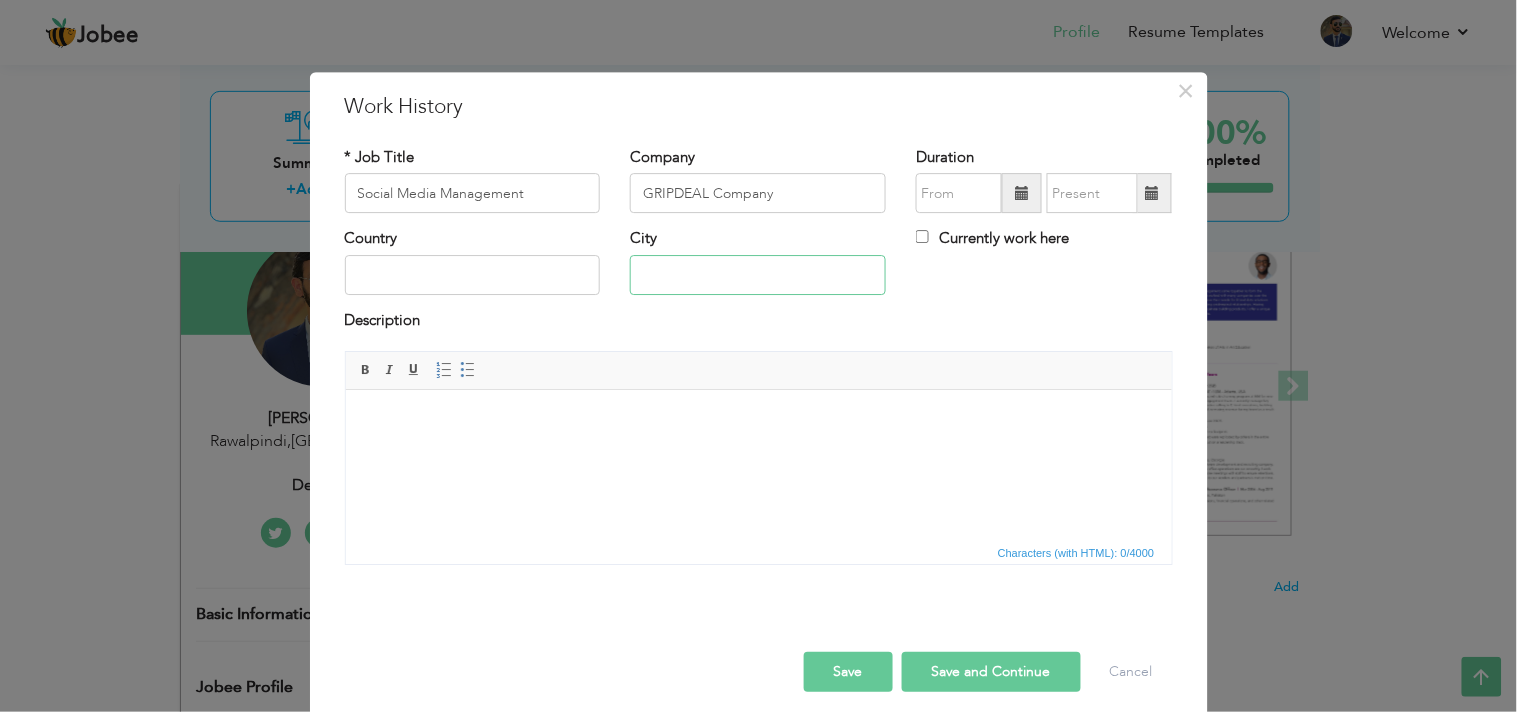 click at bounding box center (758, 275) 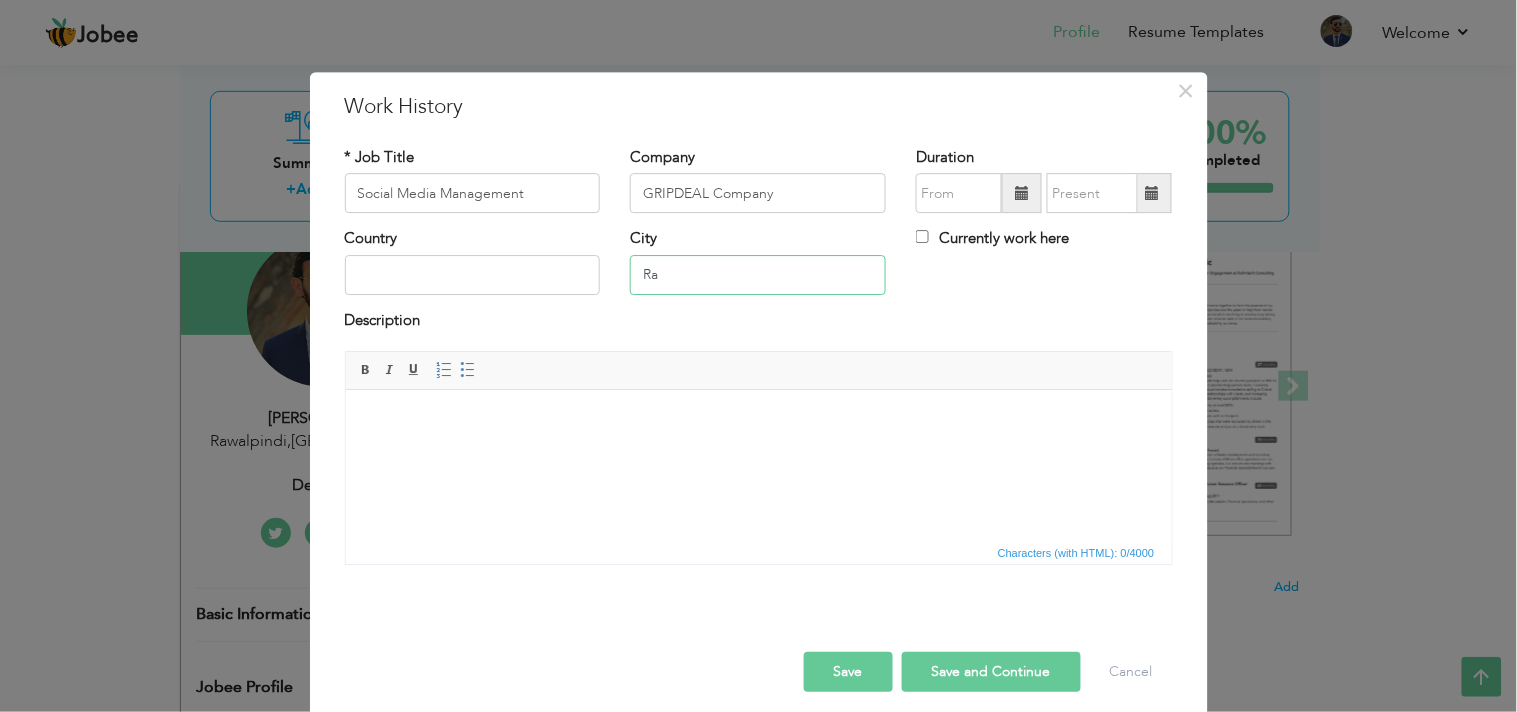 type on "R" 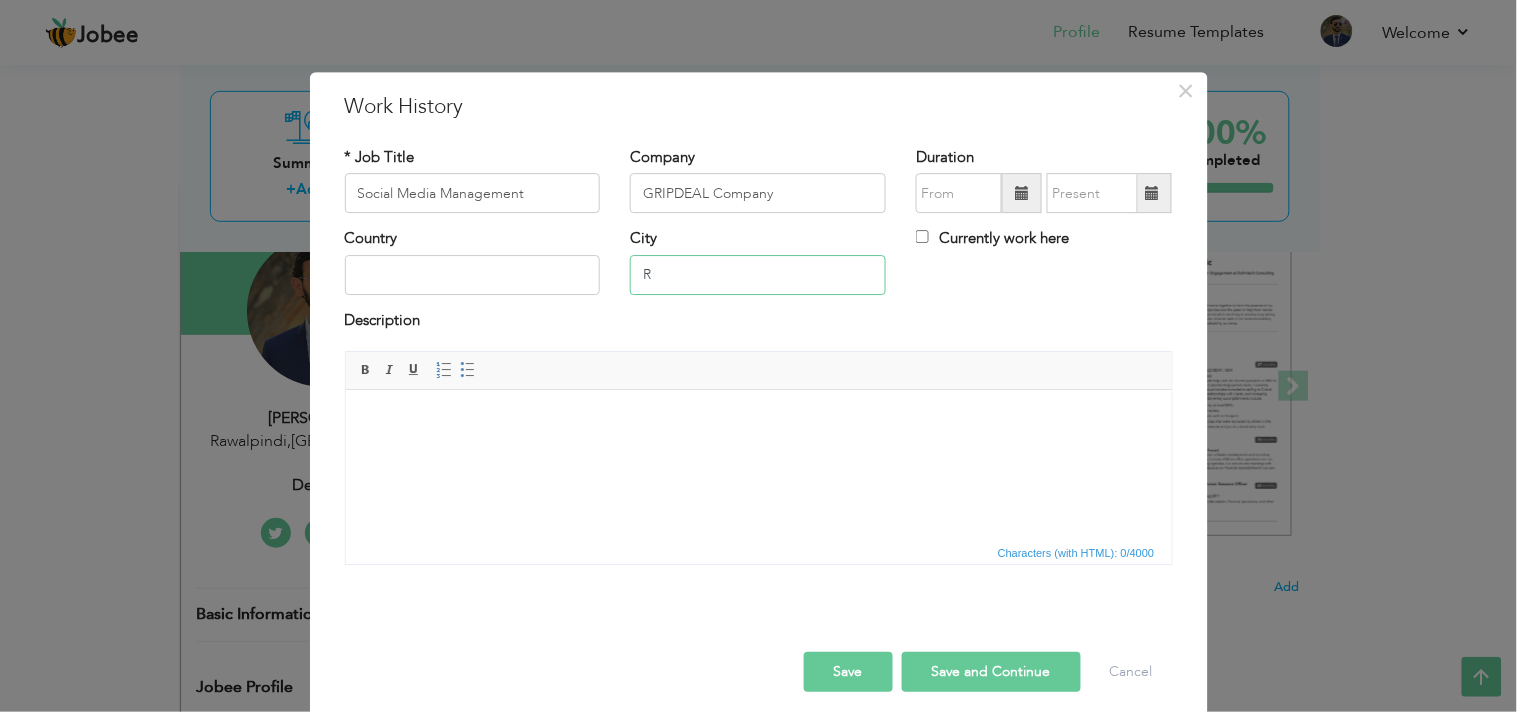 type 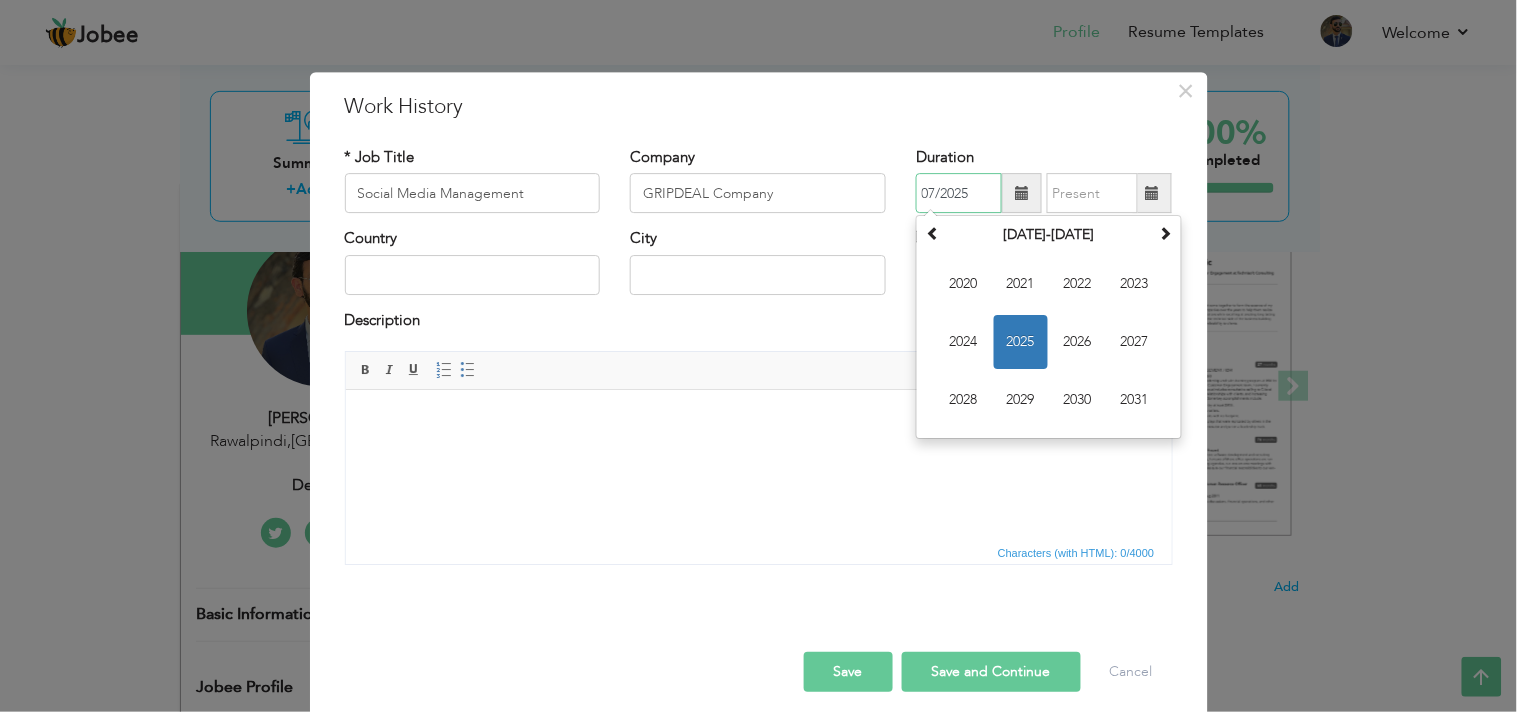 click on "07/2025" at bounding box center [959, 194] 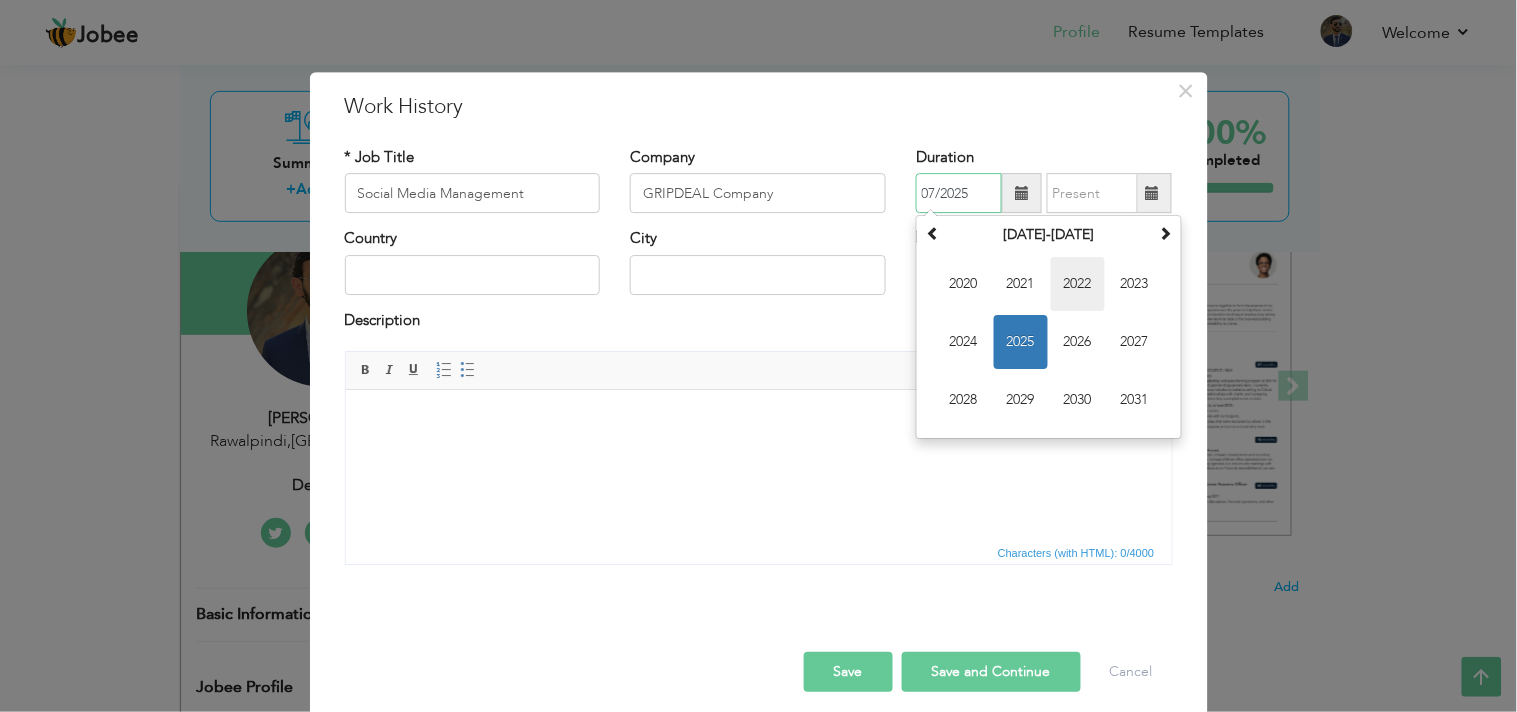 click on "2022" at bounding box center [1078, 285] 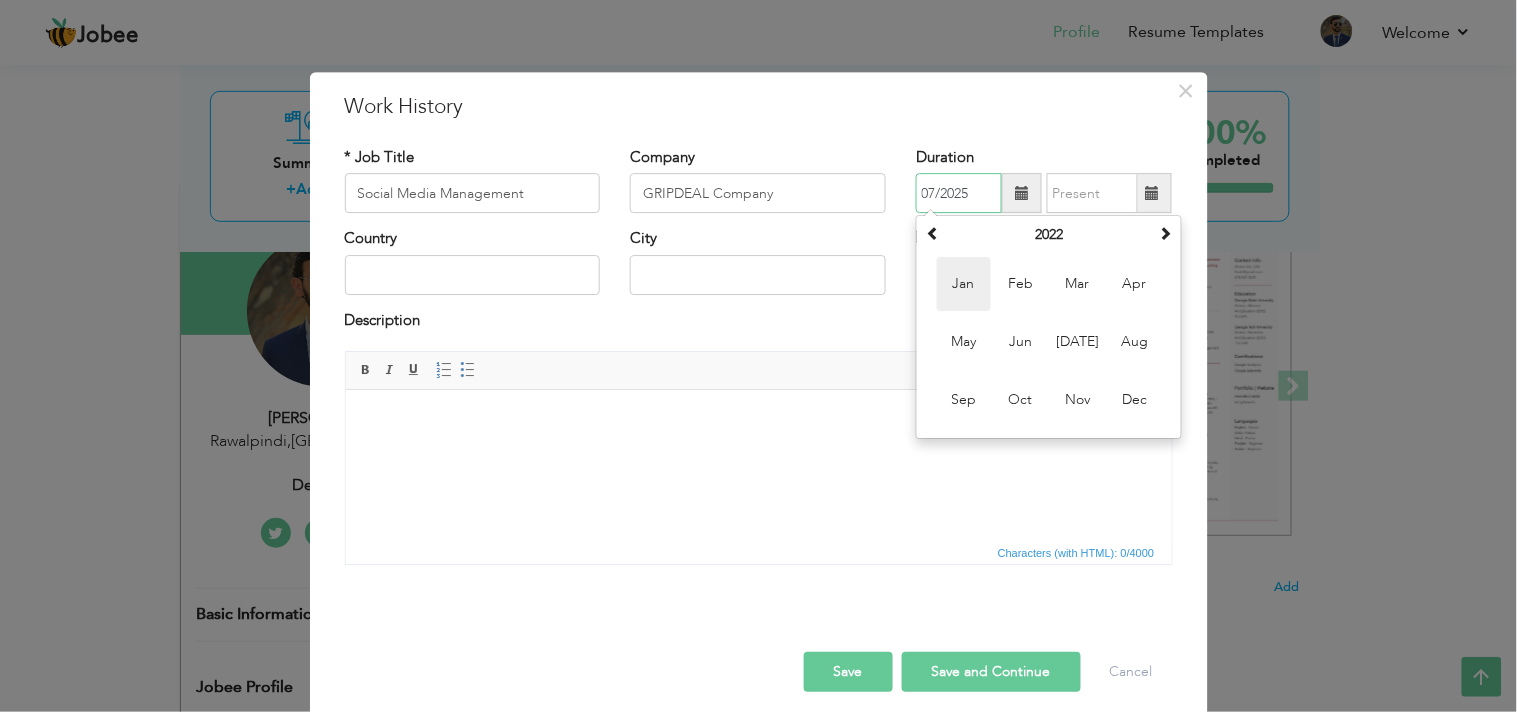 click on "Jan" at bounding box center (964, 285) 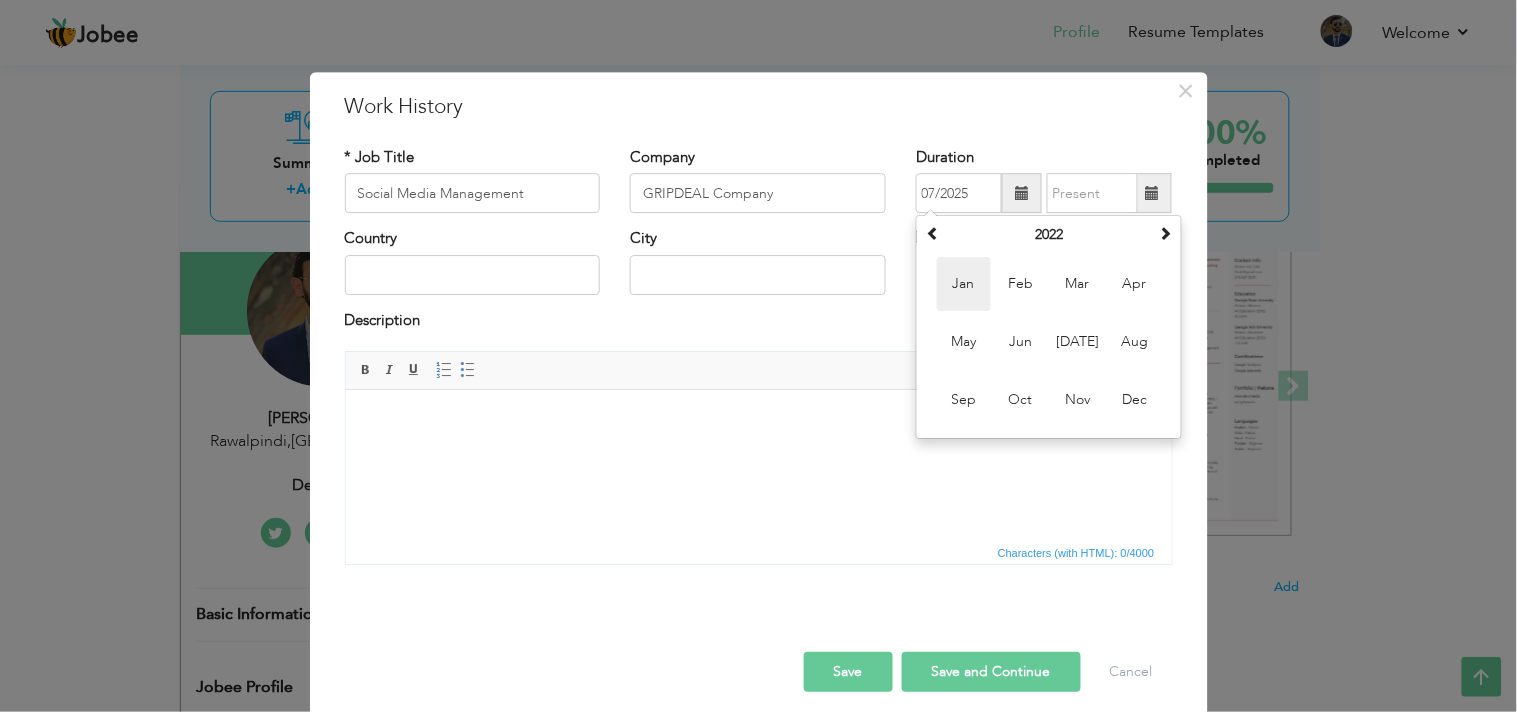 type on "01/2022" 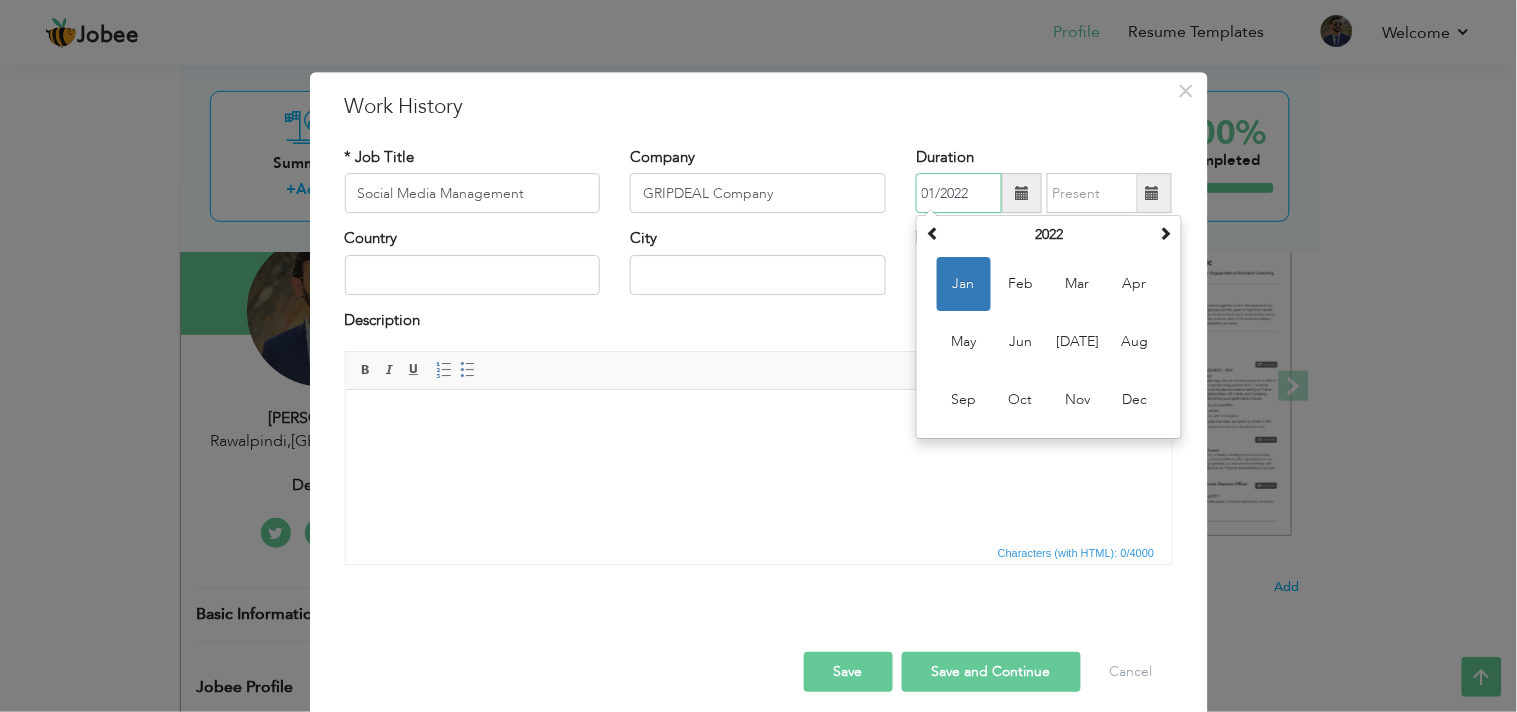 click on "01/2022" at bounding box center [959, 194] 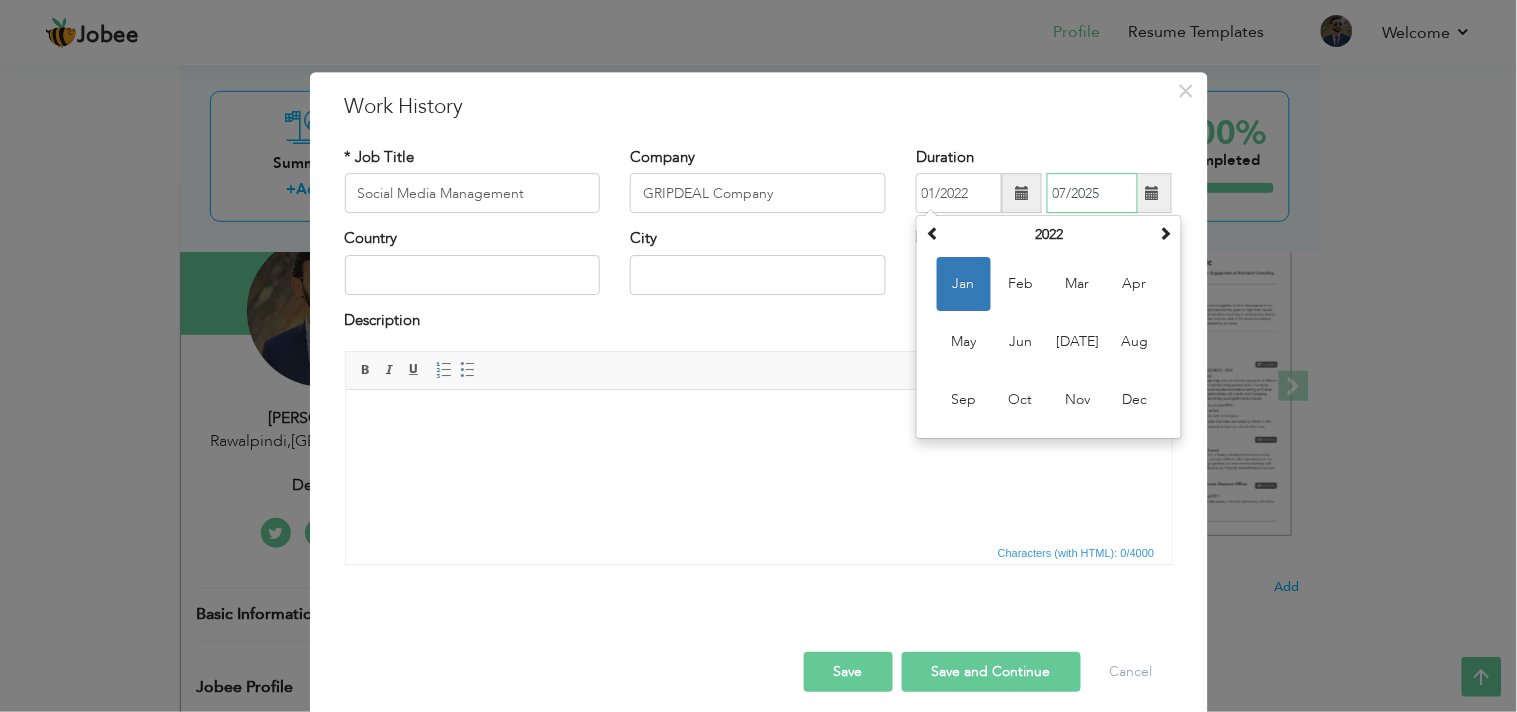 click on "07/2025" at bounding box center [1092, 194] 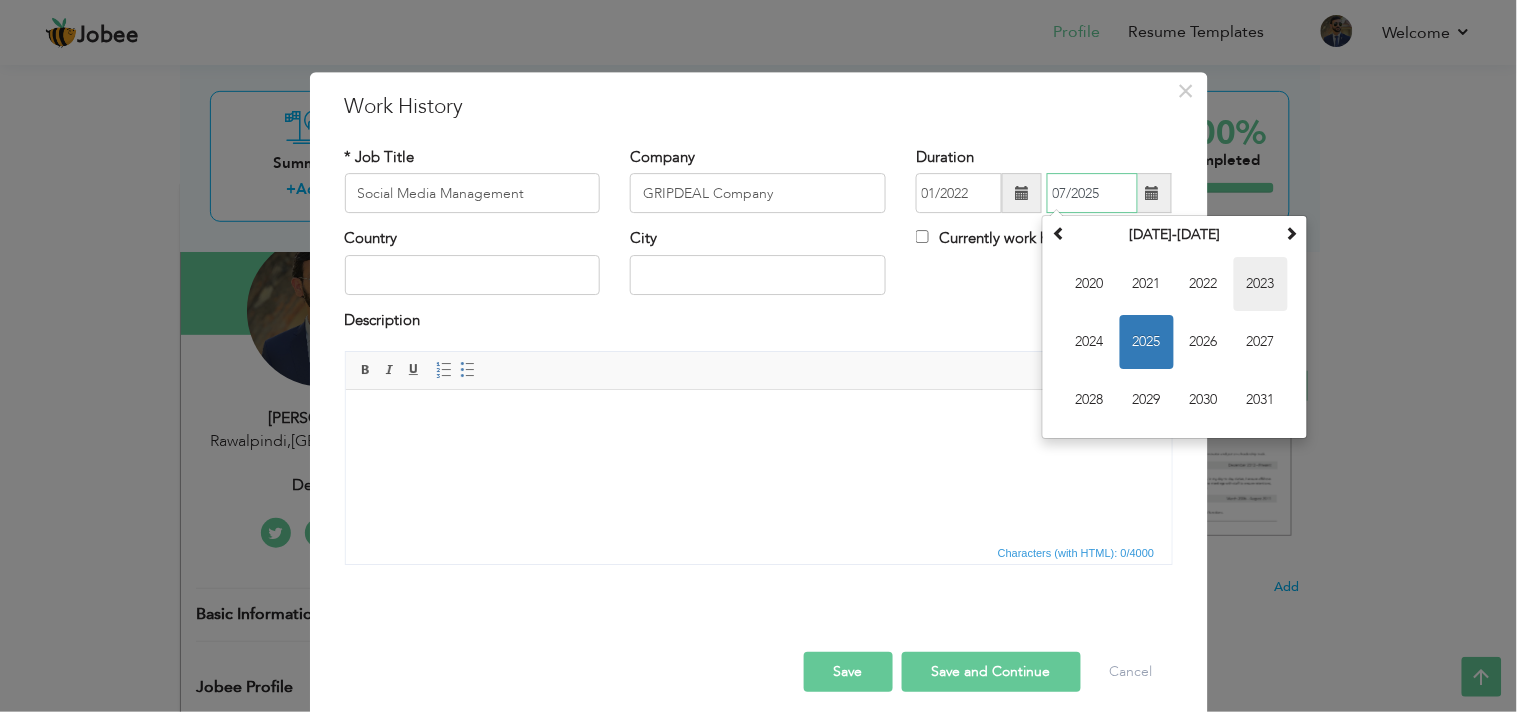 click on "2023" at bounding box center [1261, 285] 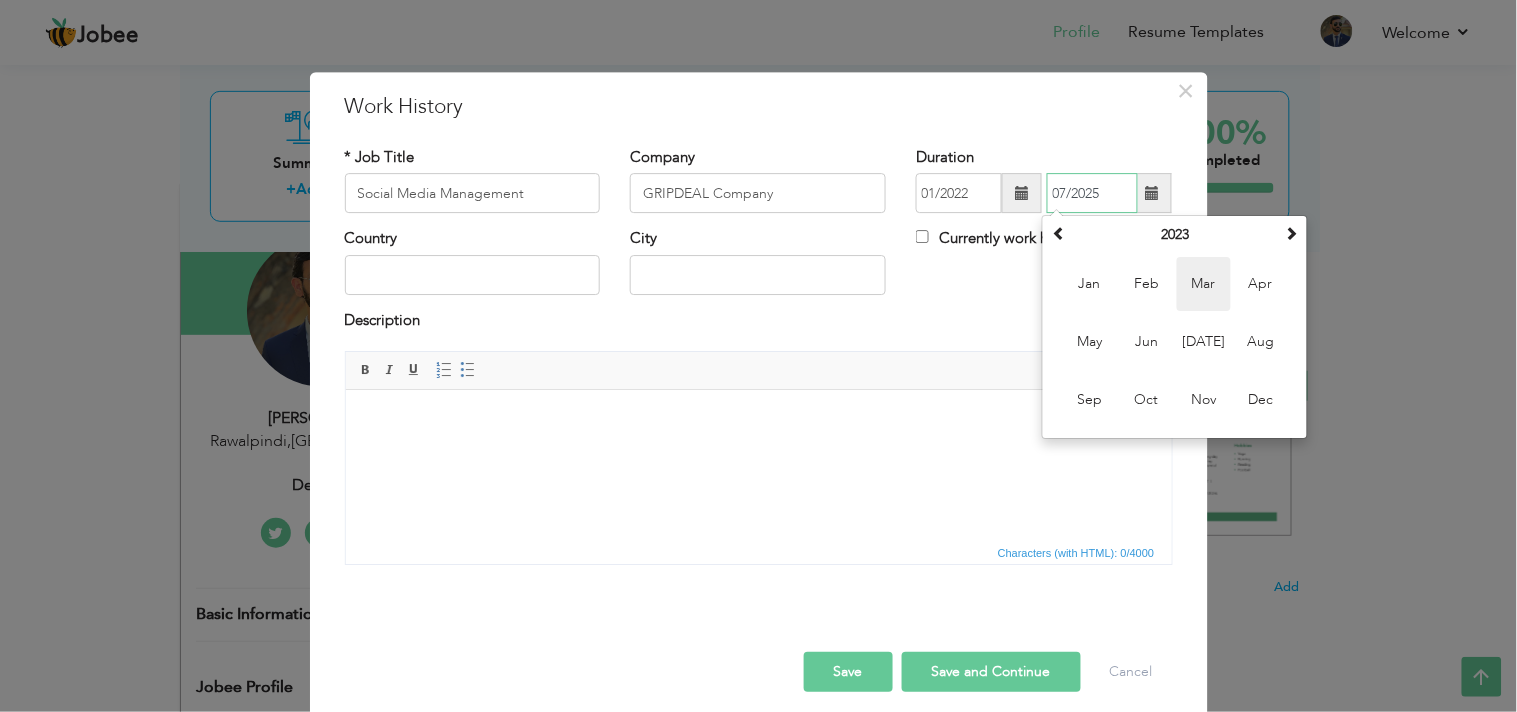 click on "Mar" at bounding box center [1204, 285] 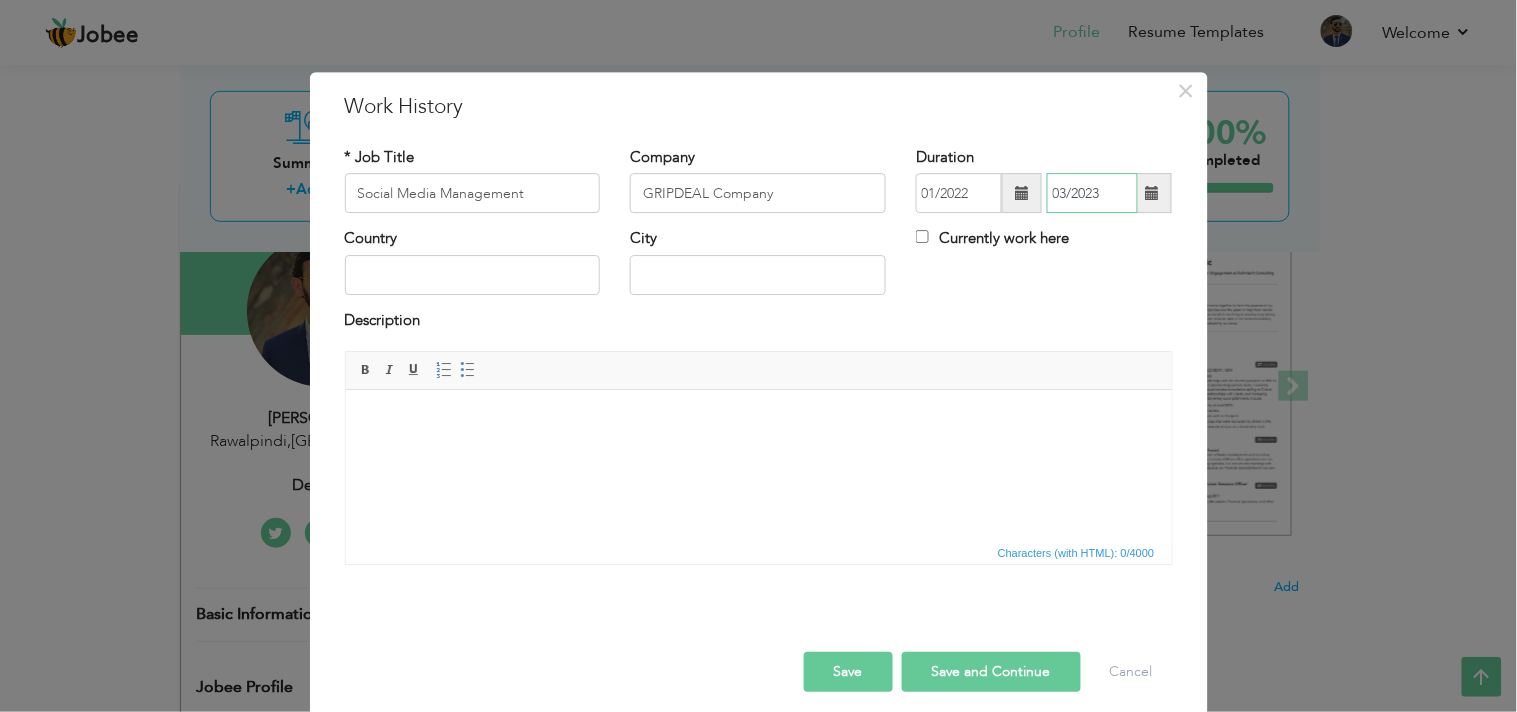 click on "03/2023" at bounding box center [1092, 194] 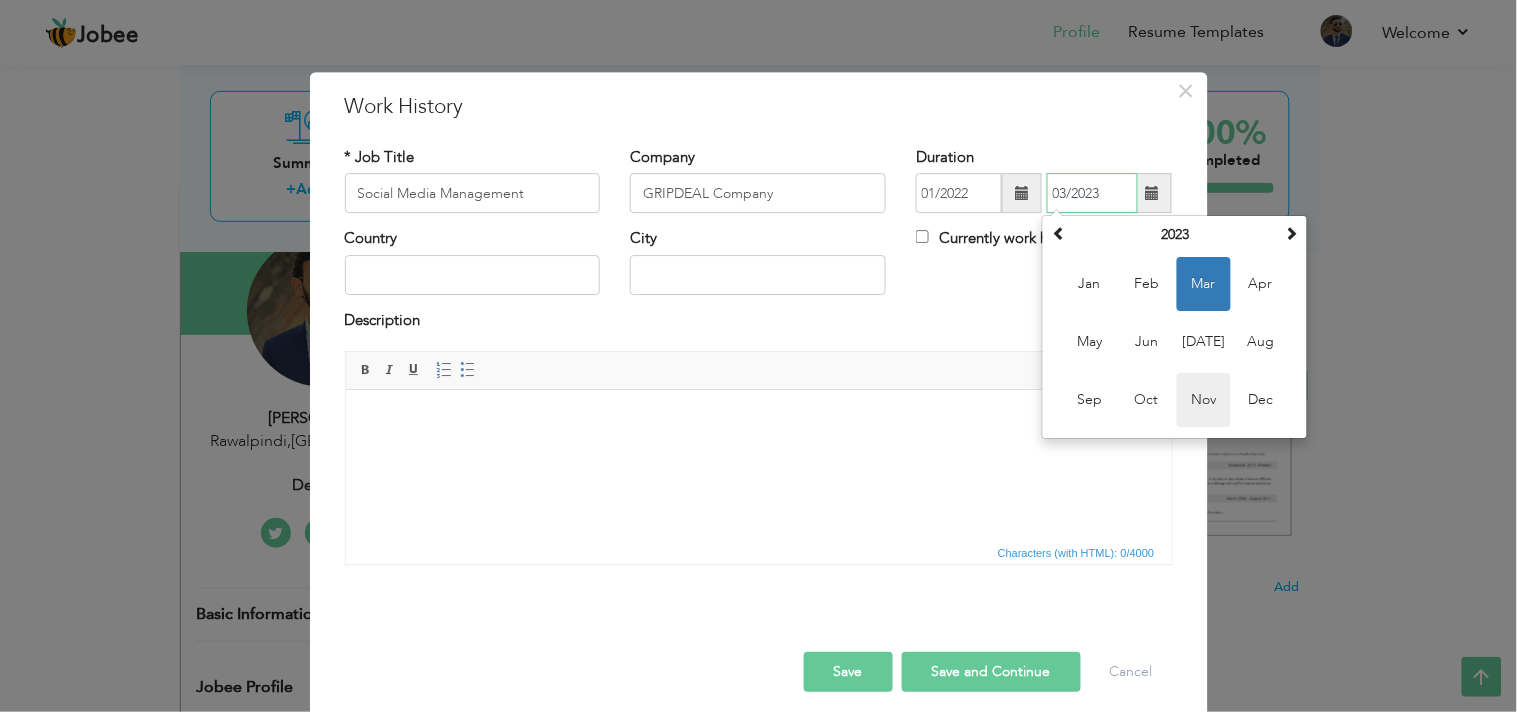 click on "Nov" at bounding box center (1204, 401) 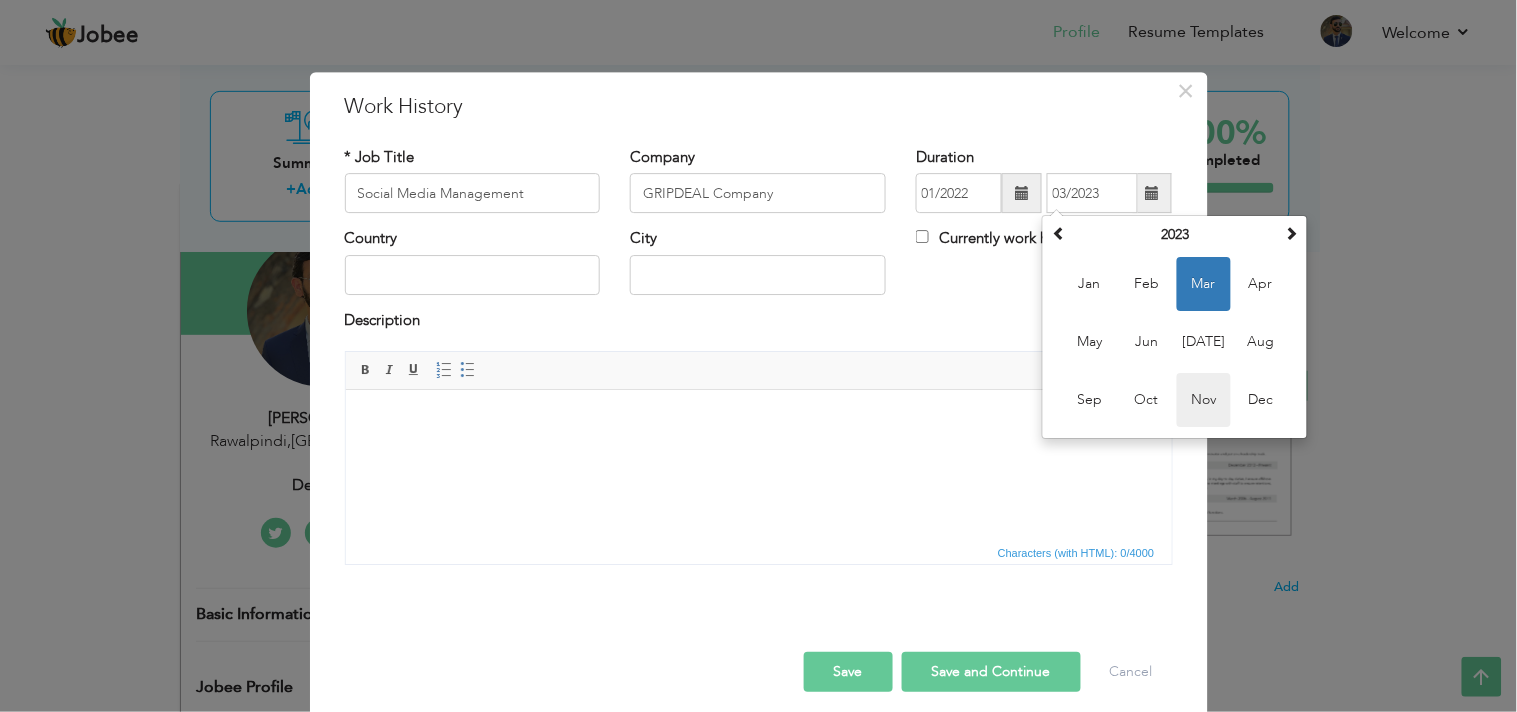 type on "11/2023" 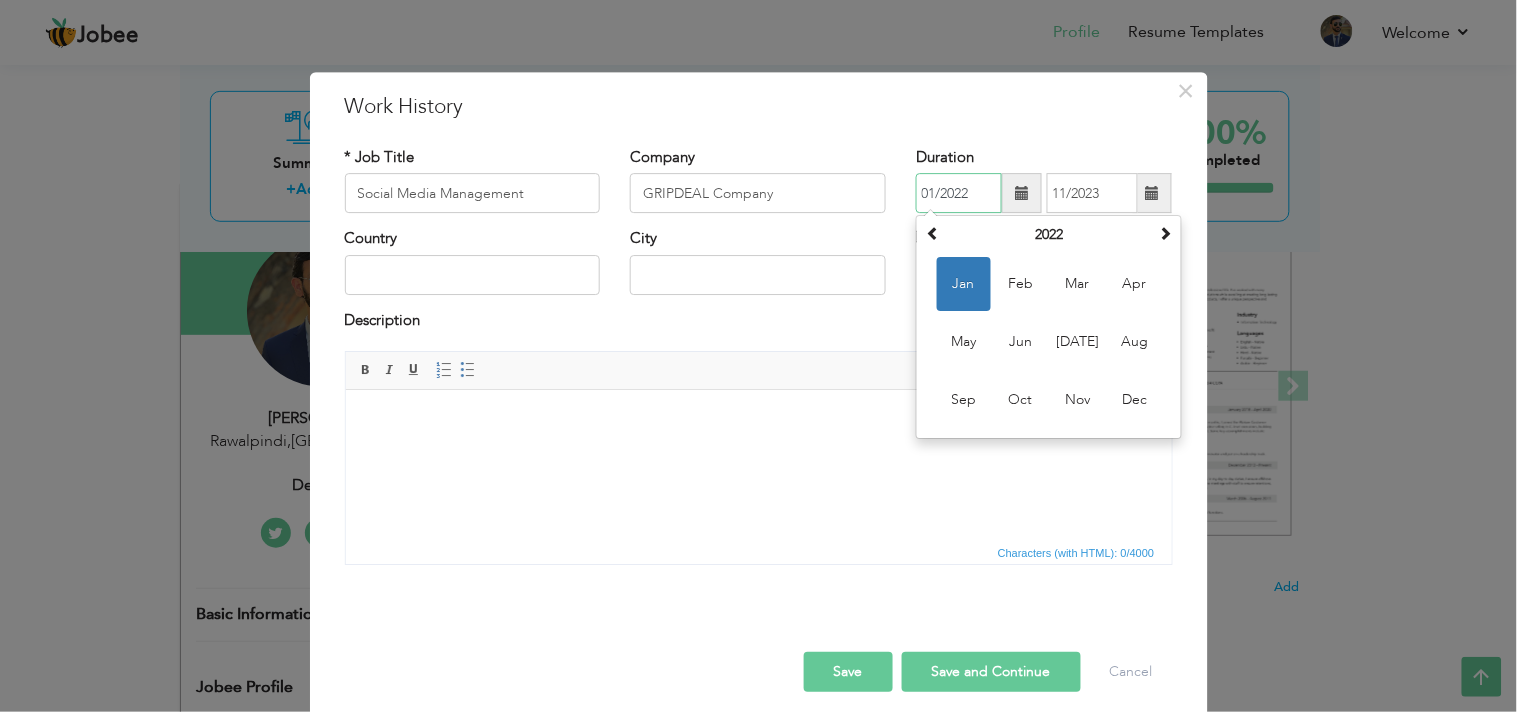 click on "01/2022" at bounding box center (959, 194) 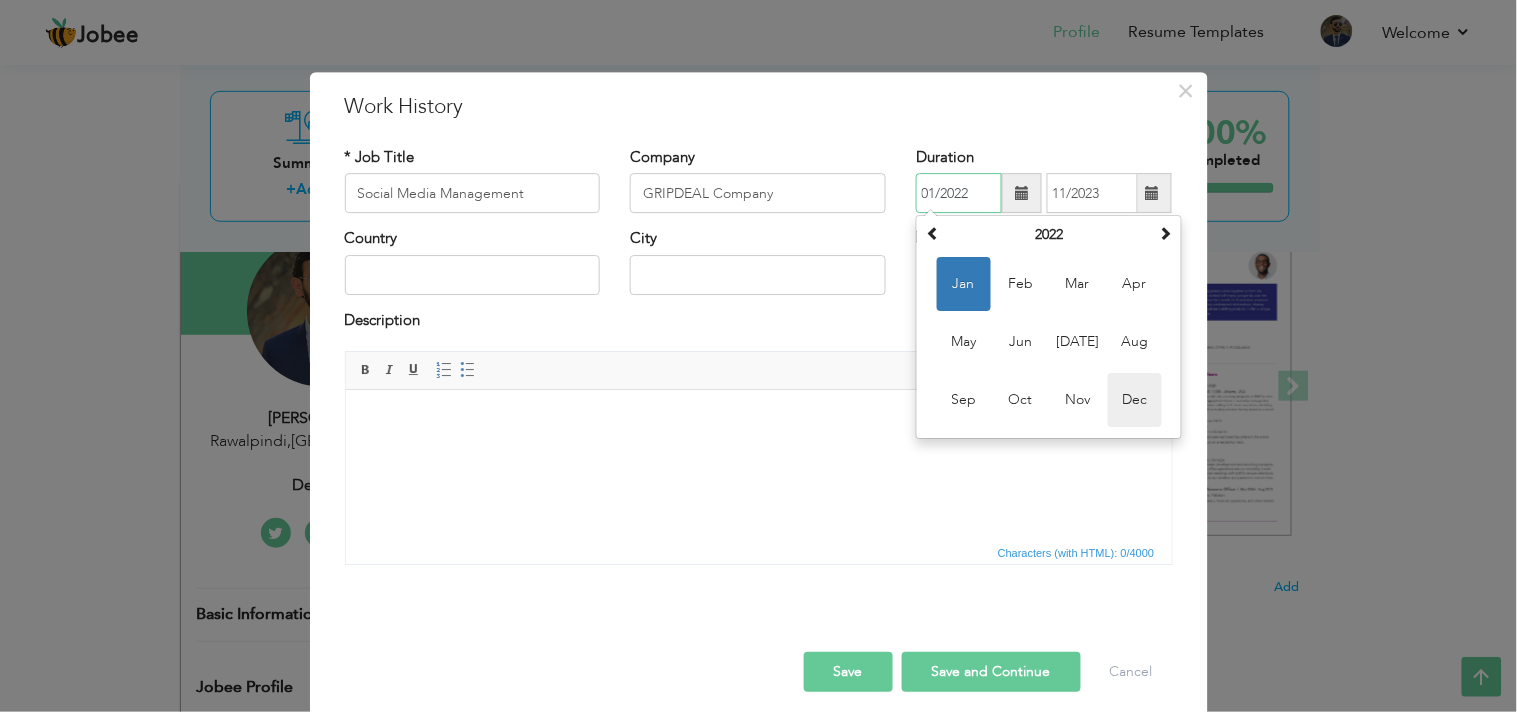 click on "Dec" at bounding box center (1135, 401) 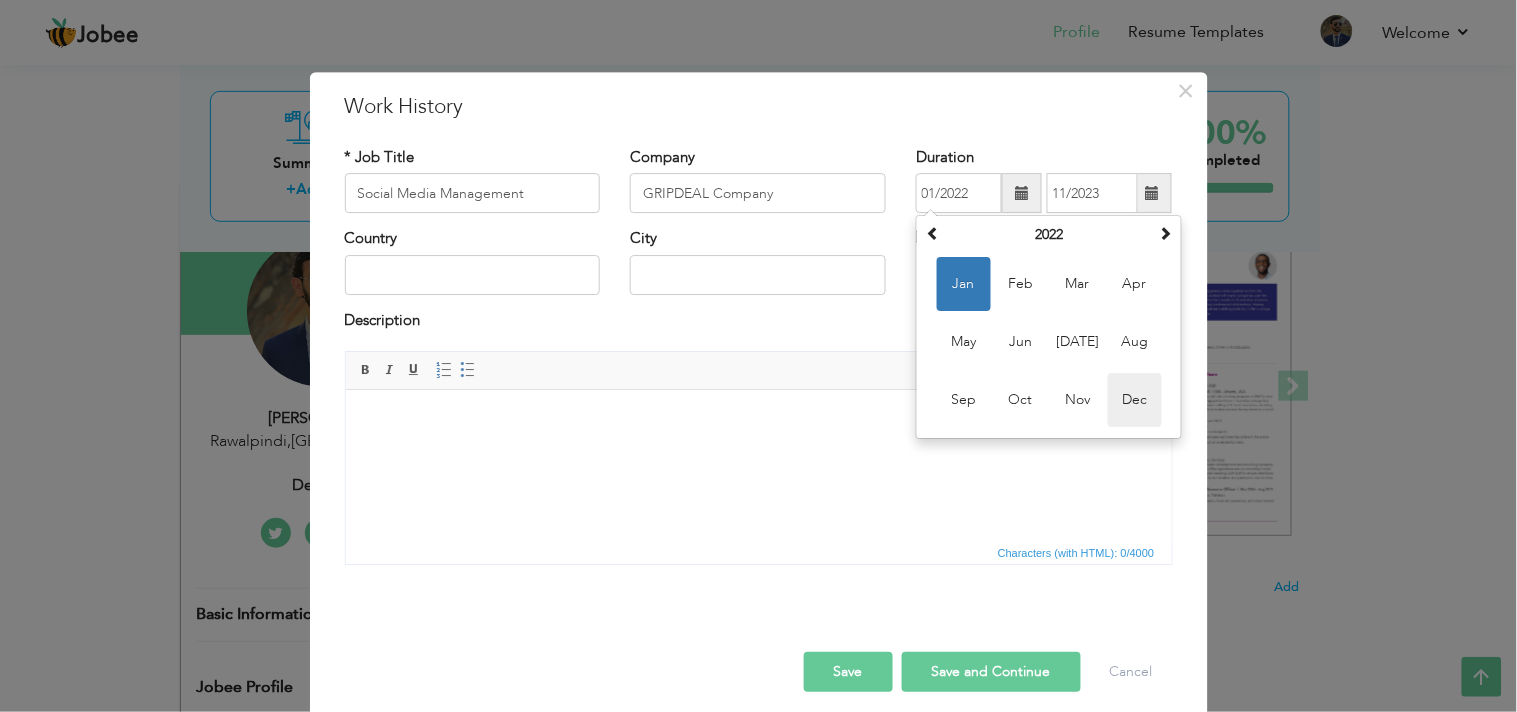 type on "12/2022" 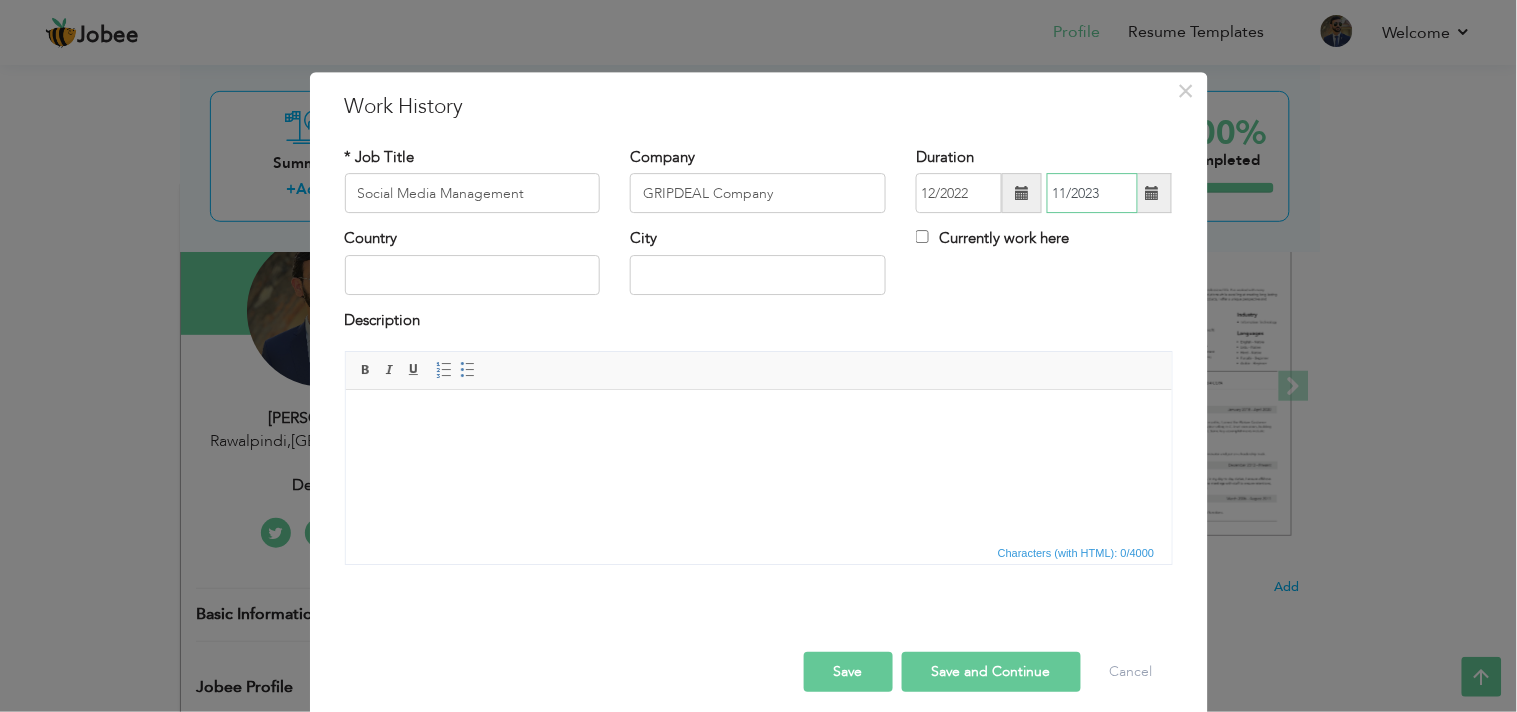 click on "11/2023" at bounding box center [1092, 194] 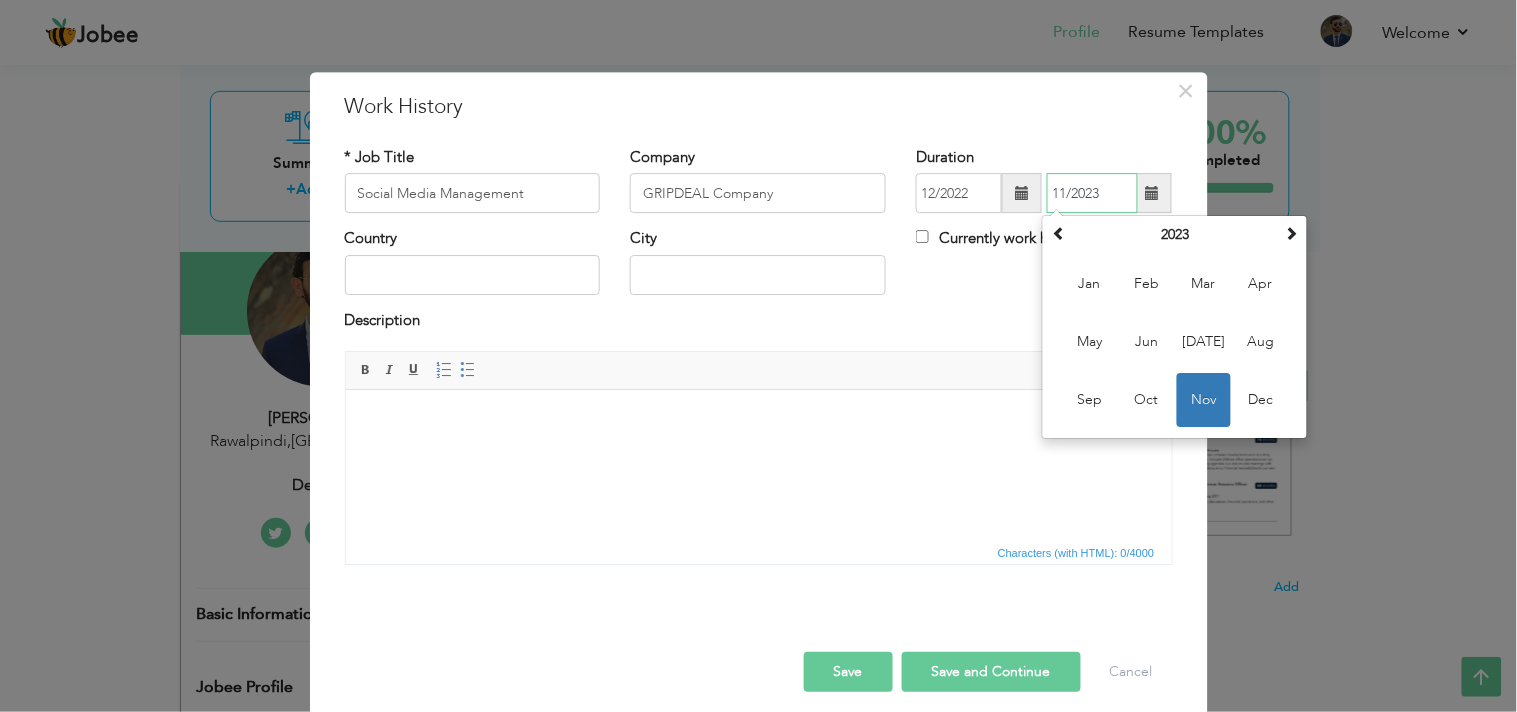 click on "Nov" at bounding box center [1204, 401] 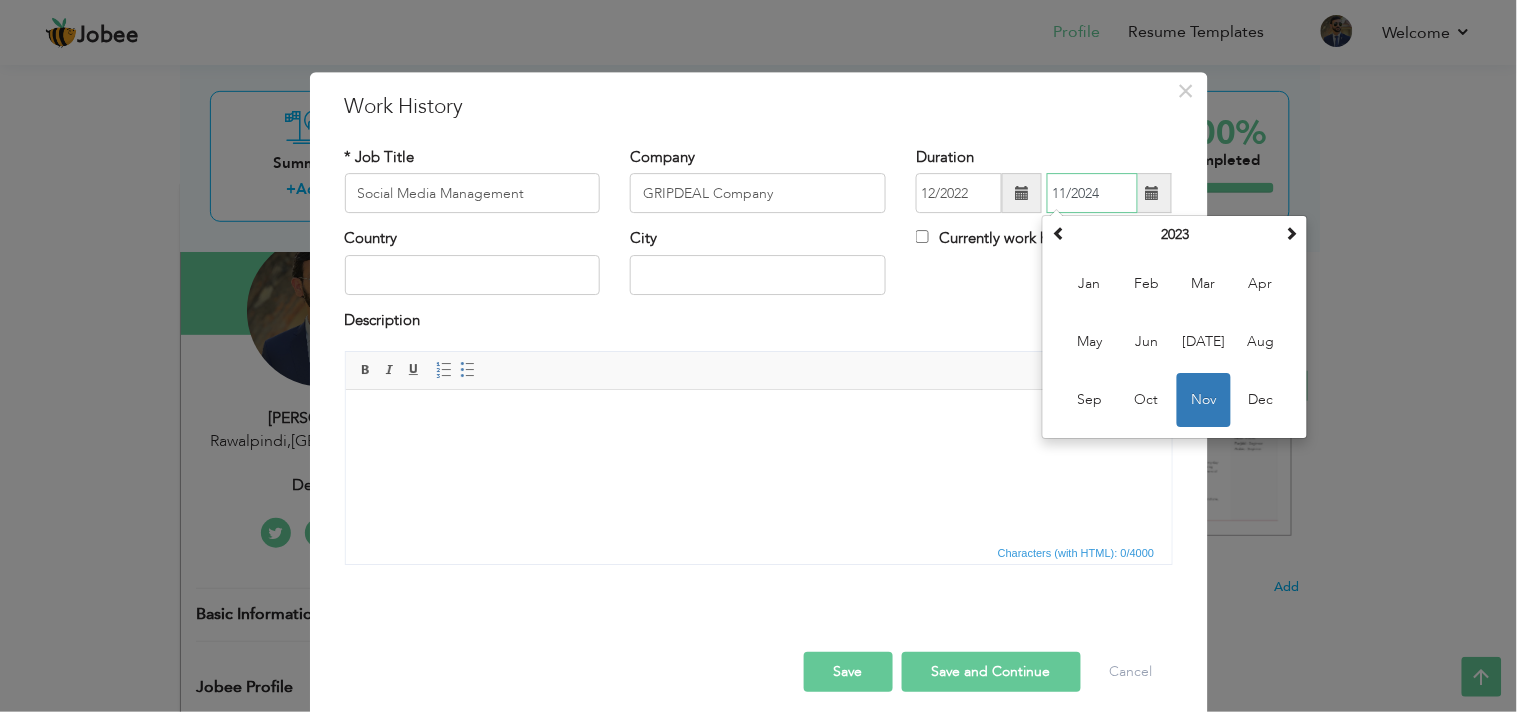 type on "11/2024" 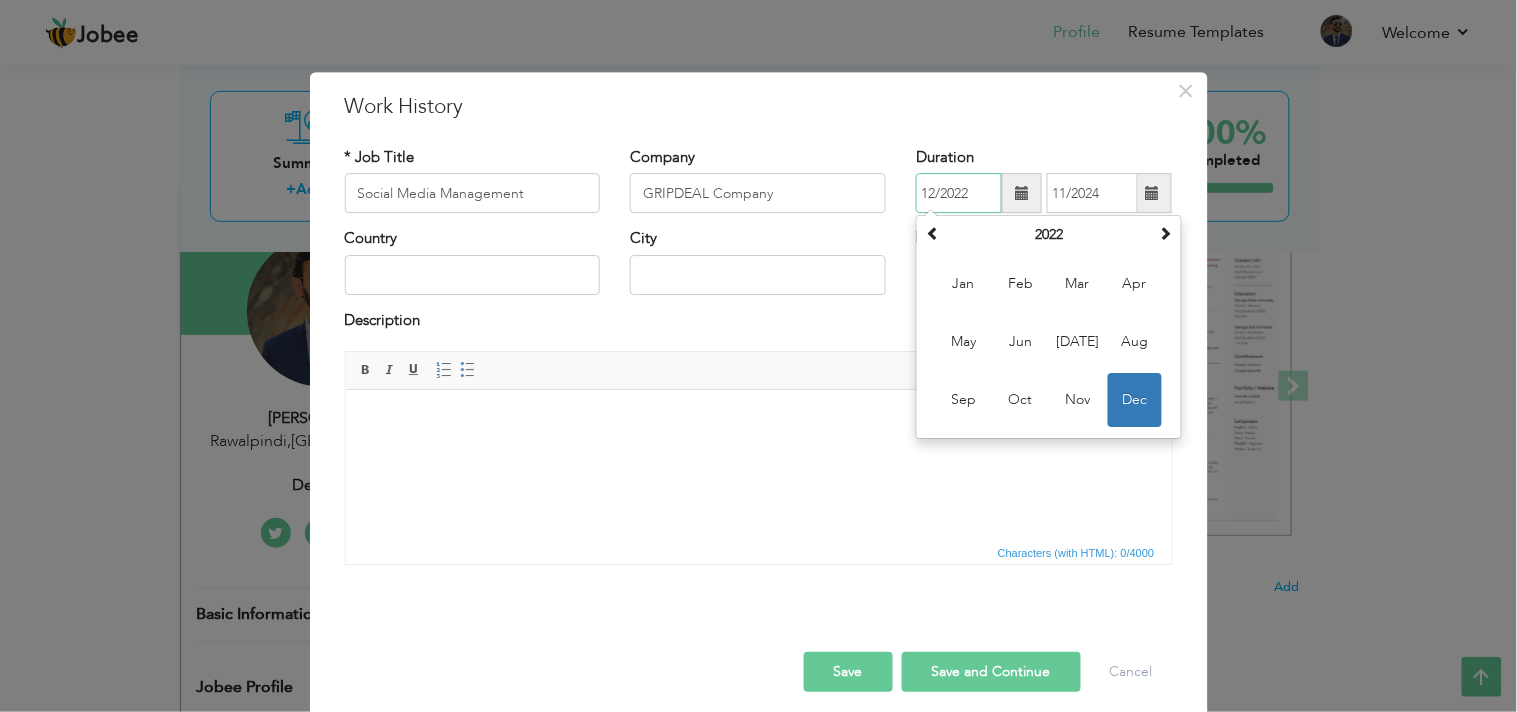 click on "12/2022" at bounding box center (959, 194) 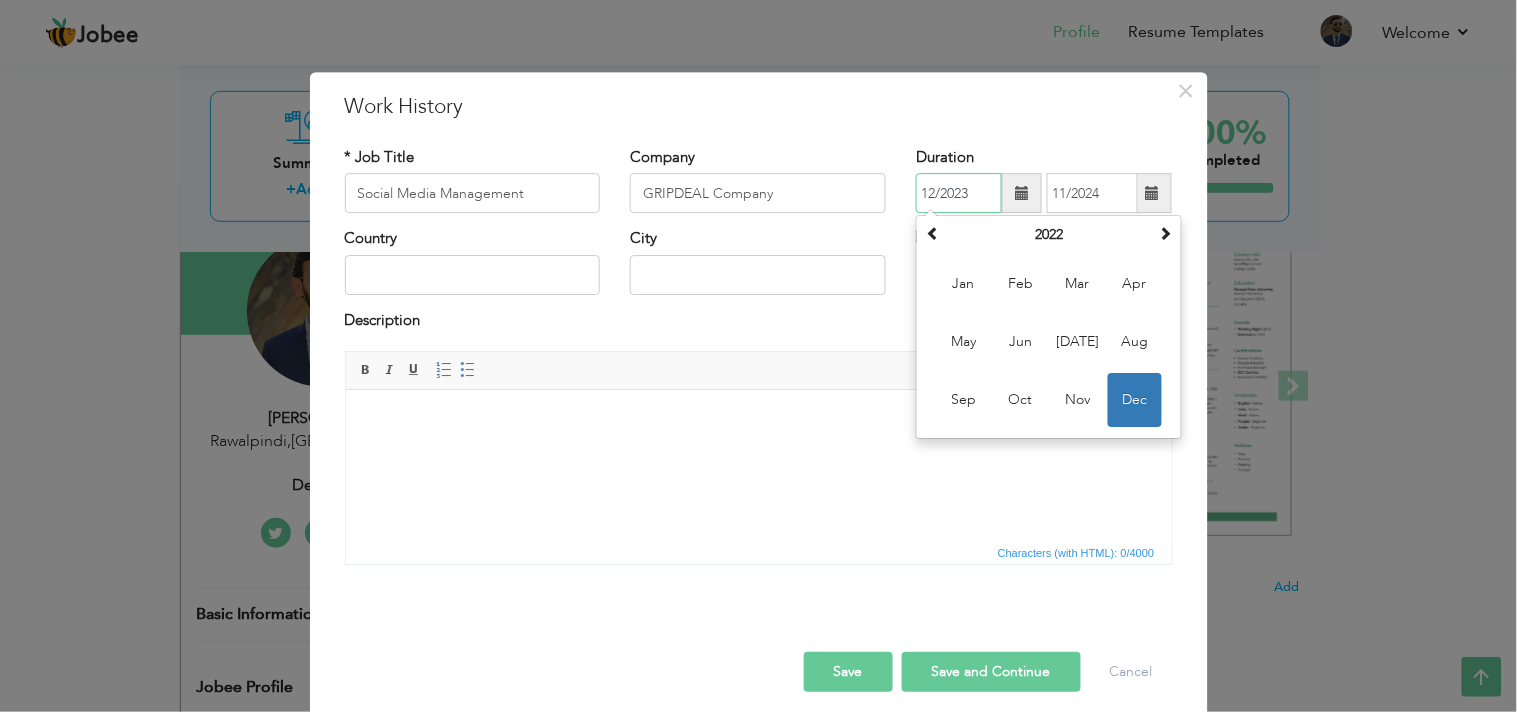 click on "Dec" at bounding box center [1135, 401] 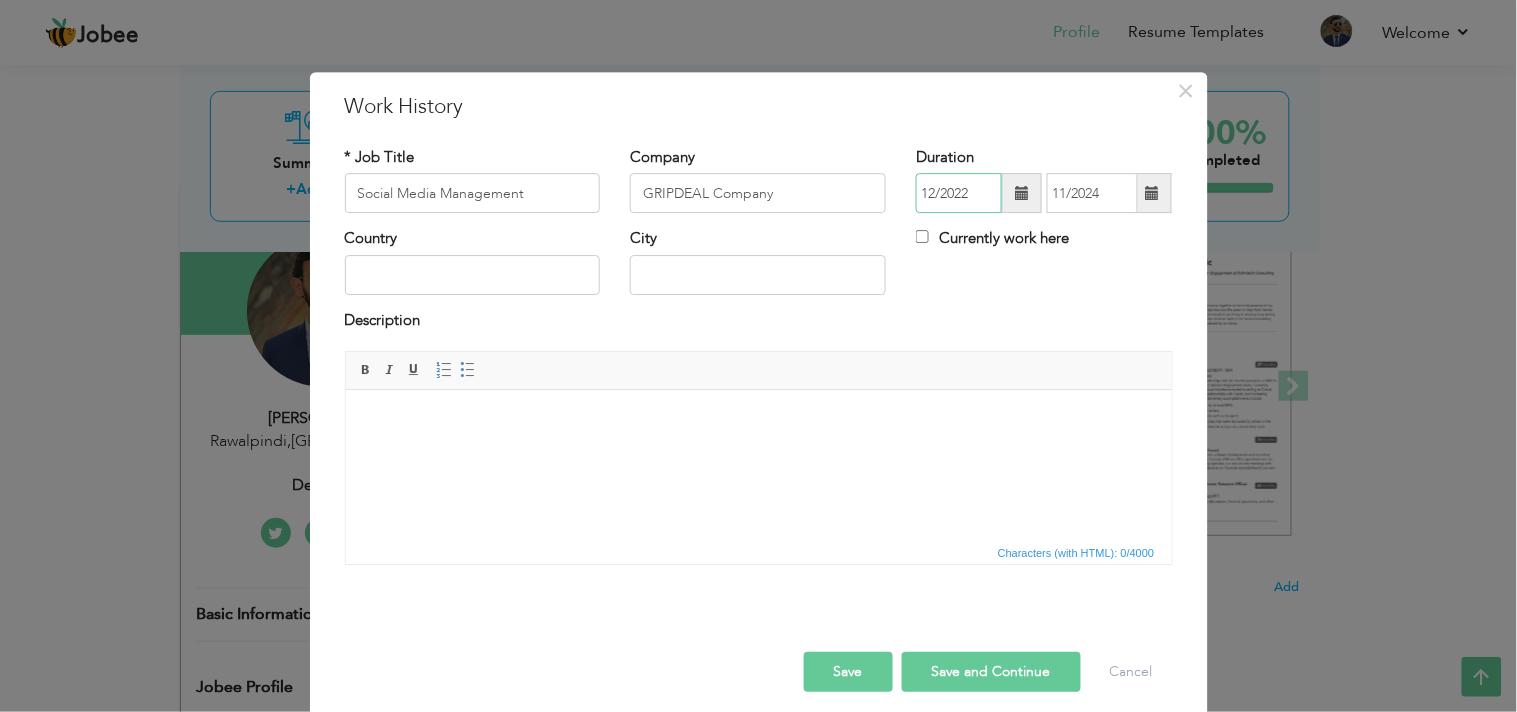 click on "12/2022" at bounding box center [959, 194] 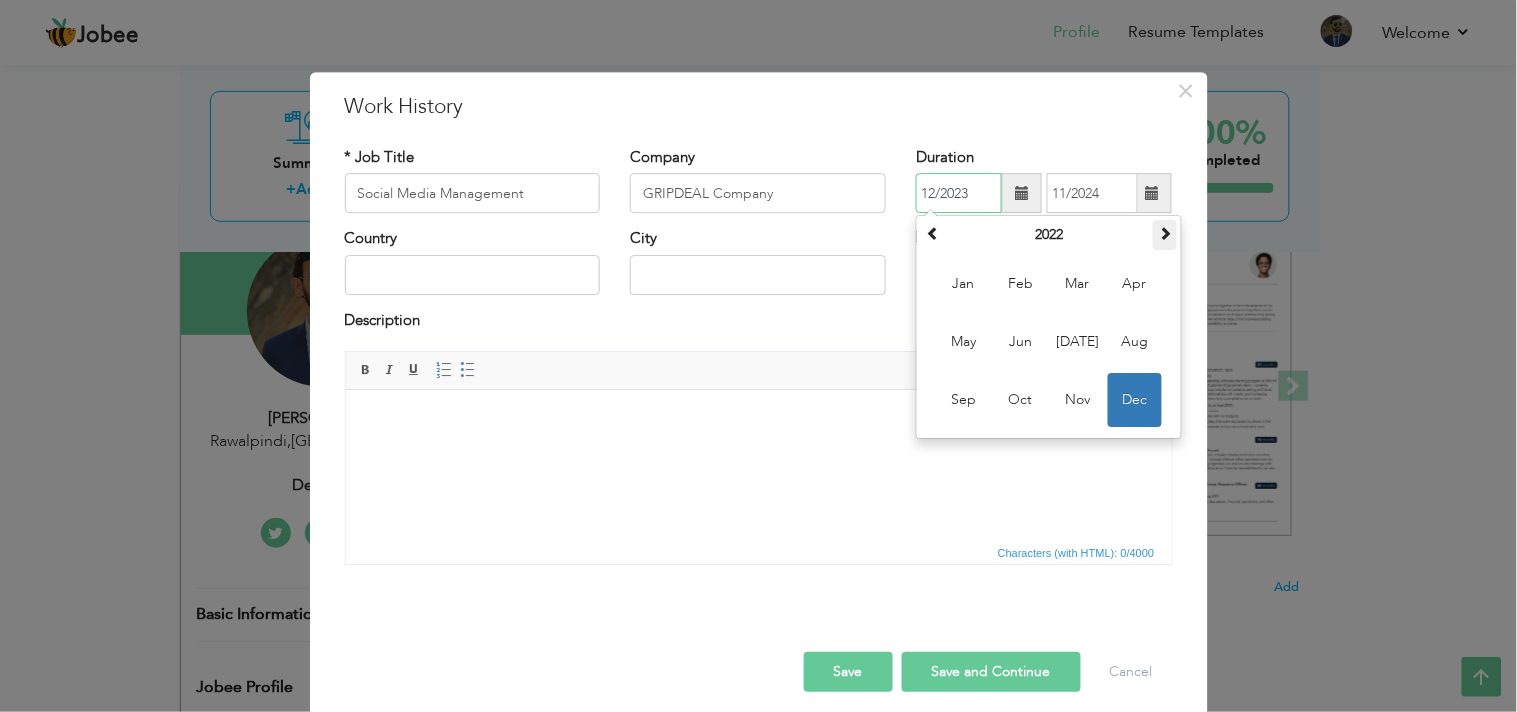 click at bounding box center [1165, 234] 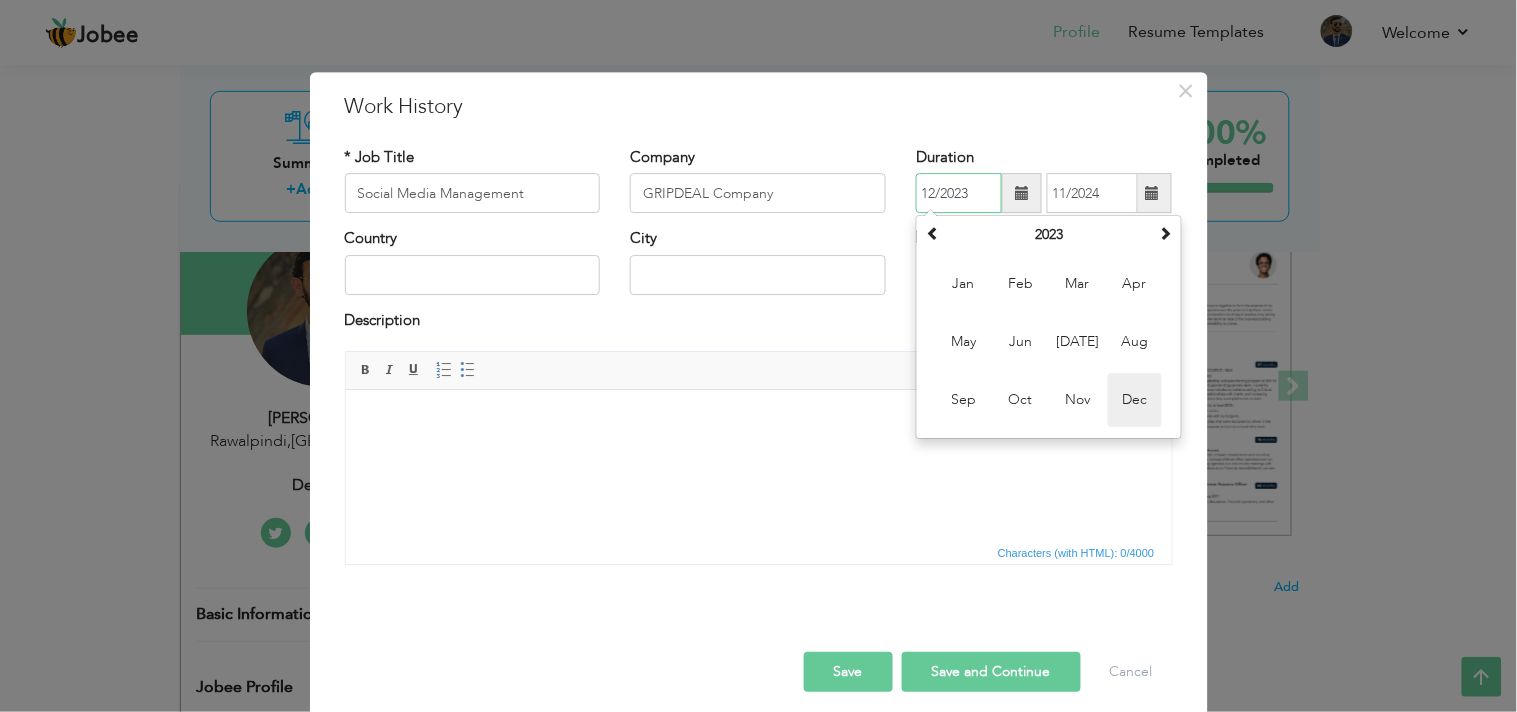 click on "Dec" at bounding box center (1135, 401) 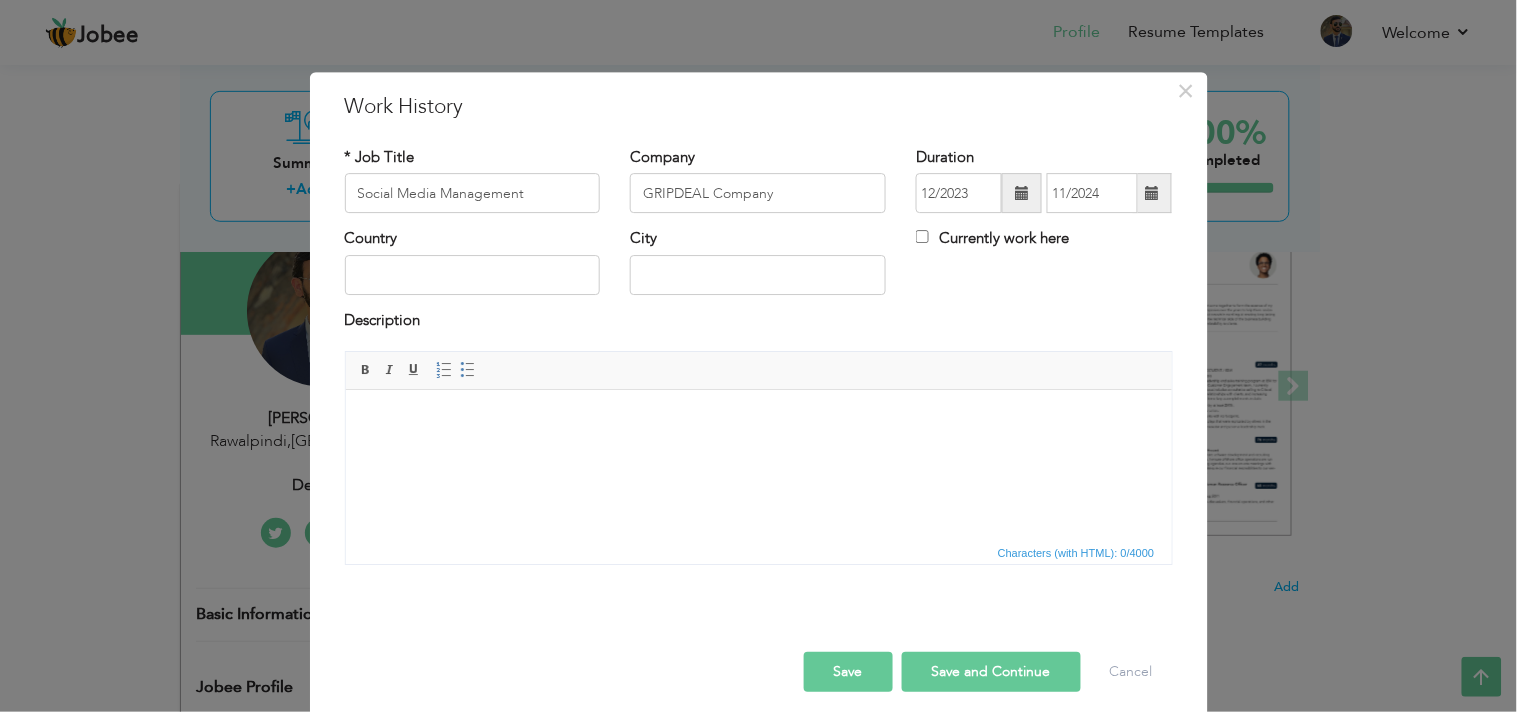 click at bounding box center (758, 420) 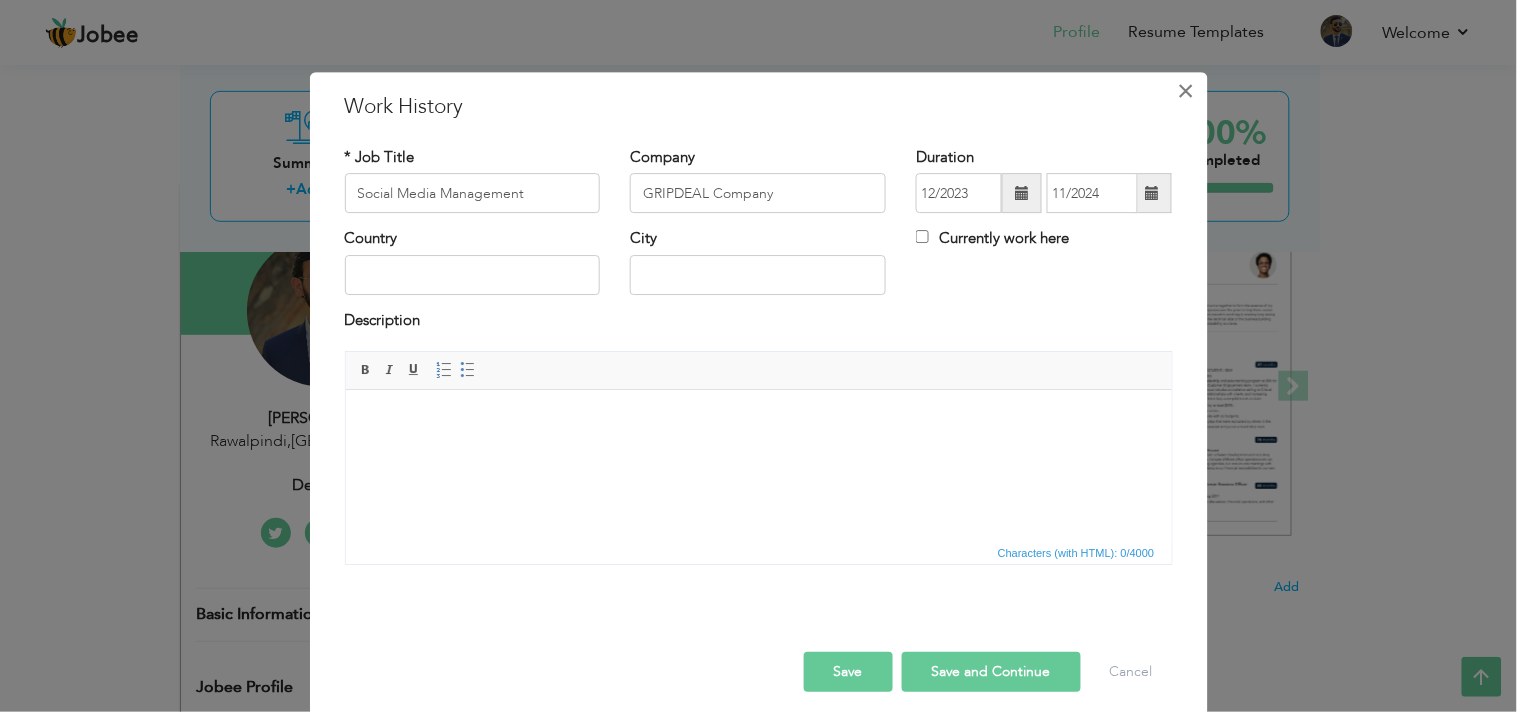 click on "×" at bounding box center [1186, 91] 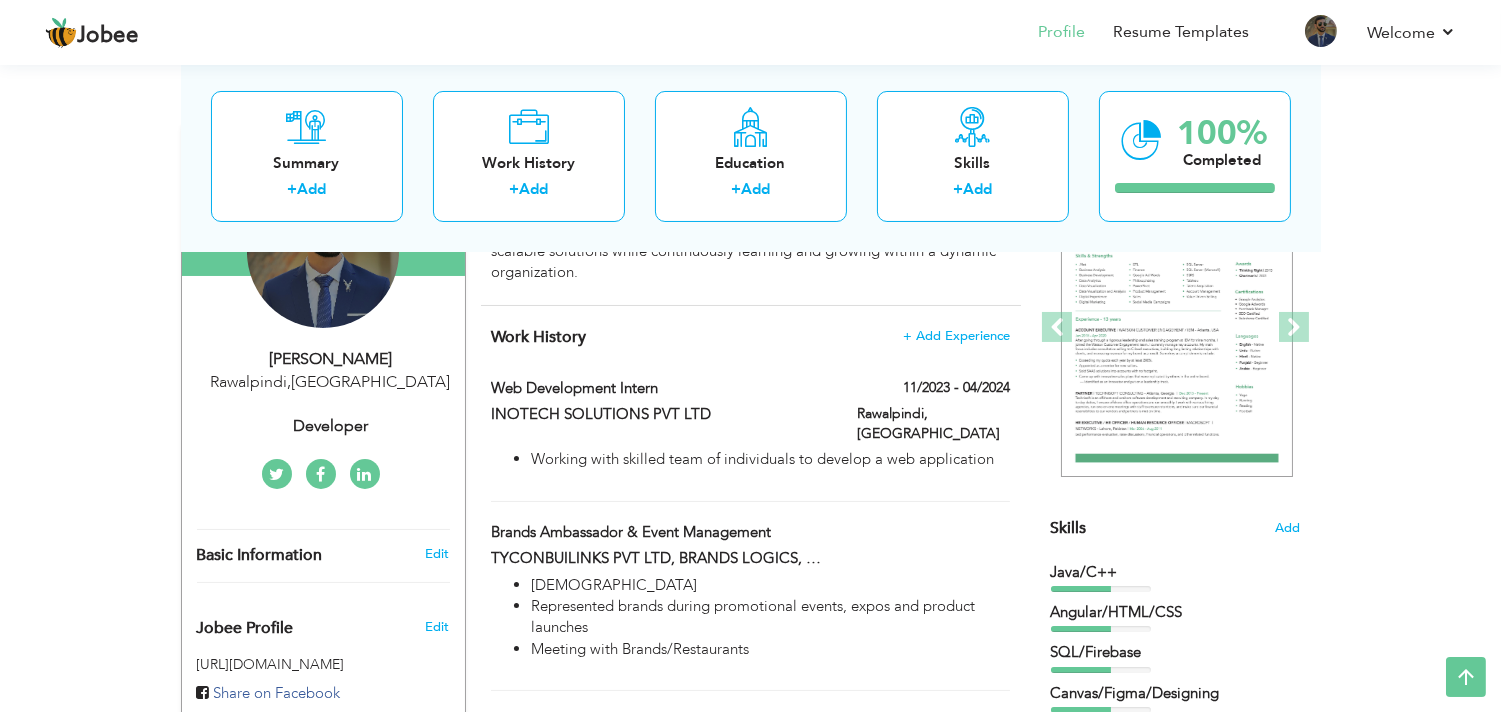 scroll, scrollTop: 237, scrollLeft: 0, axis: vertical 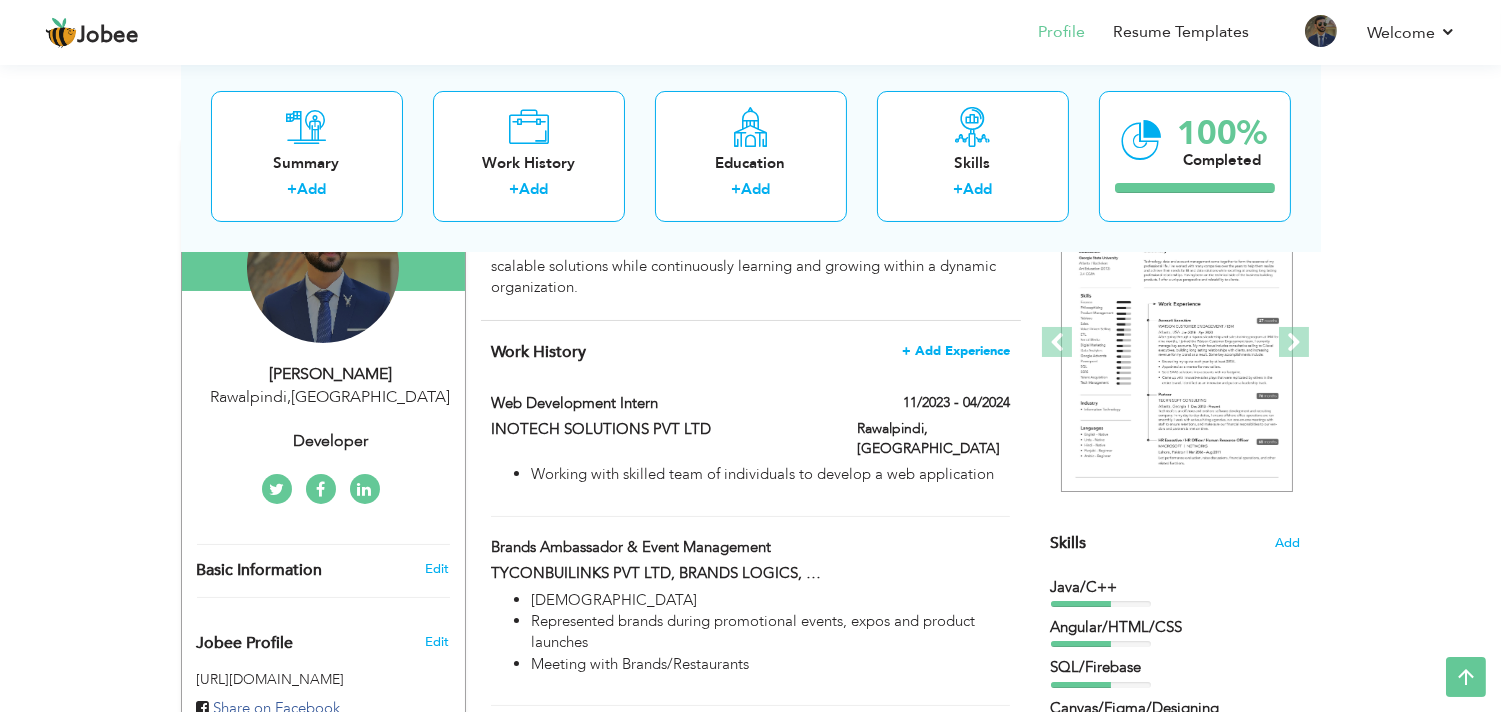 click on "+ Add Experience" at bounding box center (956, 351) 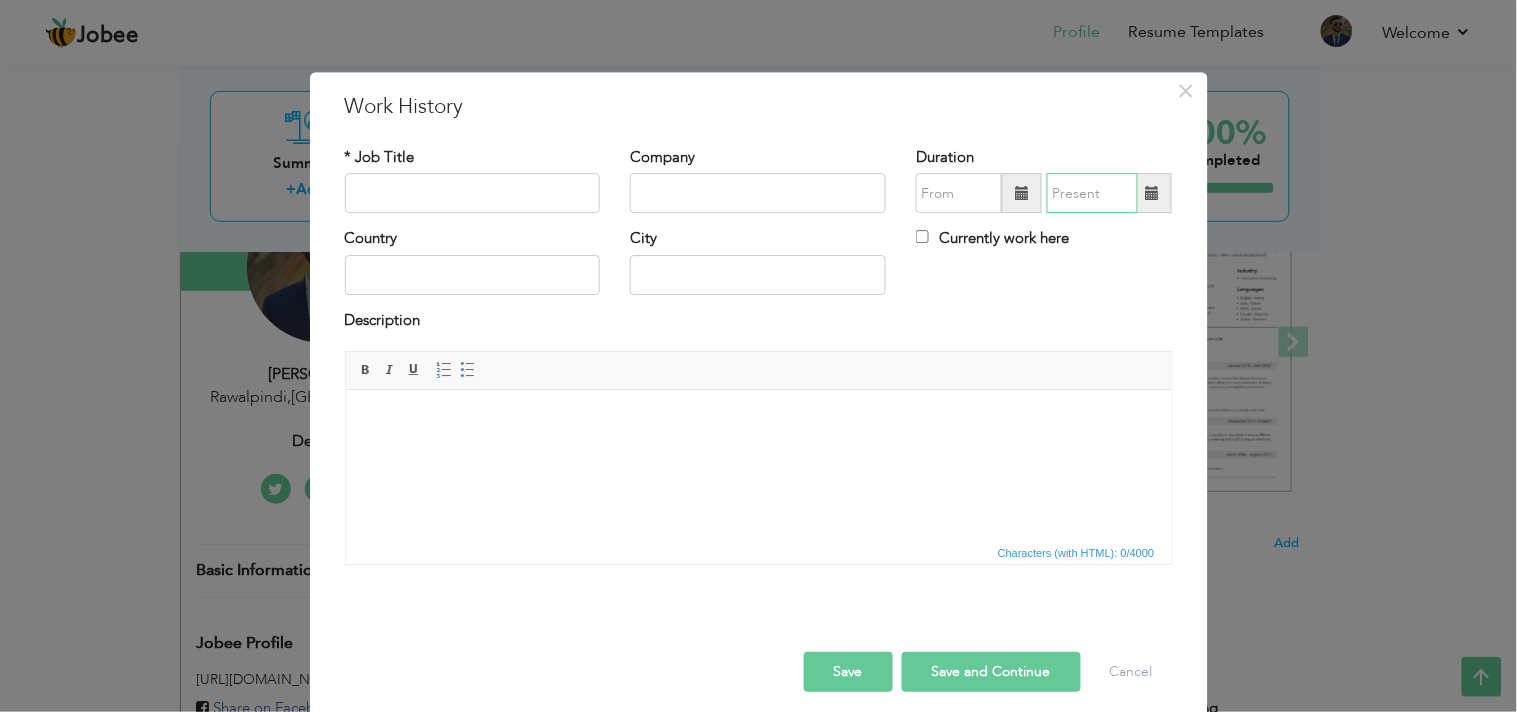 click at bounding box center (1092, 194) 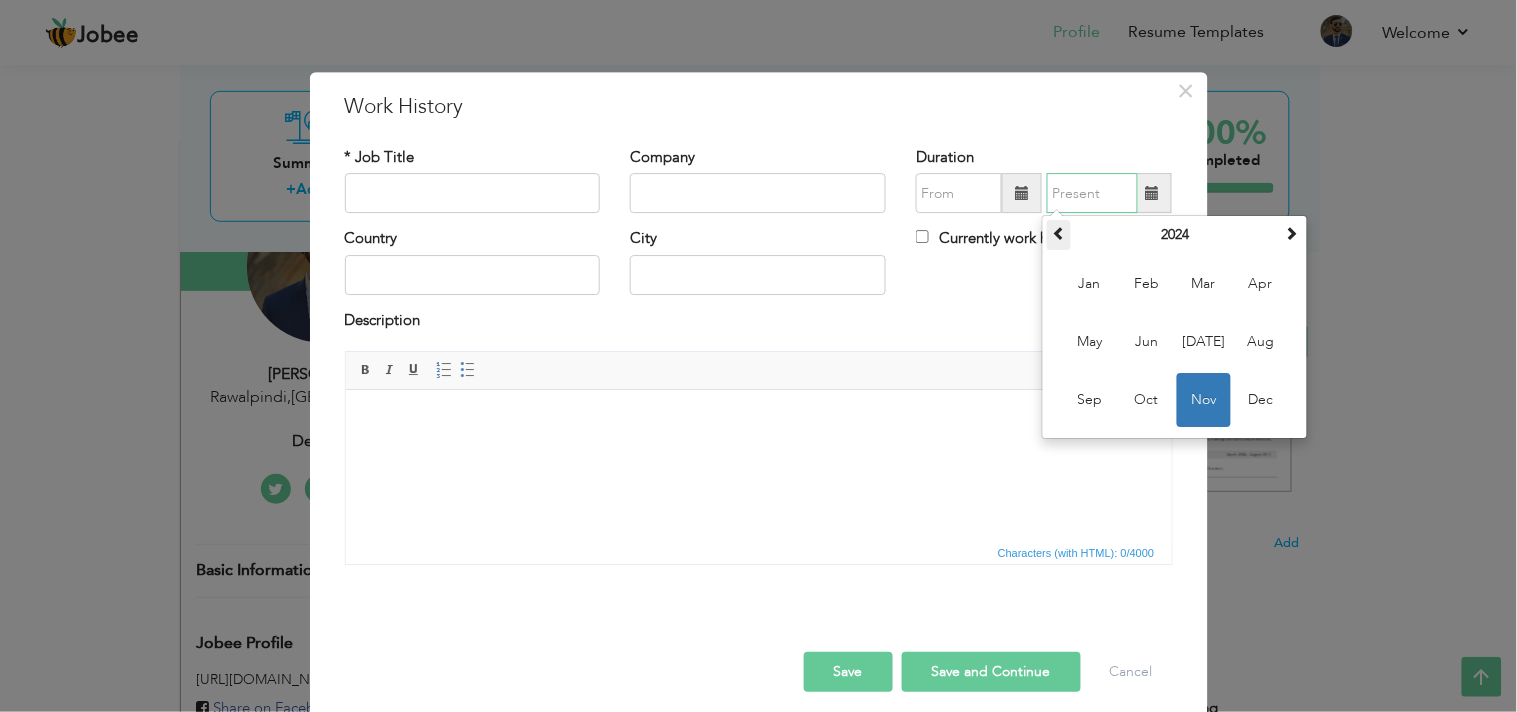 click at bounding box center [1059, 234] 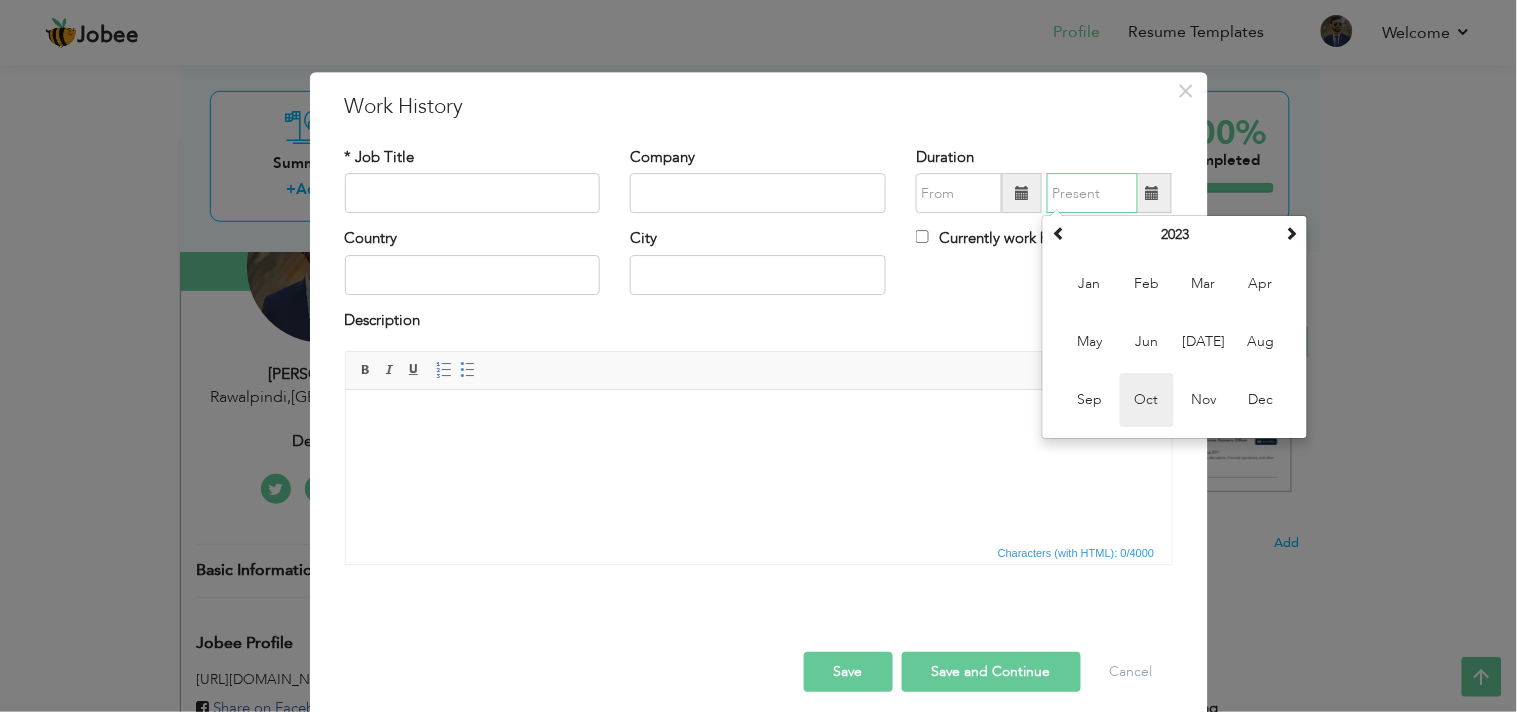 click on "Oct" at bounding box center (1147, 401) 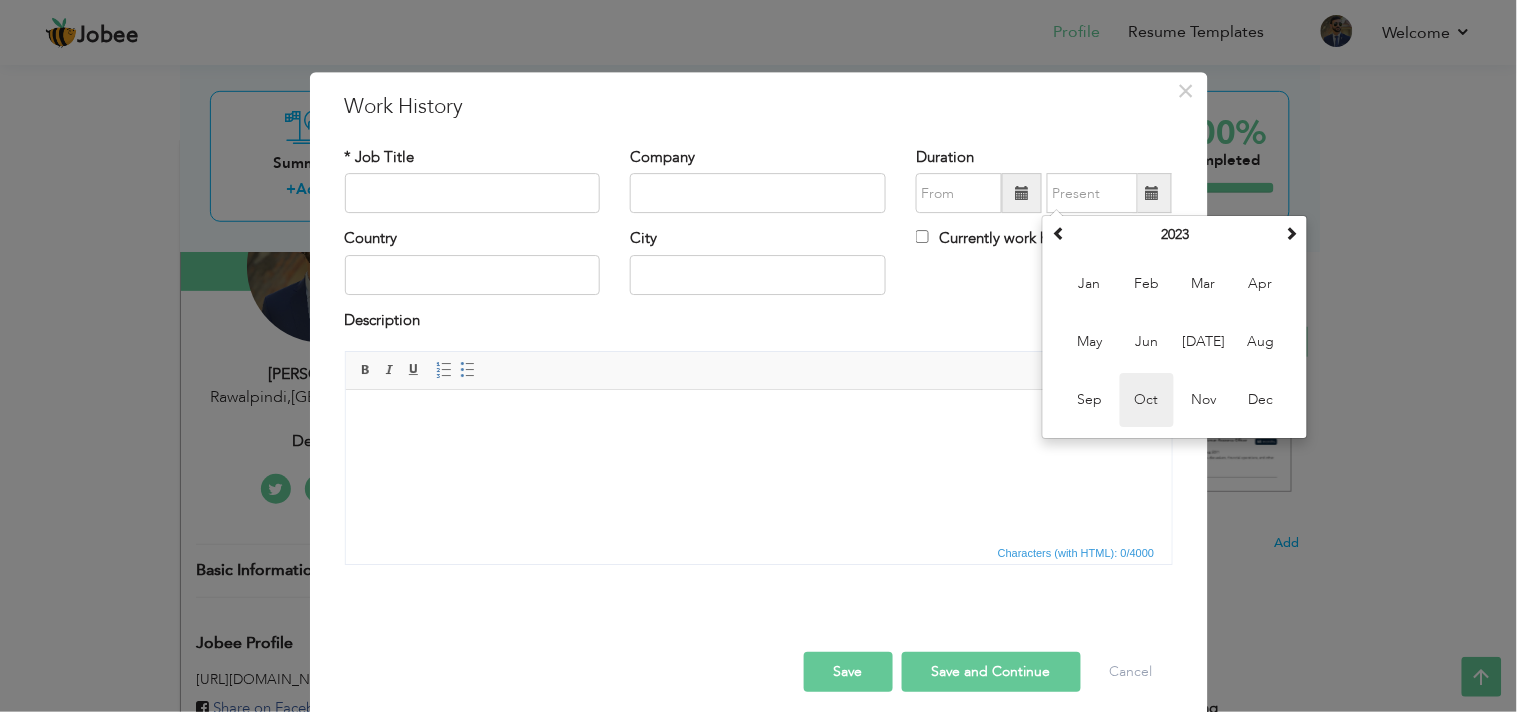 type on "10/2023" 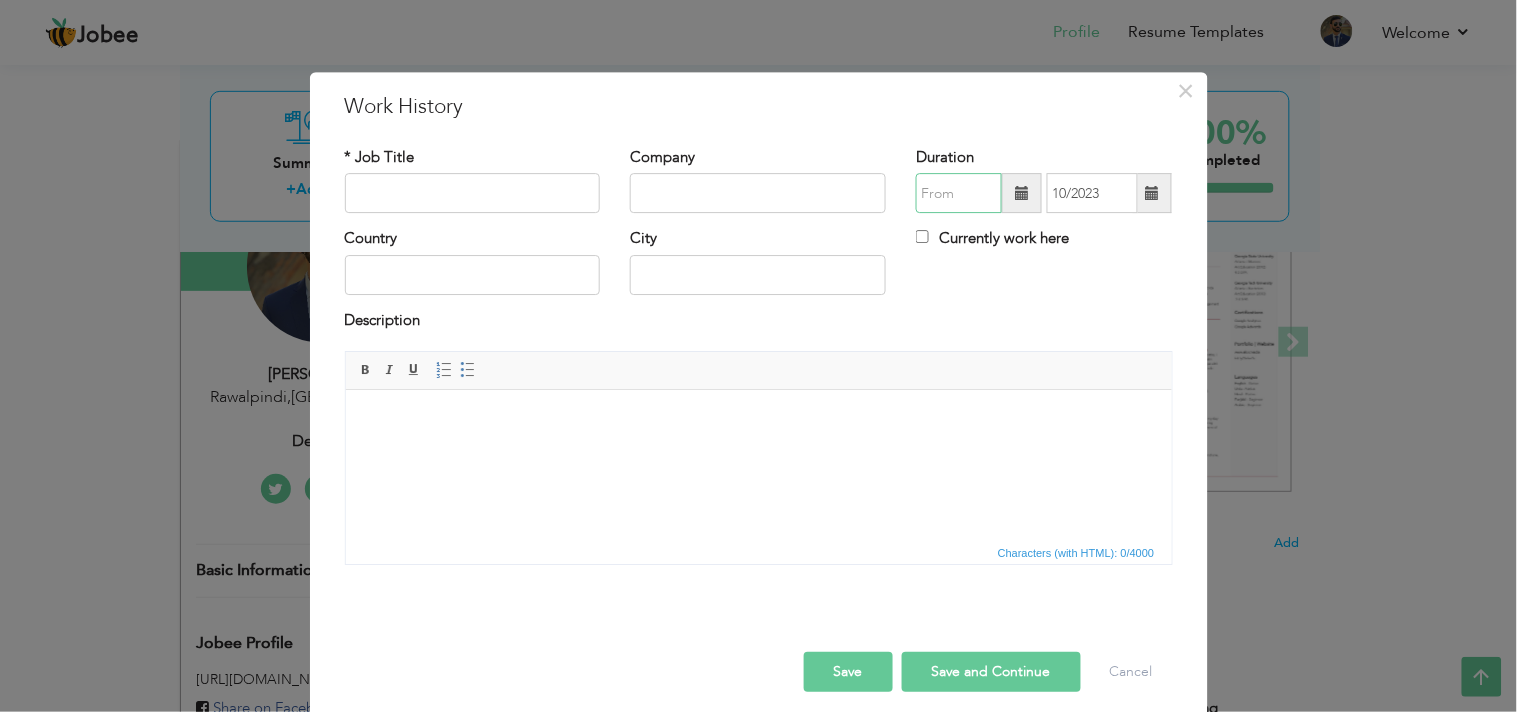 click at bounding box center [959, 194] 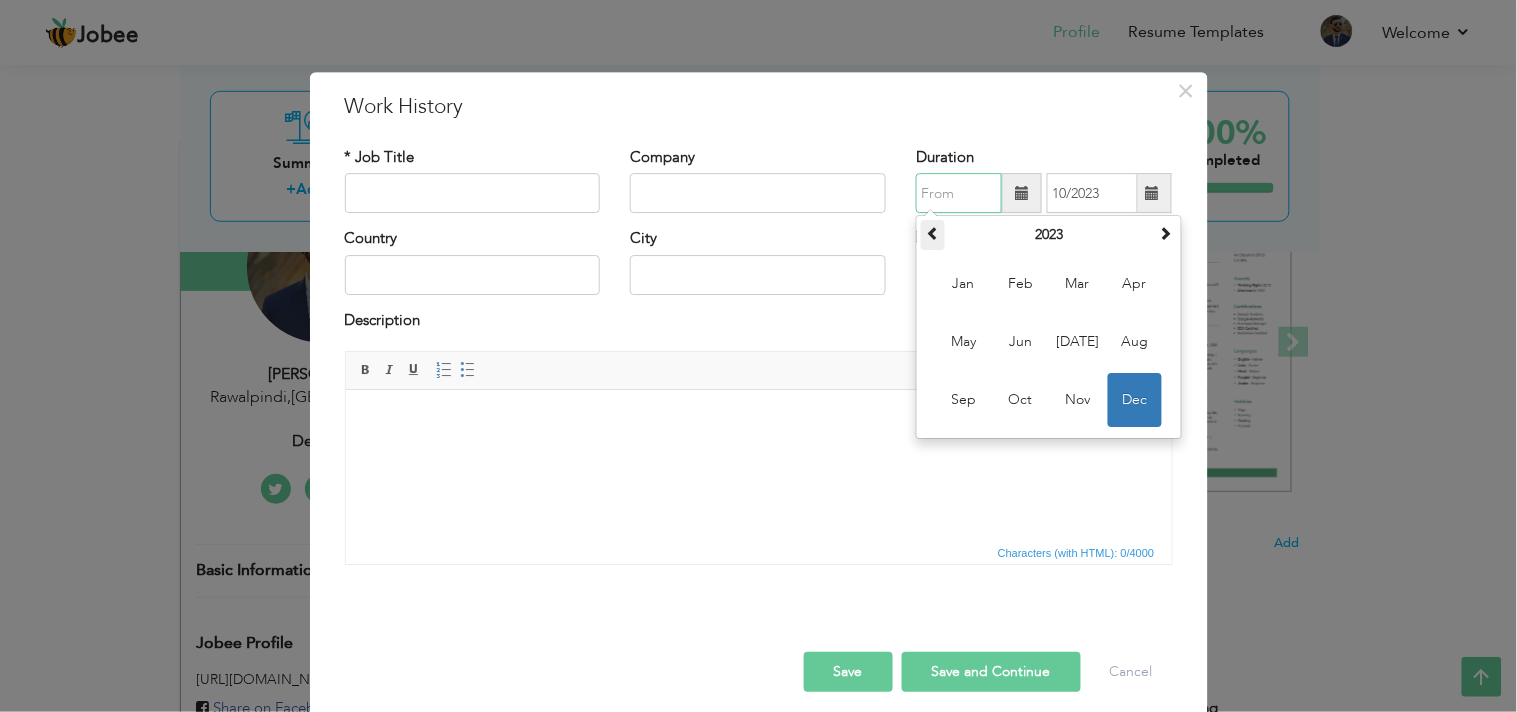 click at bounding box center [933, 234] 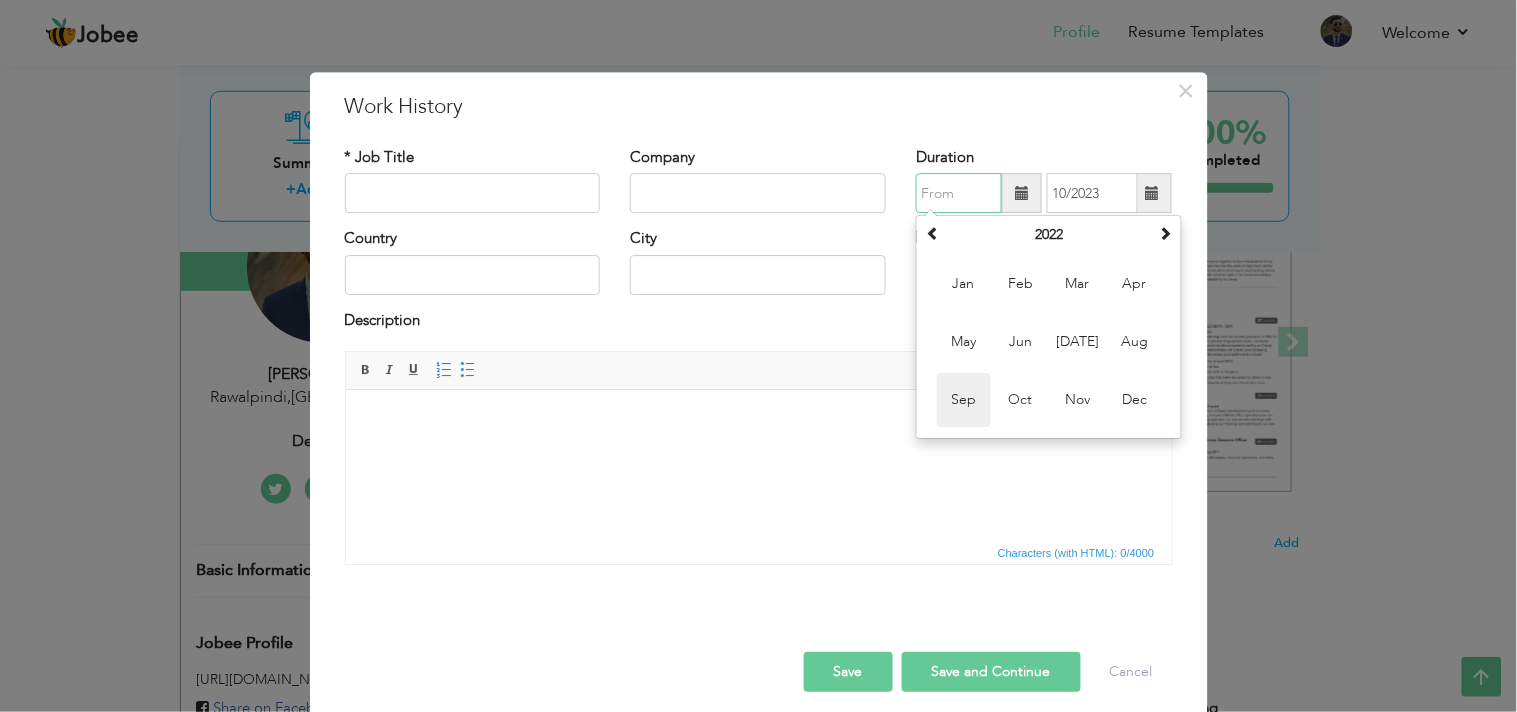 click on "Sep" at bounding box center (964, 401) 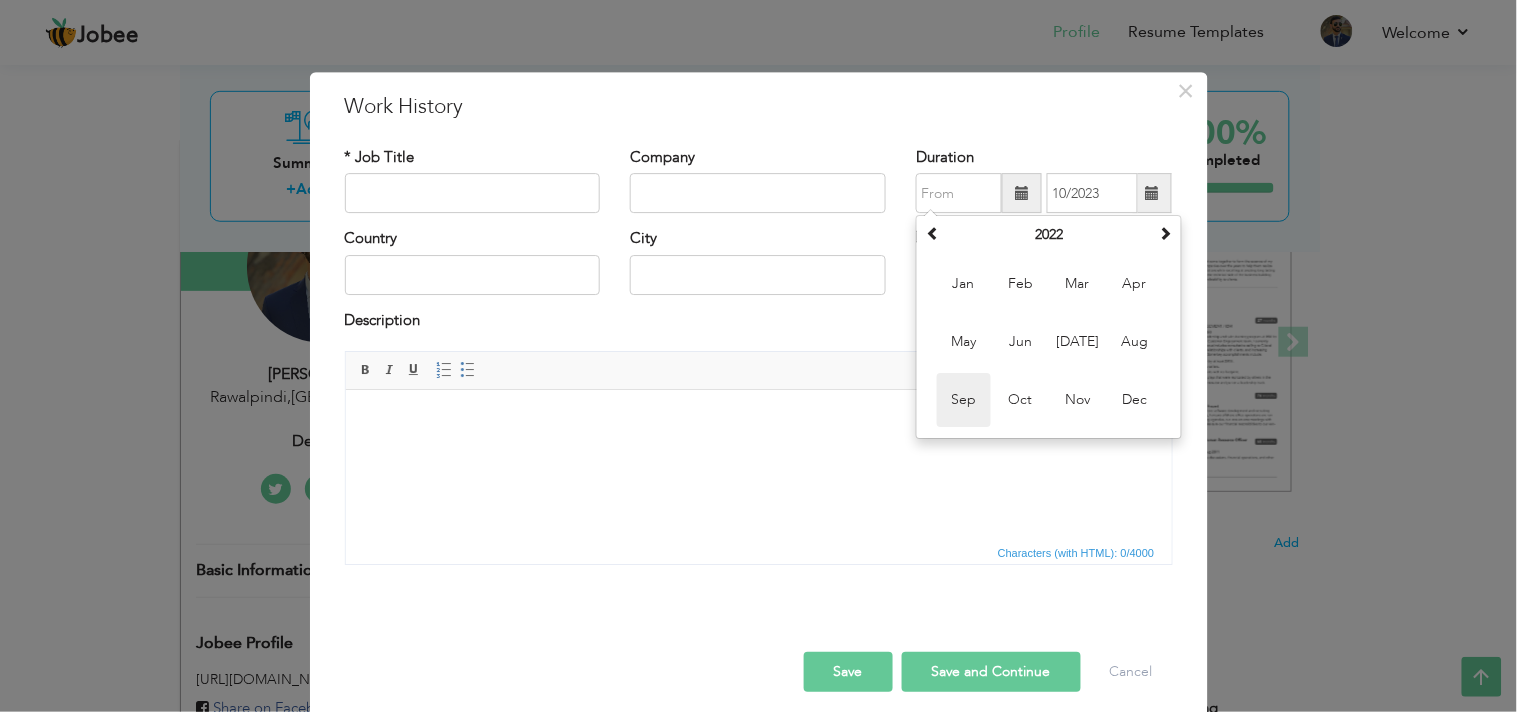 type on "09/2022" 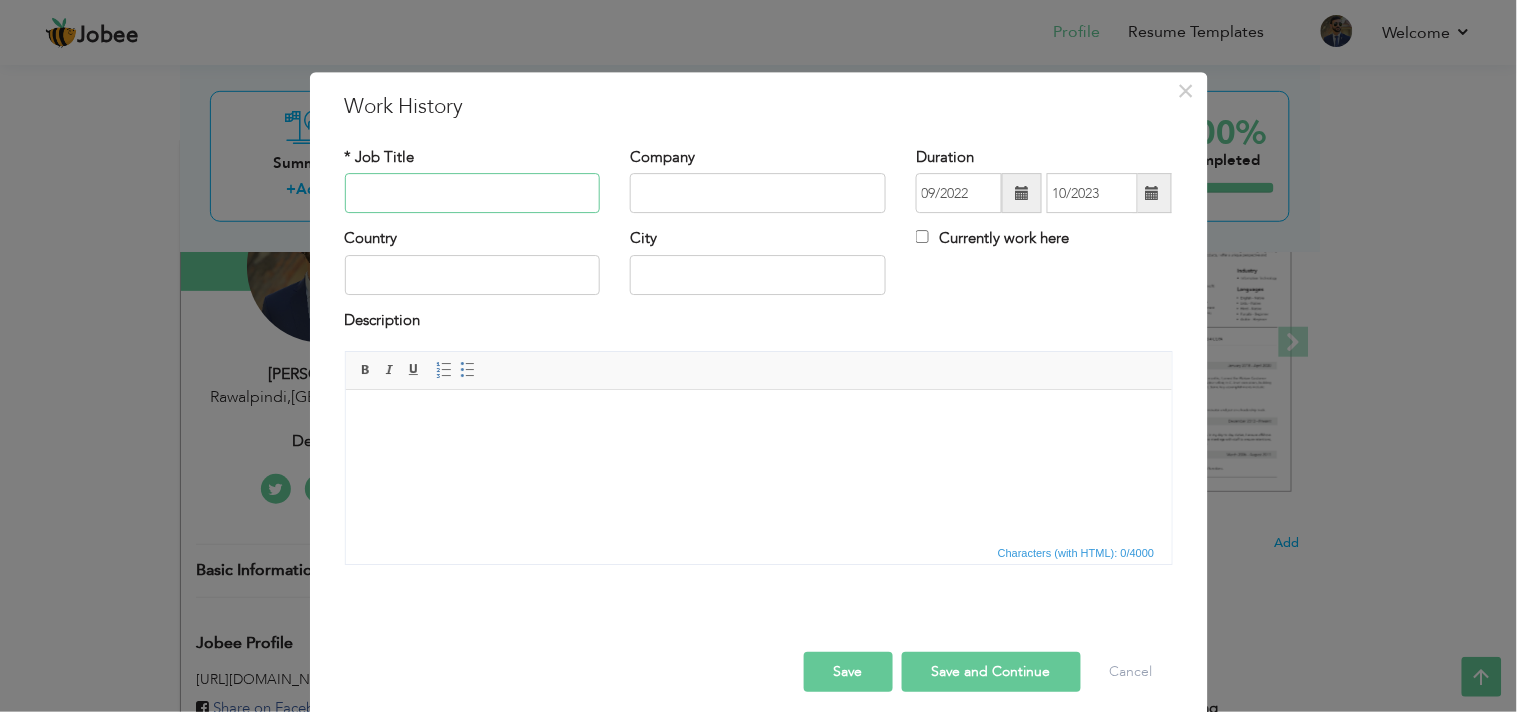 click at bounding box center [473, 194] 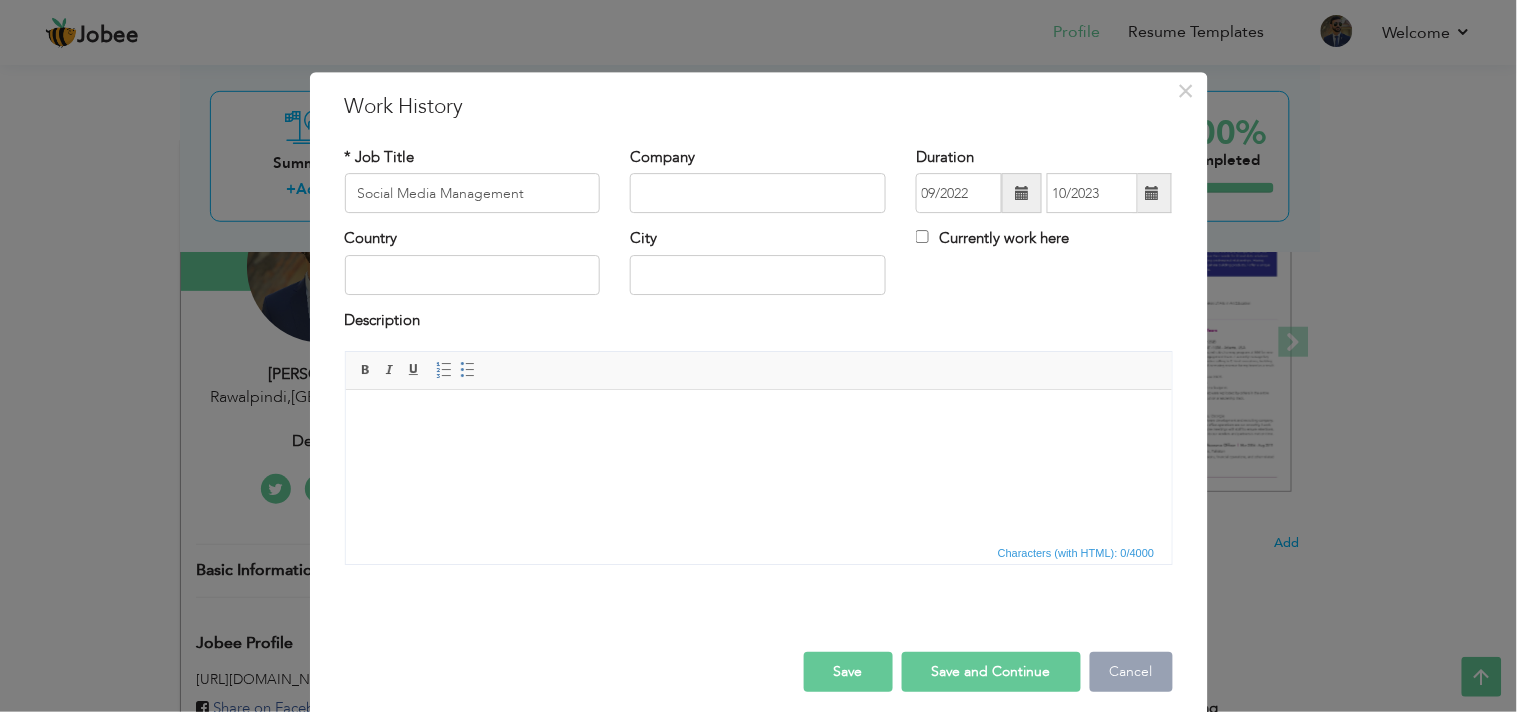 click on "Cancel" at bounding box center (1131, 672) 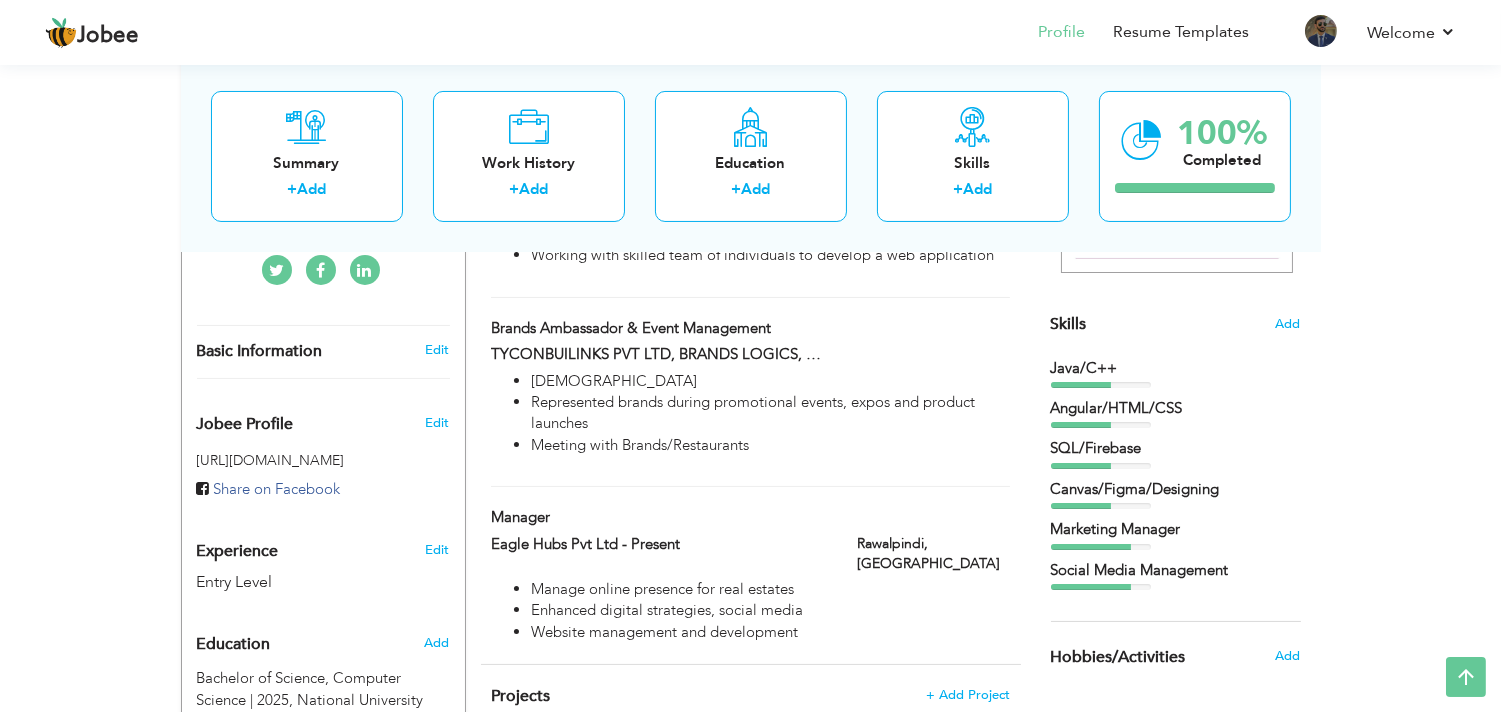 scroll, scrollTop: 437, scrollLeft: 0, axis: vertical 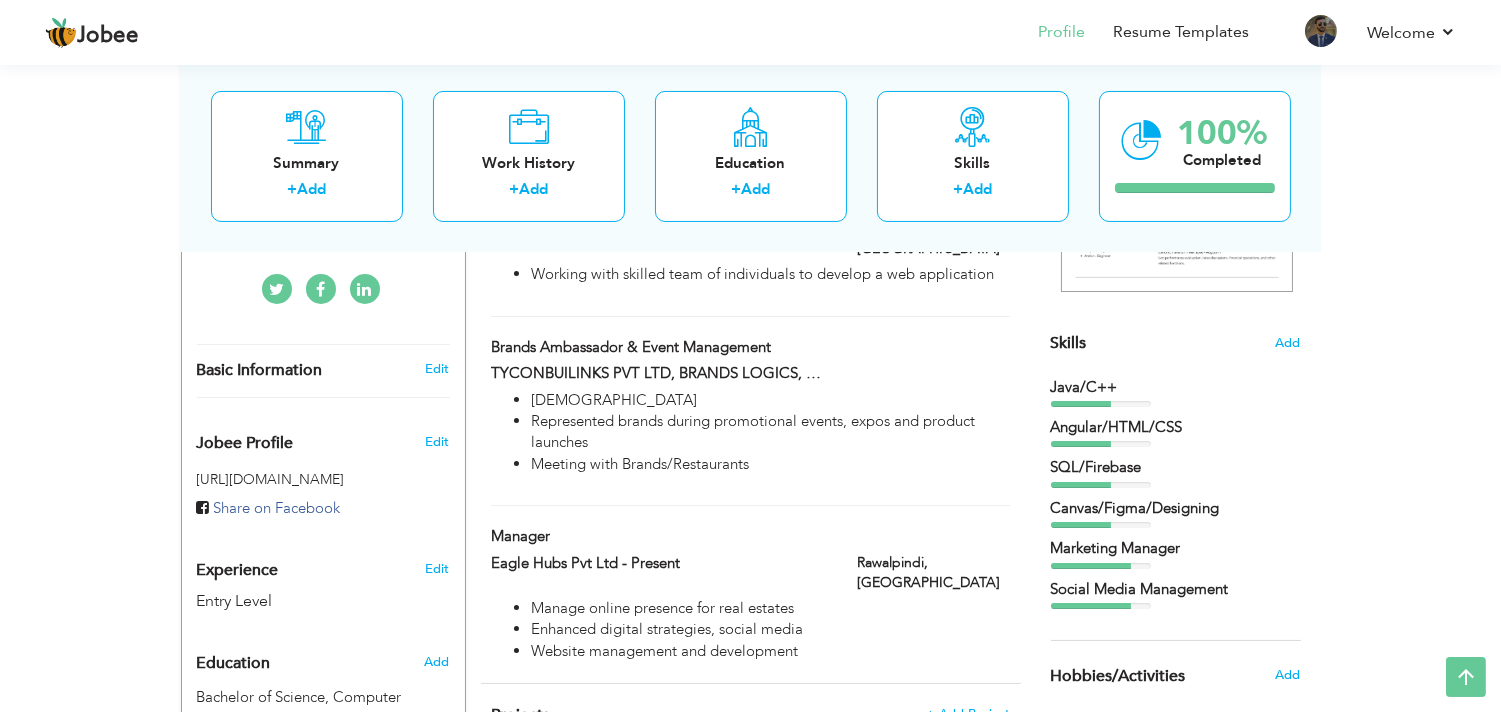 drag, startPoint x: 1485, startPoint y: 296, endPoint x: 1500, endPoint y: 324, distance: 31.764761 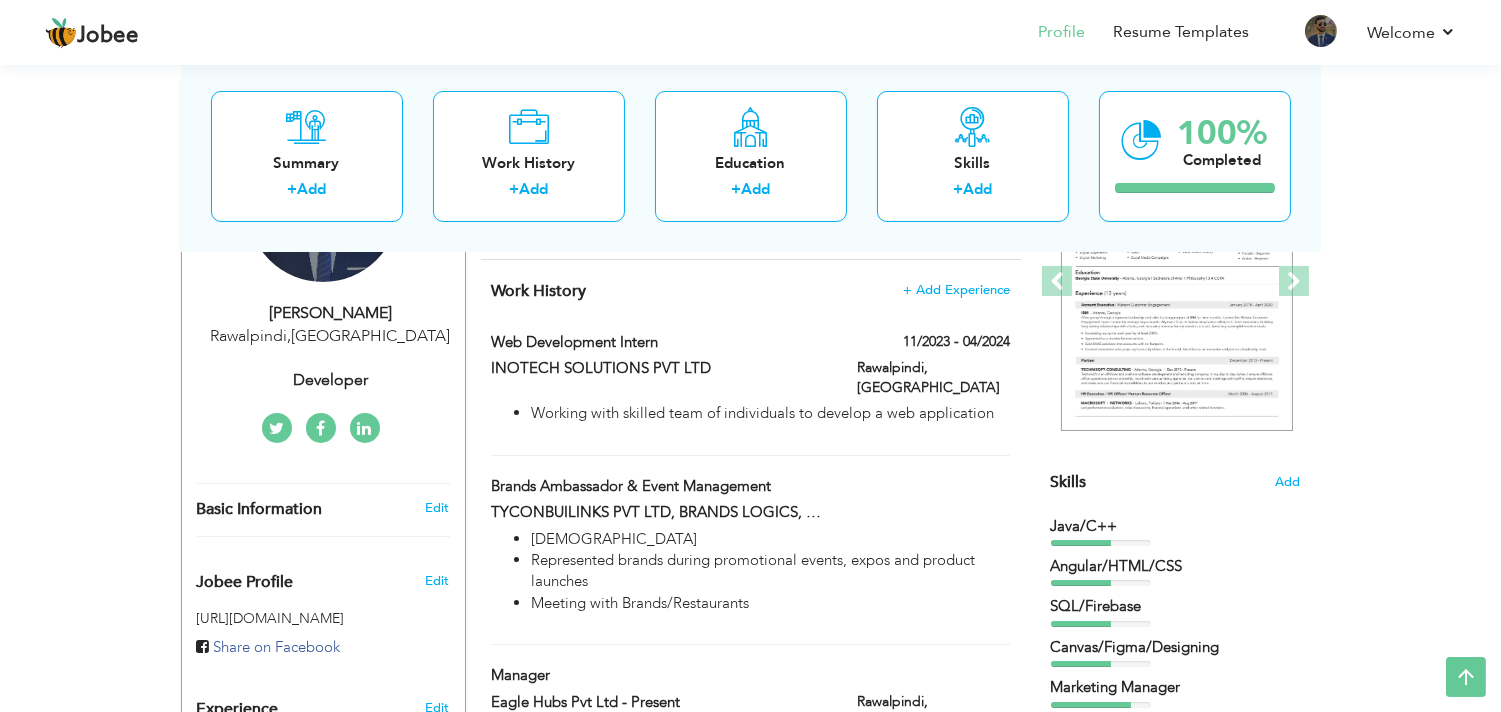 scroll, scrollTop: 175, scrollLeft: 0, axis: vertical 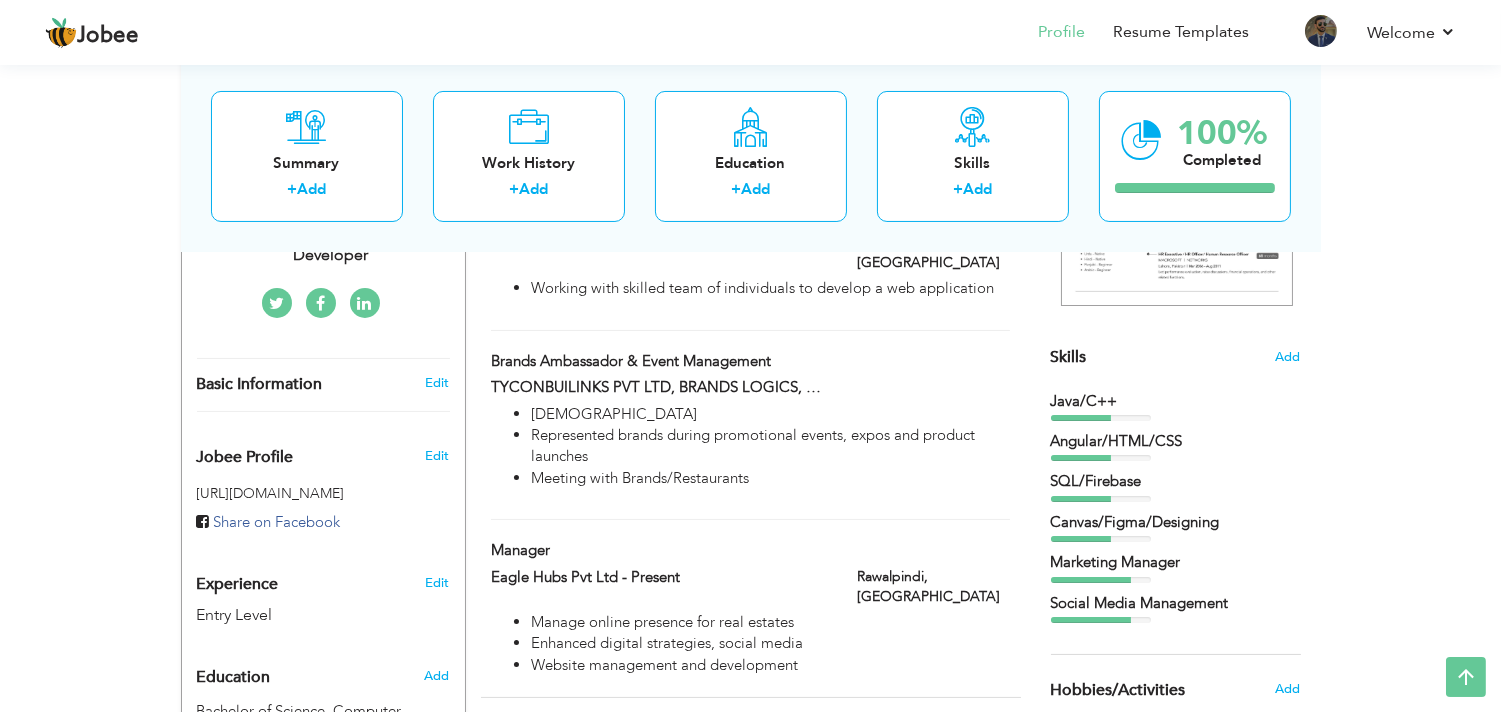 click on "Brands Ambassador & Event Management" at bounding box center [659, 364] 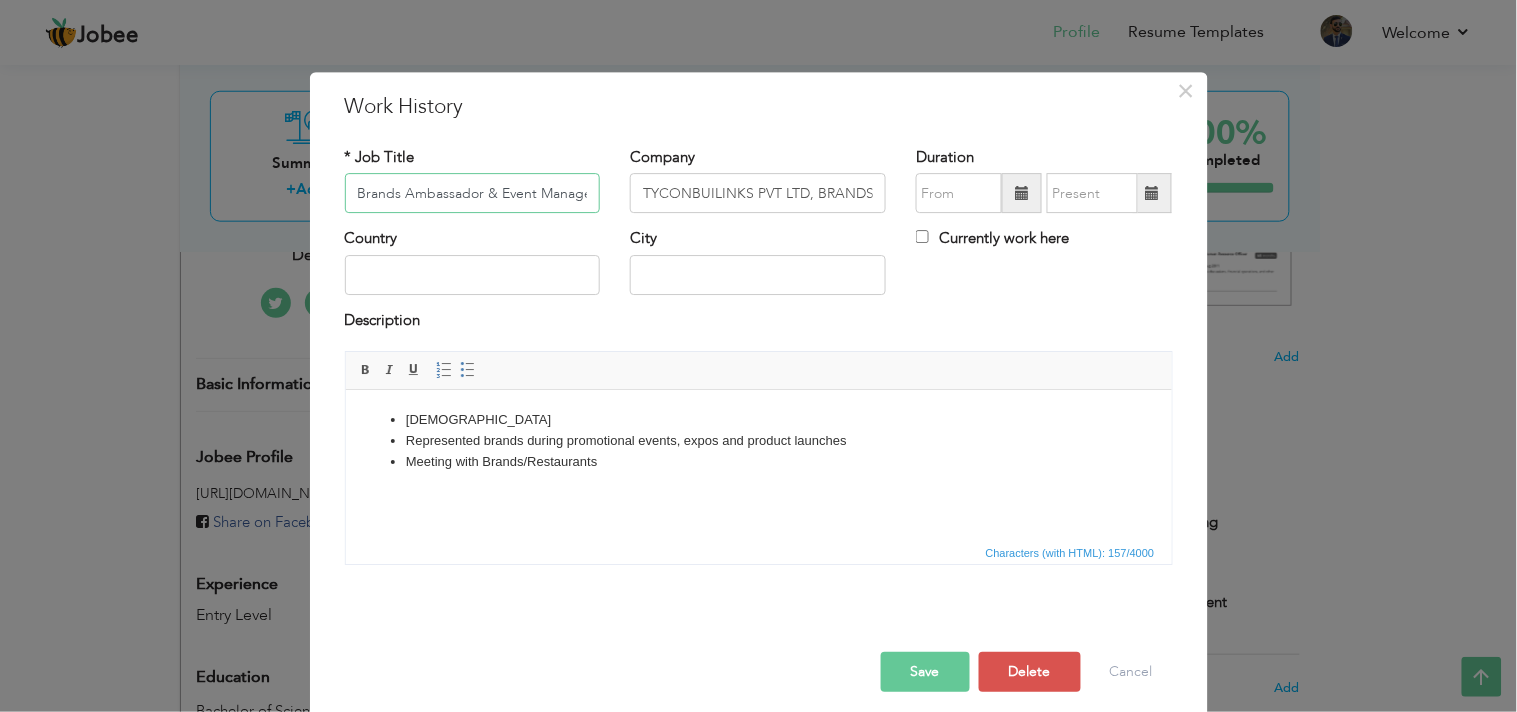 scroll, scrollTop: 0, scrollLeft: 33, axis: horizontal 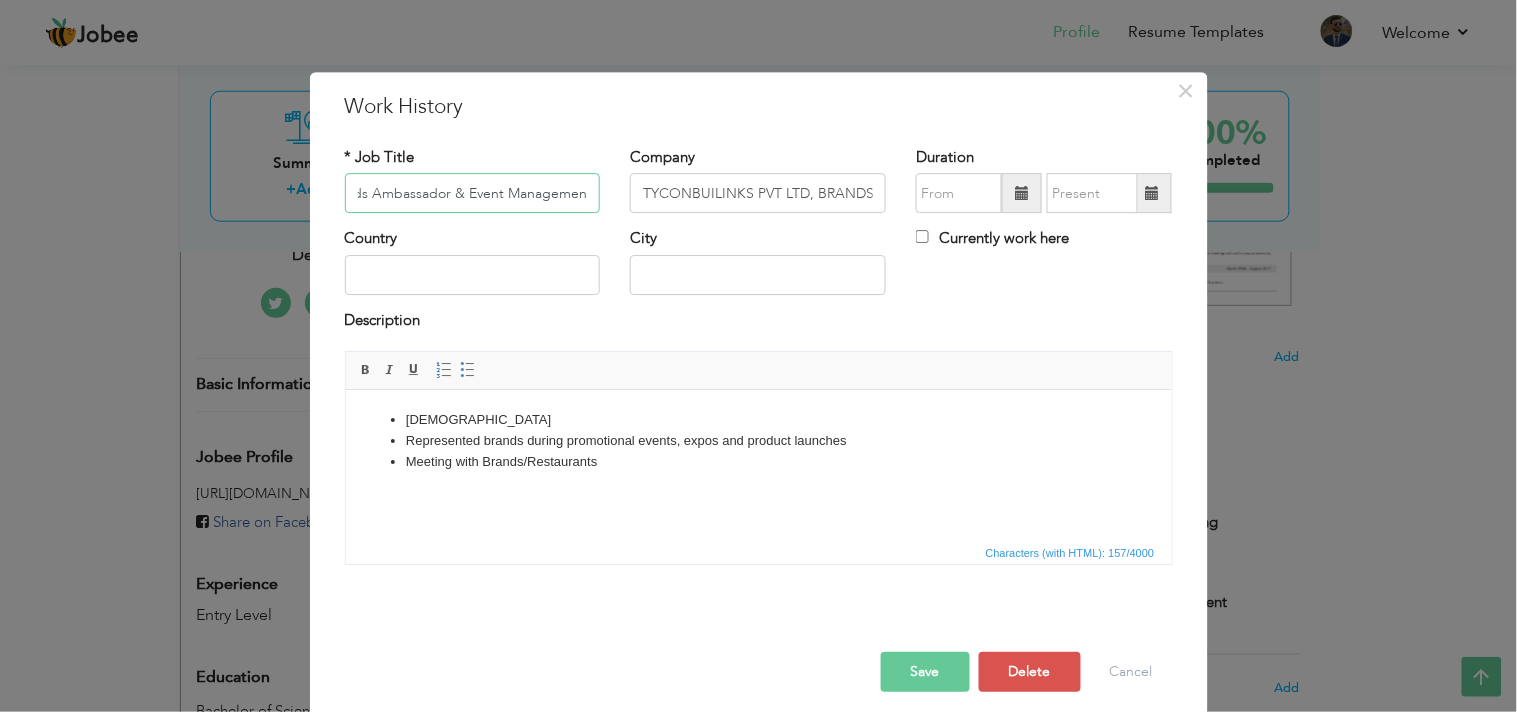 drag, startPoint x: 583, startPoint y: 193, endPoint x: 458, endPoint y: 192, distance: 125.004 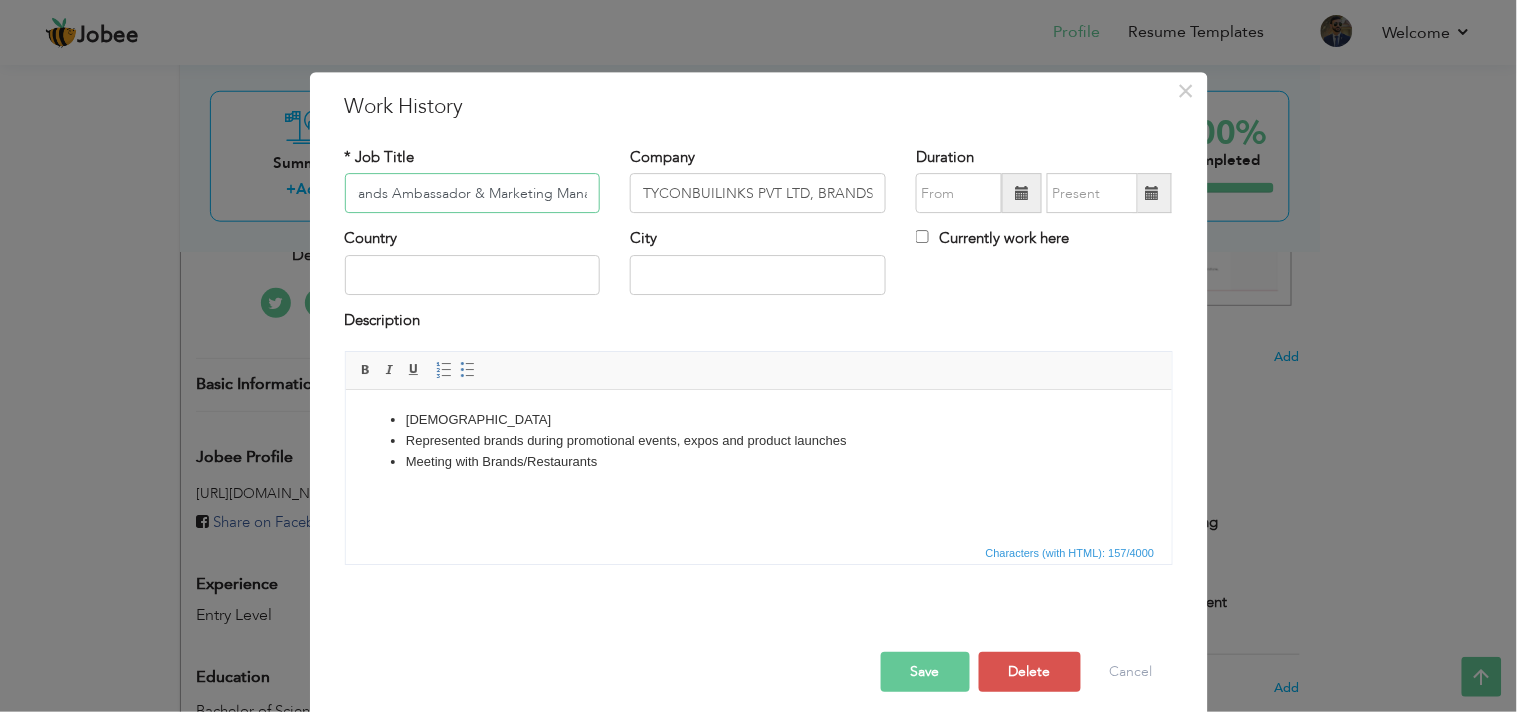 scroll, scrollTop: 0, scrollLeft: 34, axis: horizontal 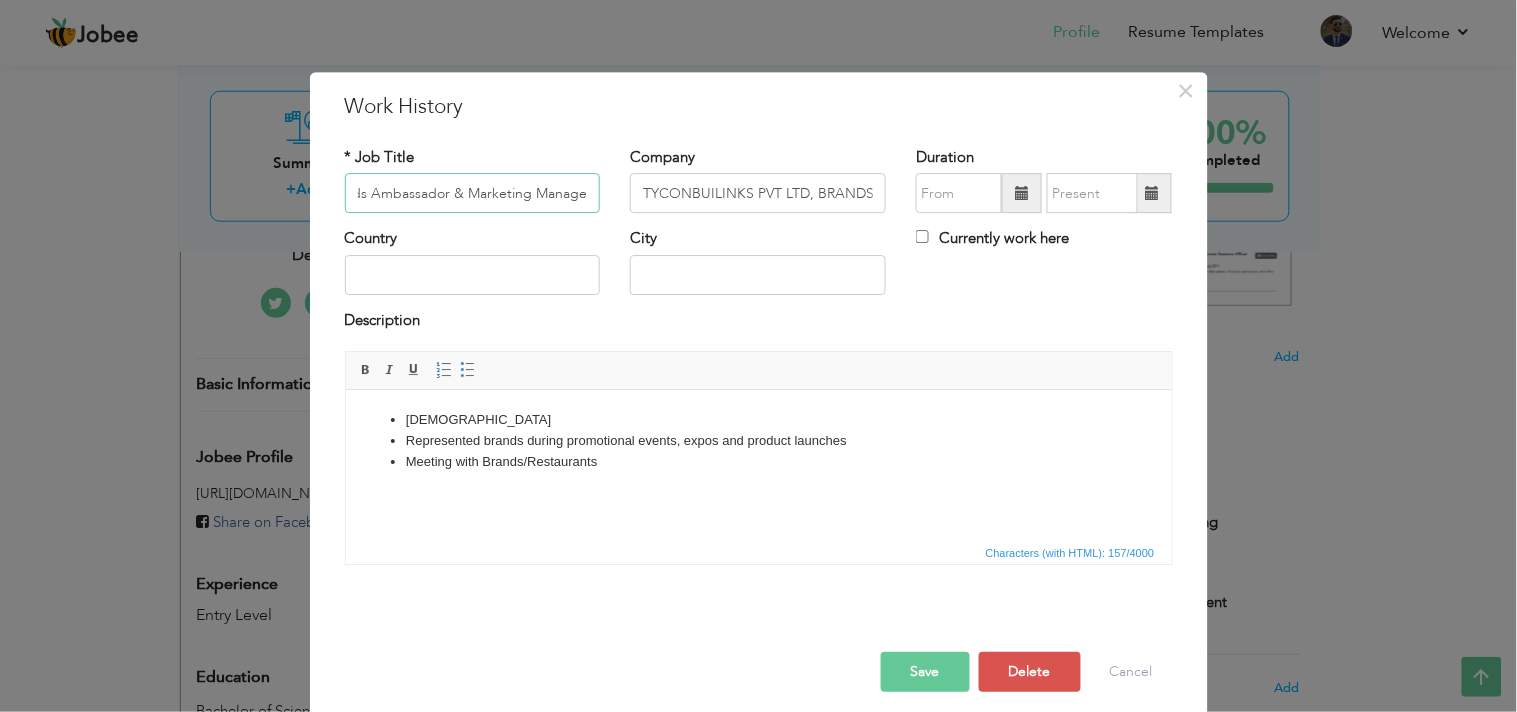 type on "Brands Ambassador & Marketing Manager" 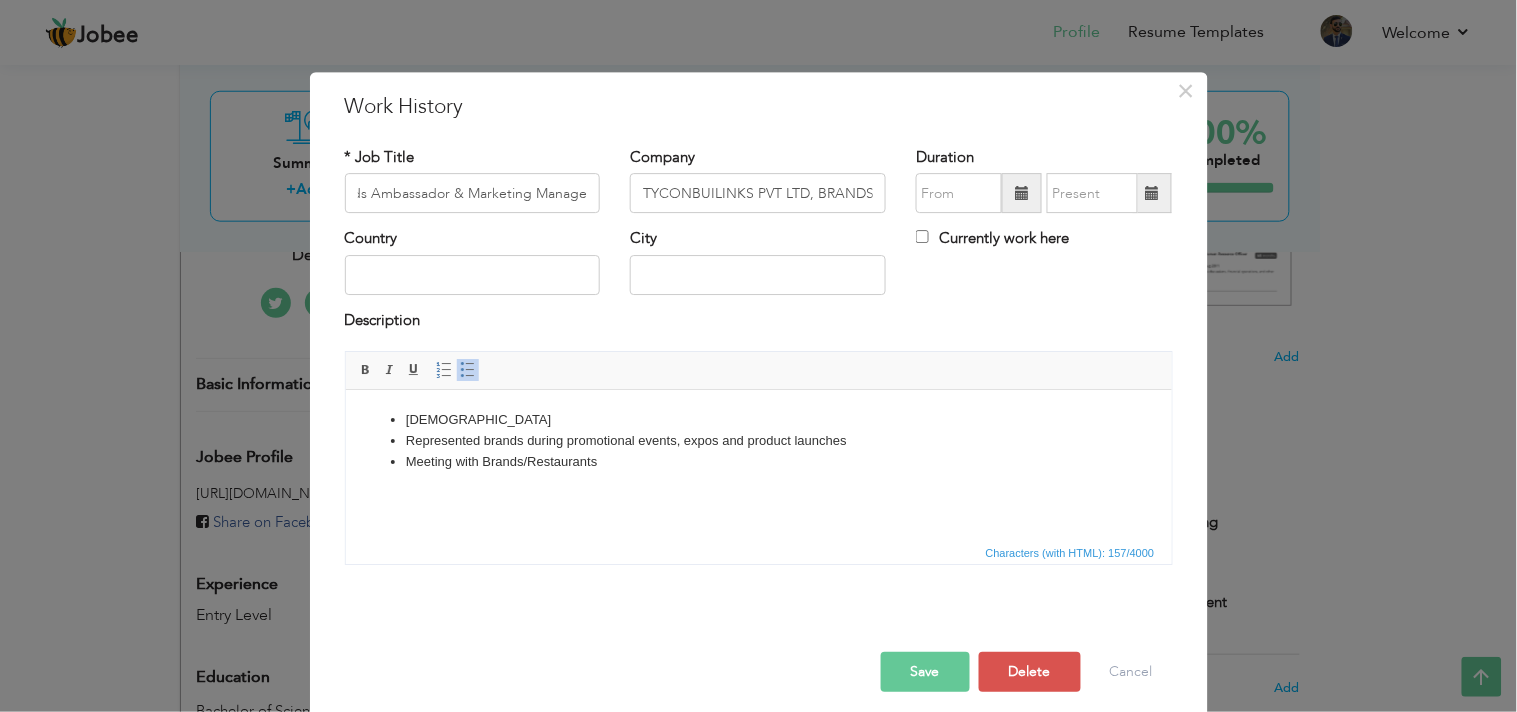 click on "[DEMOGRAPHIC_DATA]" at bounding box center [758, 420] 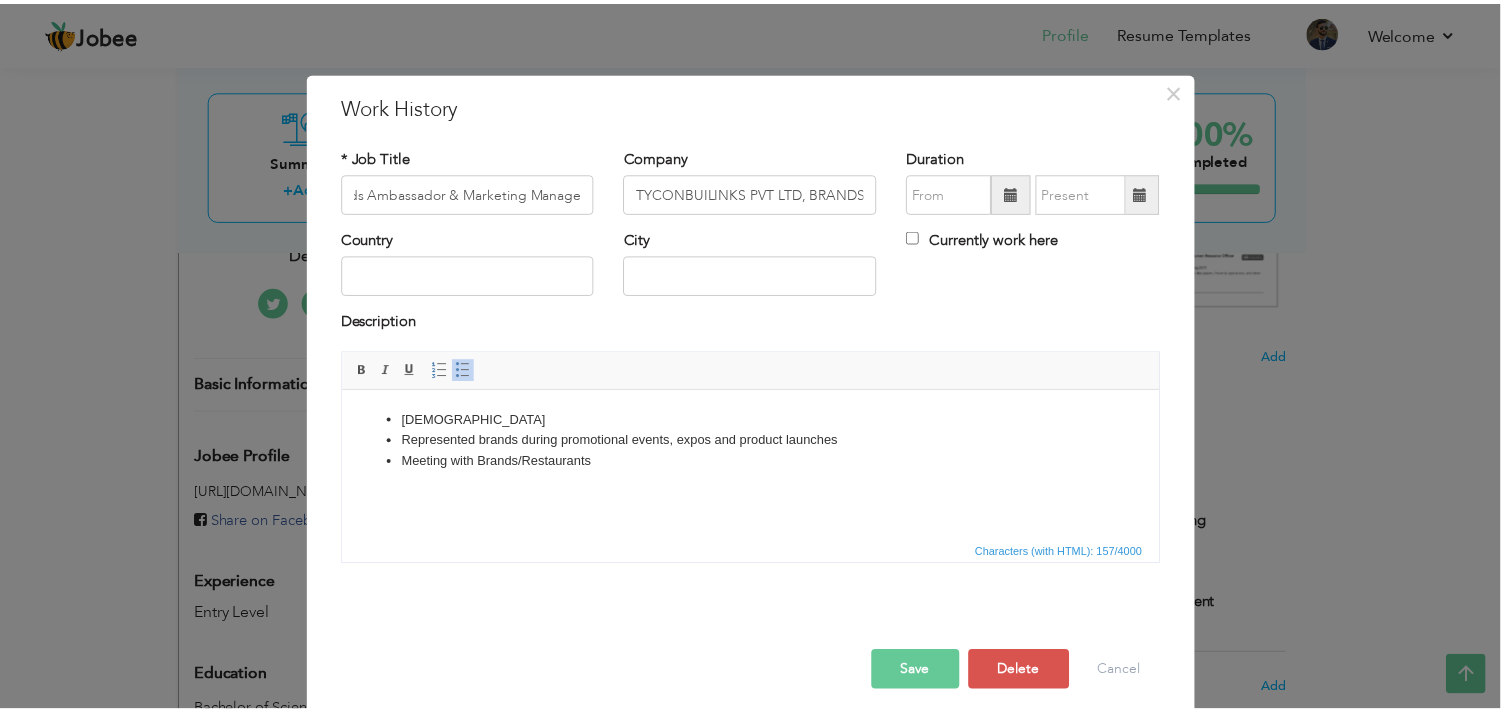 scroll, scrollTop: 0, scrollLeft: 0, axis: both 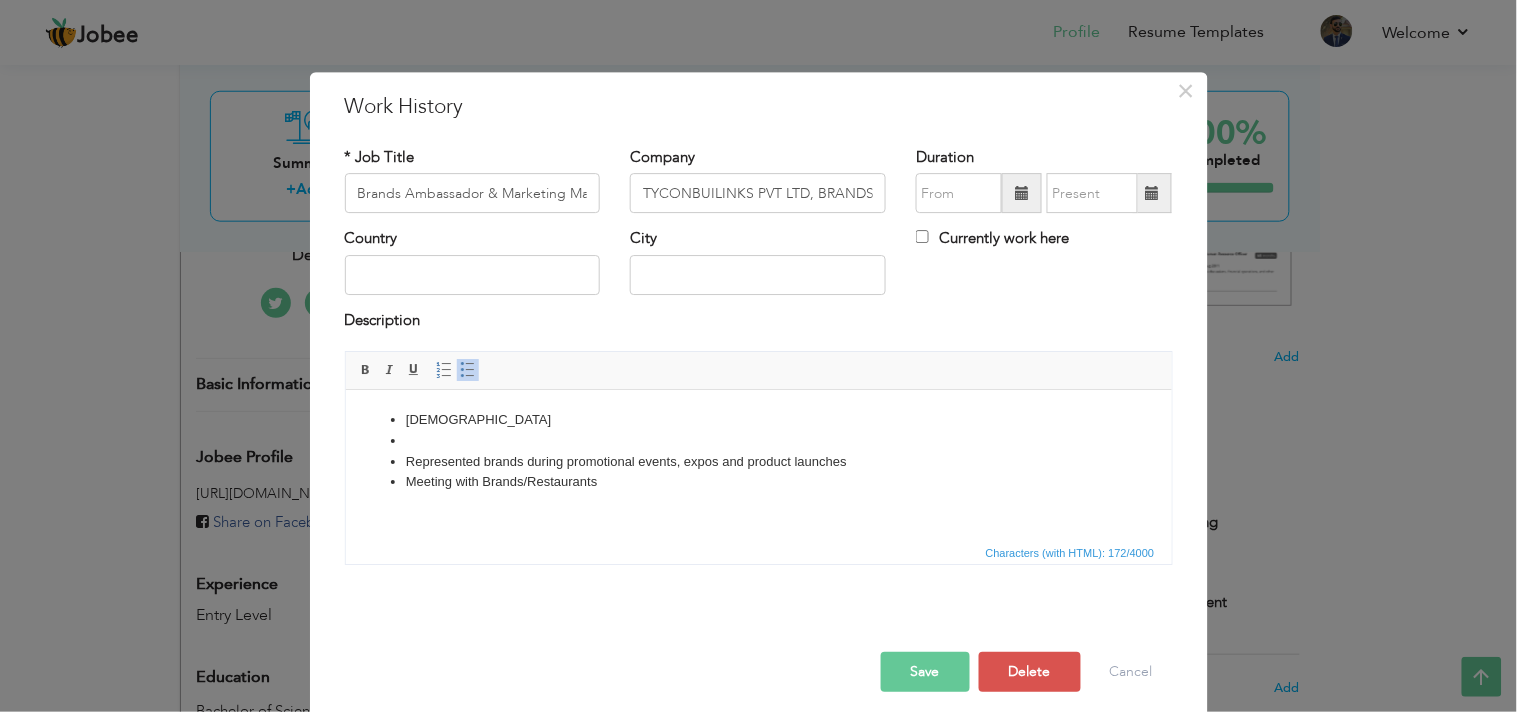 type 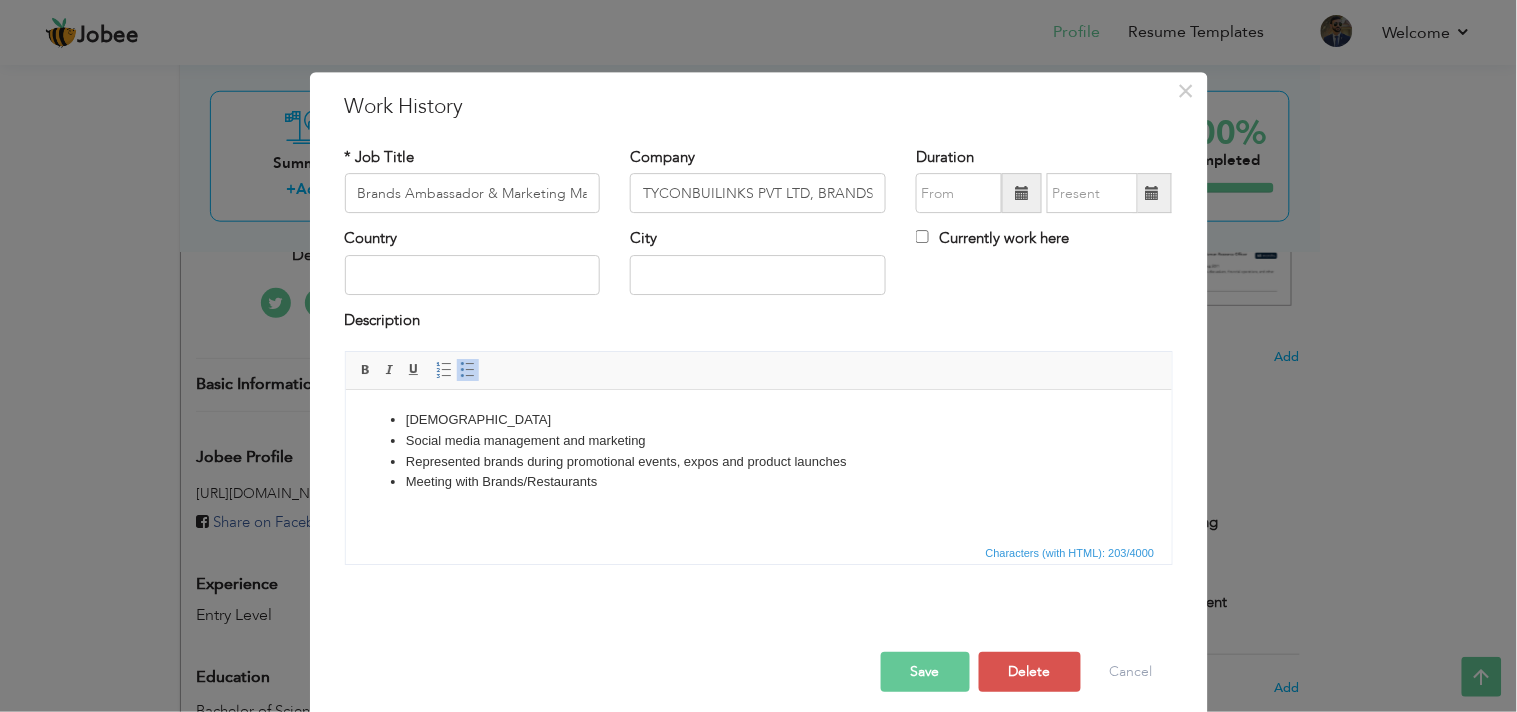 click on "Save" at bounding box center [925, 672] 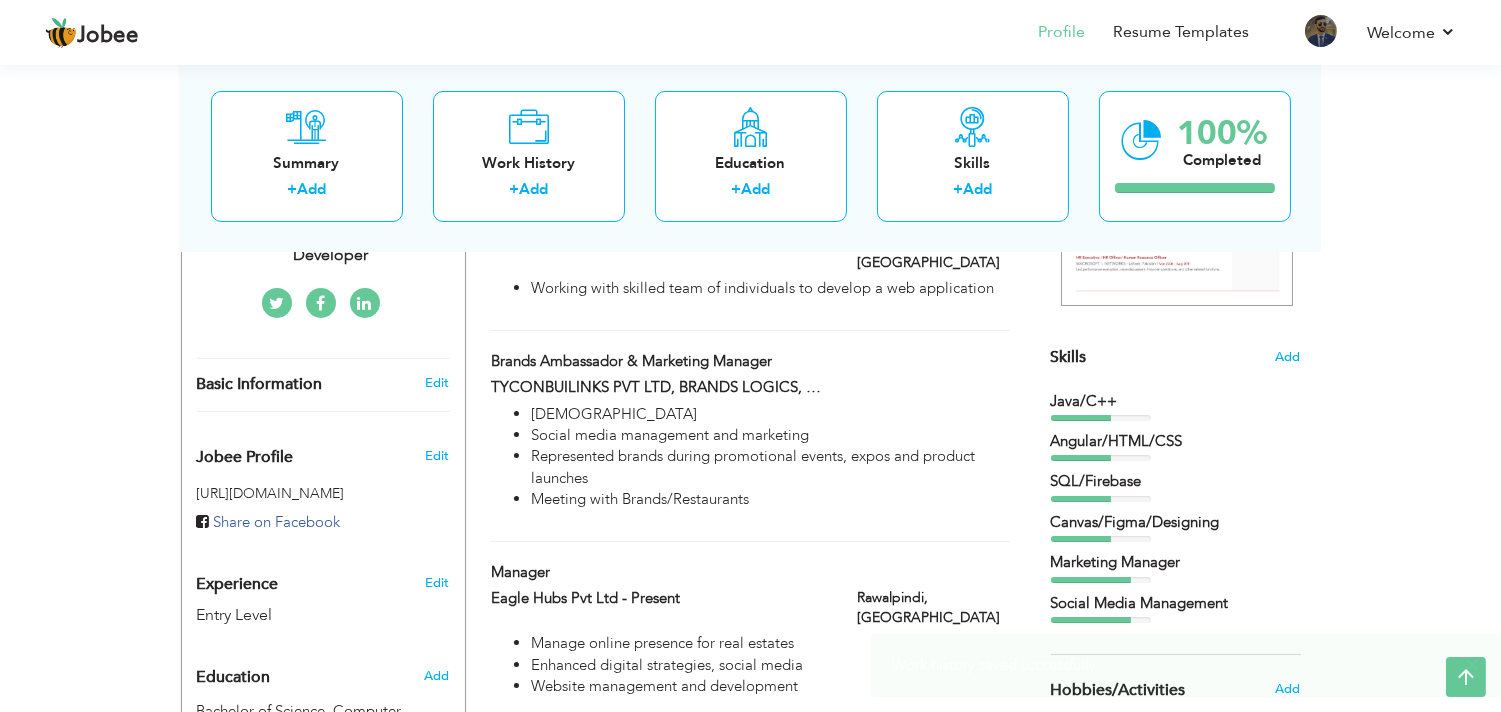 drag, startPoint x: 1500, startPoint y: 288, endPoint x: 1516, endPoint y: 382, distance: 95.35198 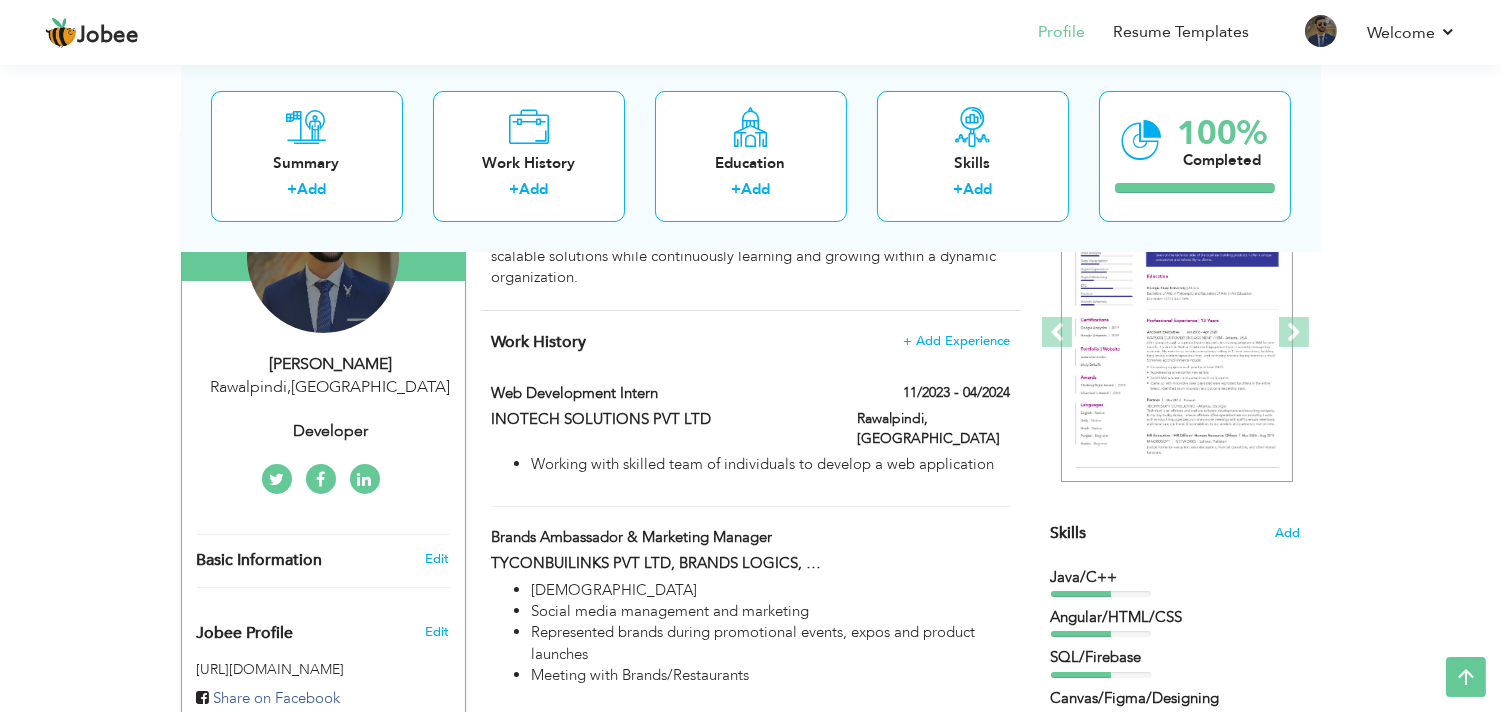 scroll, scrollTop: 252, scrollLeft: 0, axis: vertical 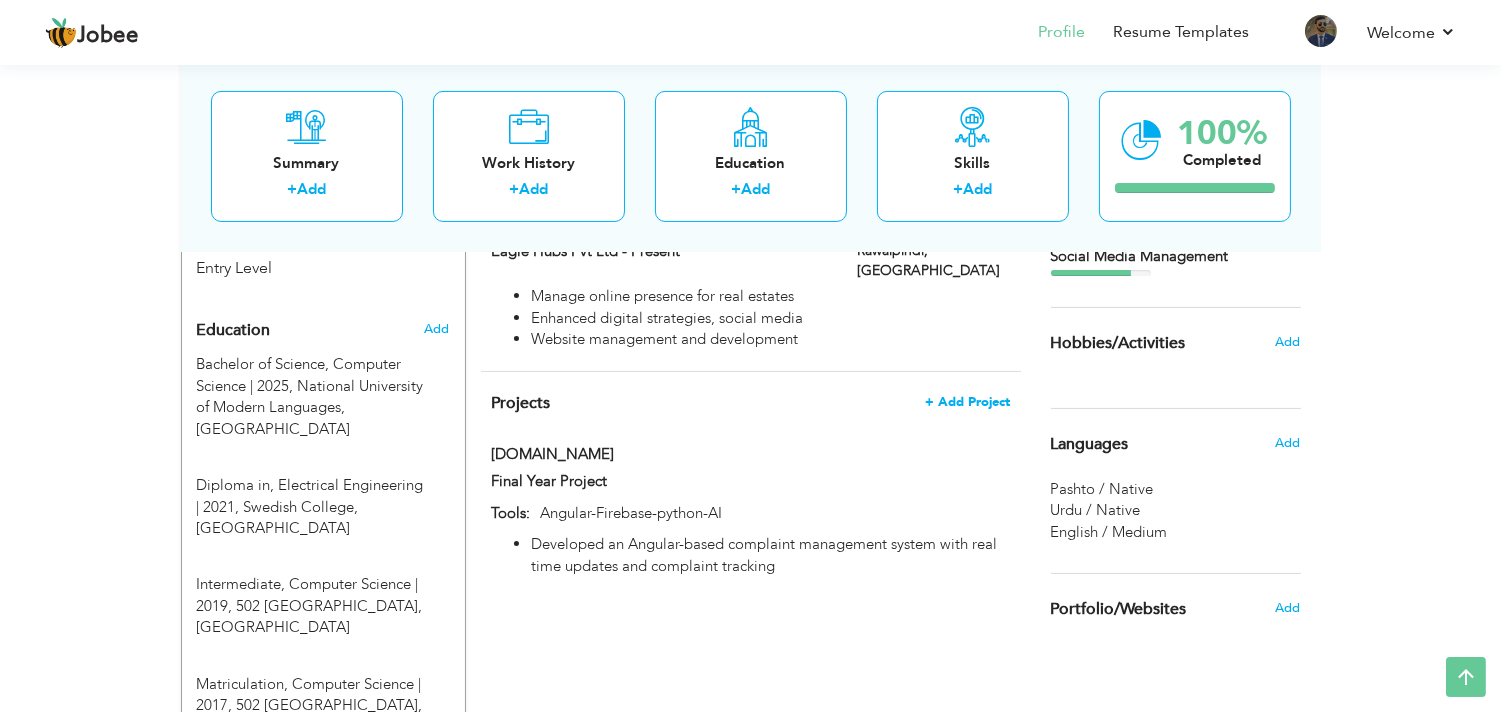 click on "+ Add Project" at bounding box center [967, 402] 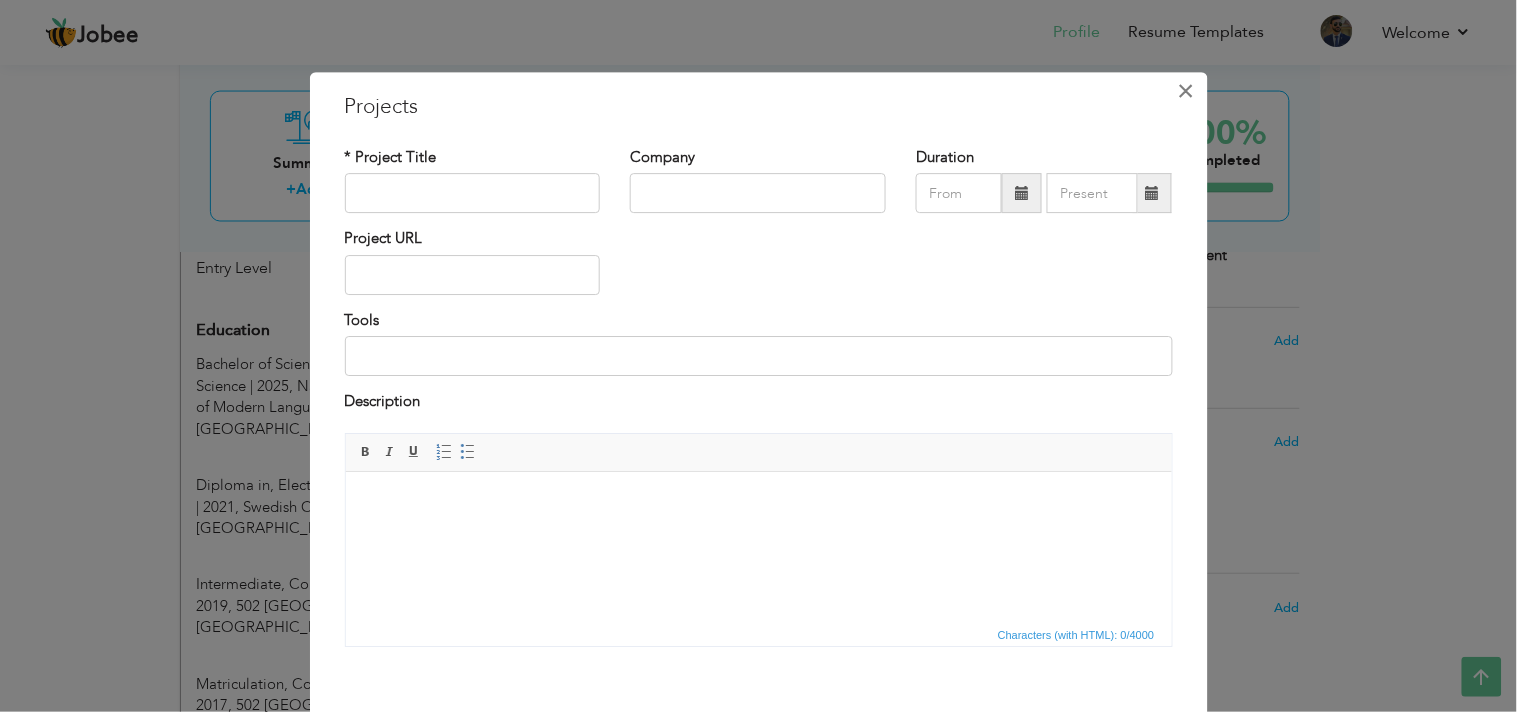 click on "×" at bounding box center (1186, 91) 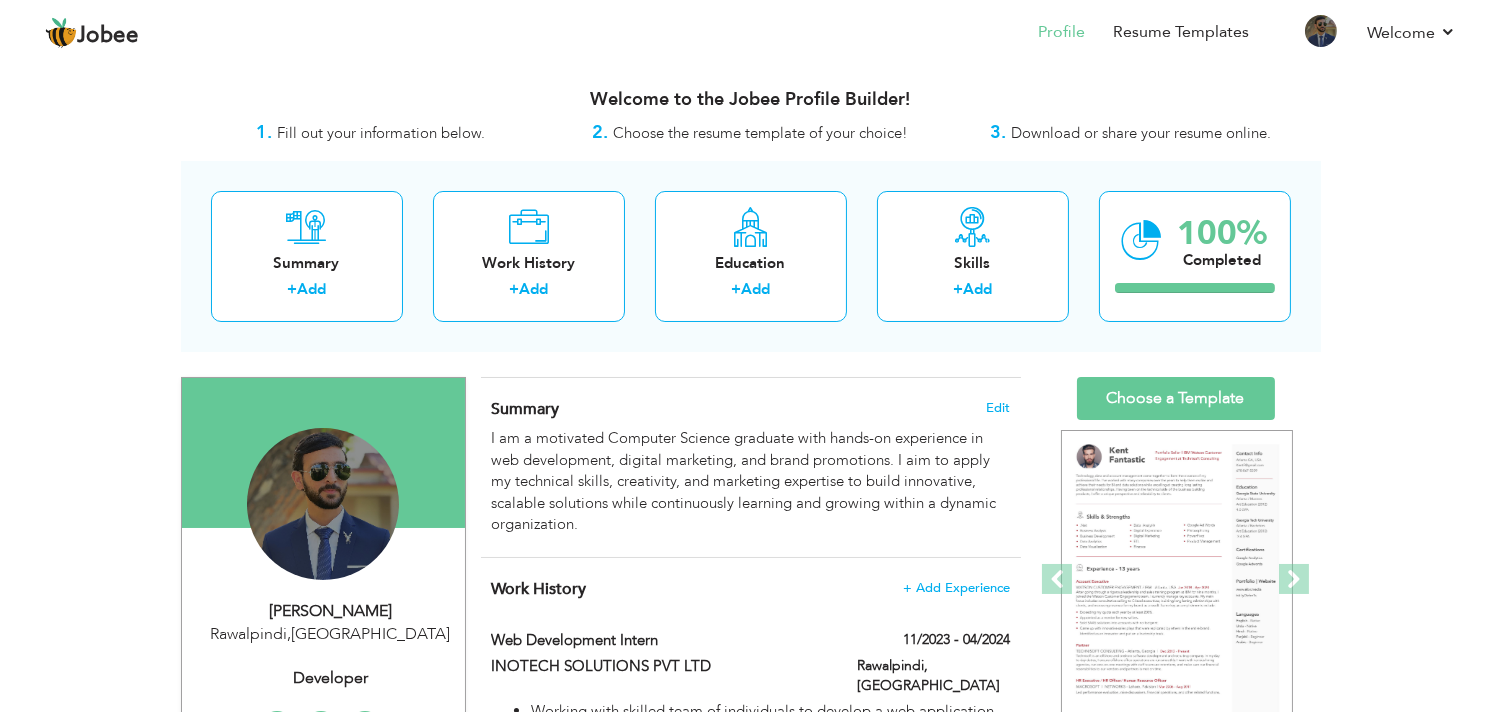 scroll, scrollTop: 73, scrollLeft: 0, axis: vertical 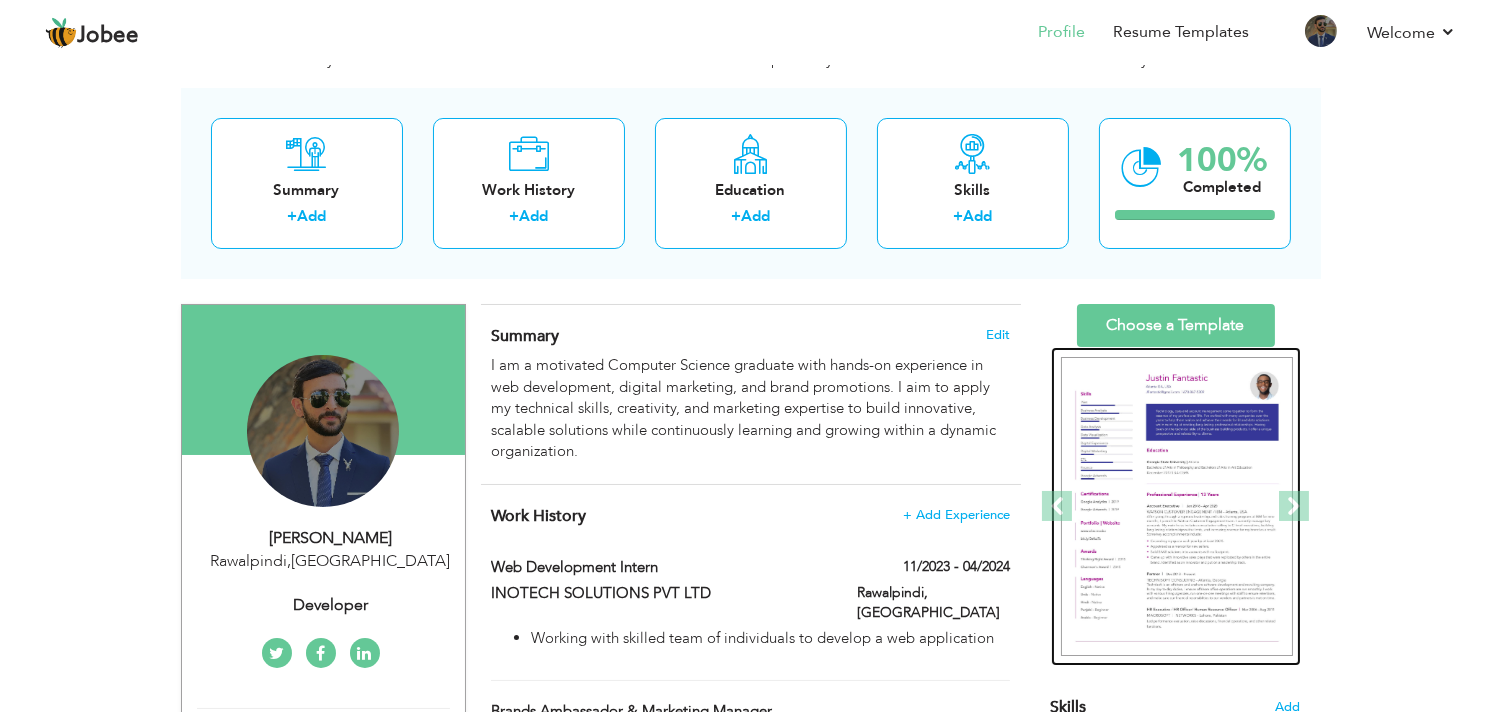 click at bounding box center [1177, 507] 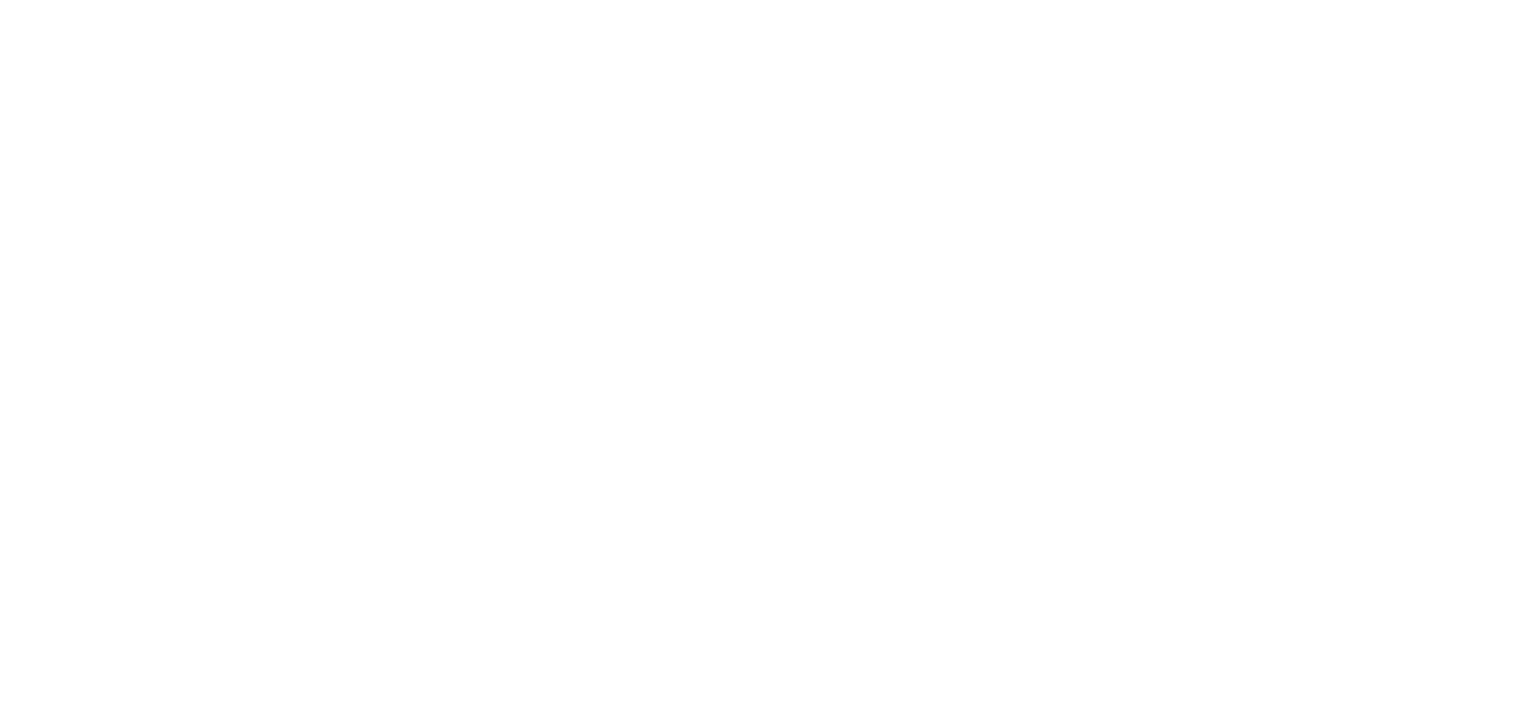 scroll, scrollTop: 0, scrollLeft: 0, axis: both 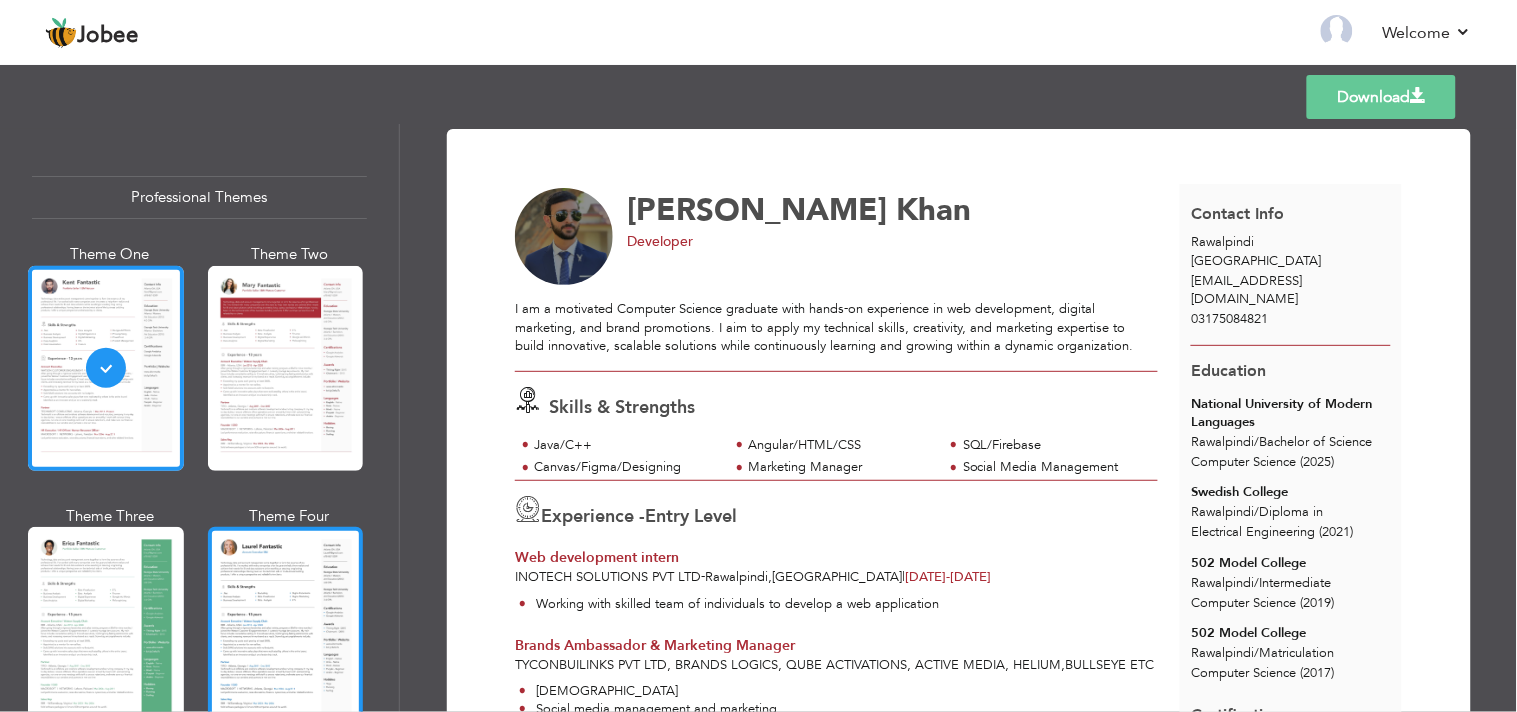 click at bounding box center (286, 629) 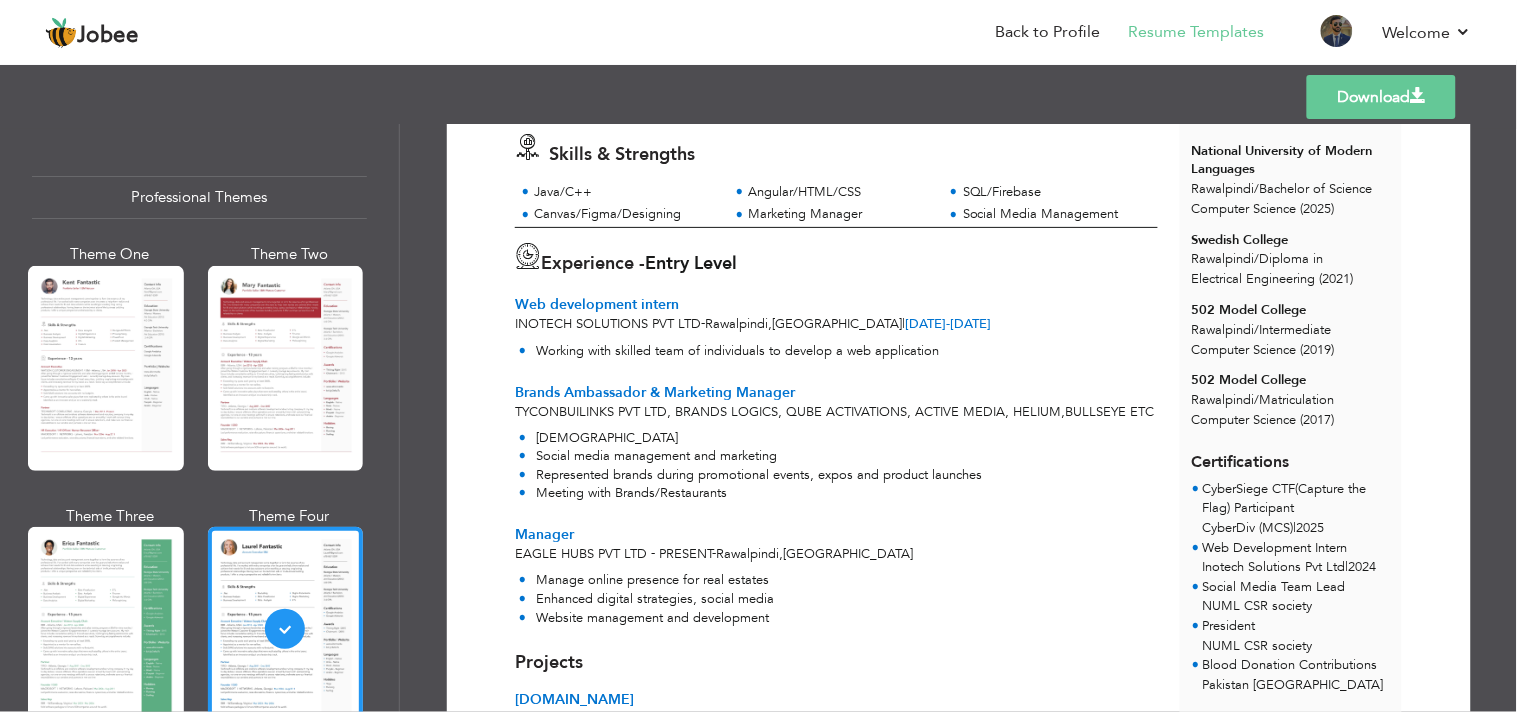 scroll, scrollTop: 300, scrollLeft: 0, axis: vertical 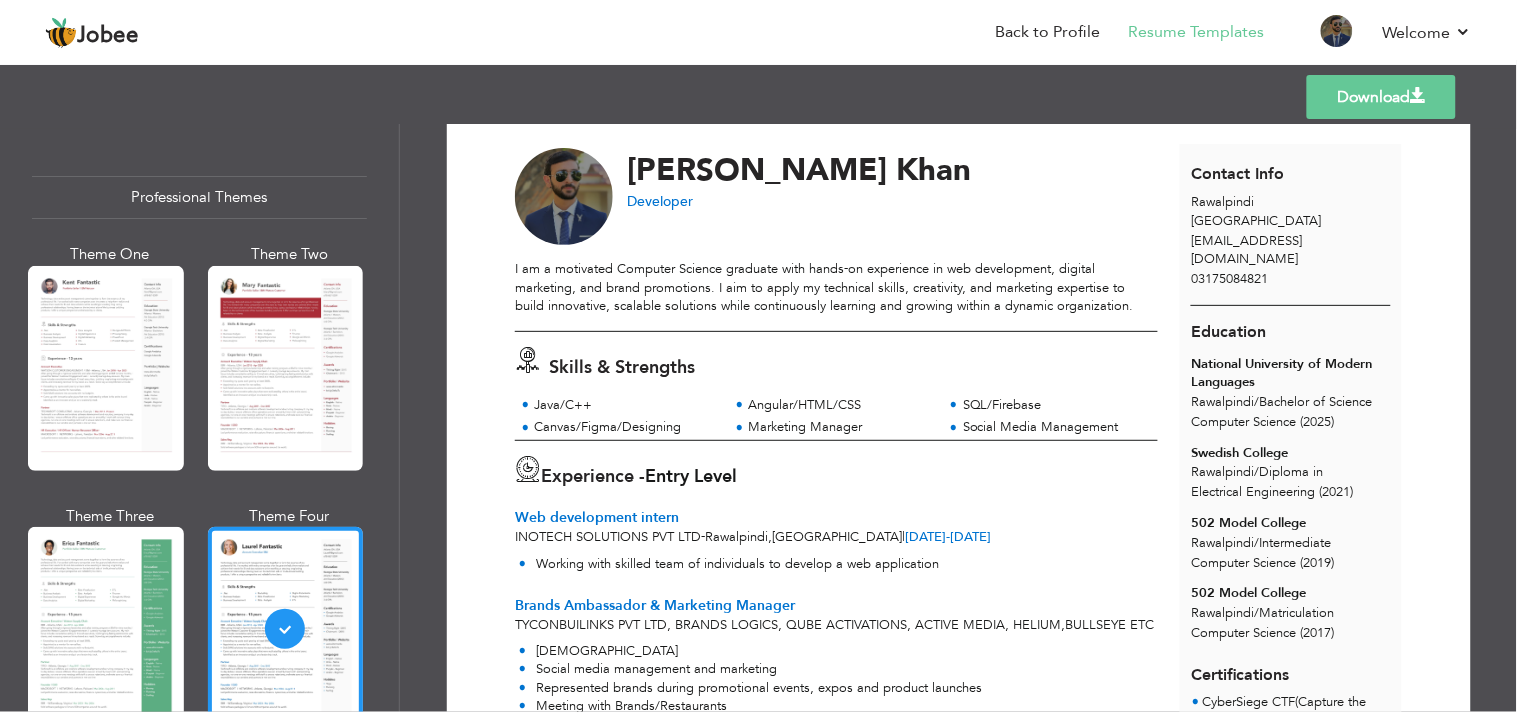 click on "Download" at bounding box center (1381, 97) 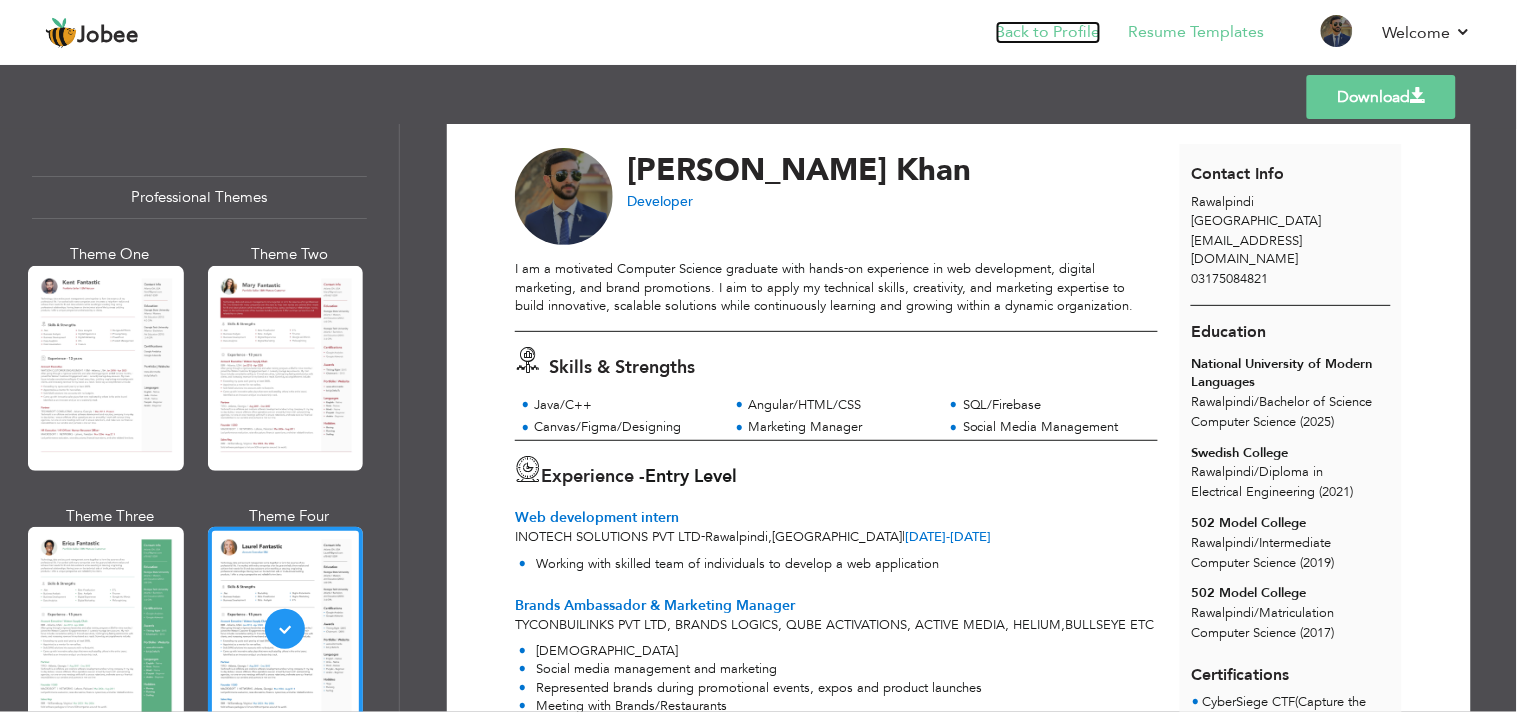 click on "Back to Profile" at bounding box center (1048, 32) 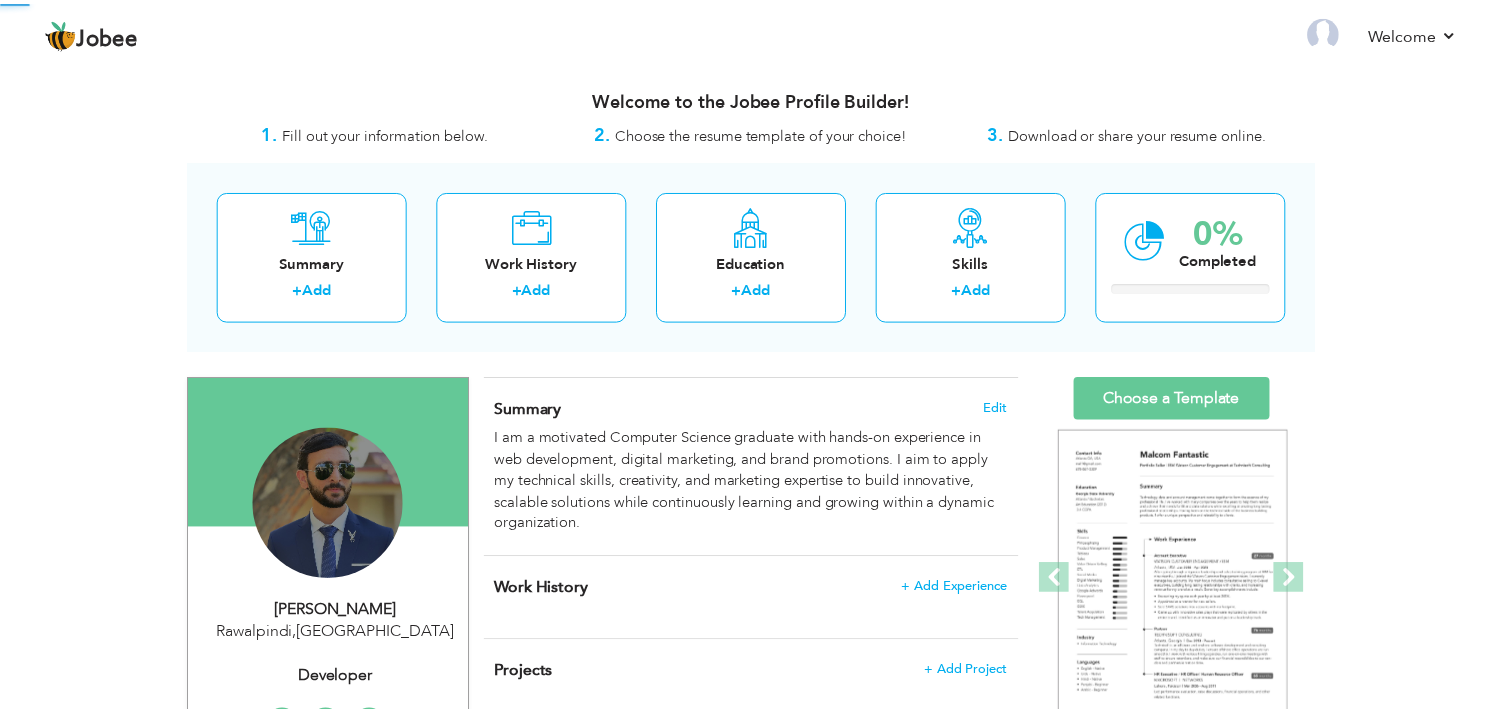 scroll, scrollTop: 0, scrollLeft: 0, axis: both 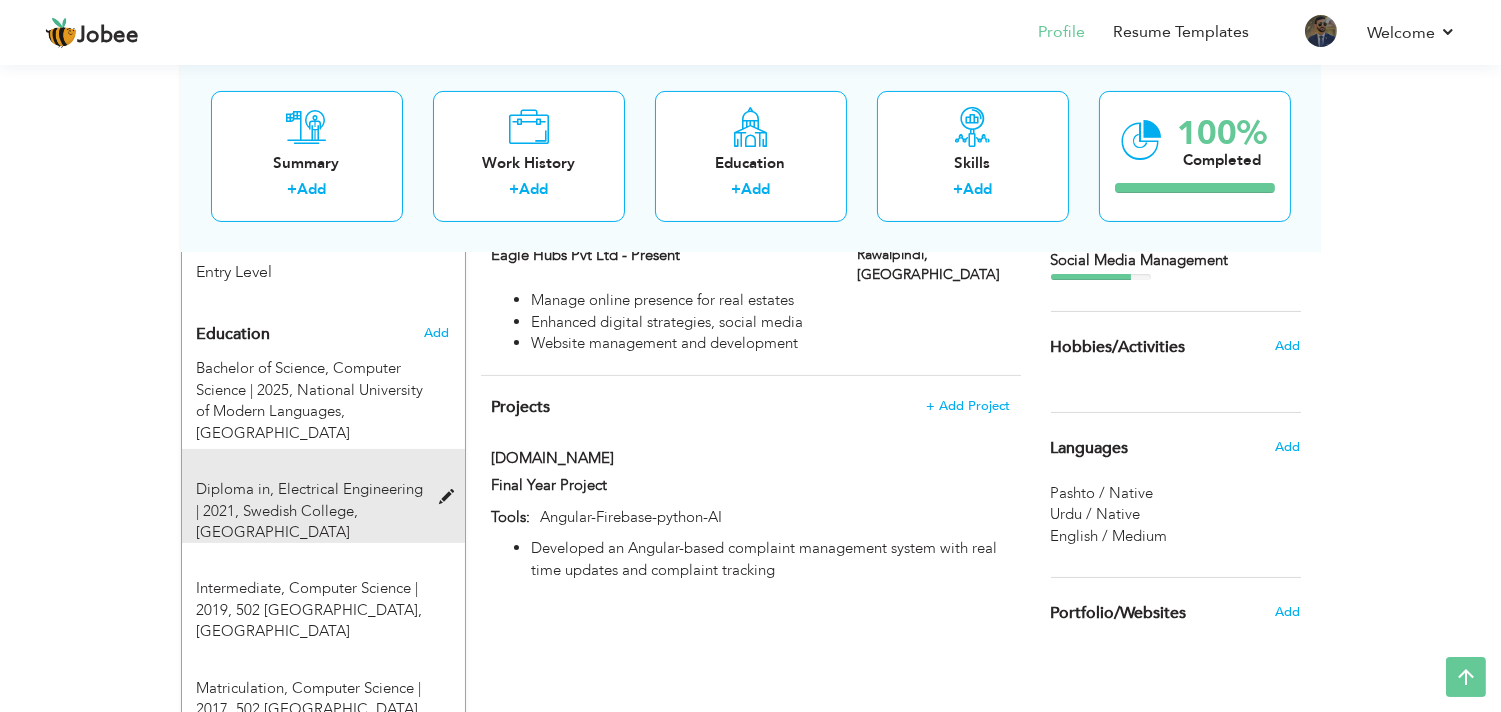 click on "Diploma in,  Electrical Engineering  |  2021," at bounding box center (310, 499) 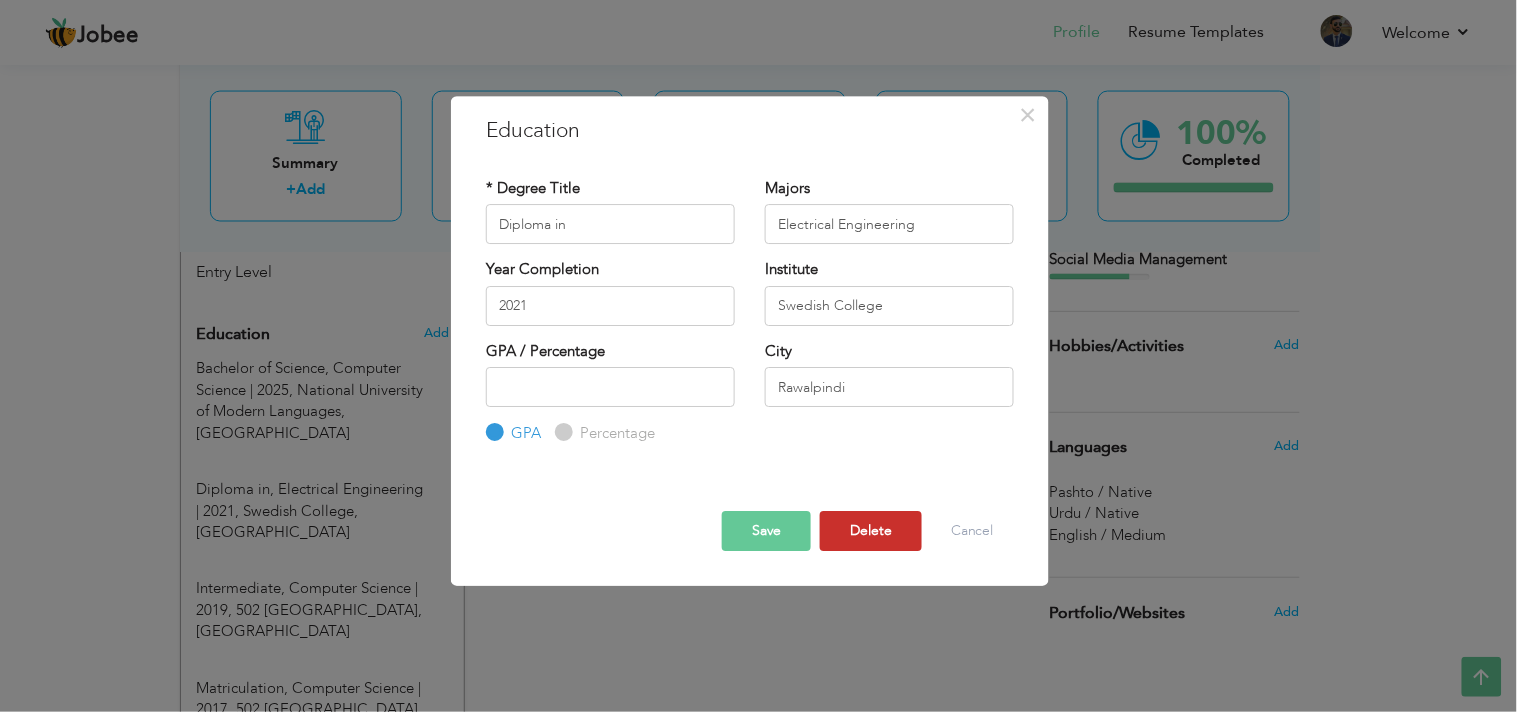 click on "Delete" at bounding box center (871, 531) 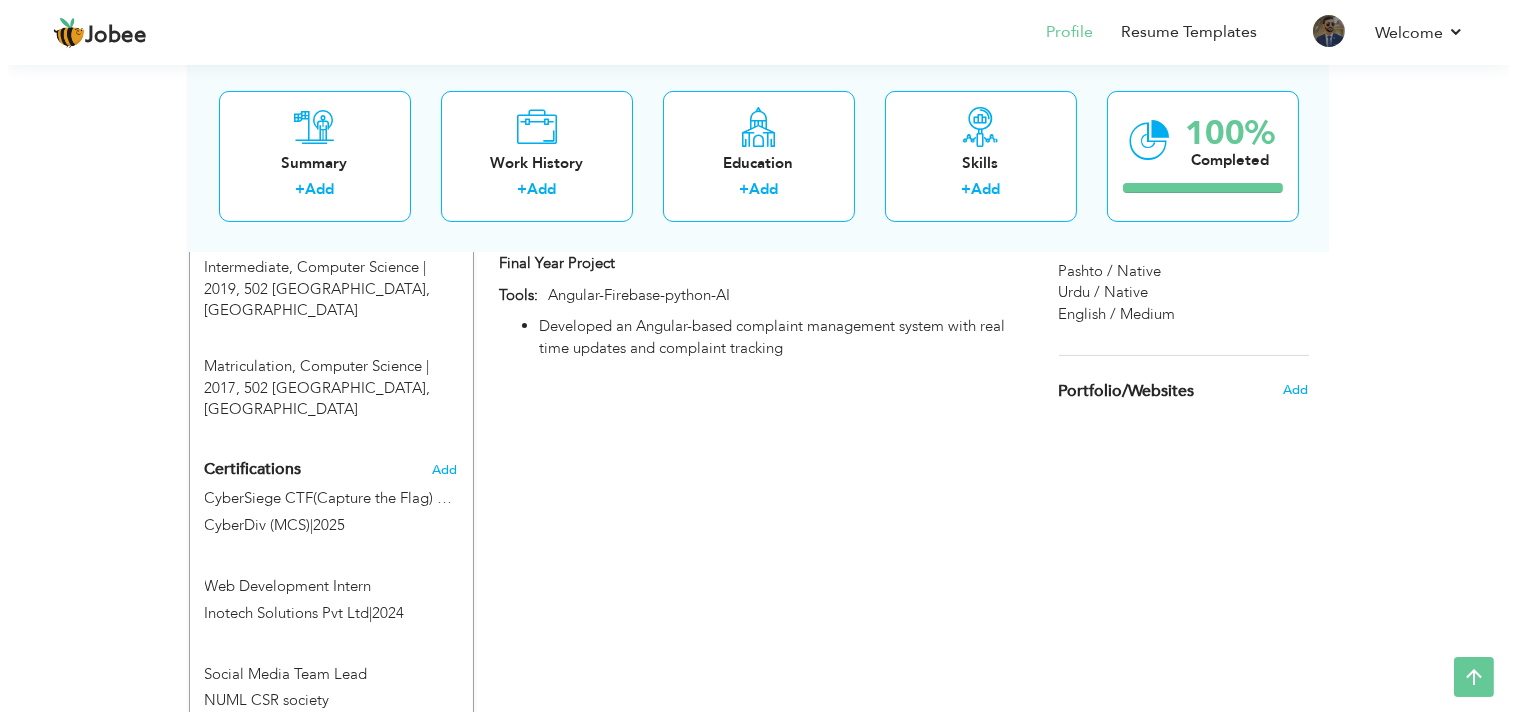 scroll, scrollTop: 1025, scrollLeft: 0, axis: vertical 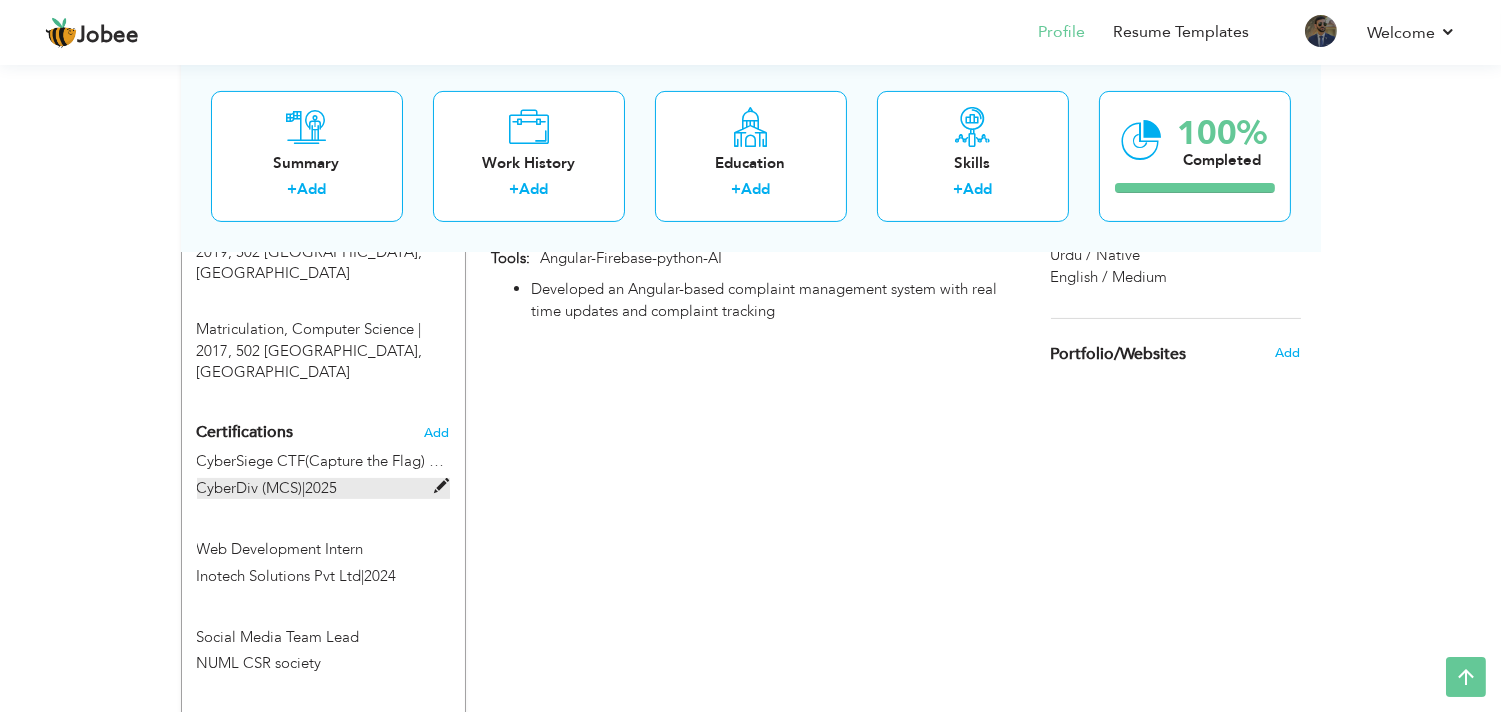 click on "CyberDiv (MCS)" at bounding box center (250, 488) 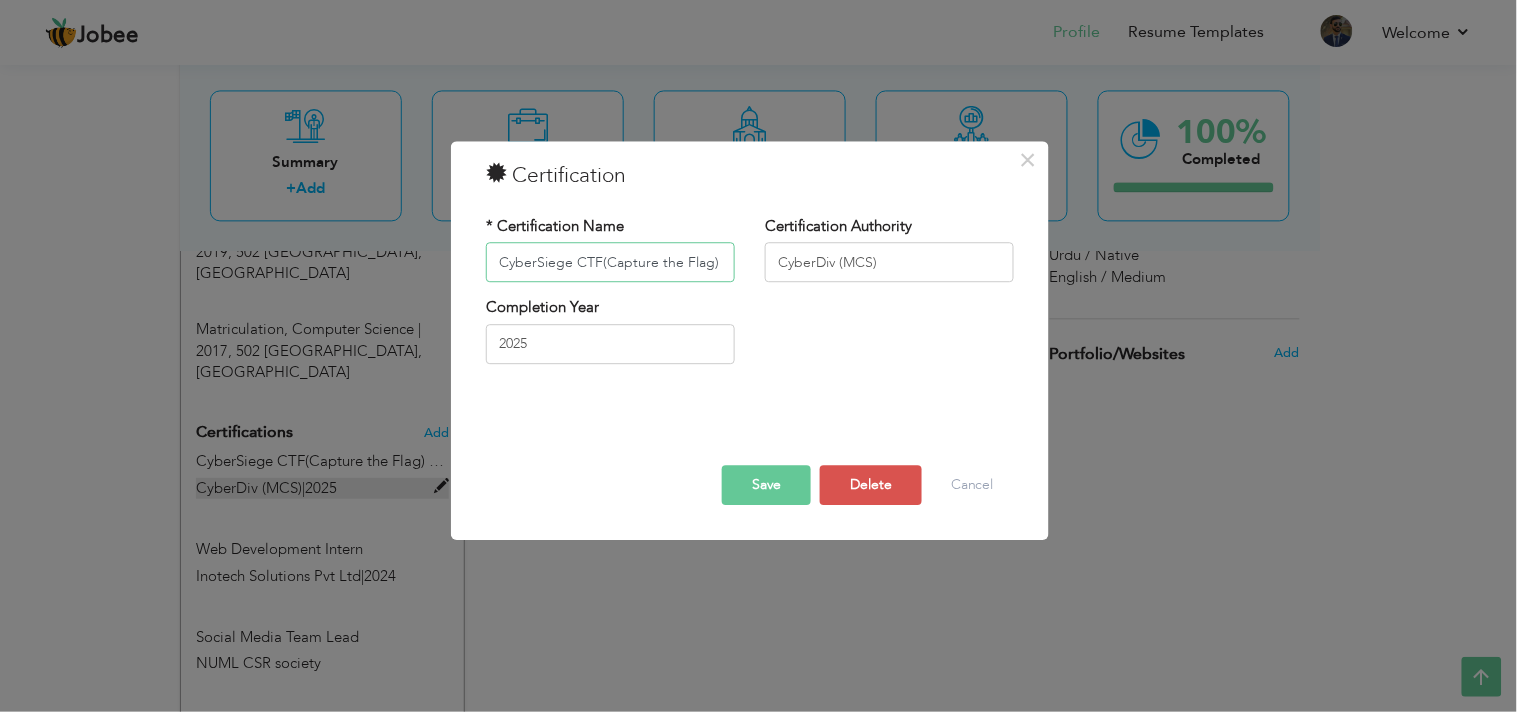 scroll, scrollTop: 0, scrollLeft: 62, axis: horizontal 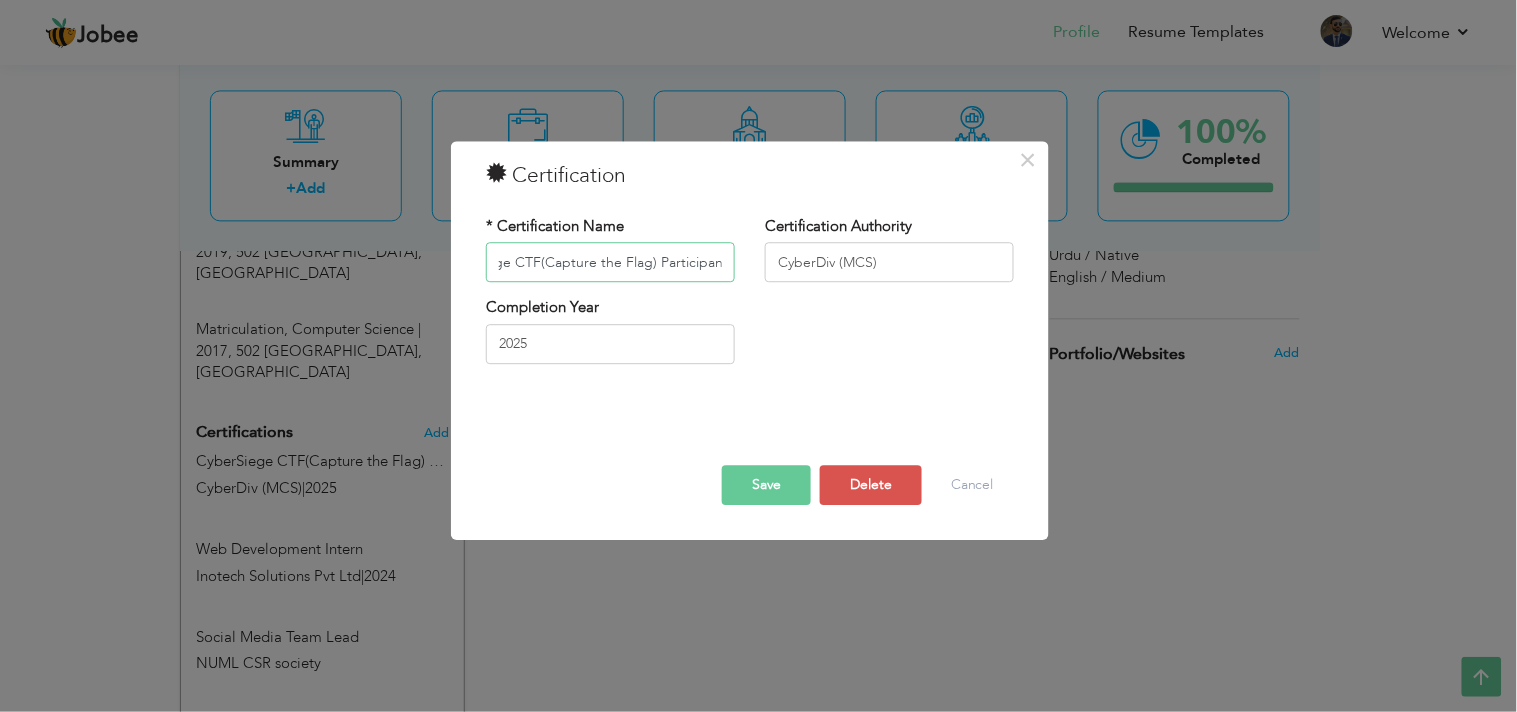 click on "CyberSiege CTF(Capture the Flag) Participant" at bounding box center [610, 263] 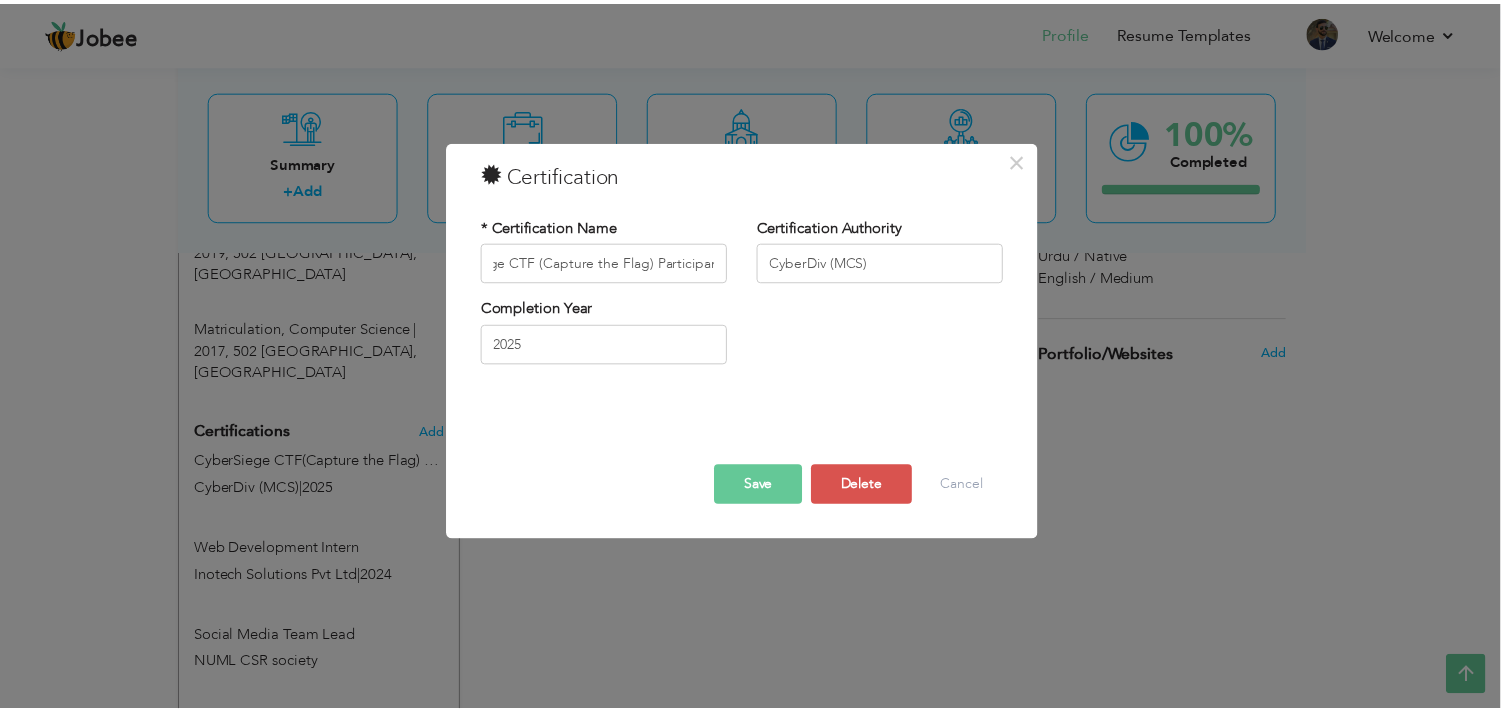 scroll, scrollTop: 0, scrollLeft: 0, axis: both 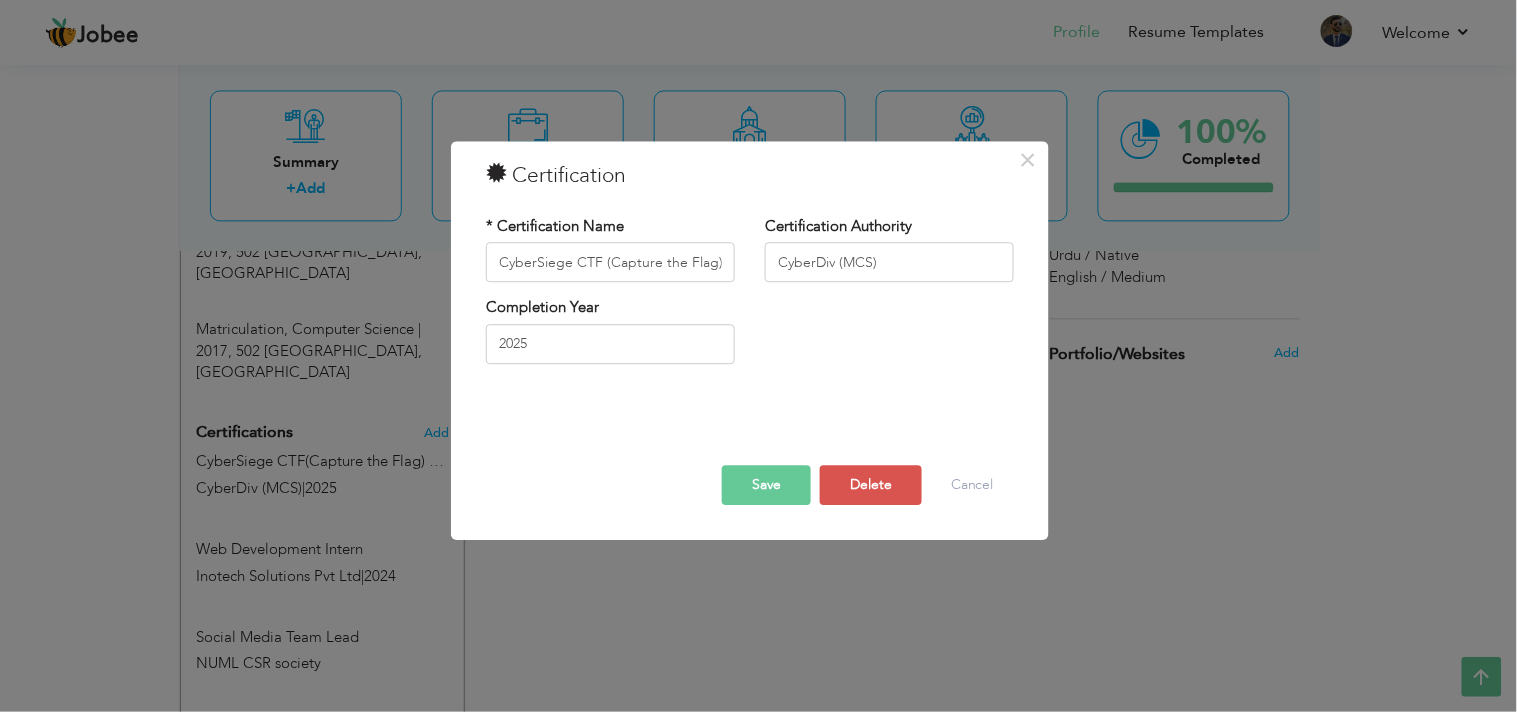 click on "Save" at bounding box center (766, 486) 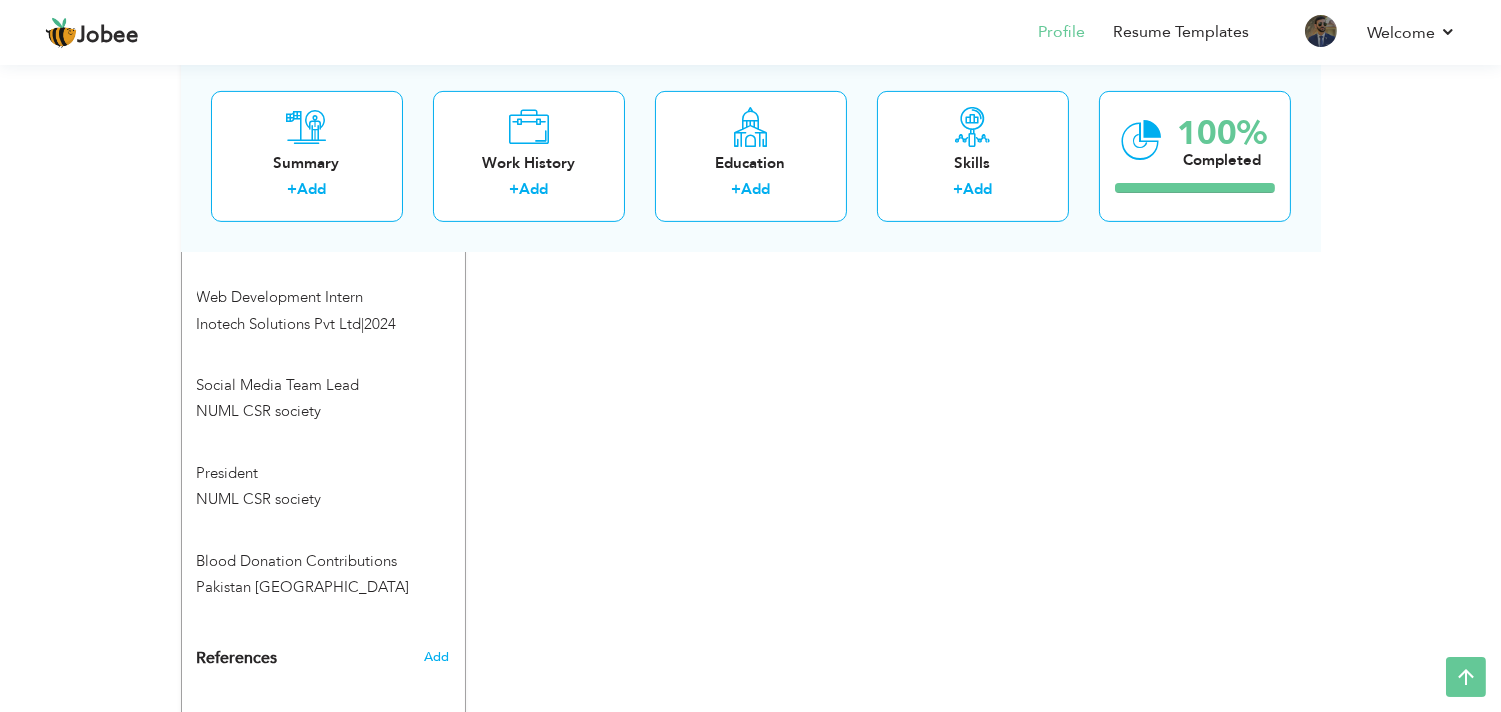 scroll, scrollTop: 1274, scrollLeft: 0, axis: vertical 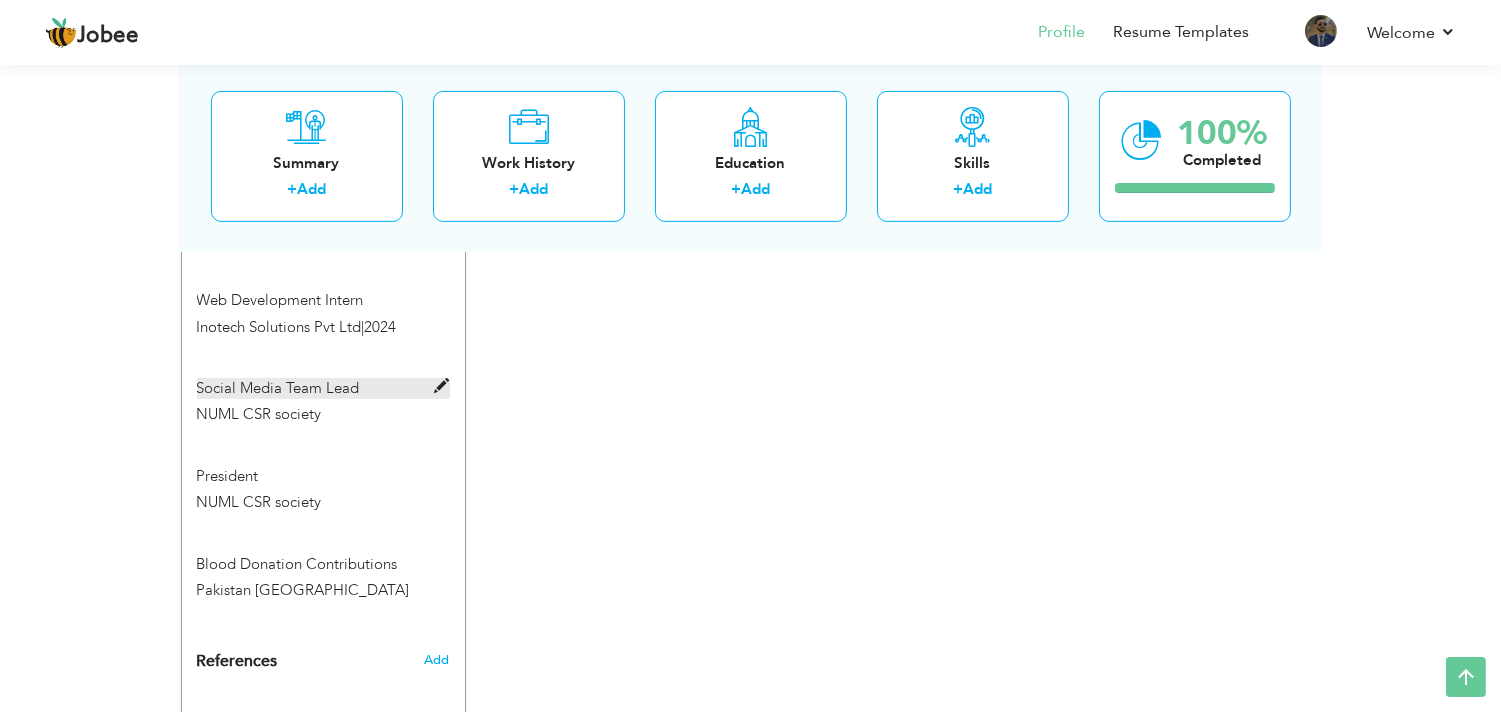 click on "Social Media Team Lead" at bounding box center [323, 388] 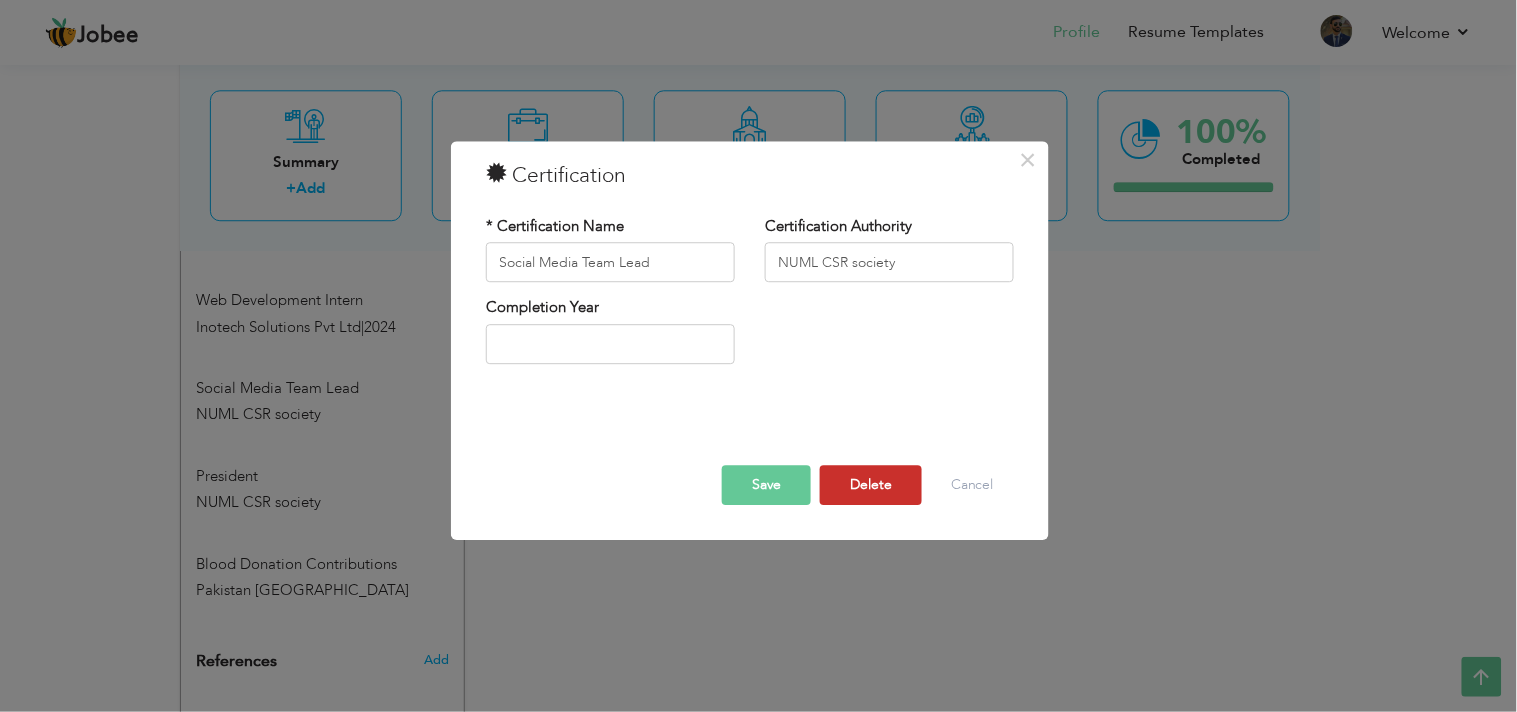 click on "Delete" at bounding box center [871, 486] 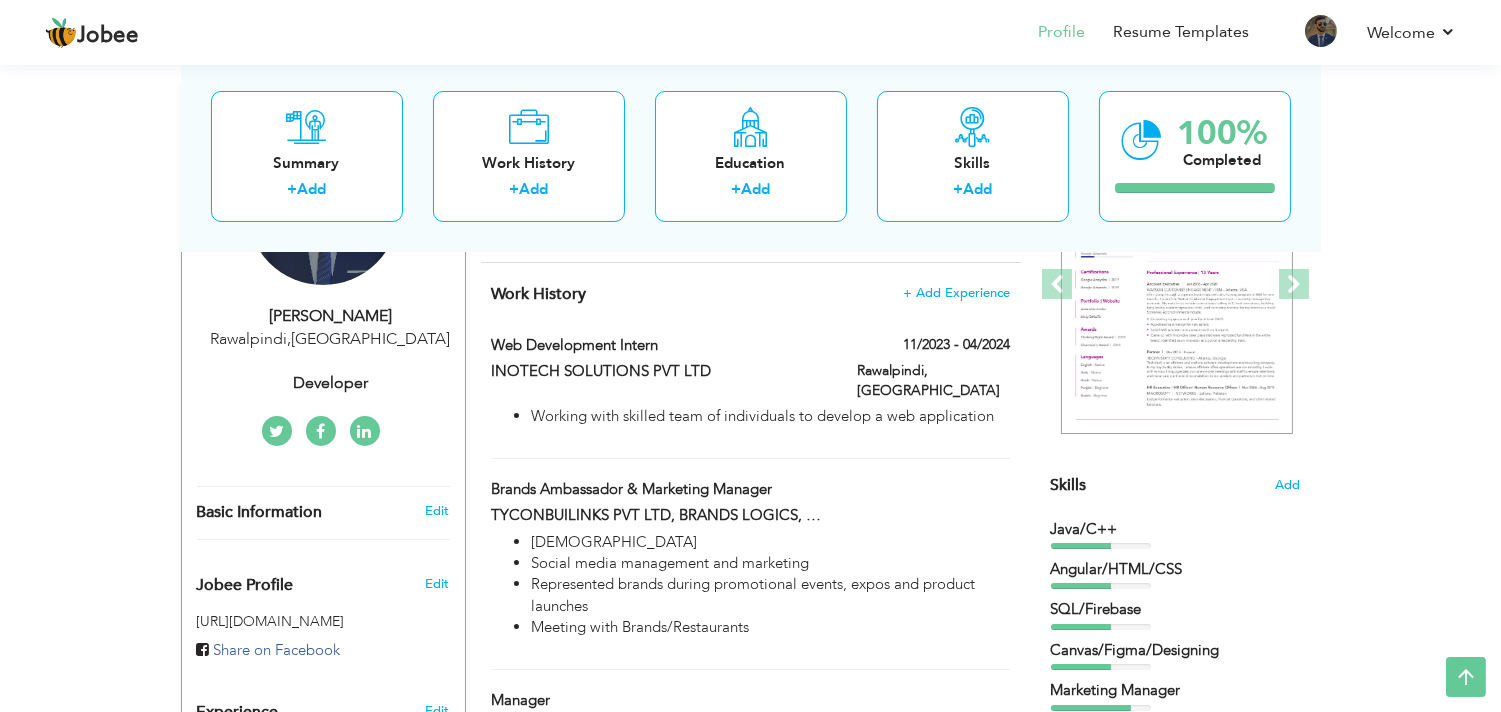 scroll, scrollTop: 281, scrollLeft: 0, axis: vertical 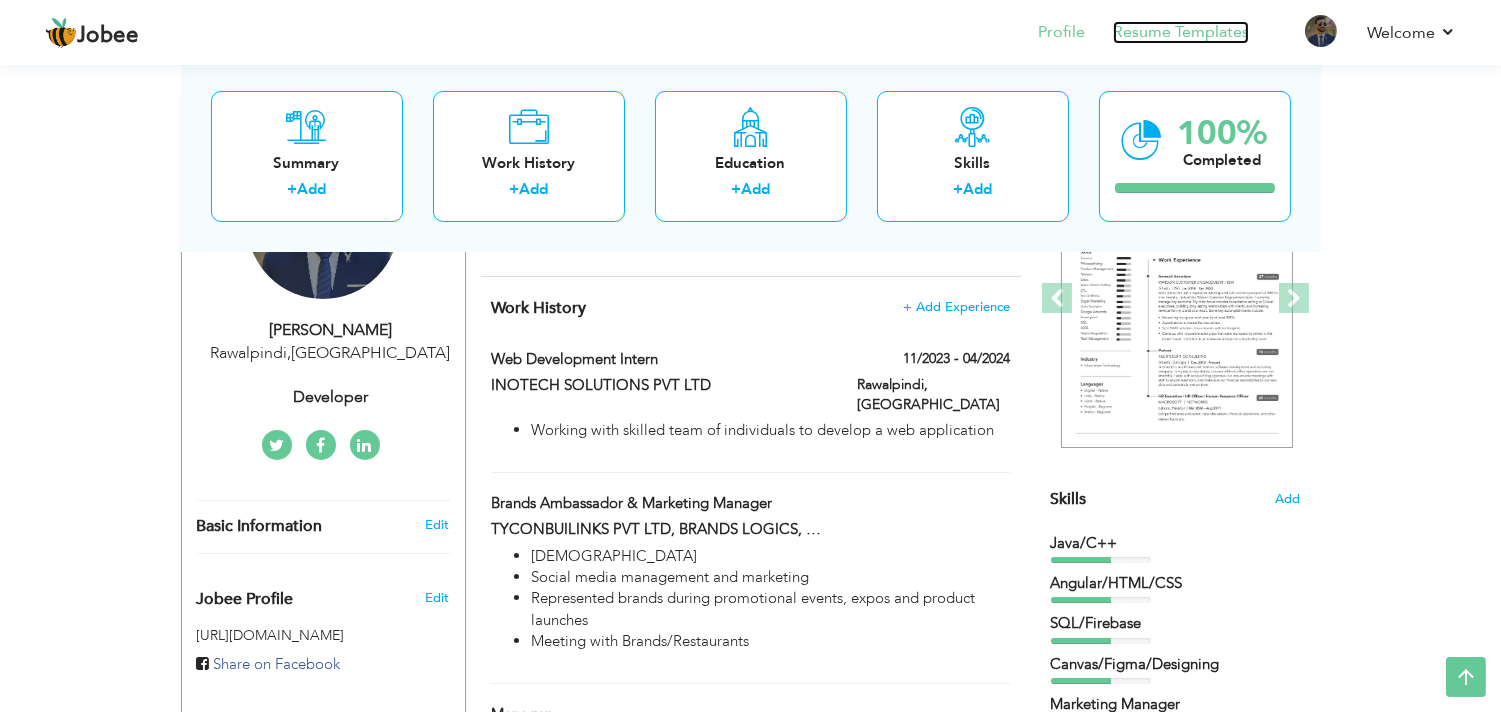 click on "Resume Templates" at bounding box center (1181, 32) 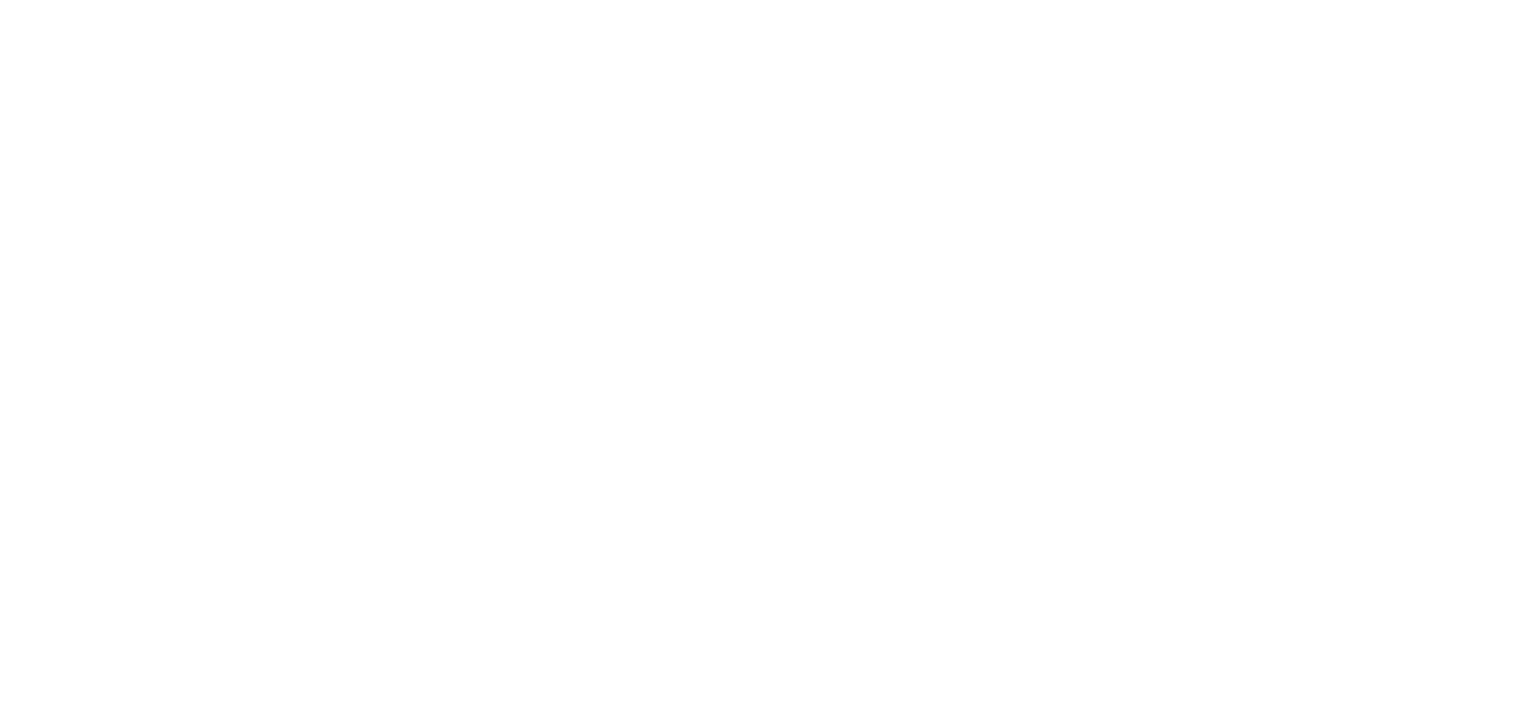 scroll, scrollTop: 0, scrollLeft: 0, axis: both 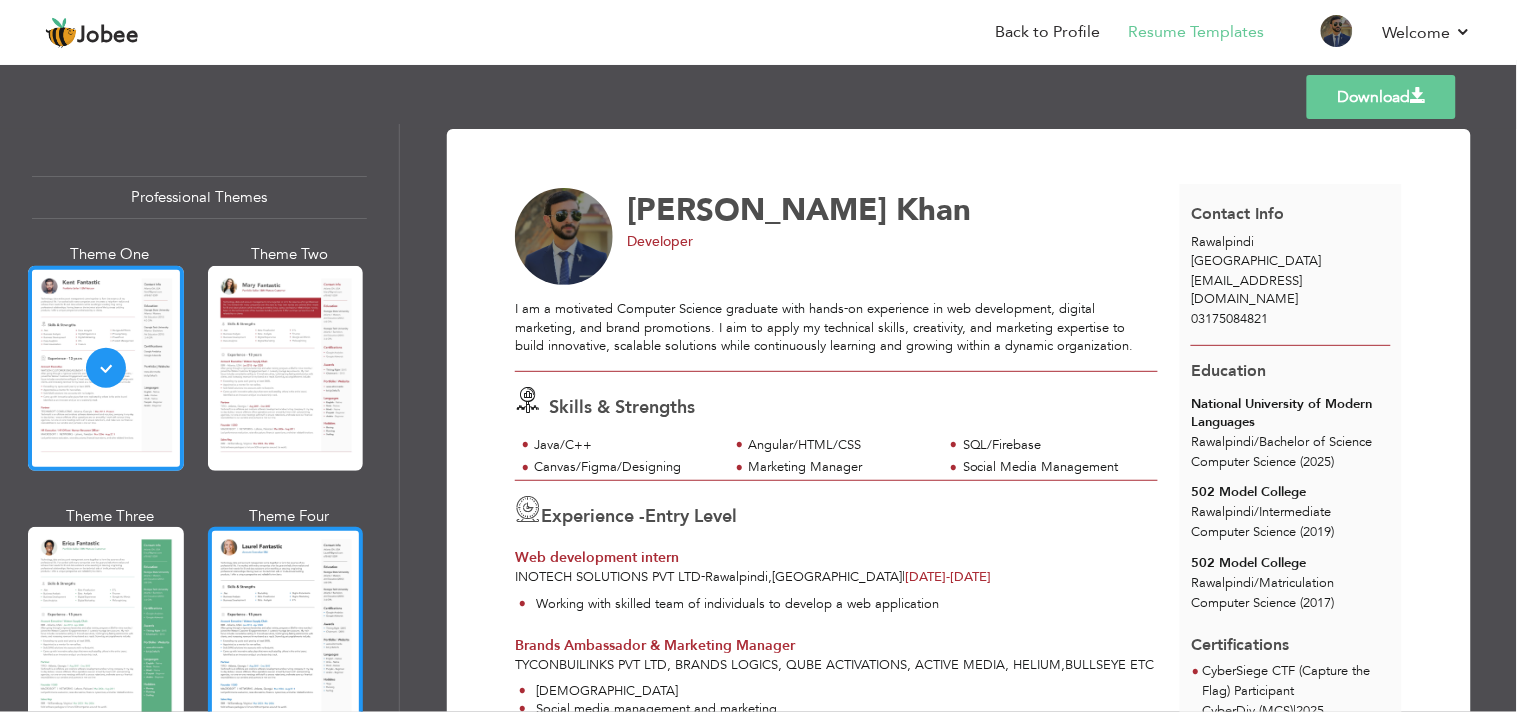 click at bounding box center [286, 629] 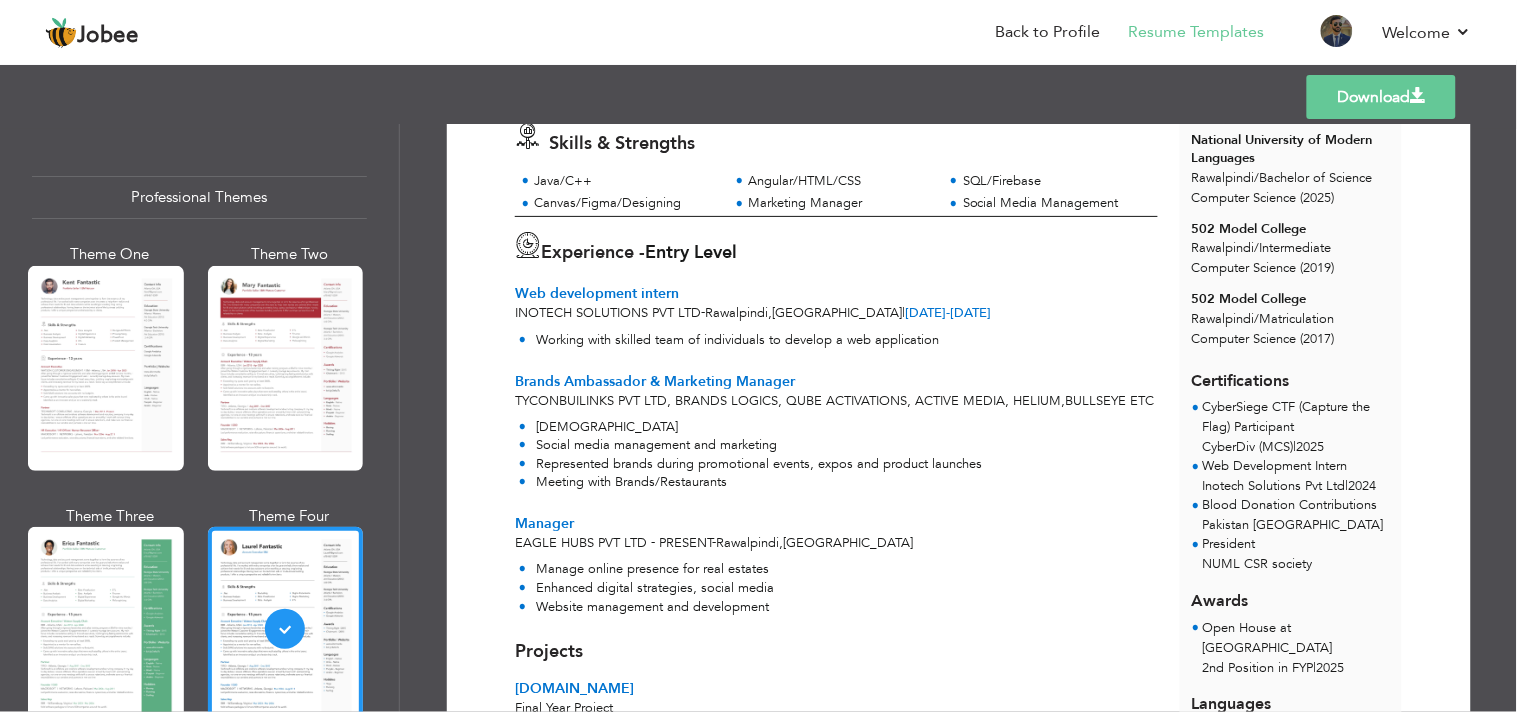 scroll, scrollTop: 270, scrollLeft: 0, axis: vertical 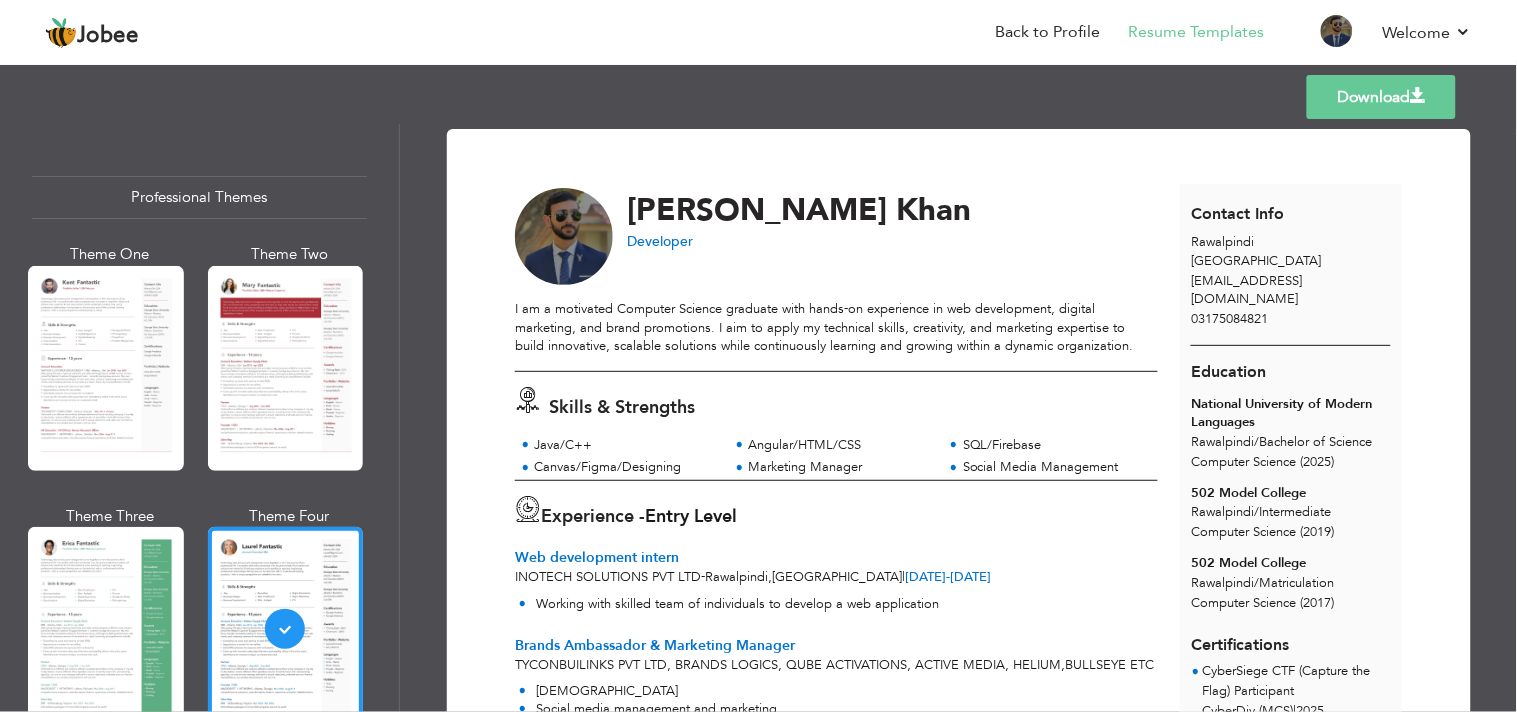 click on "Download" at bounding box center (1381, 97) 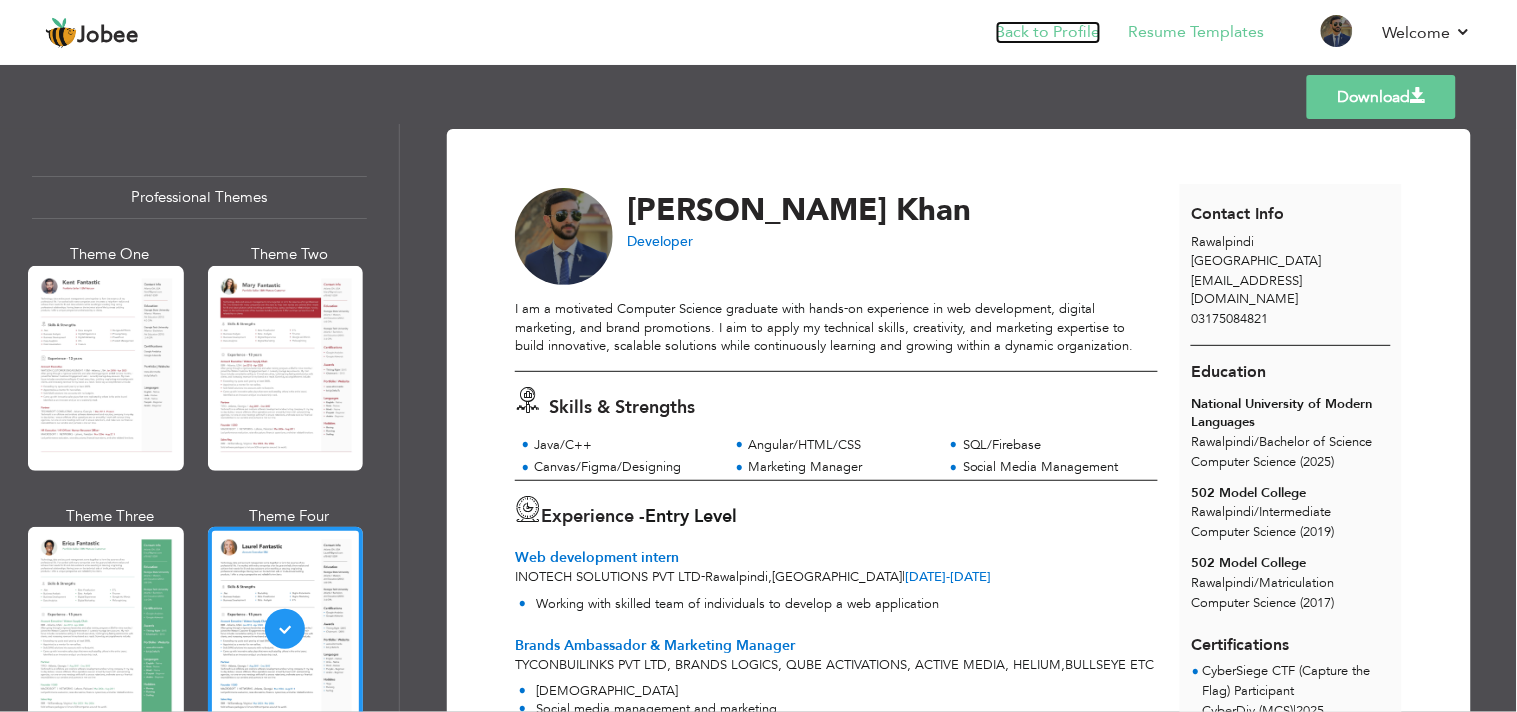 click on "Back to Profile" at bounding box center (1048, 32) 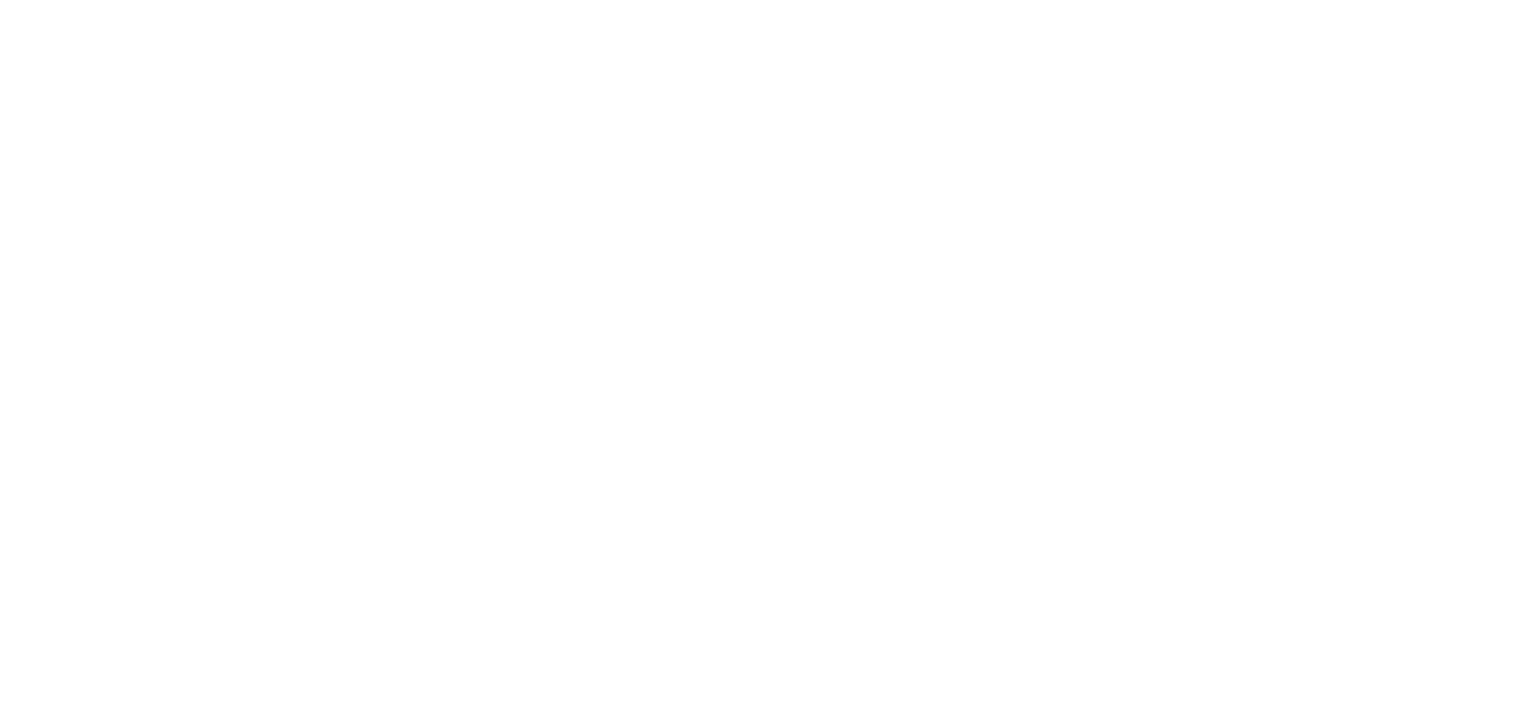 scroll, scrollTop: 0, scrollLeft: 0, axis: both 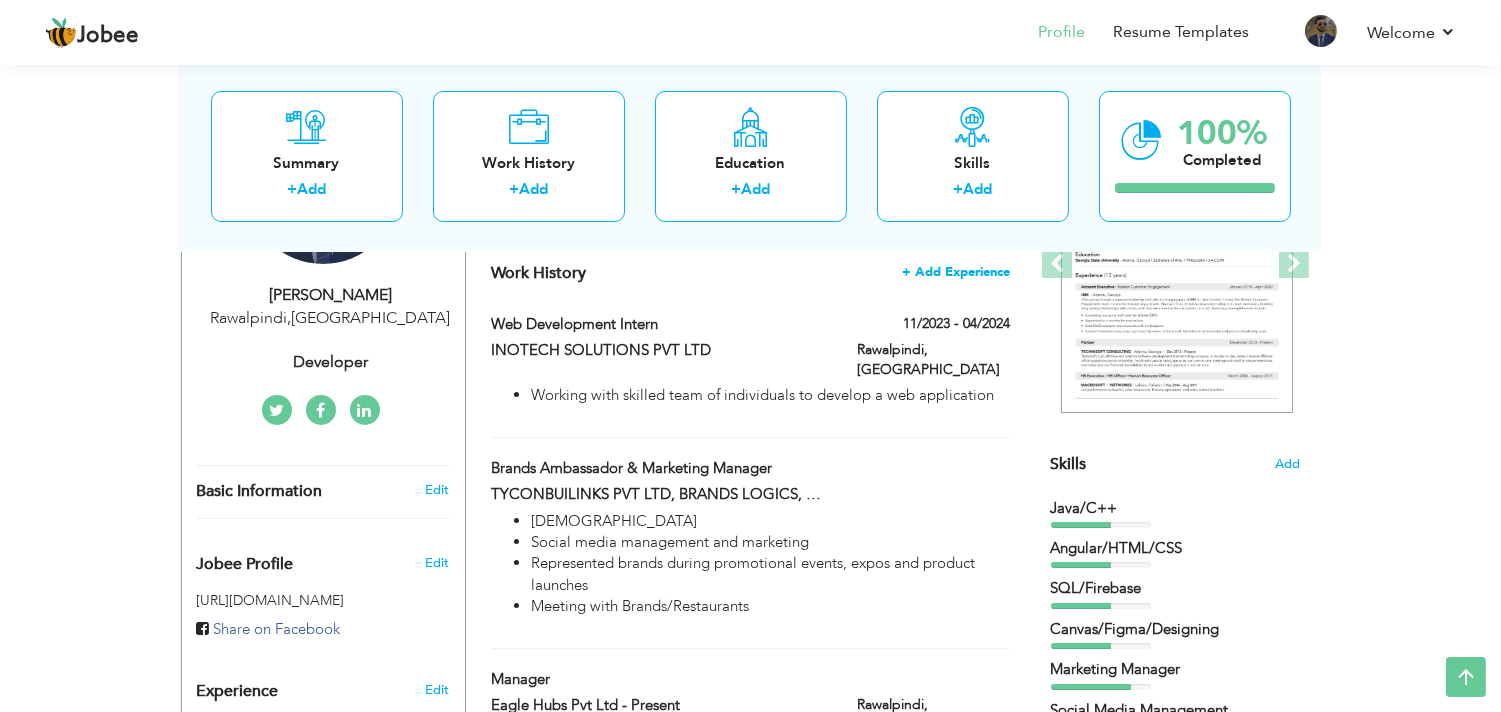 click on "+ Add Experience" at bounding box center (956, 272) 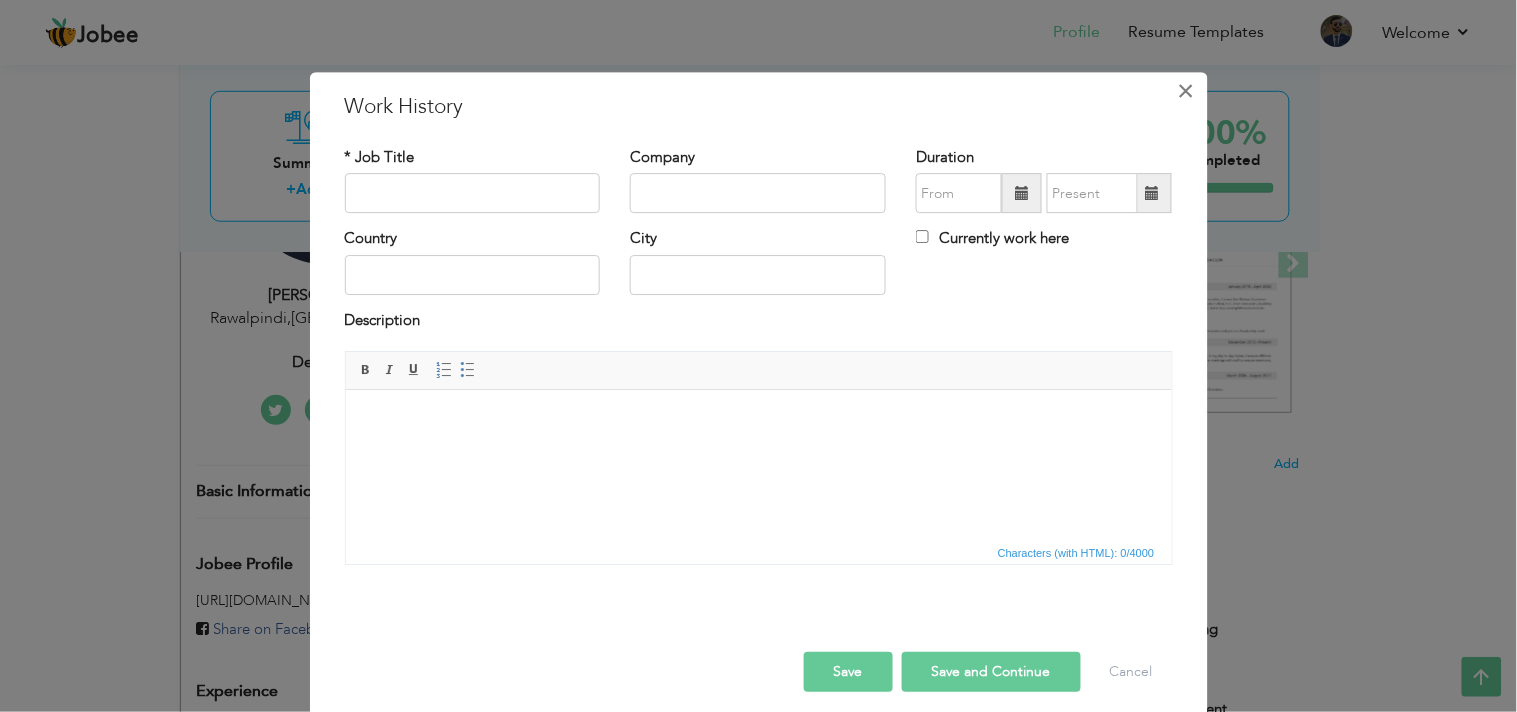 click on "×" at bounding box center [1186, 91] 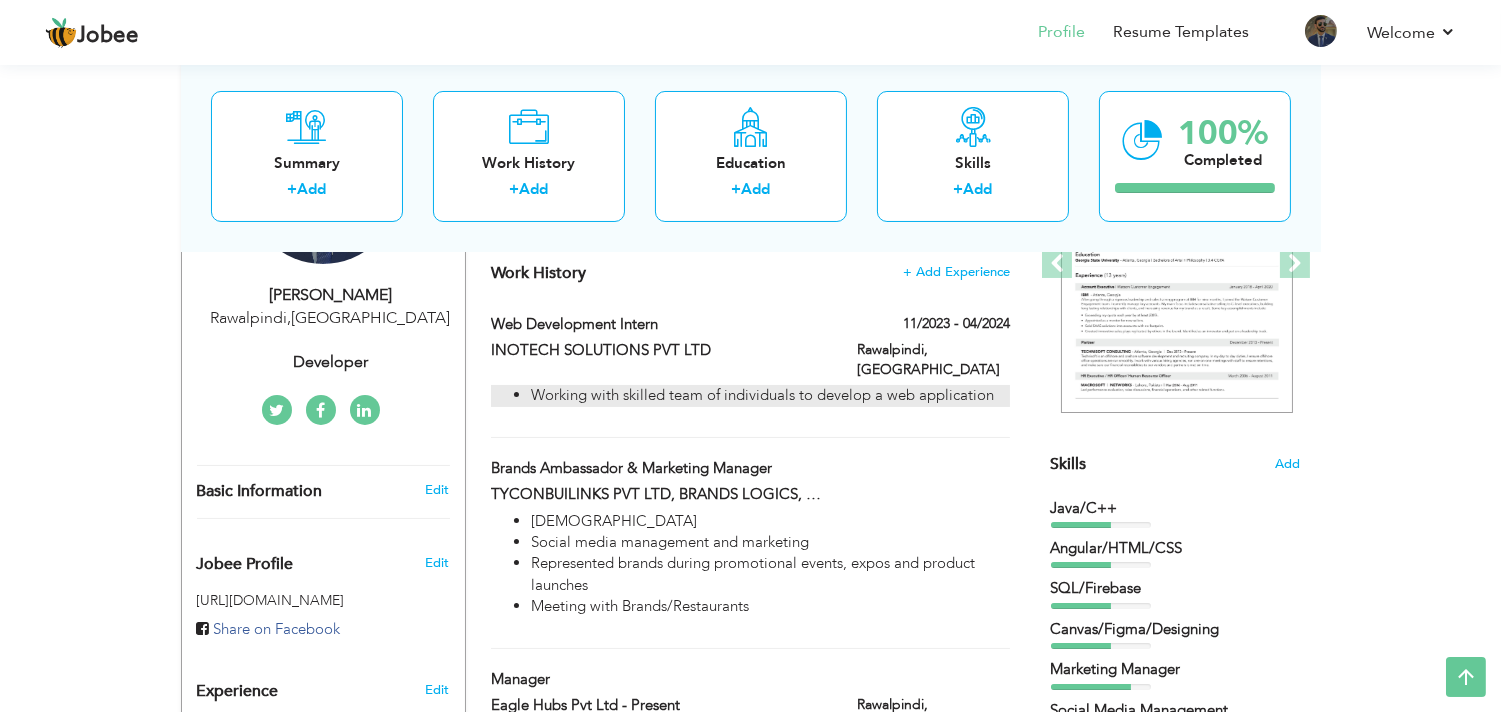 click on "Working with skilled team of individuals to develop a web application" at bounding box center [770, 395] 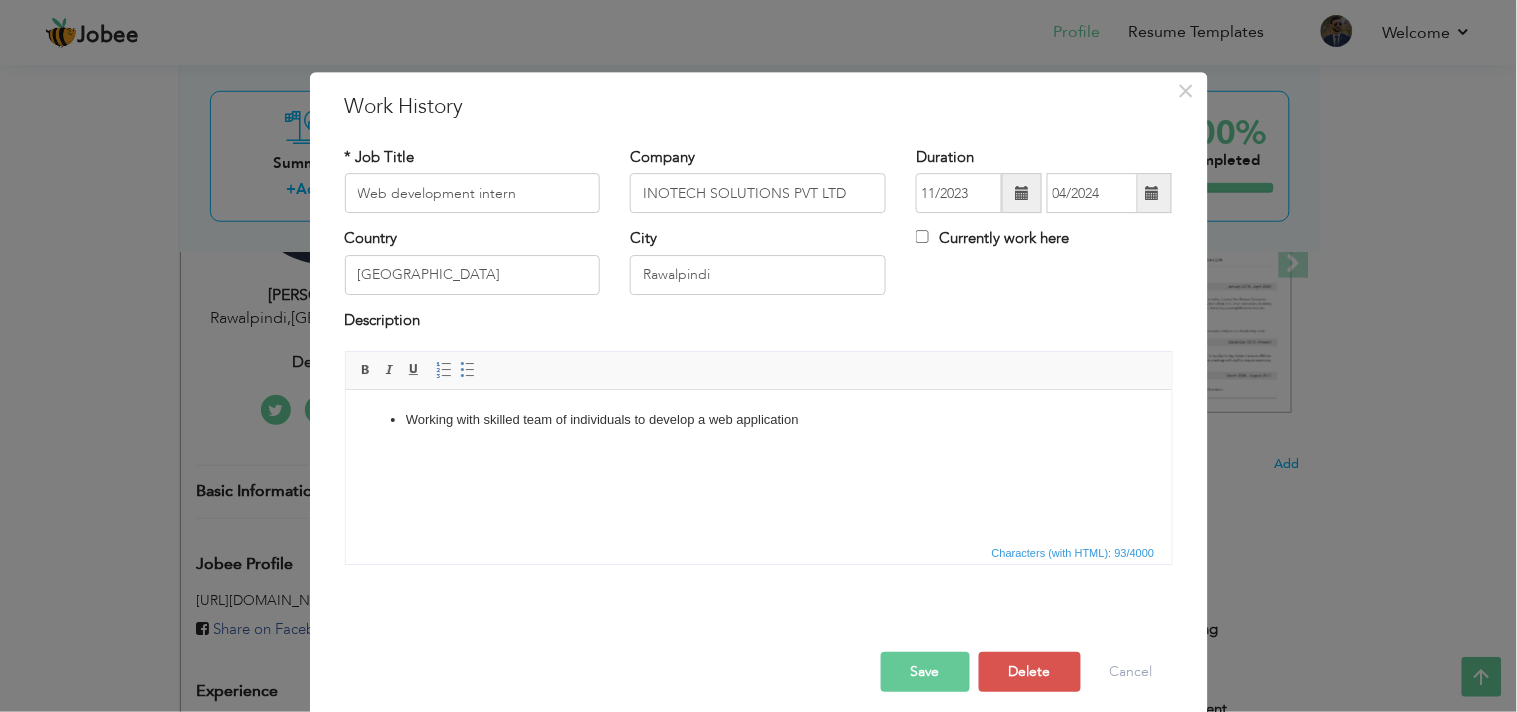 click on "Working with skilled team of individuals to develop a web application" at bounding box center (758, 420) 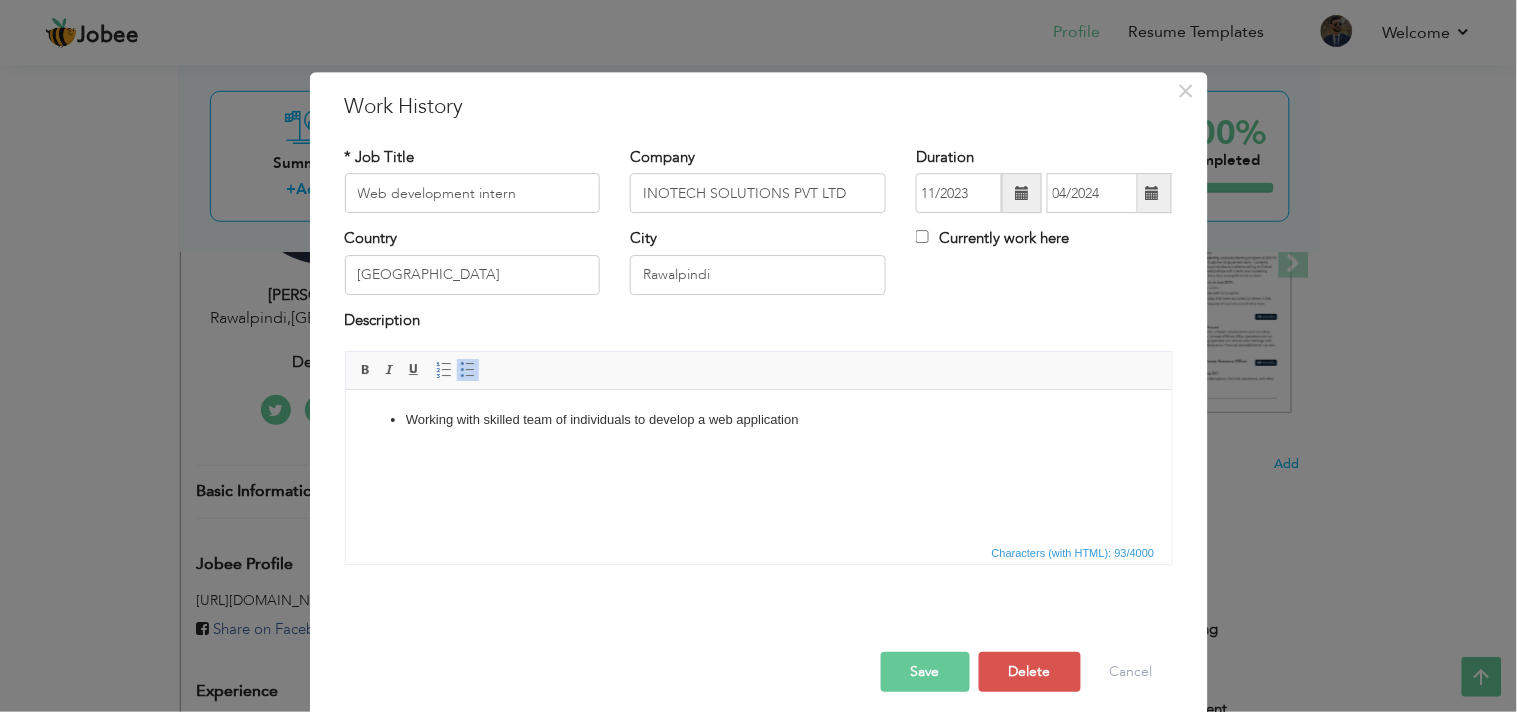 type 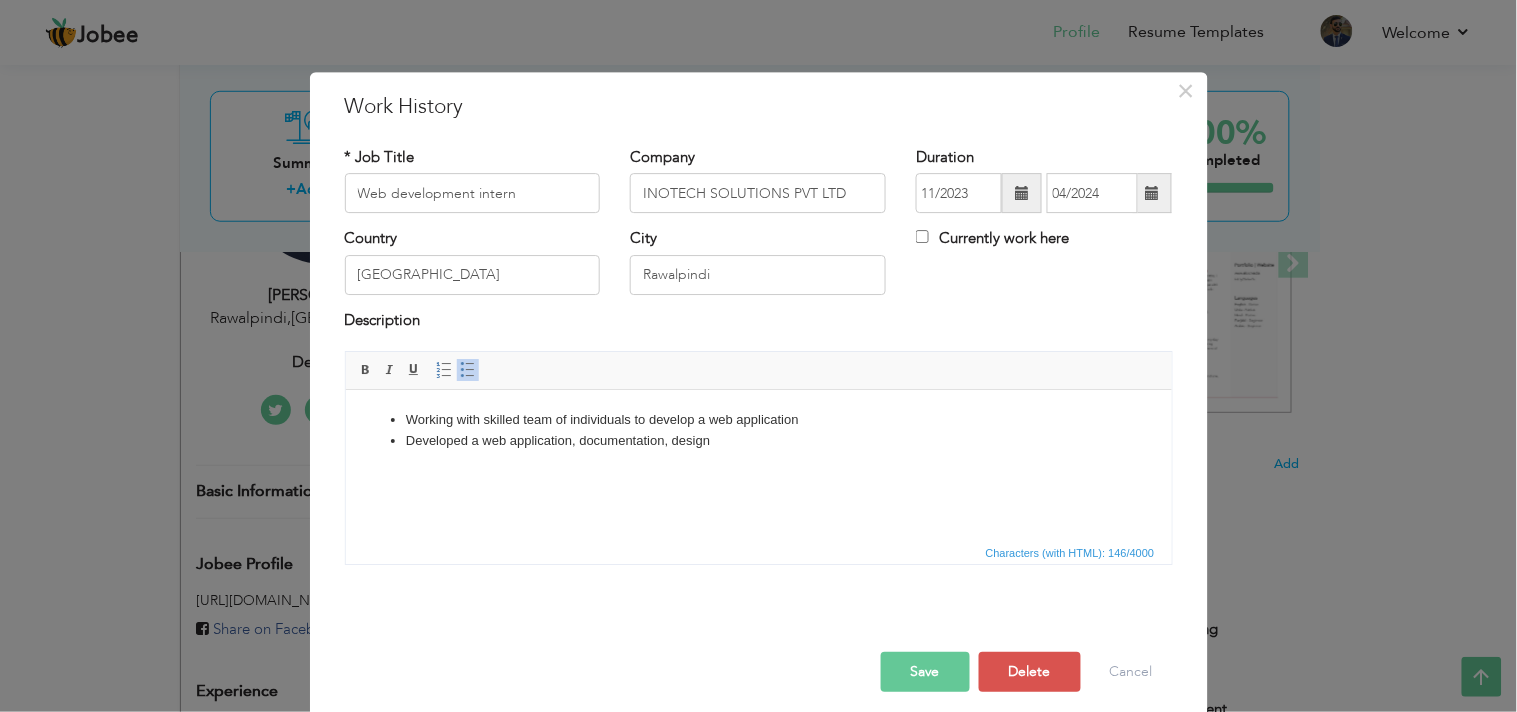 click on "Save" at bounding box center (925, 672) 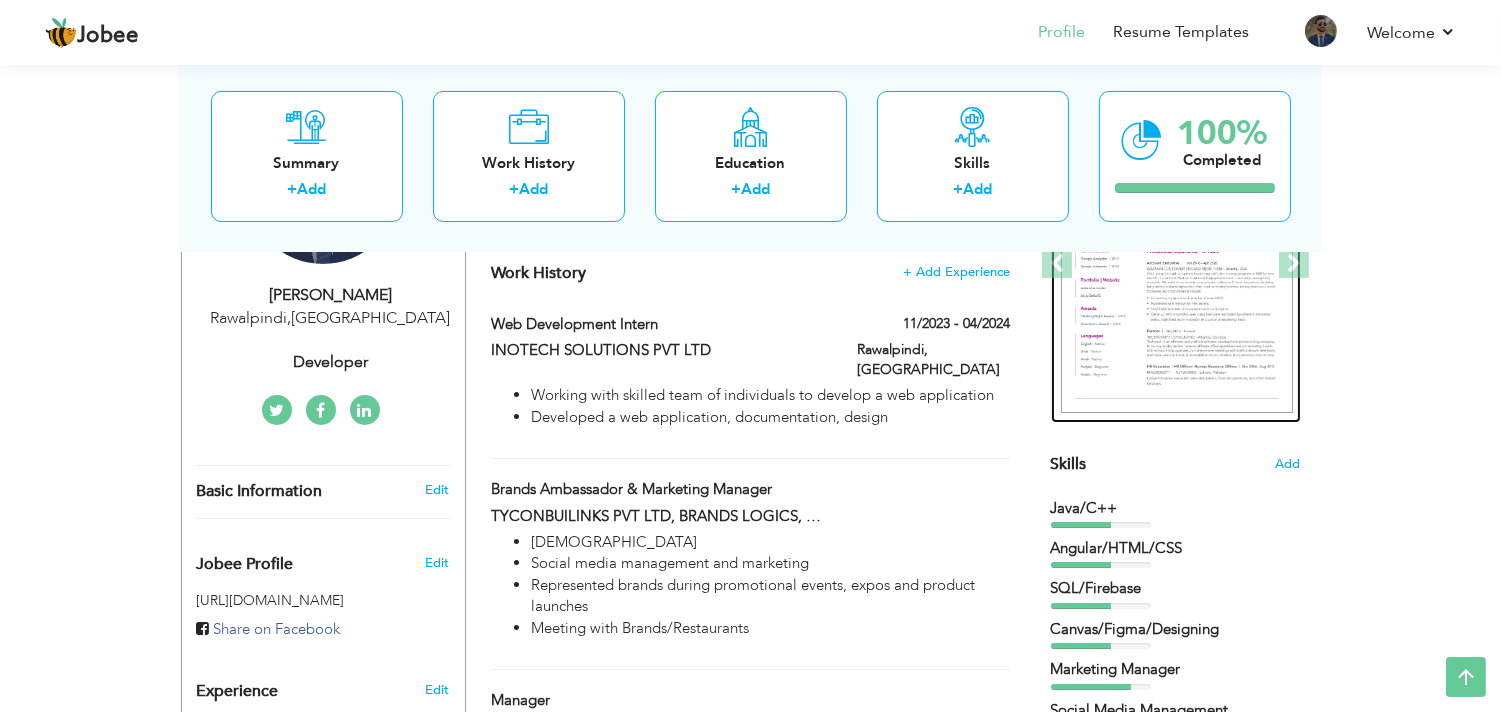 click at bounding box center (1177, 264) 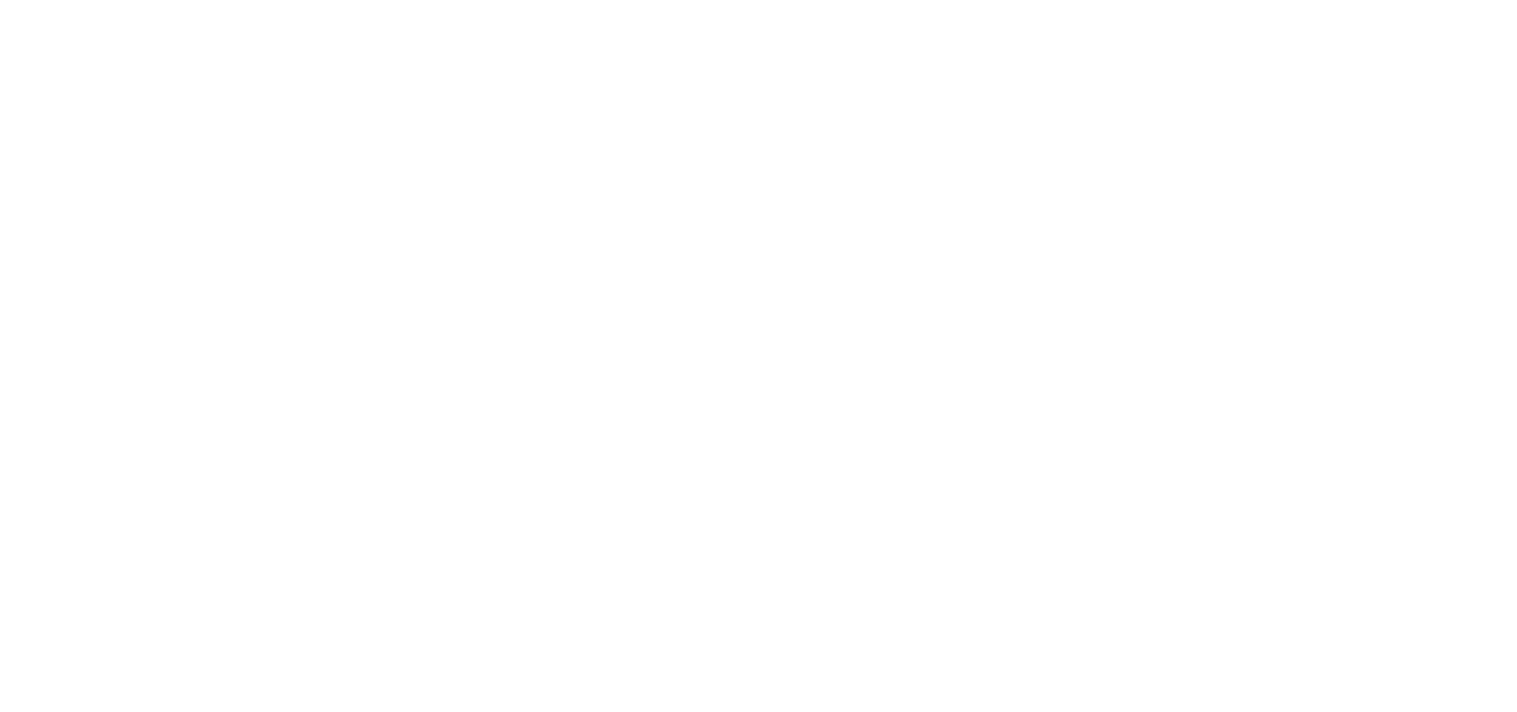scroll, scrollTop: 0, scrollLeft: 0, axis: both 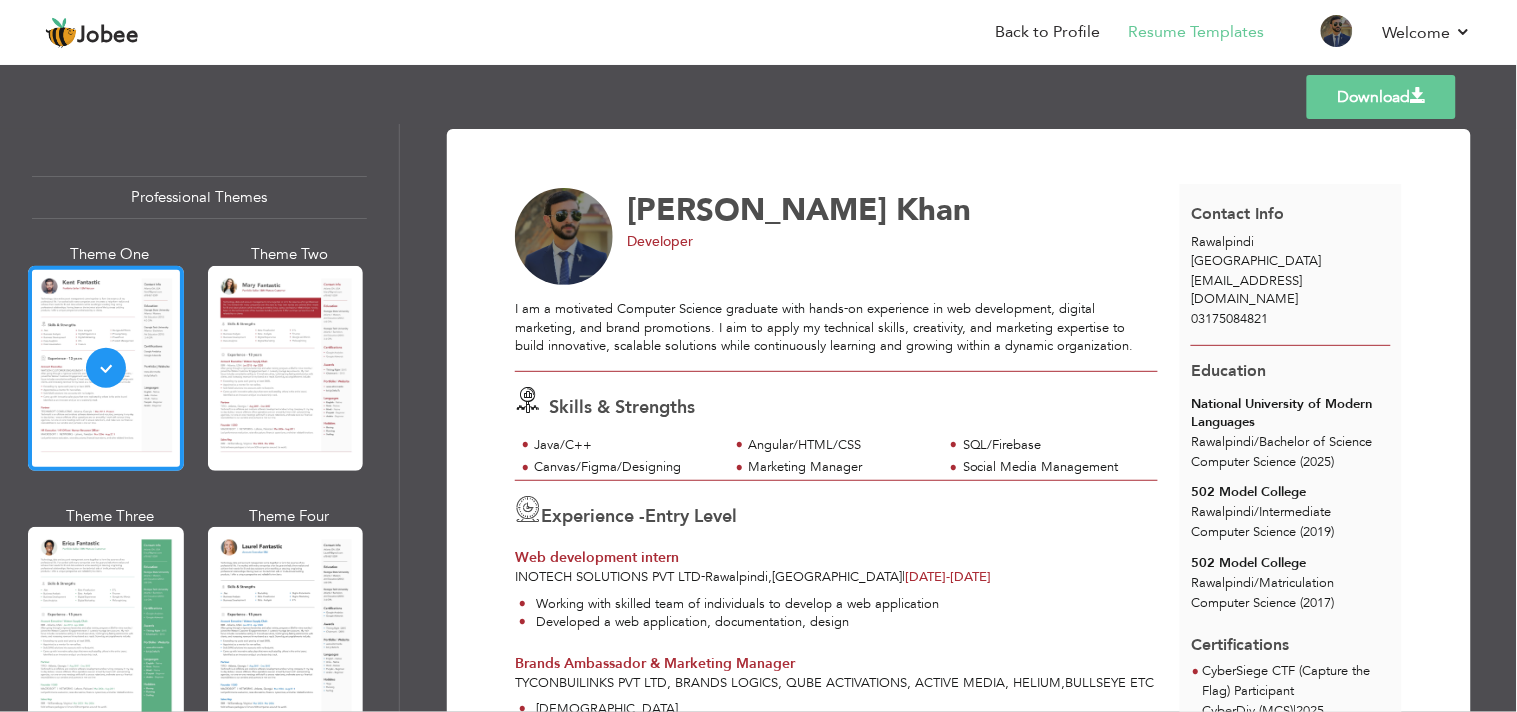 click on "Download" at bounding box center [1381, 97] 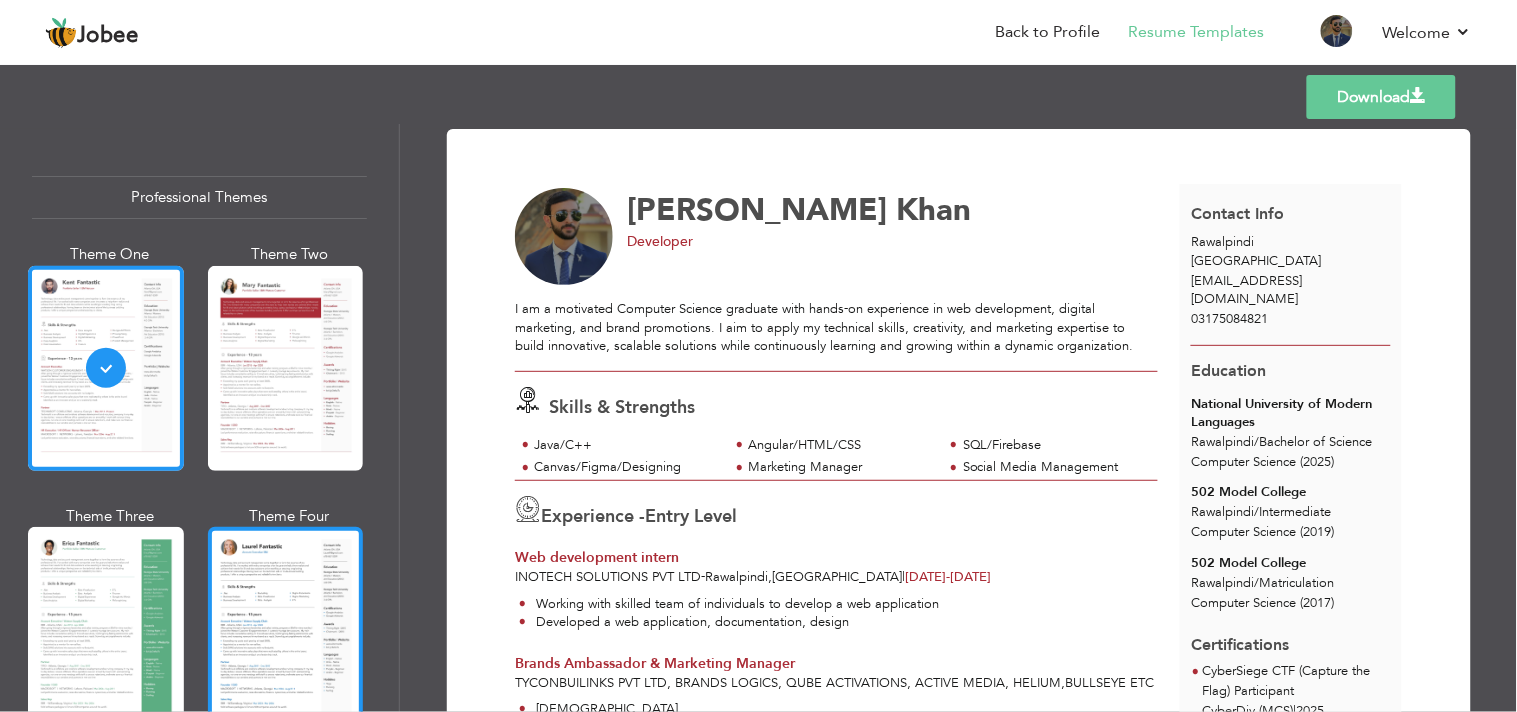click at bounding box center (286, 629) 